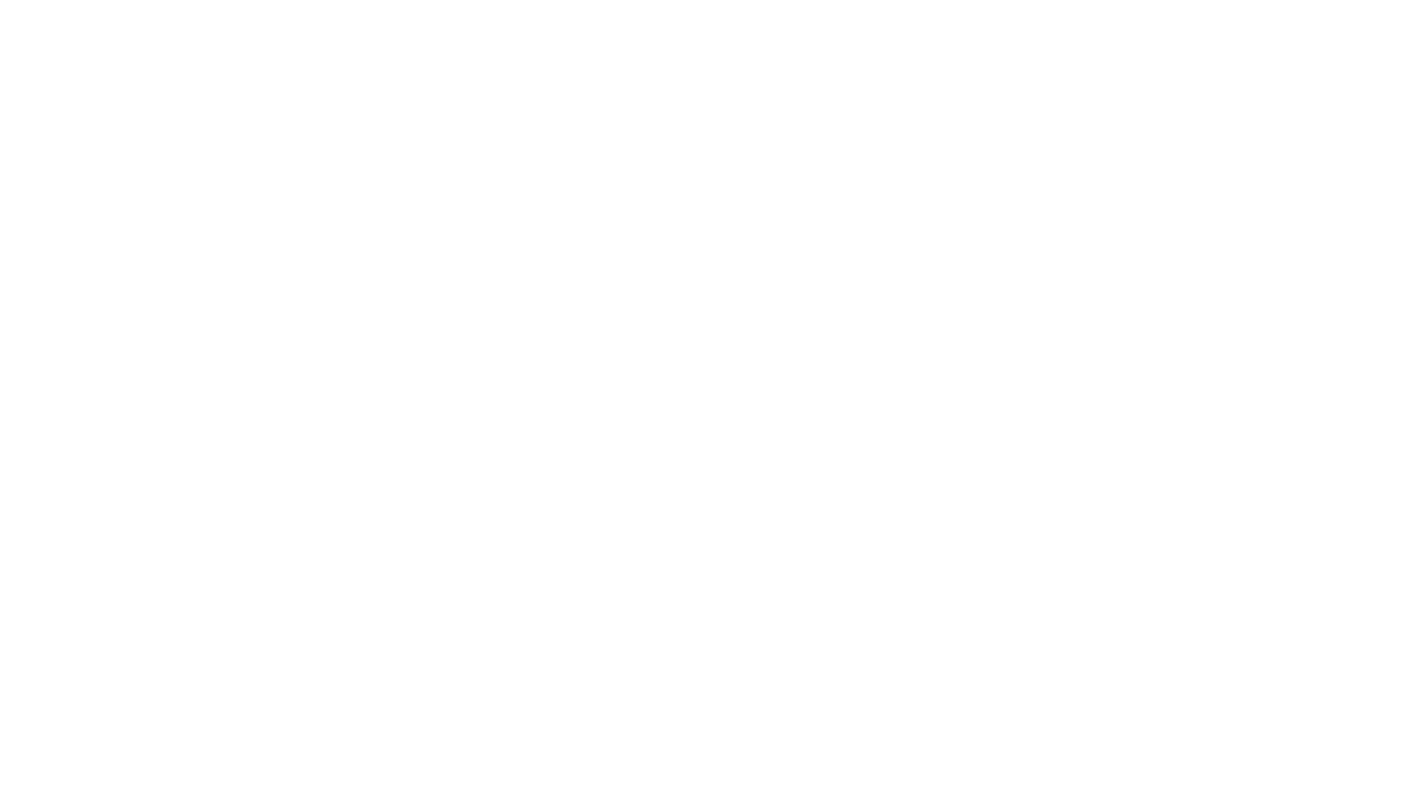 scroll, scrollTop: 0, scrollLeft: 0, axis: both 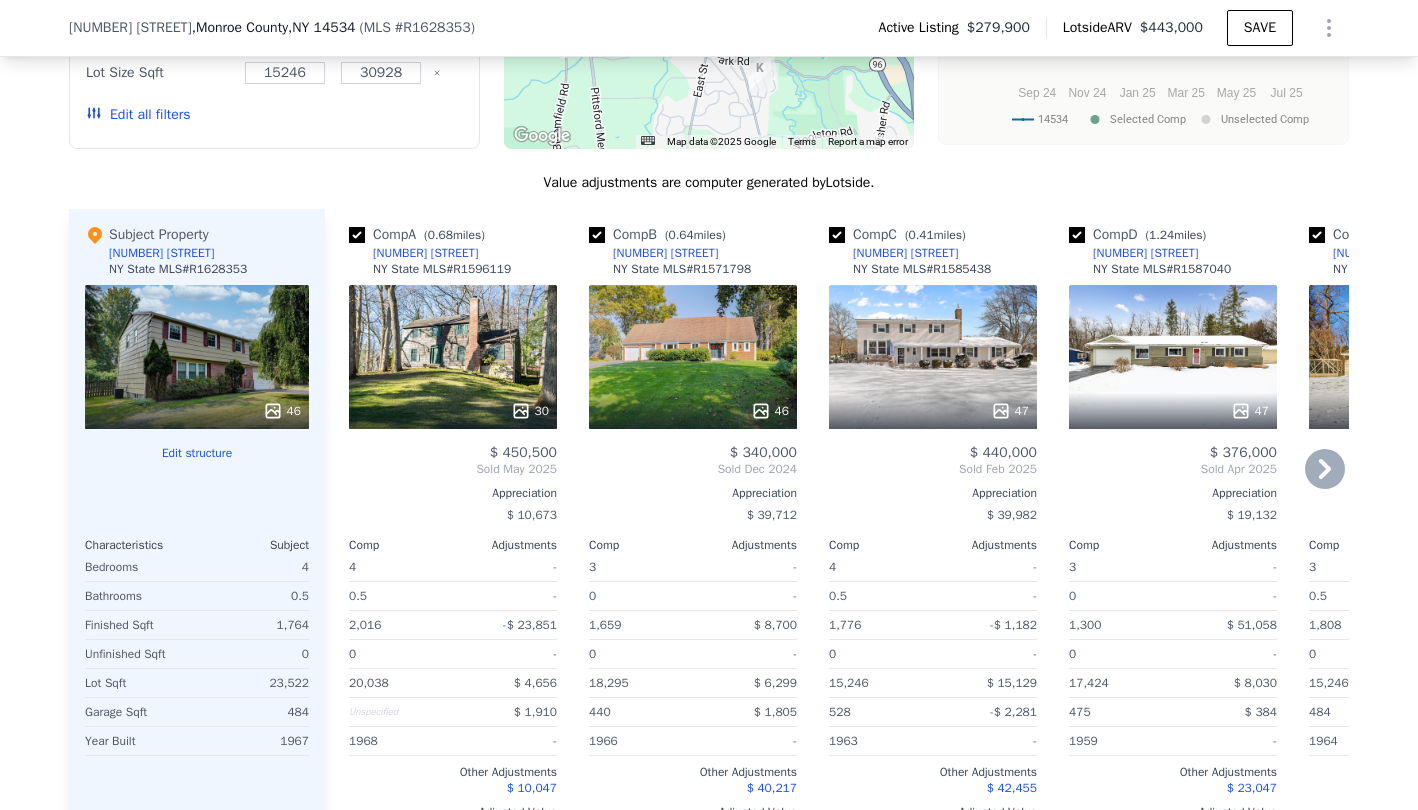 click 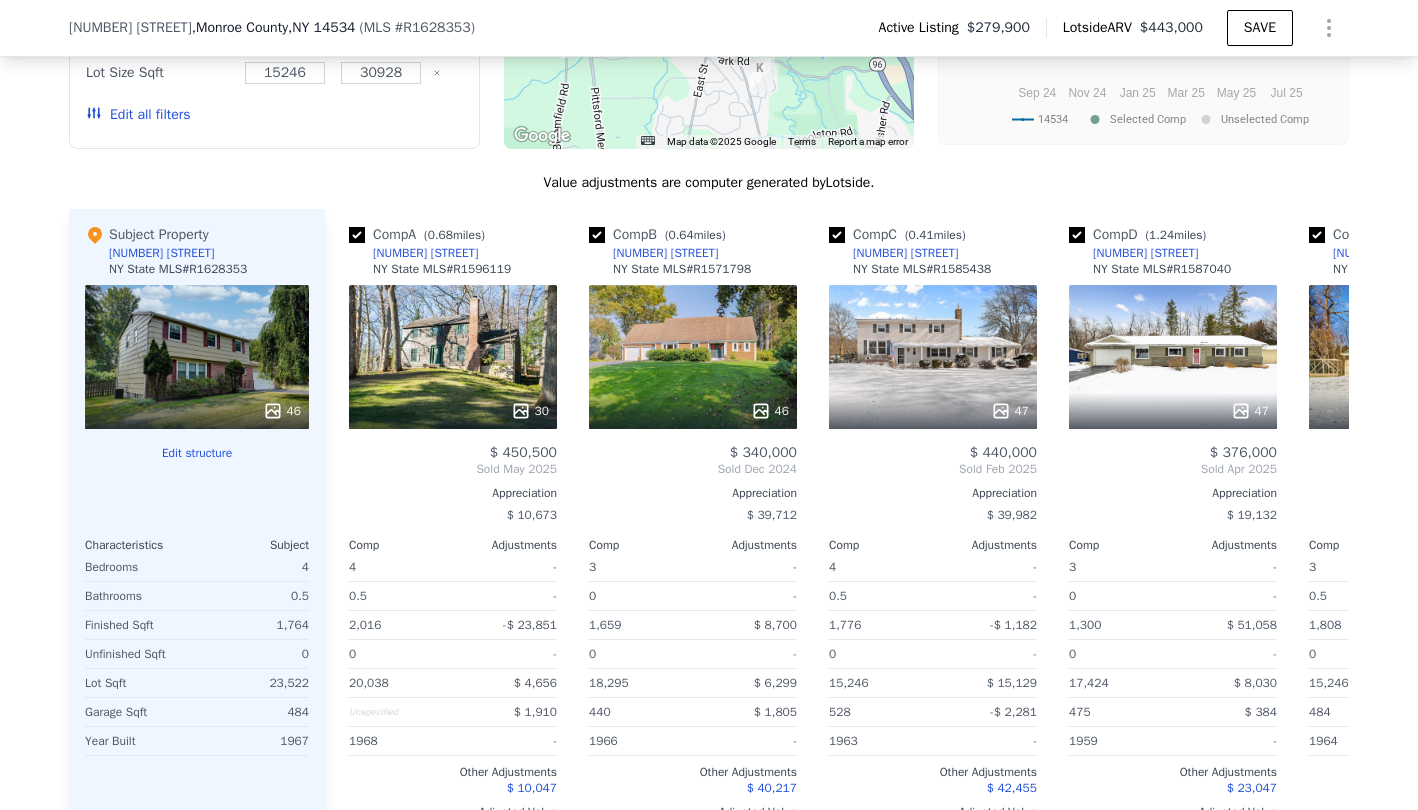 scroll, scrollTop: 0, scrollLeft: 480, axis: horizontal 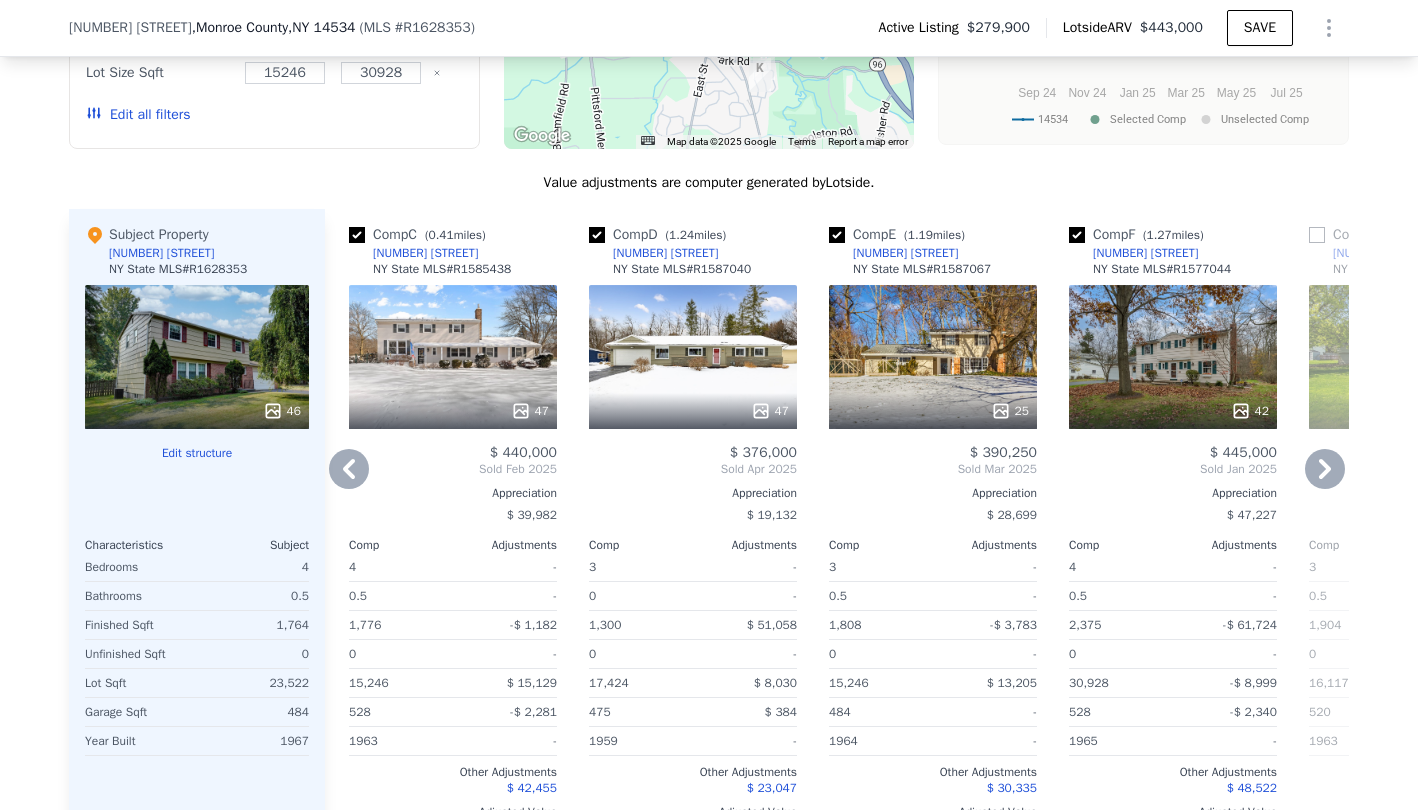 click 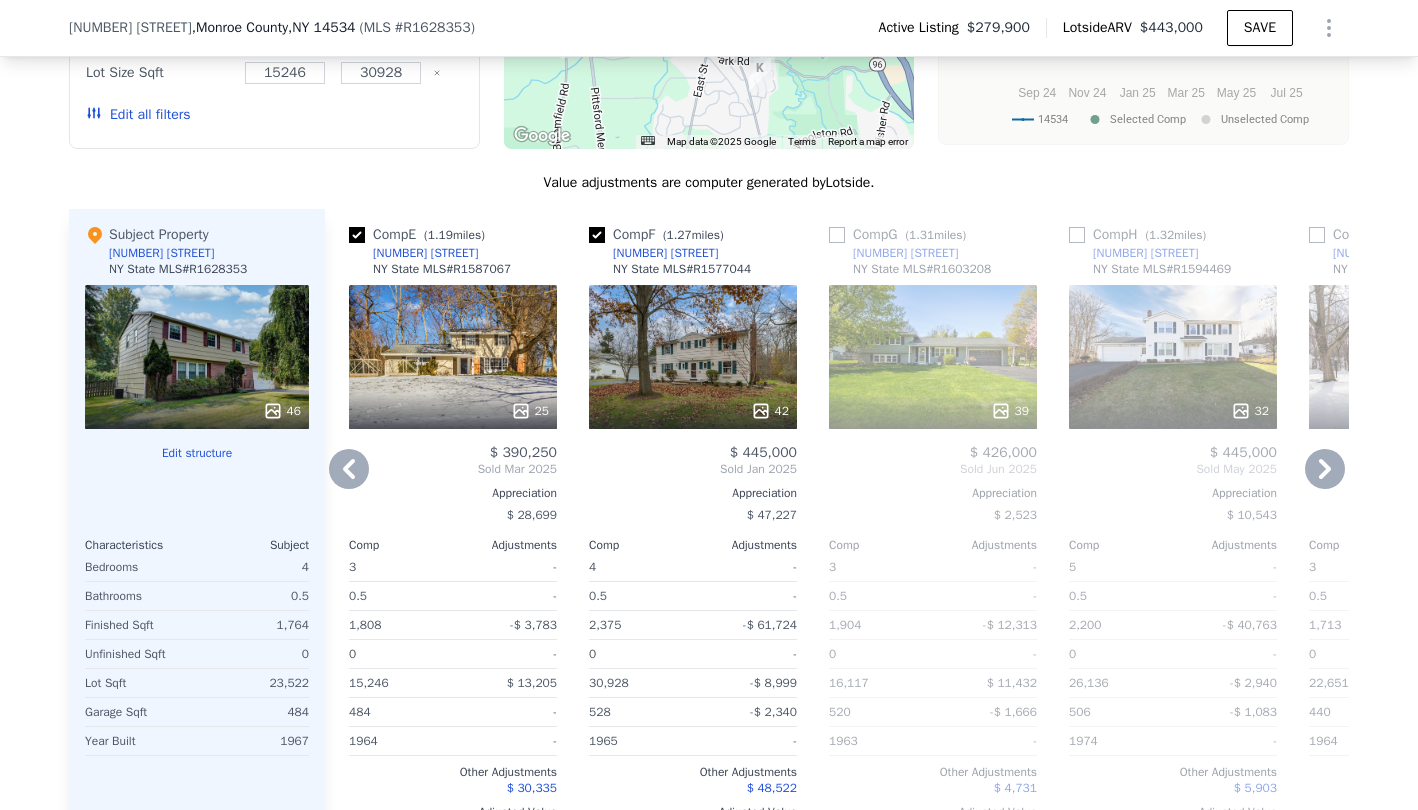 click 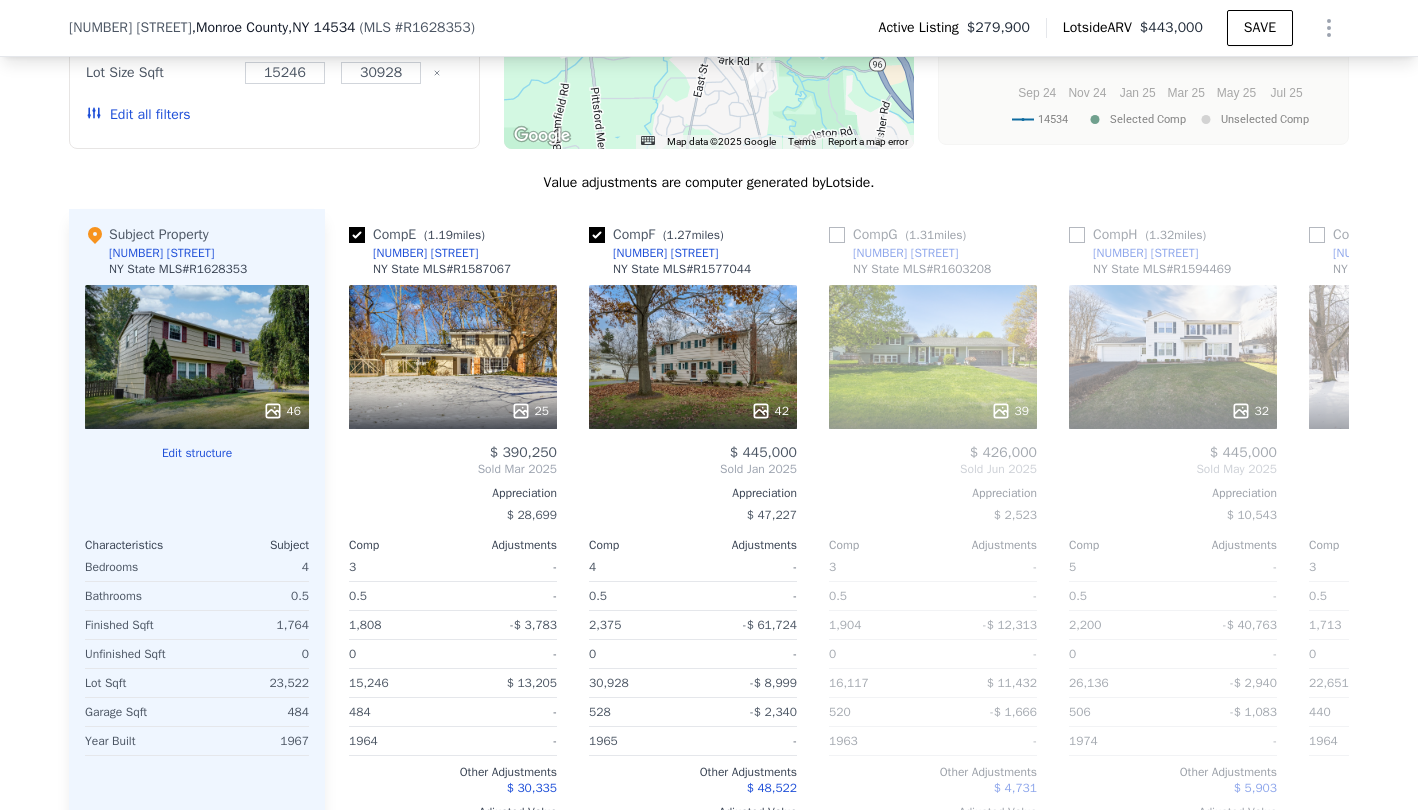 scroll, scrollTop: 0, scrollLeft: 1440, axis: horizontal 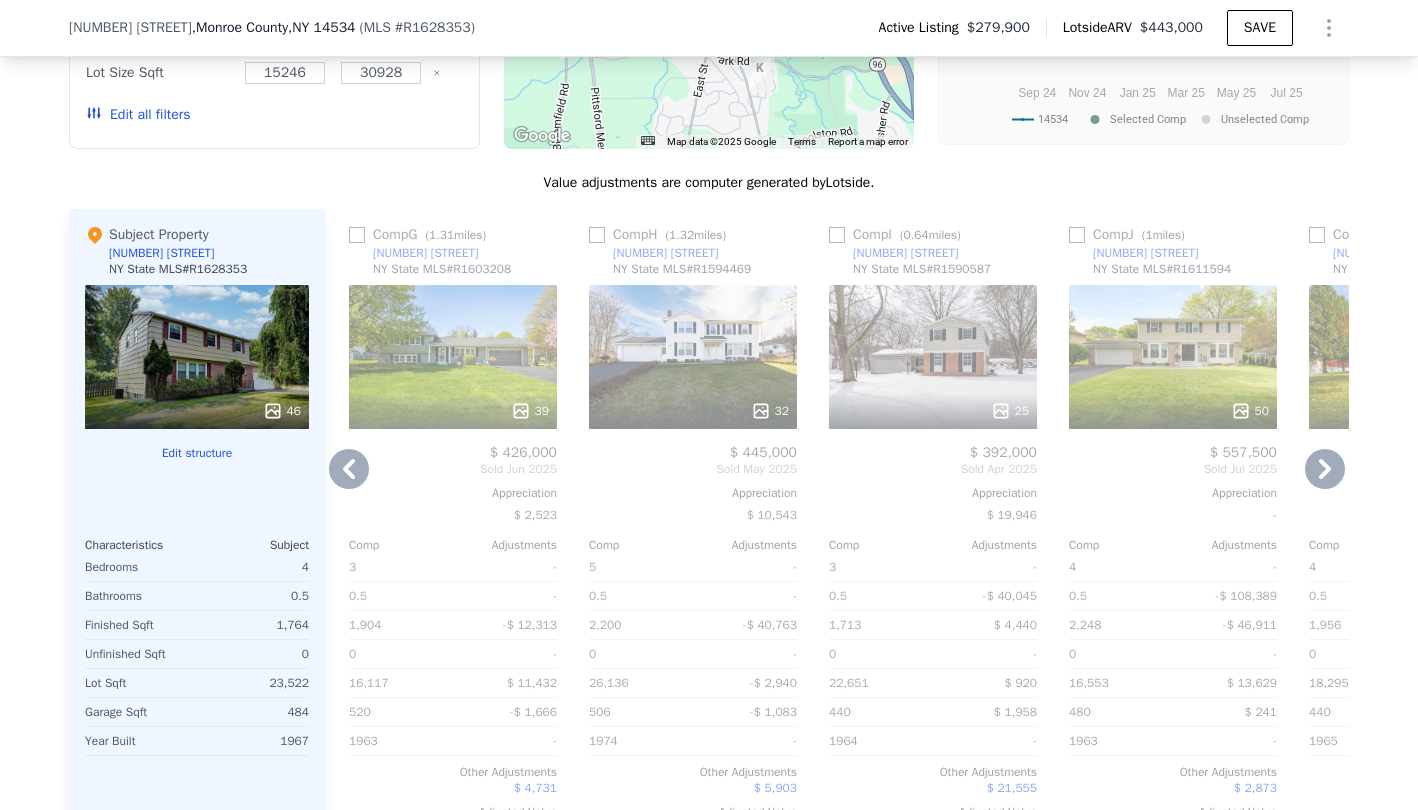 click 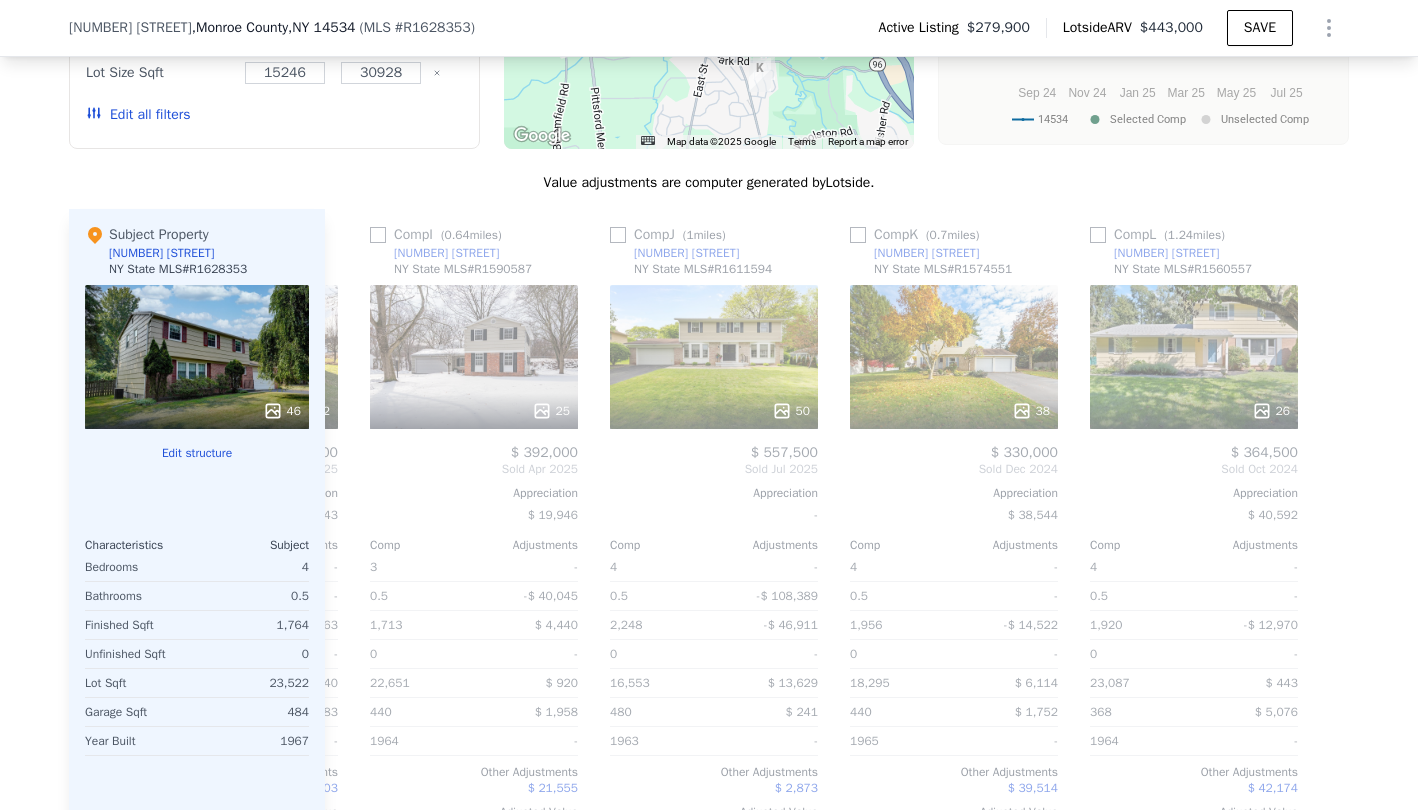 scroll, scrollTop: 0, scrollLeft: 1904, axis: horizontal 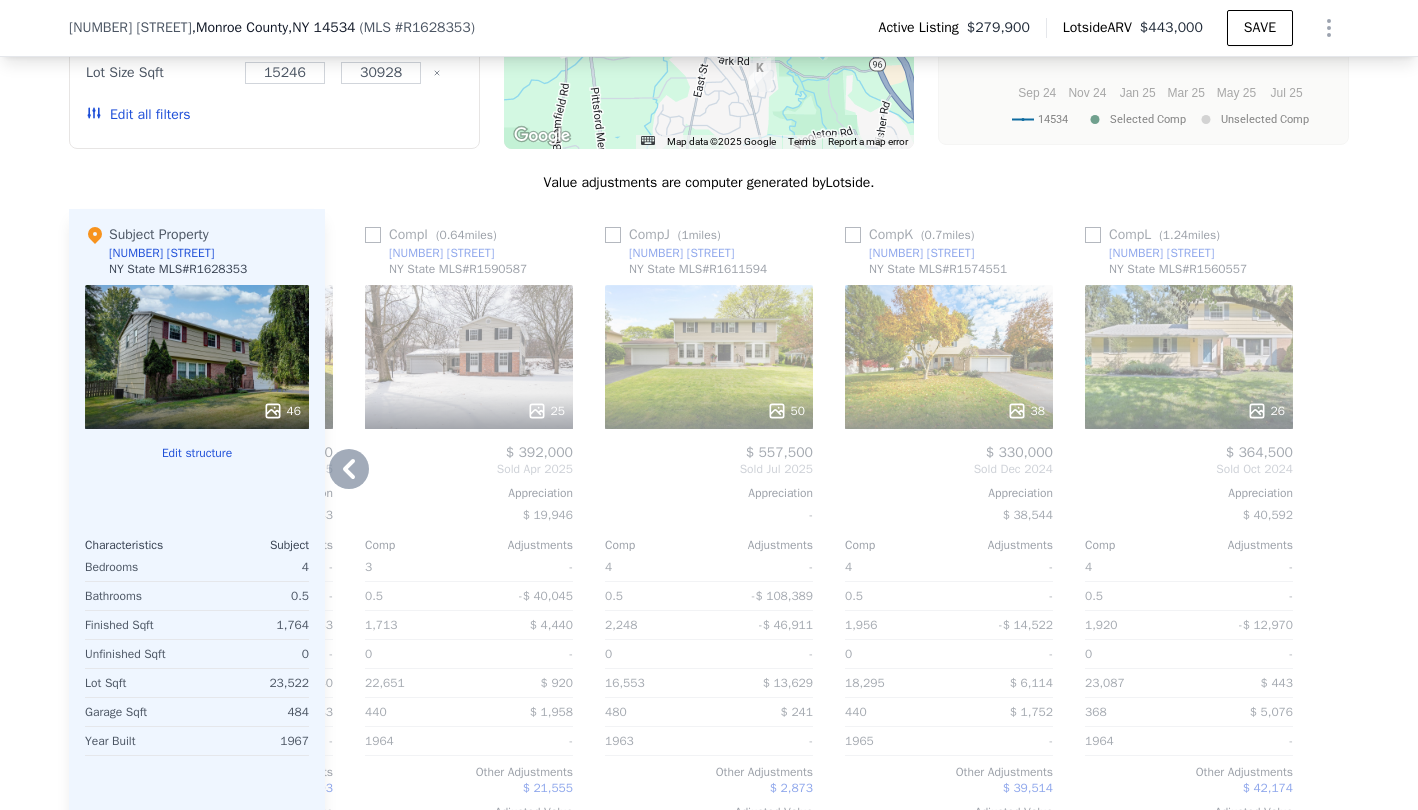 click 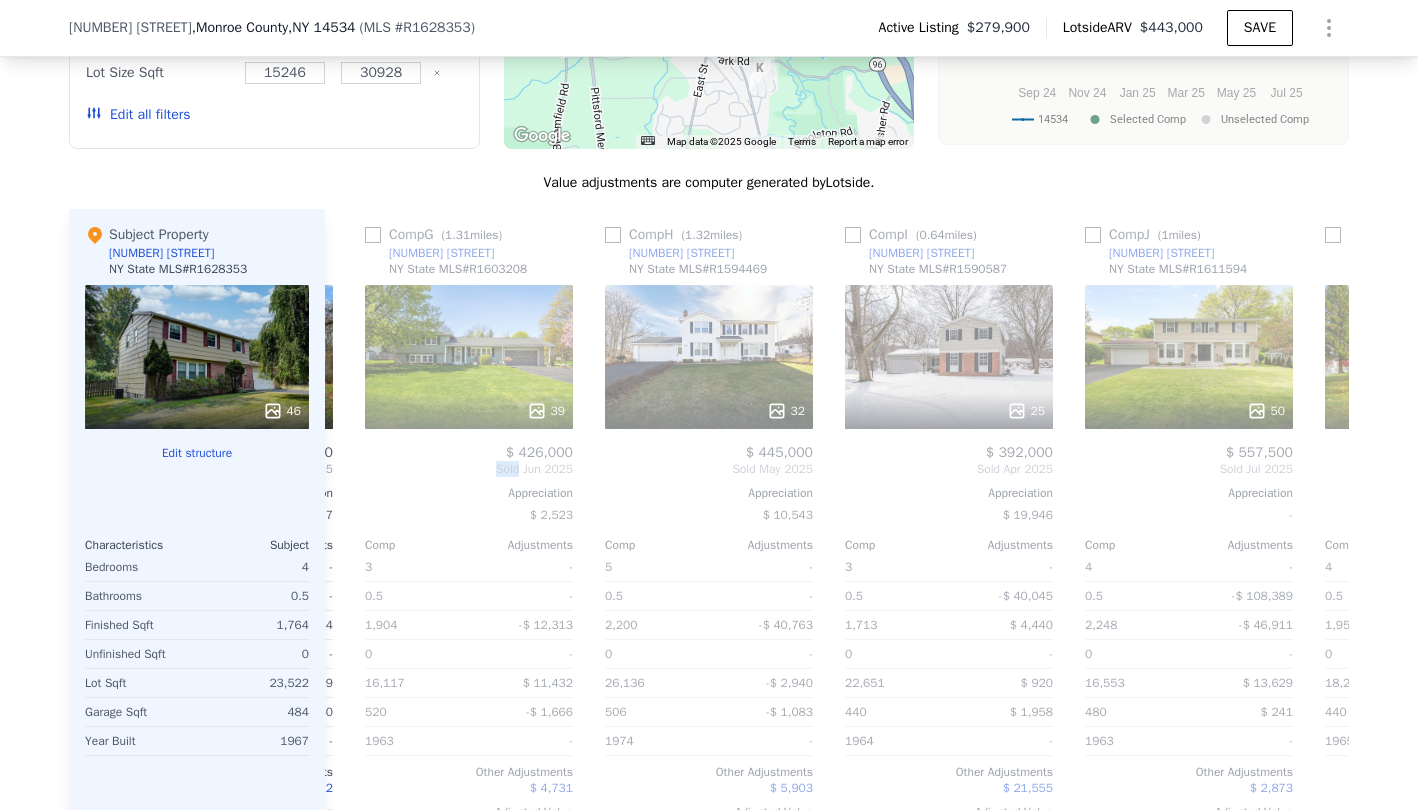 click on "Comp  A ( 0.68  miles) 15 Sand Brook Rd [STATE] State MLS  # R1596119 30 $ 450,500 Sold   May 2025 Appreciation $ 10,673 Comp Adjustments 4 - 0.5 - 2,016 -$ 23,851 0 - 20,038 $ 4,656 Unspecified $ 1,910 1968 - Other Adjustments $ 10,047 Adjusted Value $ 443,261 Comp  B ( 0.64  miles) 16 Cross Ridge Rd [STATE] State MLS  # R1571798 46 $ 340,000 Sold   Dec 2024 Appreciation $ 39,712 Comp Adjustments 3 - 0 - 1,659 $ 8,700 0 - 18,295 $ 6,299 440 $ 1,805 1966 - Other Adjustments $ 40,217 Adjusted Value $ 415,899 Comp  C ( 0.41  miles) 35 Laureldale Dr [STATE] State MLS  # R1585438 47 $ 440,000 Sold   Feb 2025 Appreciation $ 39,982 Comp Adjustments 4 - 0.5 - 1,776 -$ 1,182 0 - 15,246 $ 15,129 528 -$ 2,281 1963 - Other Adjustments $ 42,455 Adjusted Value $ 494,121 Comp  D ( 1.24  miles) 62 Hunters Run [STATE] State MLS  # R1587040 47 $ 376,000 Sold   Apr 2025 Appreciation $ 19,132 Comp Adjustments 3 - 0 - 1,300 $ 51,058 0 - 17,424 $ 8,030 475 $ 384 1959 - Other Adjustments $ 23,047 Adjusted Value $ 459,158 Comp  E ( 1.19  miles)" at bounding box center (837, 530) 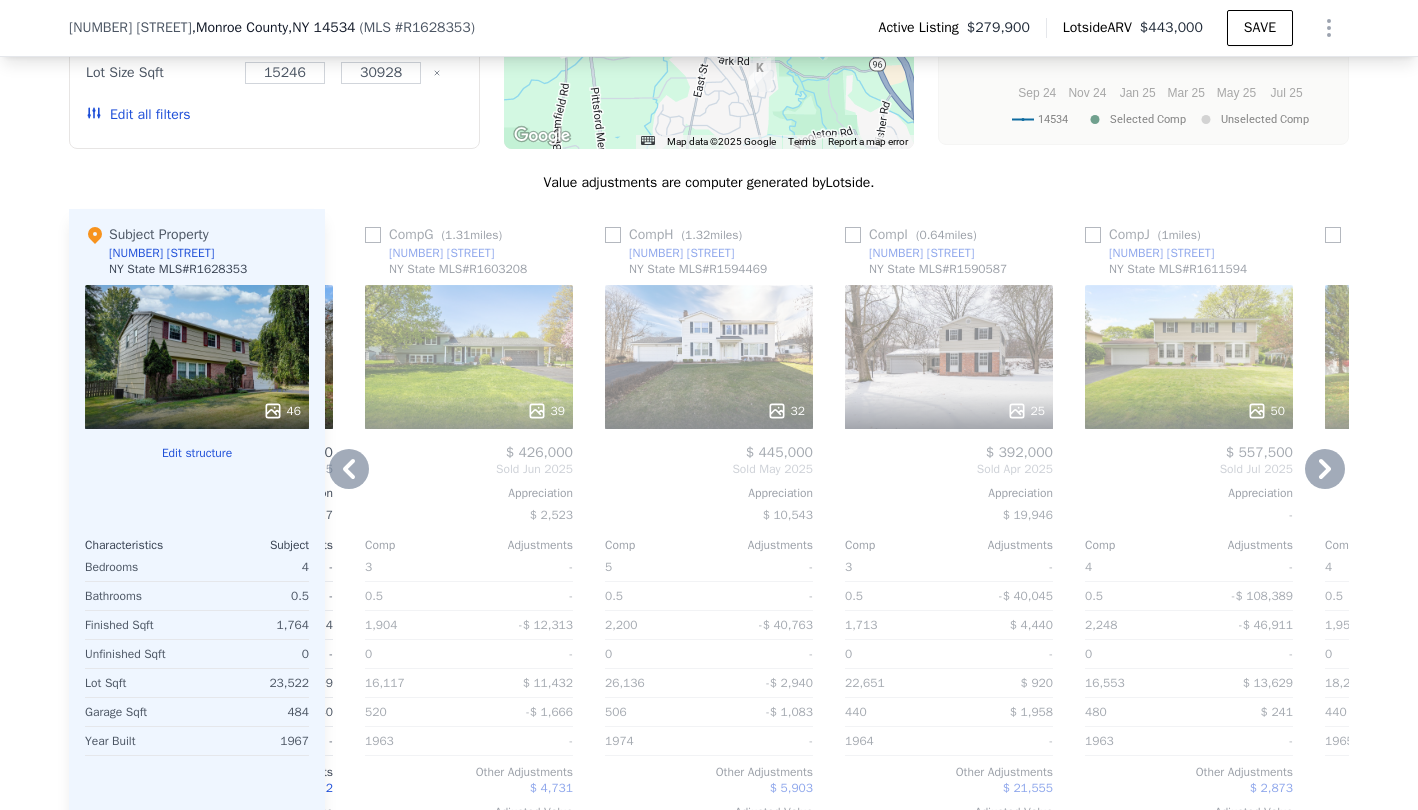 click 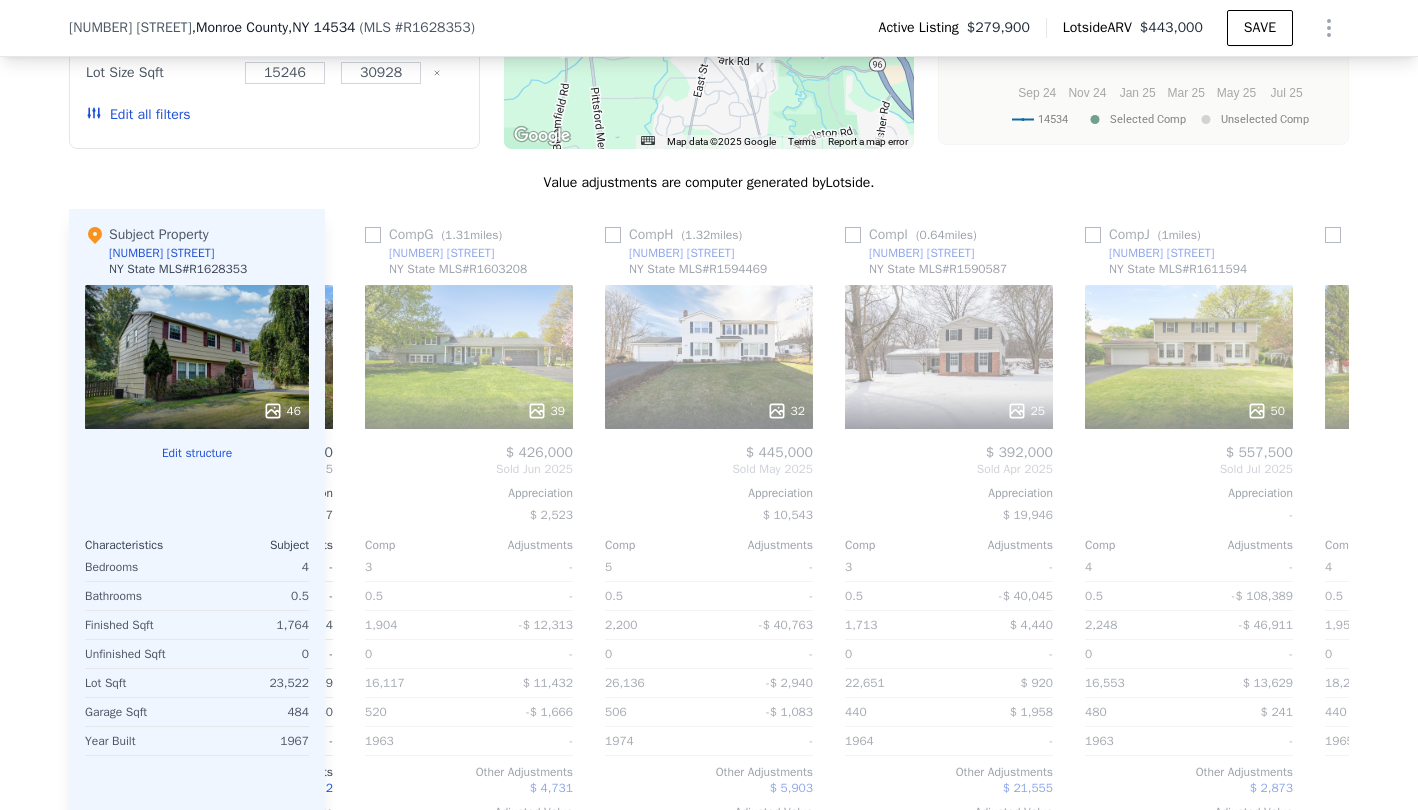 scroll, scrollTop: 0, scrollLeft: 944, axis: horizontal 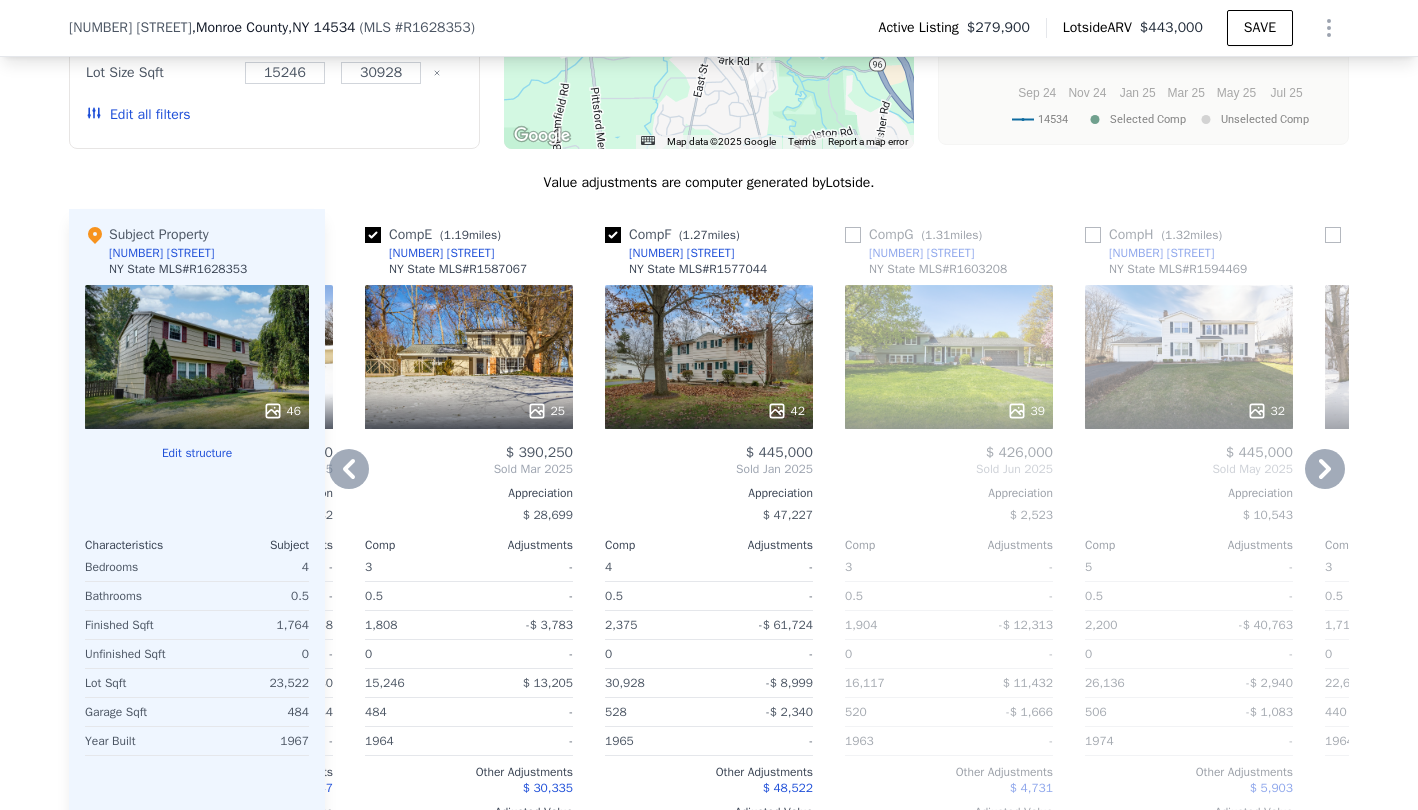 click 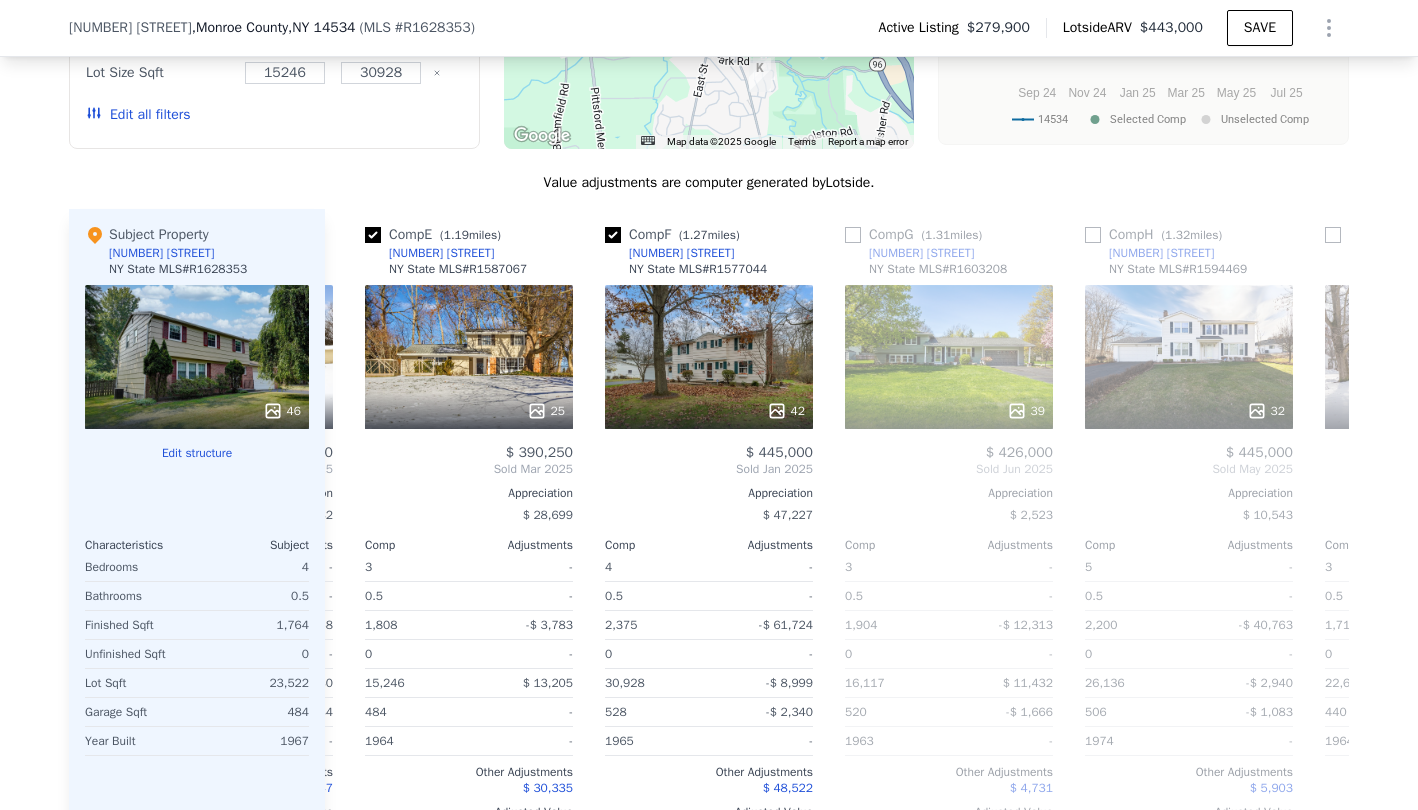 scroll, scrollTop: 0, scrollLeft: 464, axis: horizontal 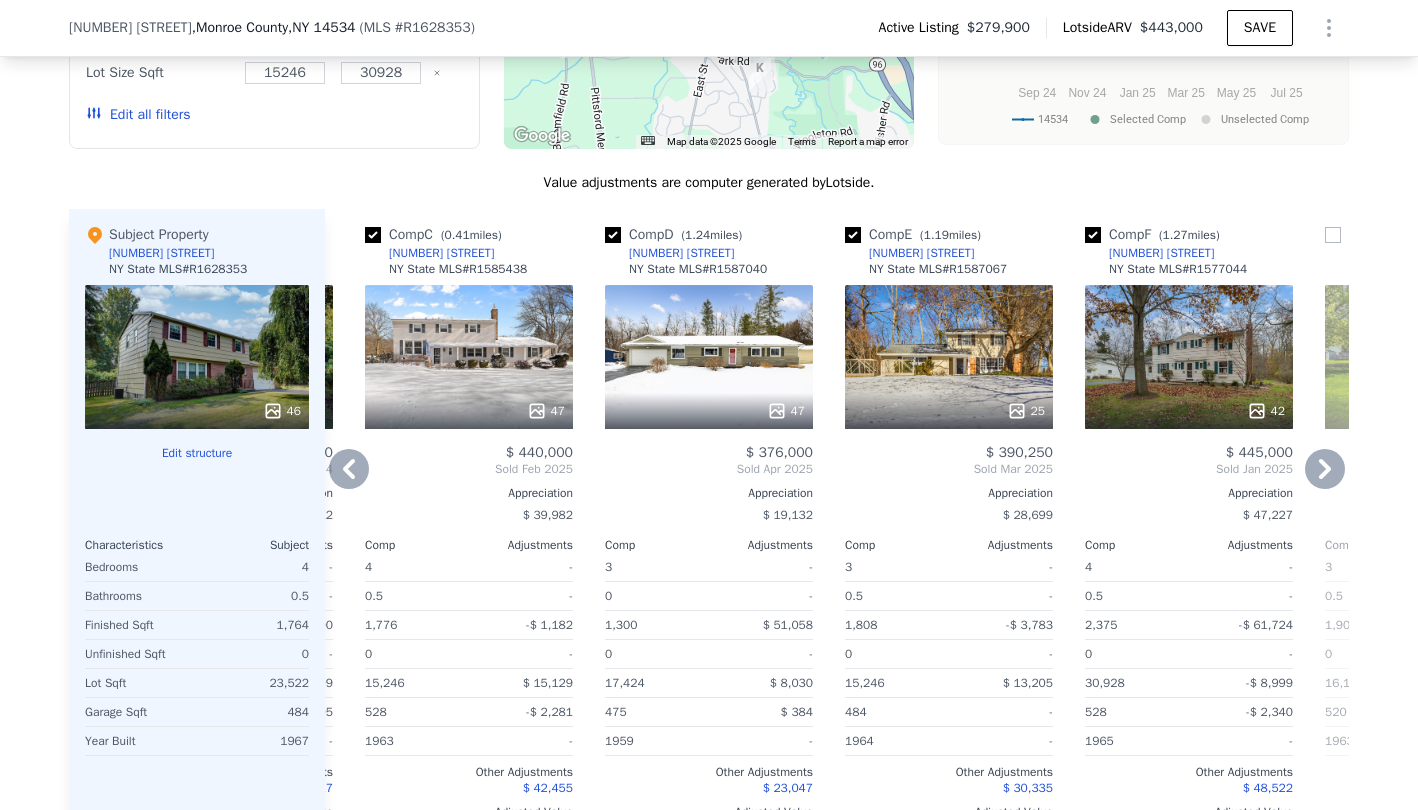 click 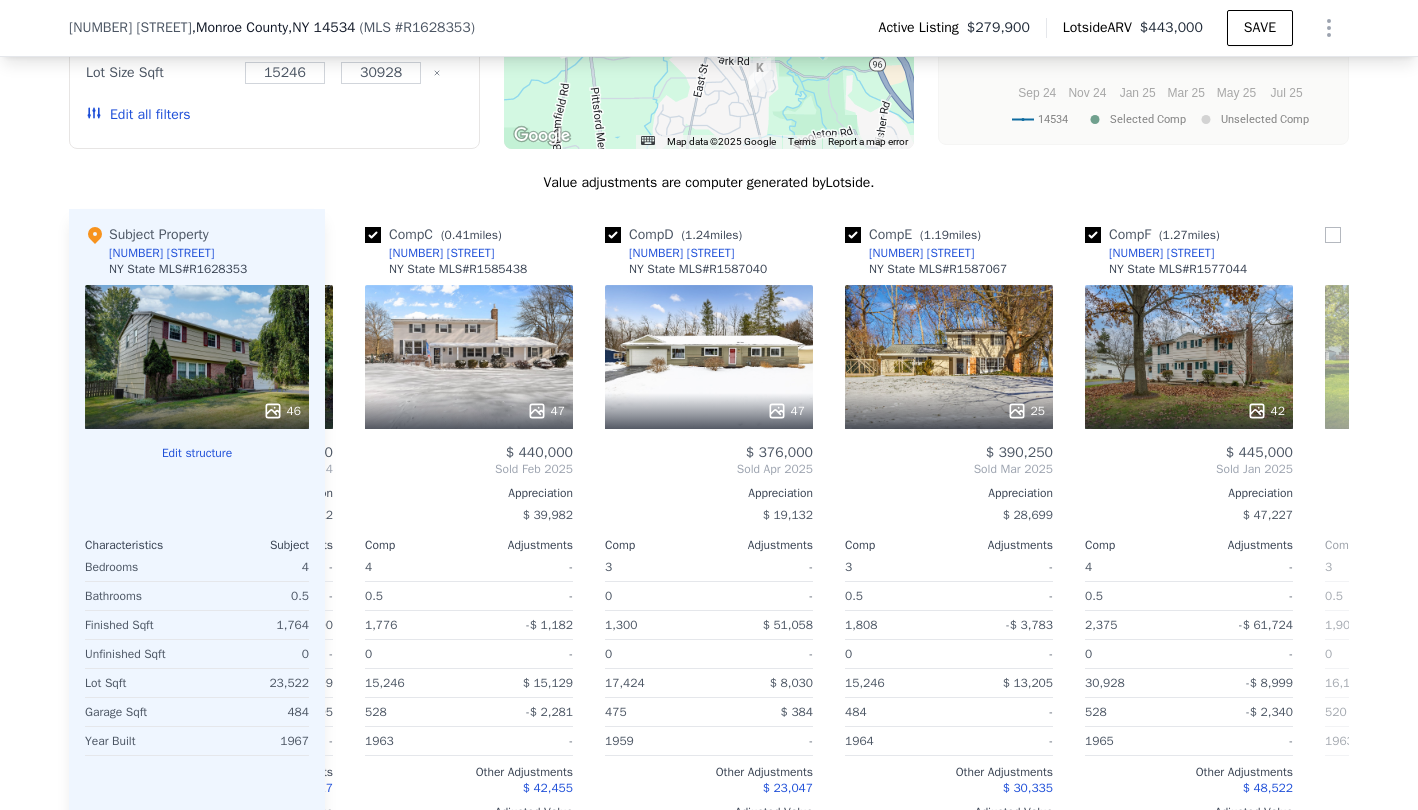 scroll, scrollTop: 0, scrollLeft: 0, axis: both 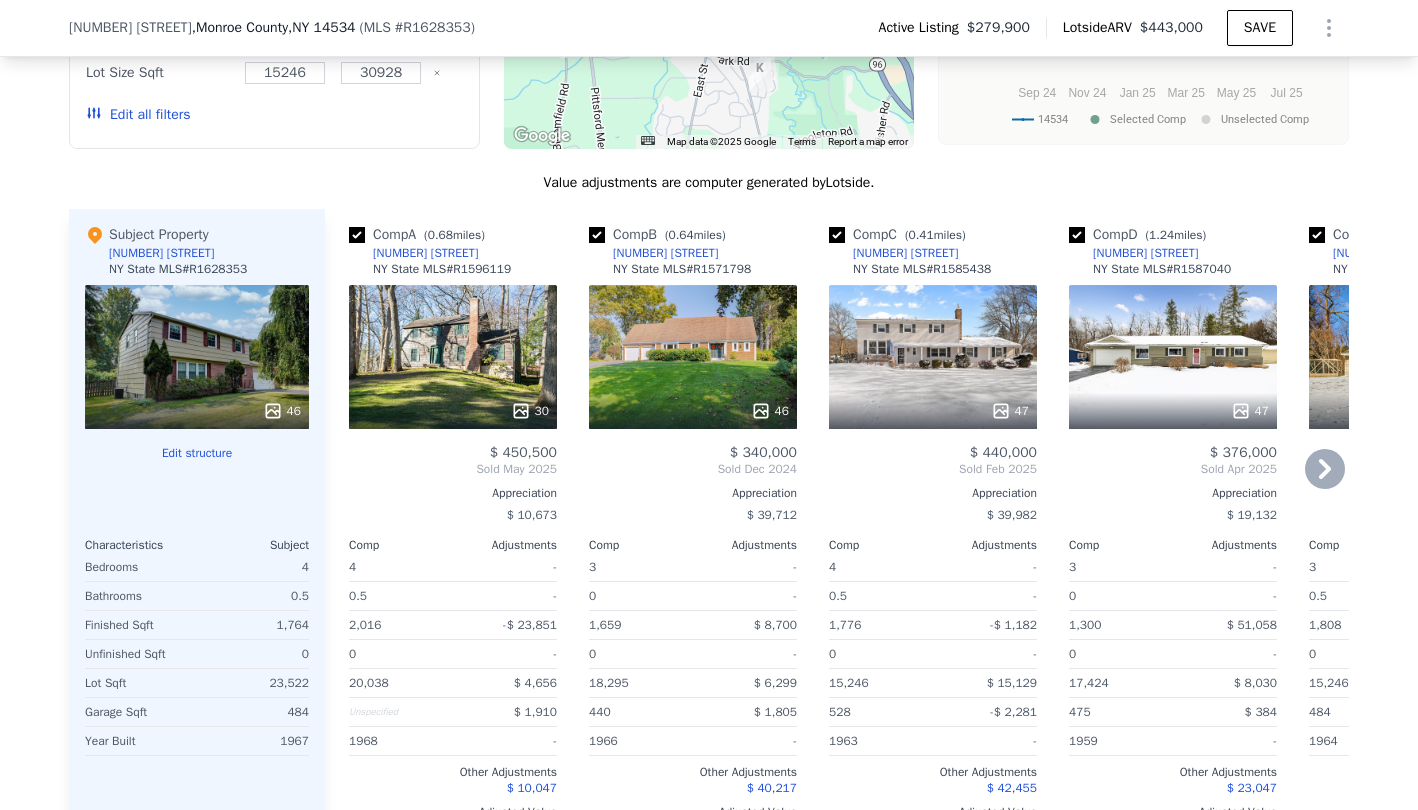 click on "Comp  A ( 0.68  miles) 15 Sand Brook Rd [STATE] State MLS  # R1596119 30 $ 450,500 Sold   May 2025 Appreciation $ 10,673 Comp Adjustments 4 - 0.5 - 2,016 -$ 23,851 0 - 20,038 $ 4,656 Unspecified $ 1,910 1968 - Other Adjustments $ 10,047 Adjusted Value $ 443,261" at bounding box center (453, 530) 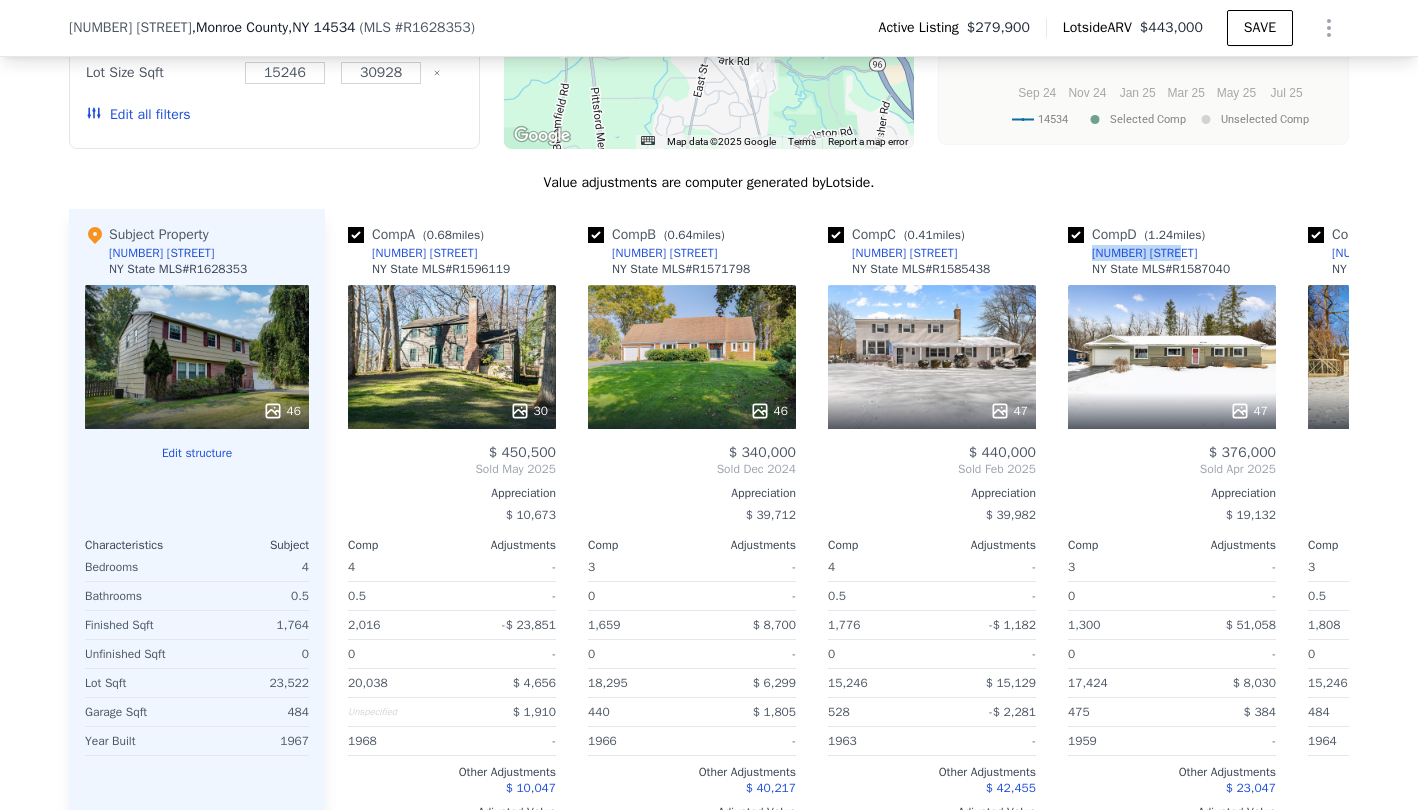 scroll, scrollTop: 0, scrollLeft: 0, axis: both 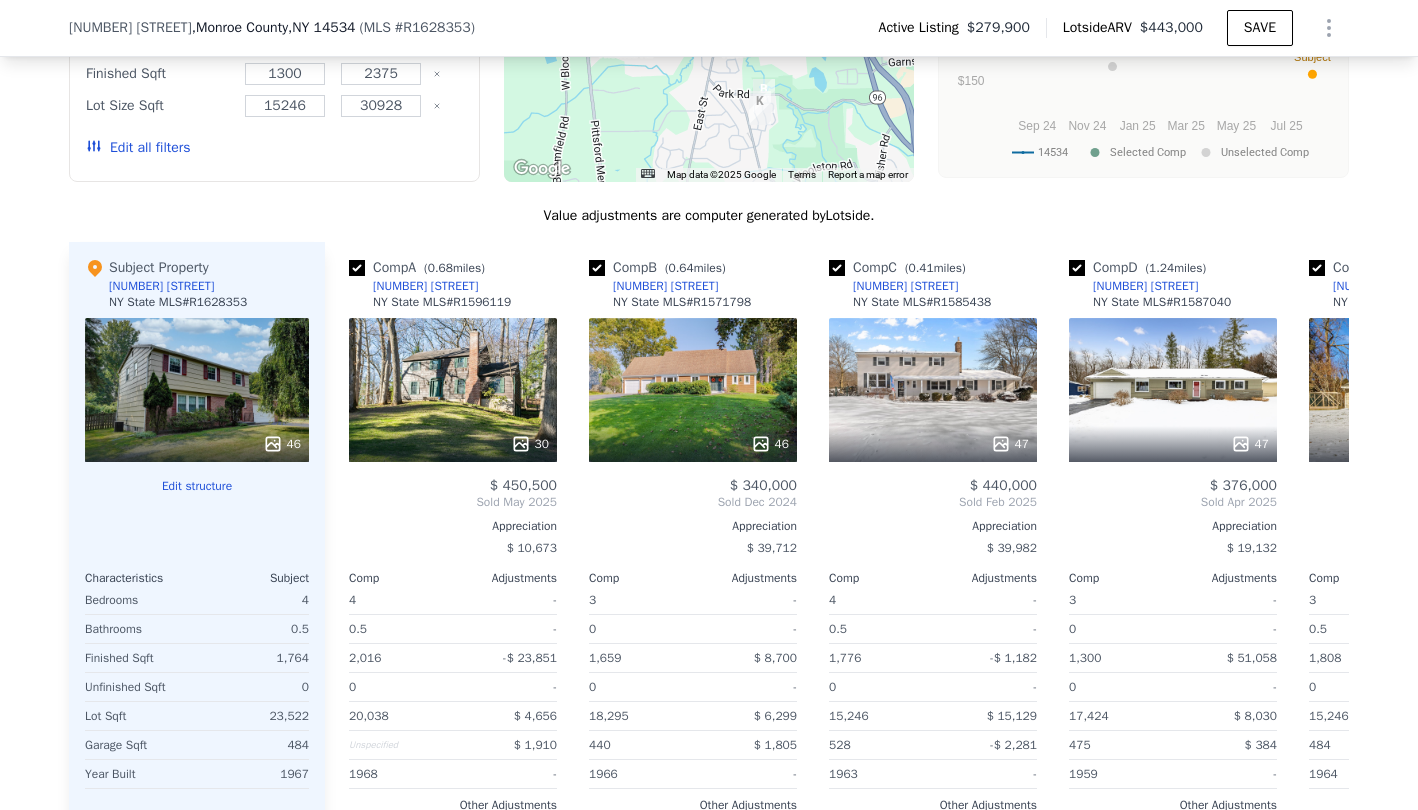click on "We found  12 sales  that match your search Listings provided by  [STATE] State MLS .  Filters  Map  Prices Modify Comp Filters Listing Status Sold Pending Active Characteristics   Min Max Bedrooms 3 5 Bathrooms 0 0.5 Finished Sqft 1300 2375 Lot Size Sqft 15246 30928 Edit all filters ← Move left → Move right ↑ Move up ↓ Move down + Zoom in - Zoom out Home Jump left by 75% End Jump right by 75% Page Up Jump up by 75% Page Down Jump down by 75% B A D E F G H I J K L • C Map Data Map data ©2025 Google Map data ©2025 Google 1 km  Click to toggle between metric and imperial units Terms Report a map error Median Sale Price per Square Foot 14534 Selected Comp Unselected Comp Sep 24 Nov 24 Jan 25 Mar 25 May 25 Jul 25 $150 $200 $250 $300 B F C E D A Subject L K I H G J Month 14534 Selected Comp Unselected Comp Aug 1, 2024 215.629 Sep 1, 2024 215.679 Oct 1, 2024 216.38 Oct 1, 2024 216.38 189.844 Nov 1, 2024 215.795 Dec 1, 2024 213.958 Dec 1, 2024 213.958 204.943 Dec 1, 2024 213.958 168.712 Jan 1, 2025 213.141 ." at bounding box center (709, 359) 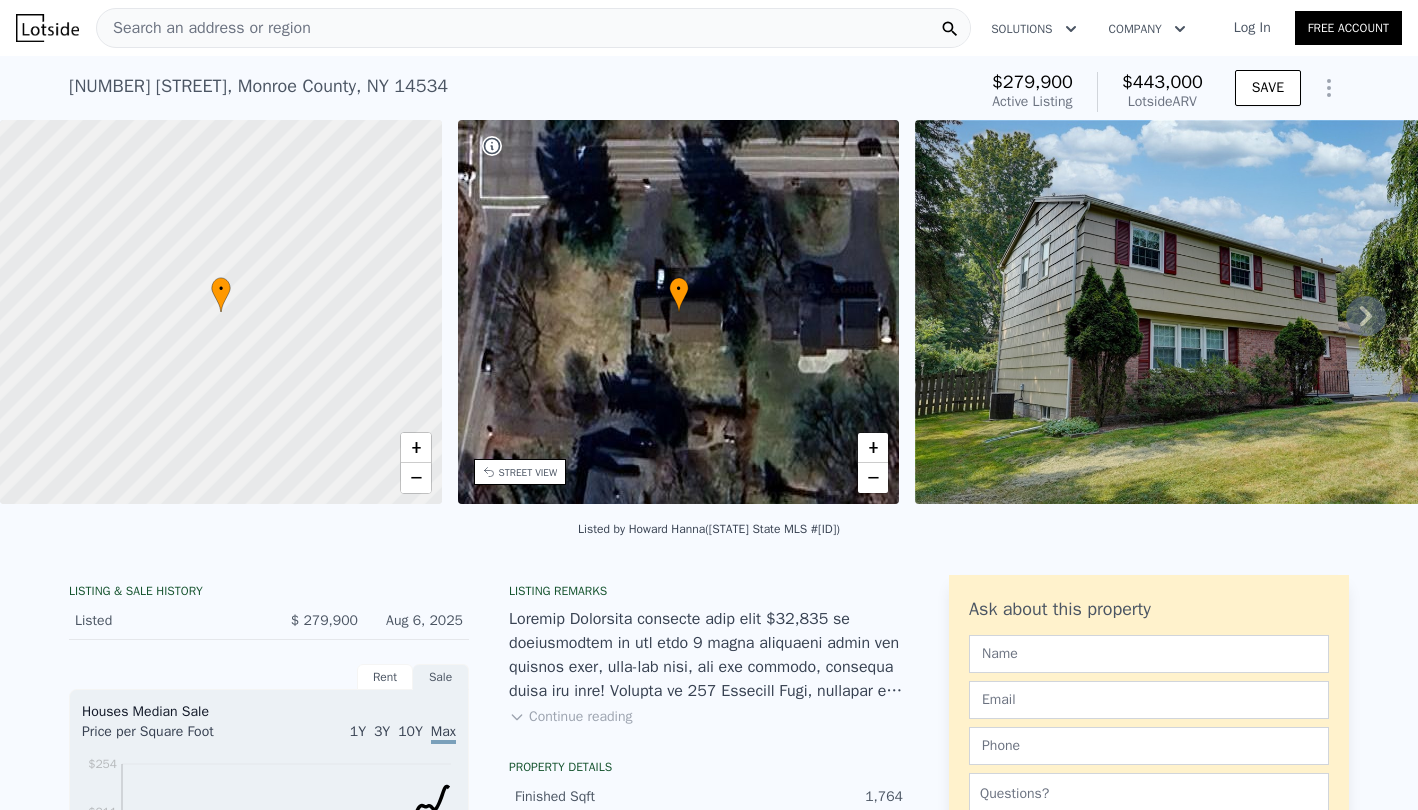 scroll, scrollTop: 0, scrollLeft: 0, axis: both 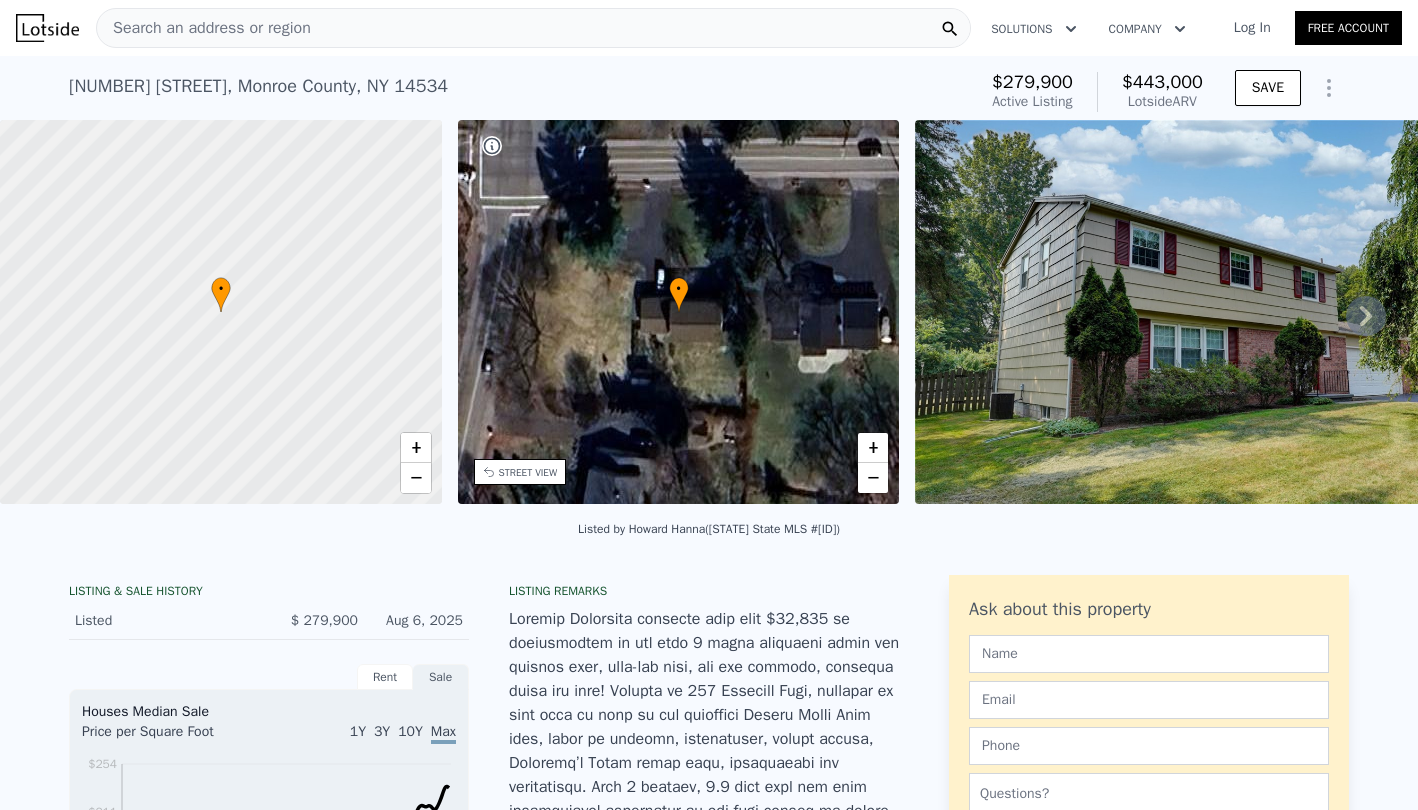 click 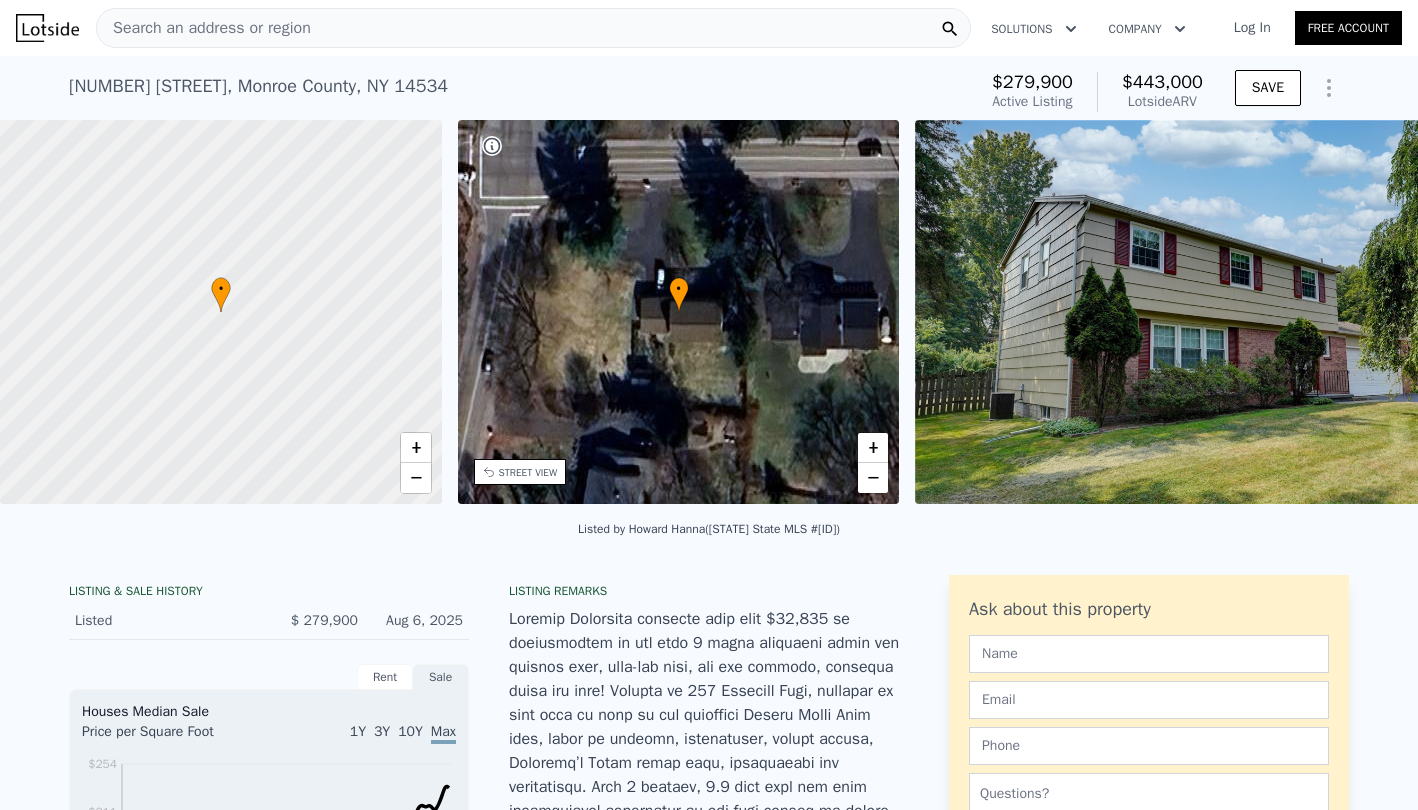 scroll, scrollTop: 0, scrollLeft: 466, axis: horizontal 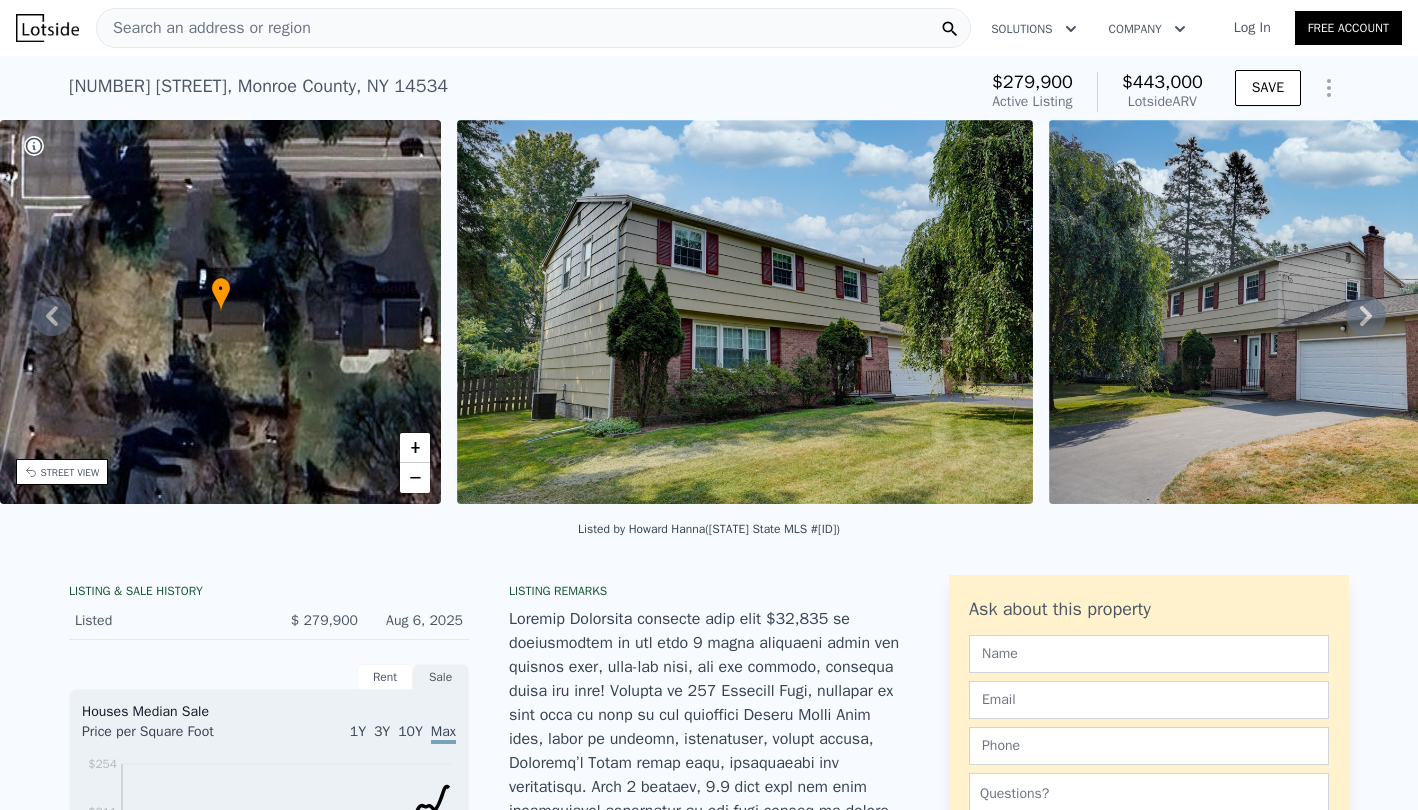 click 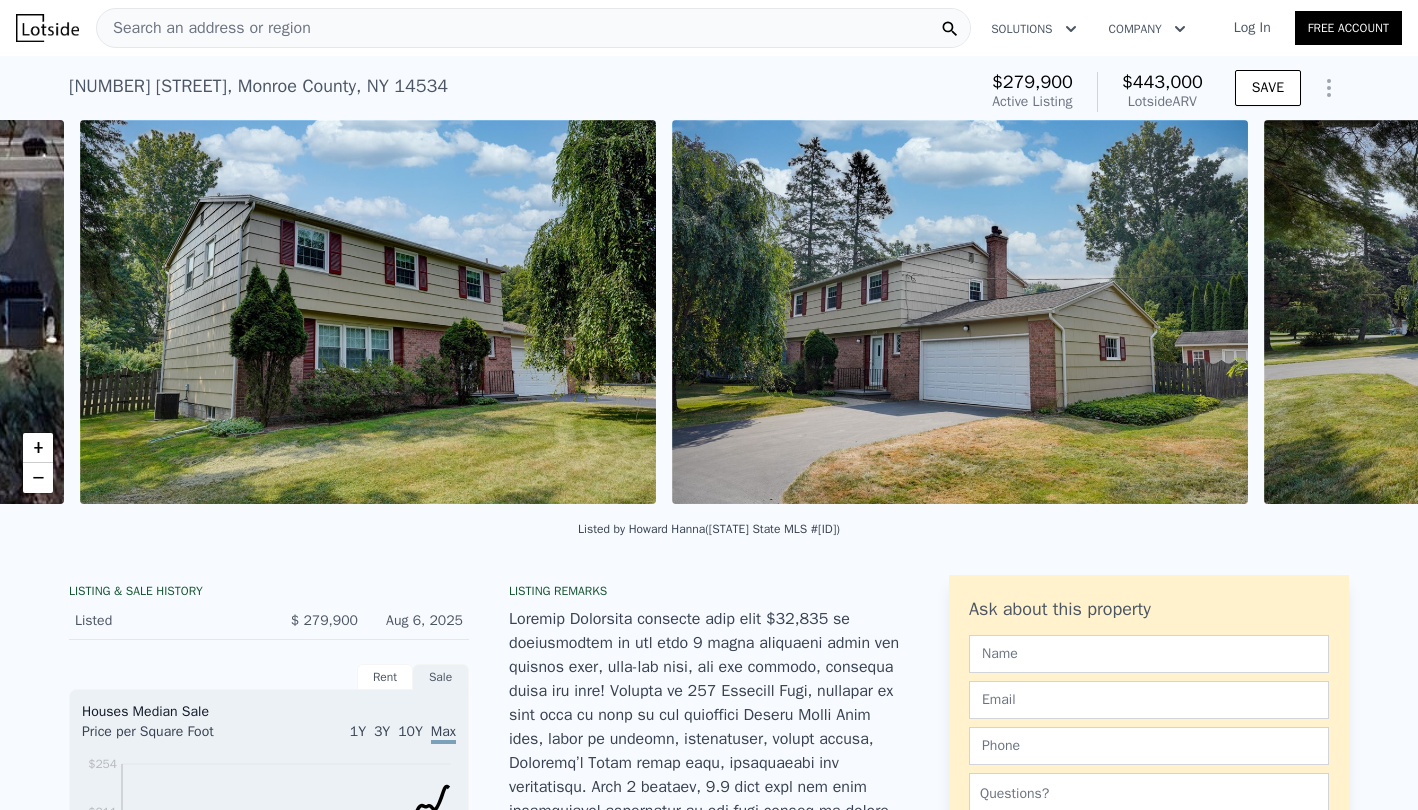 scroll, scrollTop: 0, scrollLeft: 915, axis: horizontal 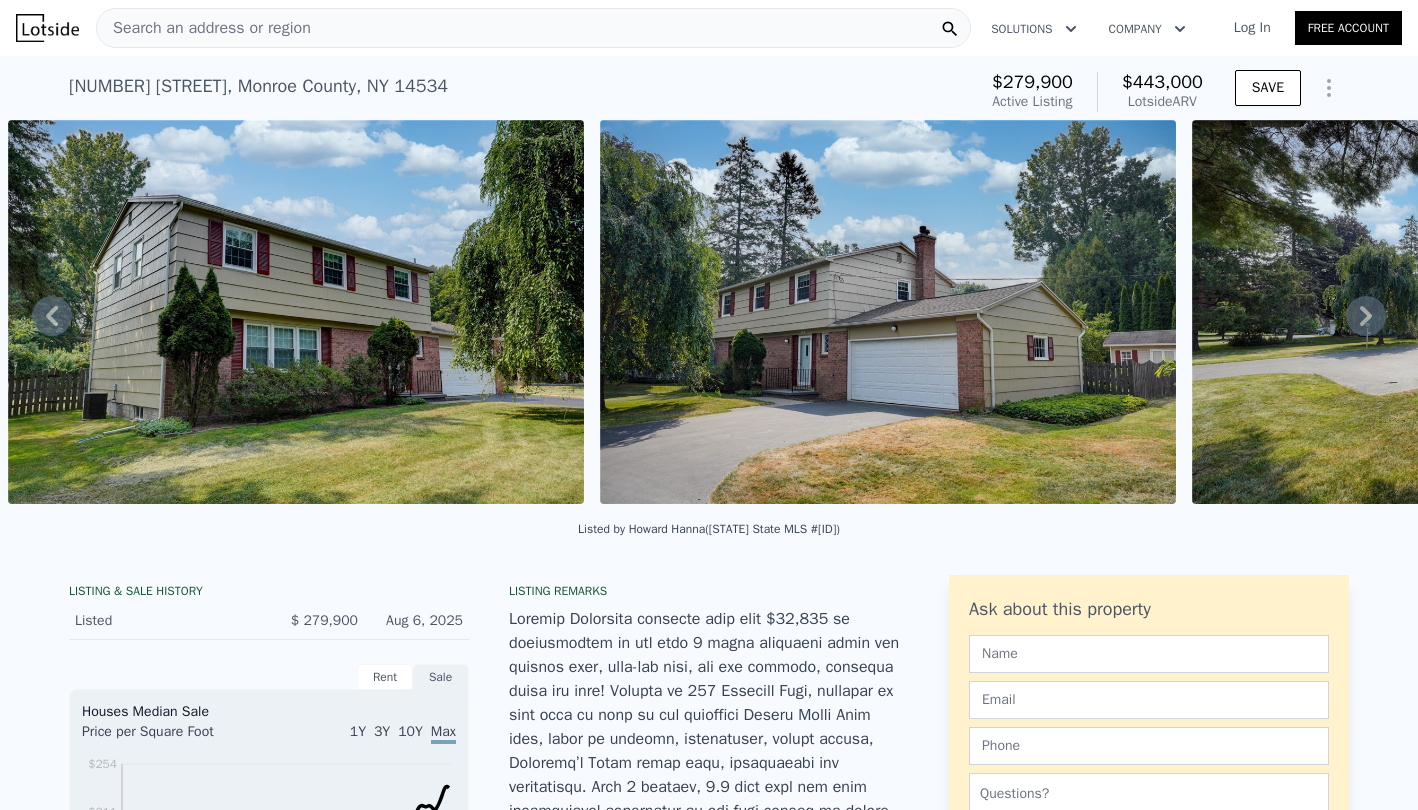 click 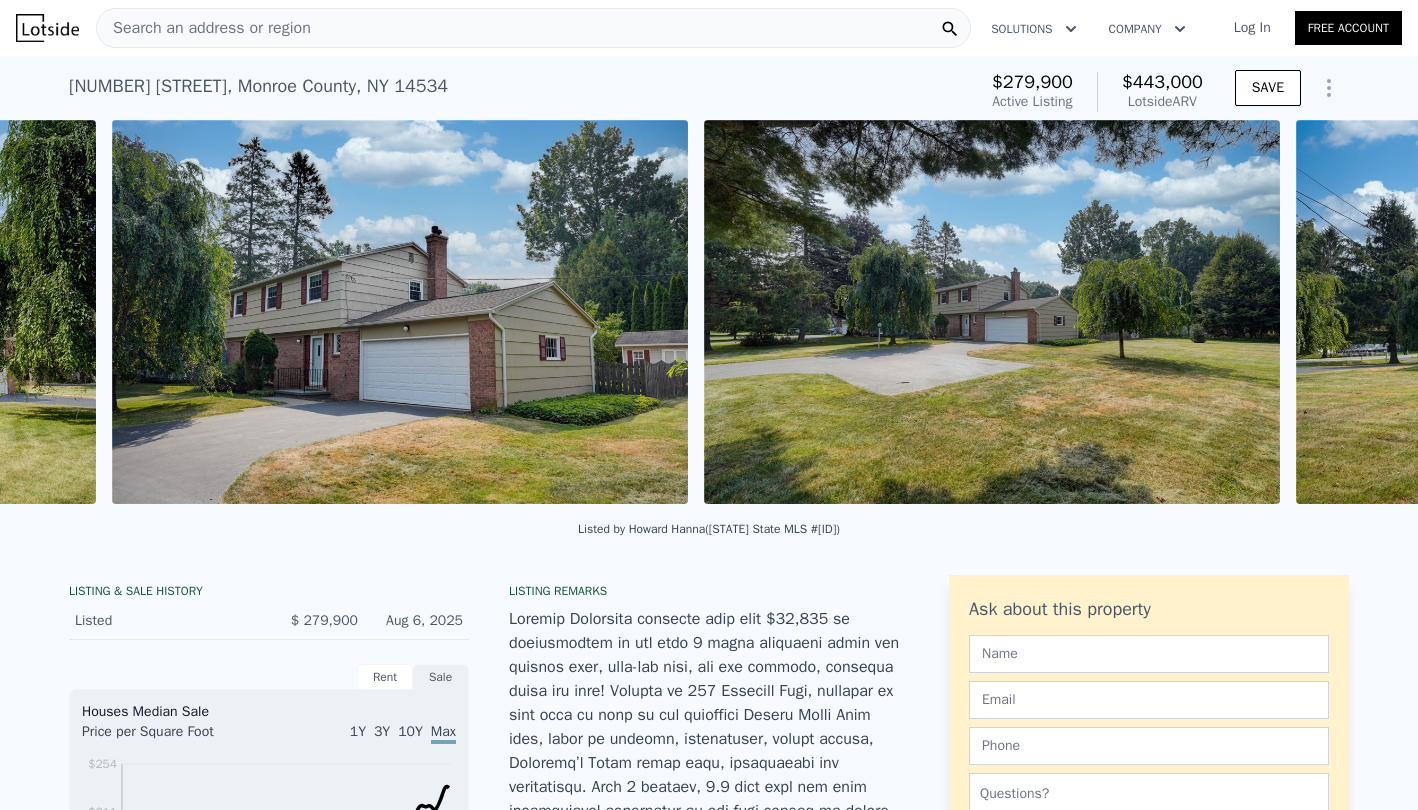 scroll, scrollTop: 0, scrollLeft: 1507, axis: horizontal 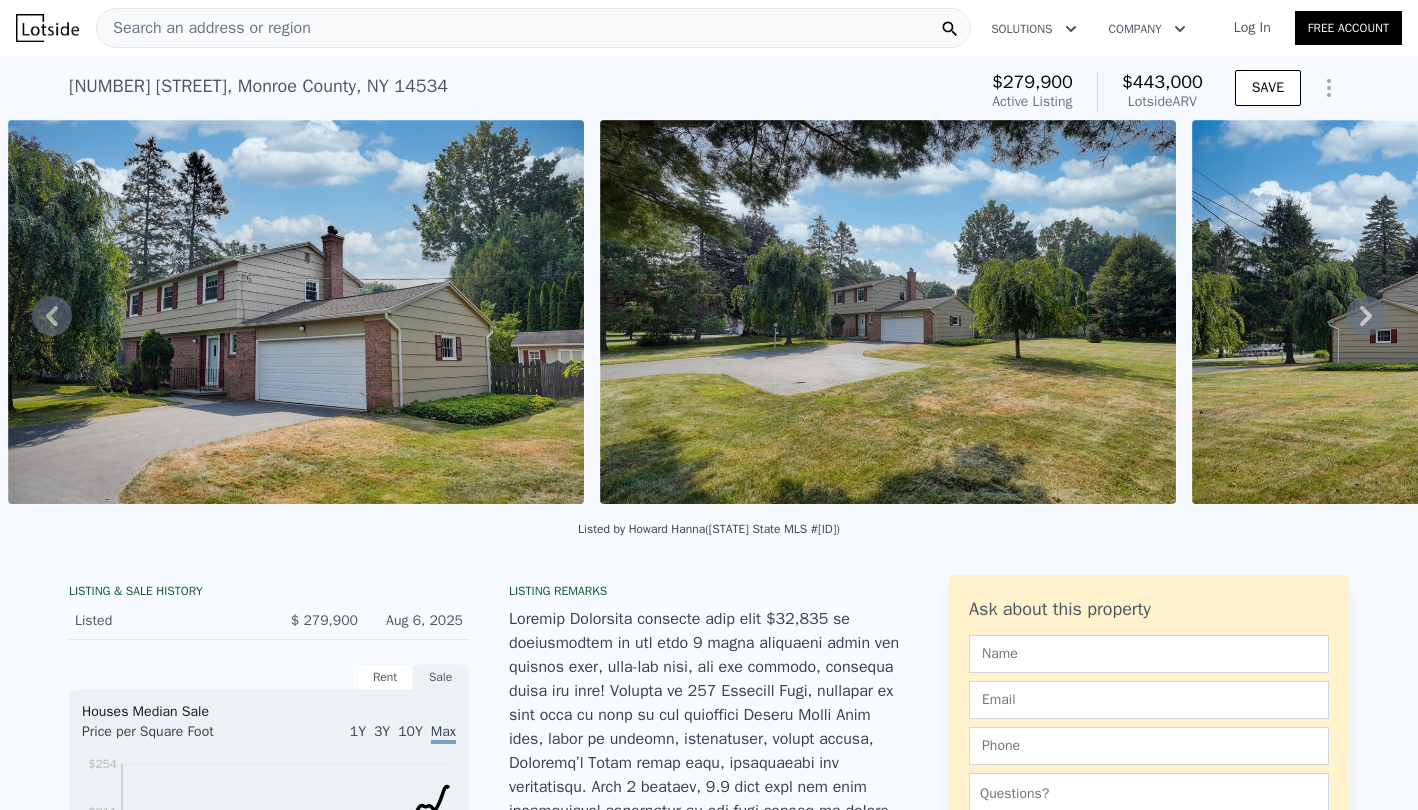 click 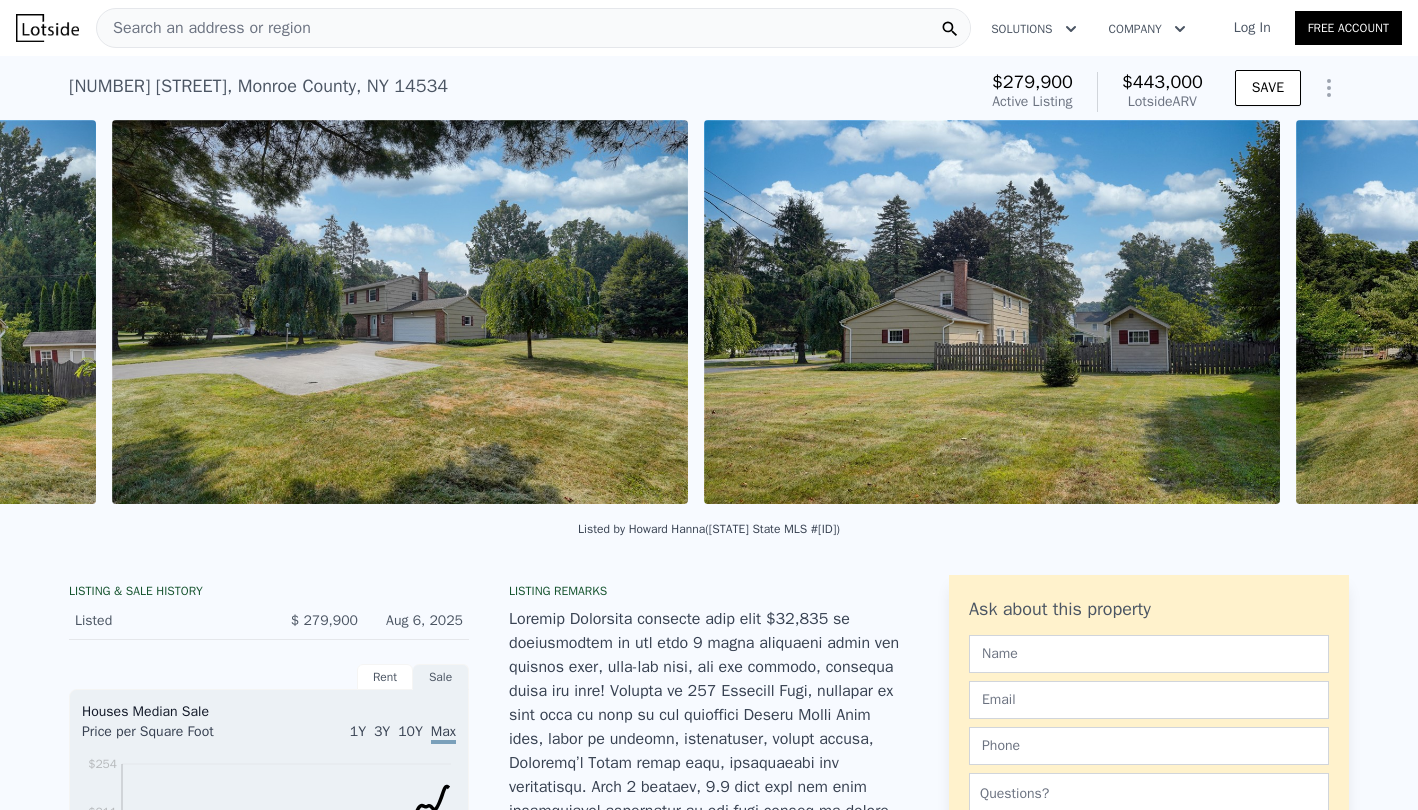scroll, scrollTop: 0, scrollLeft: 2099, axis: horizontal 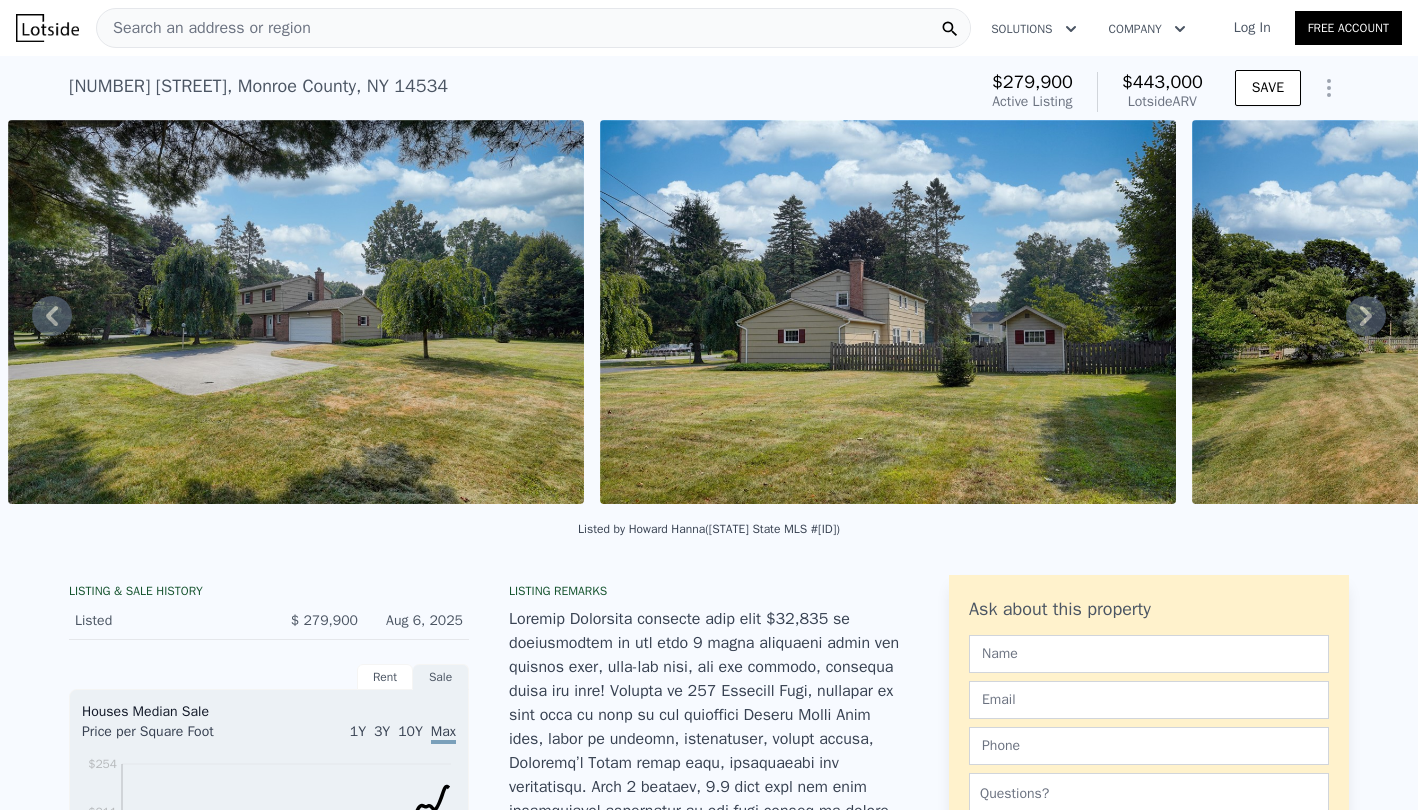 click 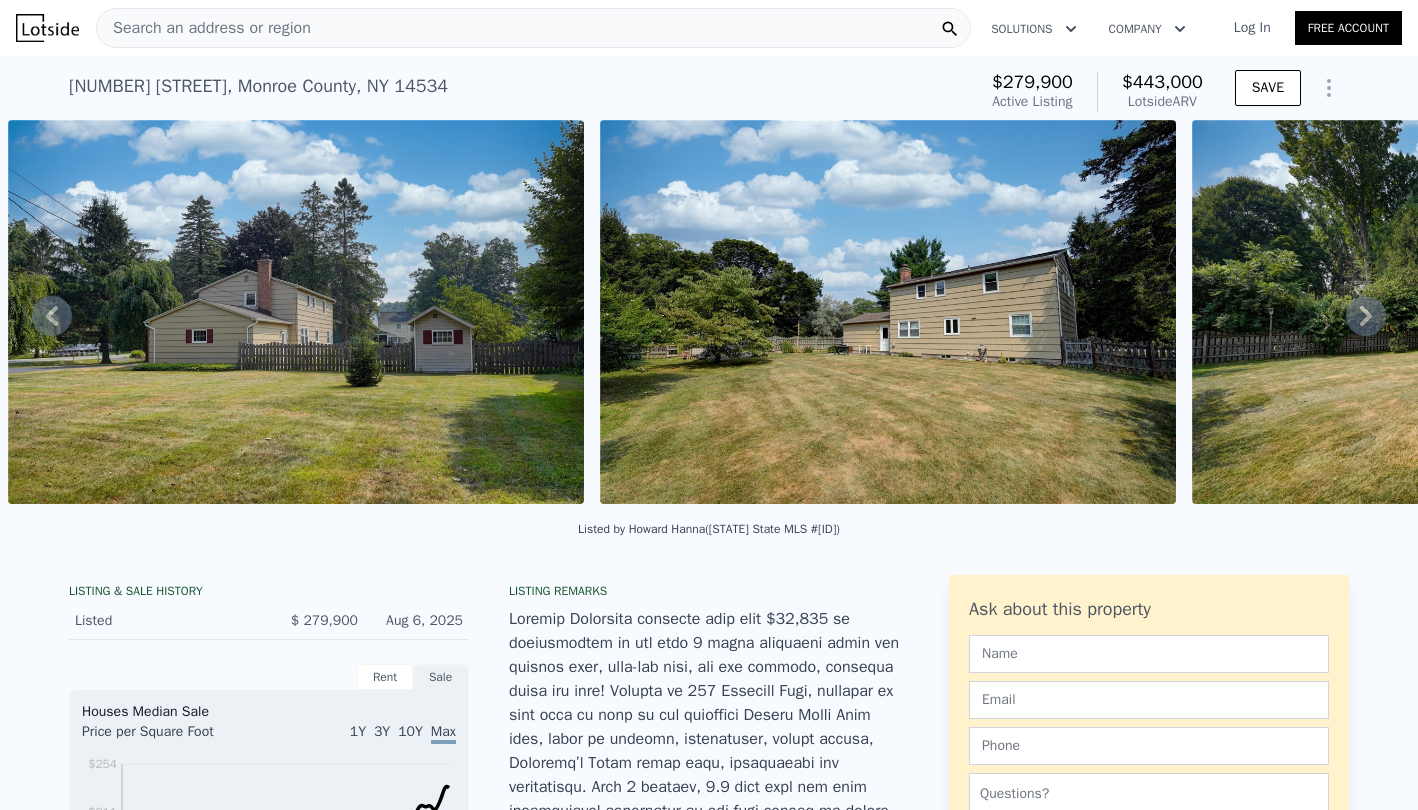 click 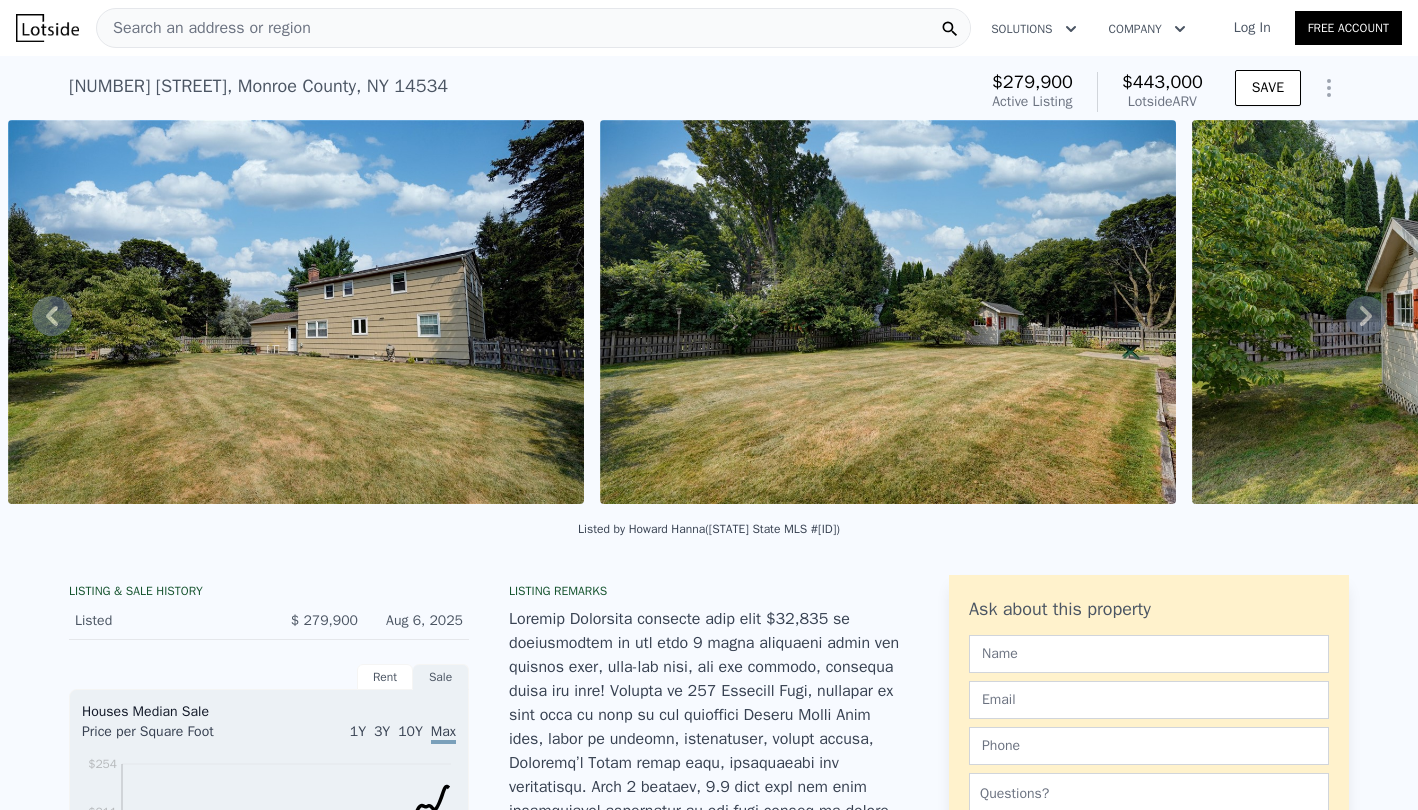 click 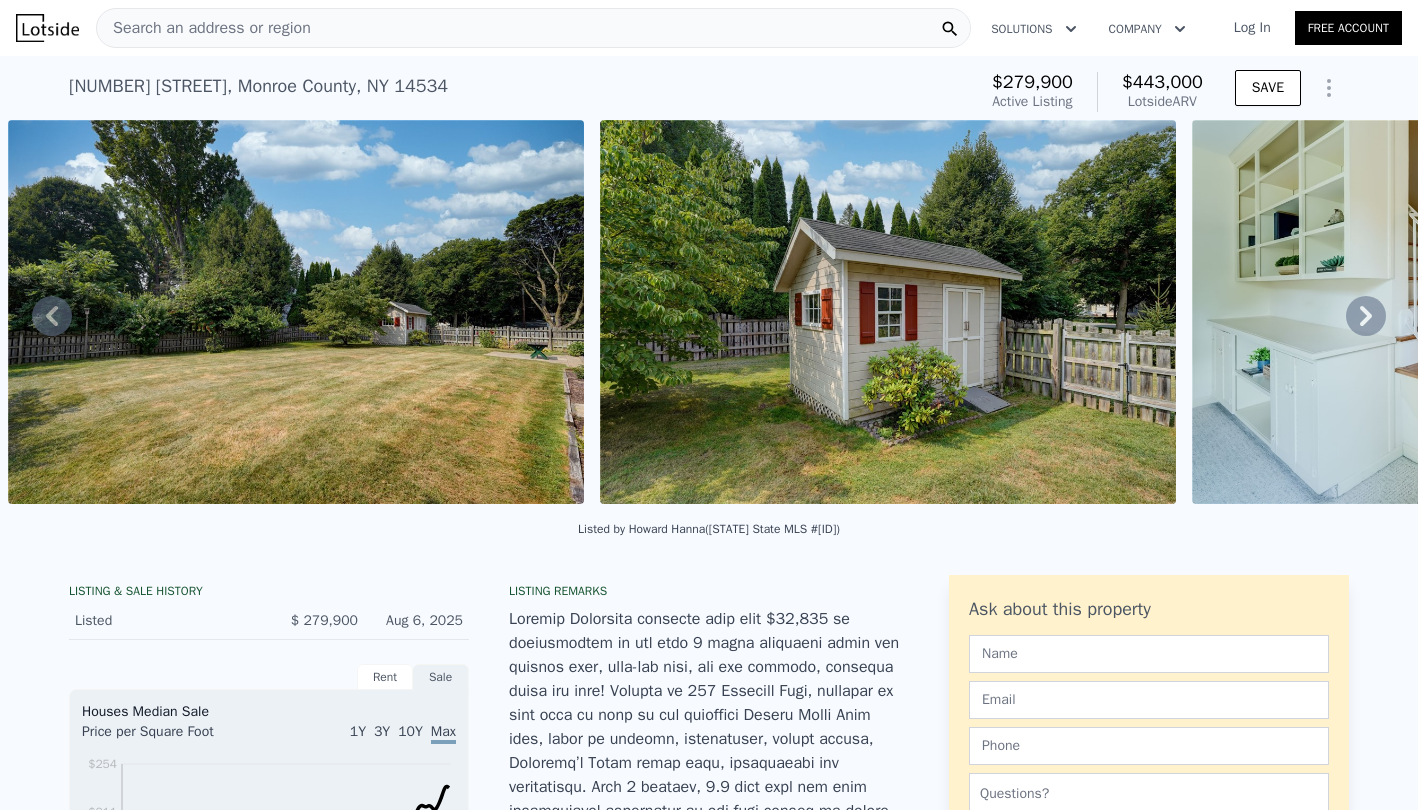 click 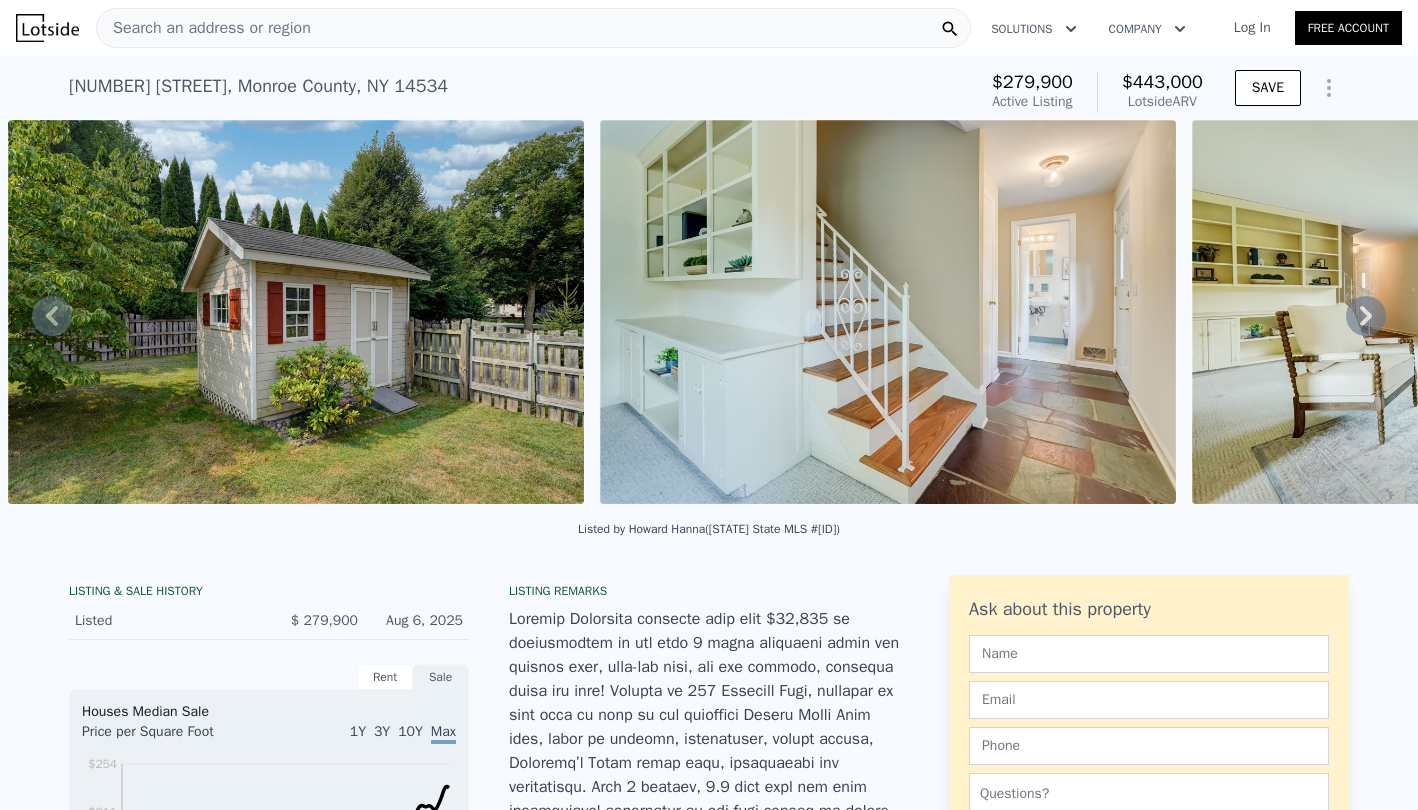click 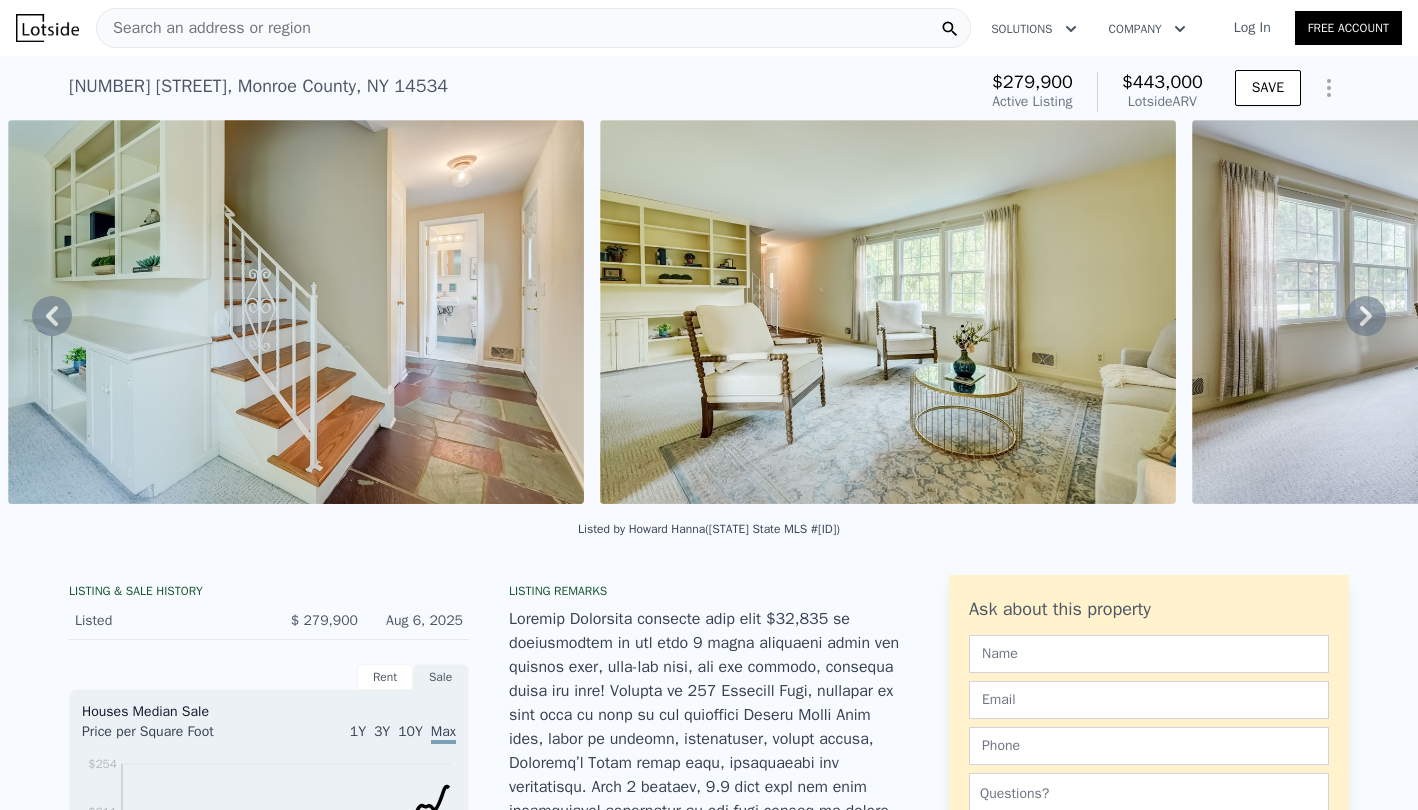click 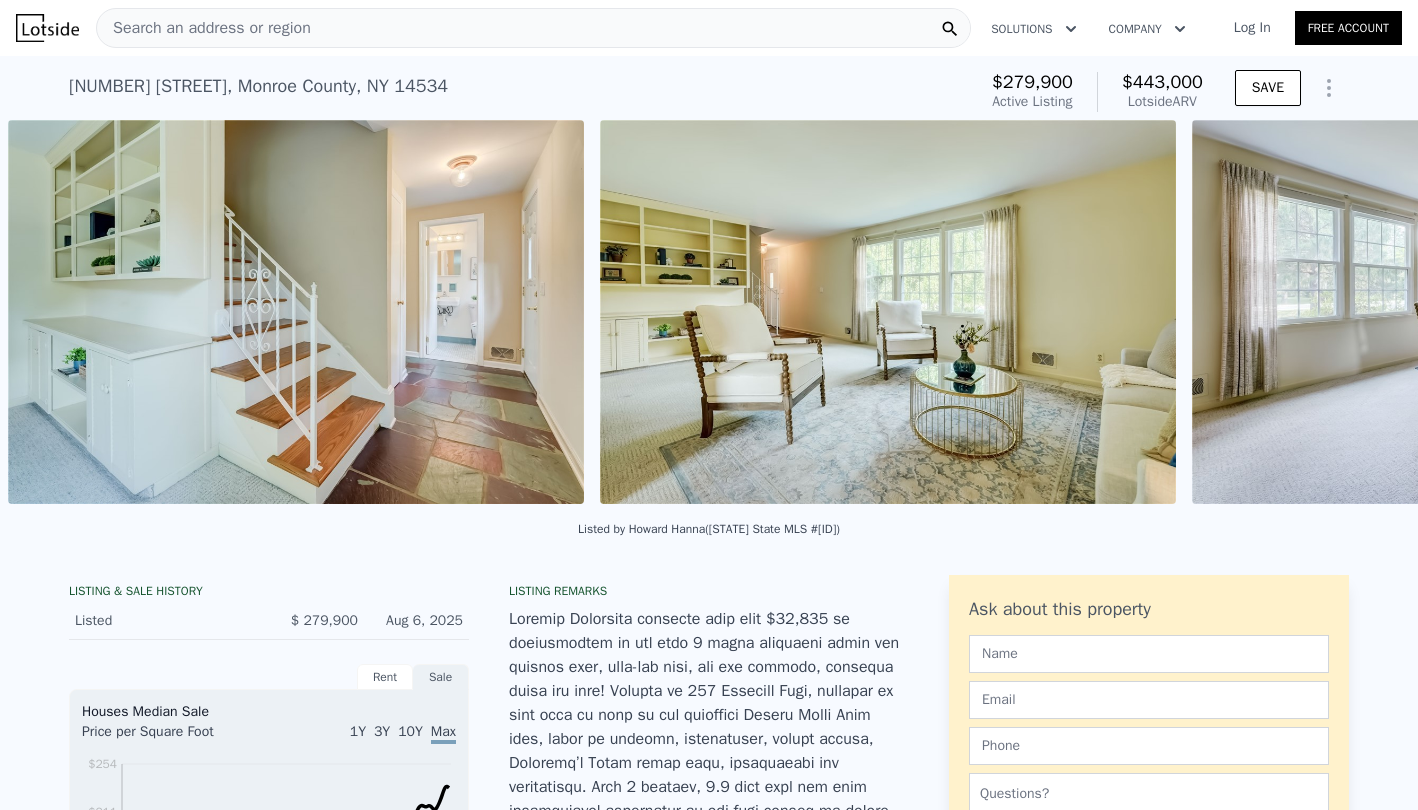 scroll, scrollTop: 0, scrollLeft: 5651, axis: horizontal 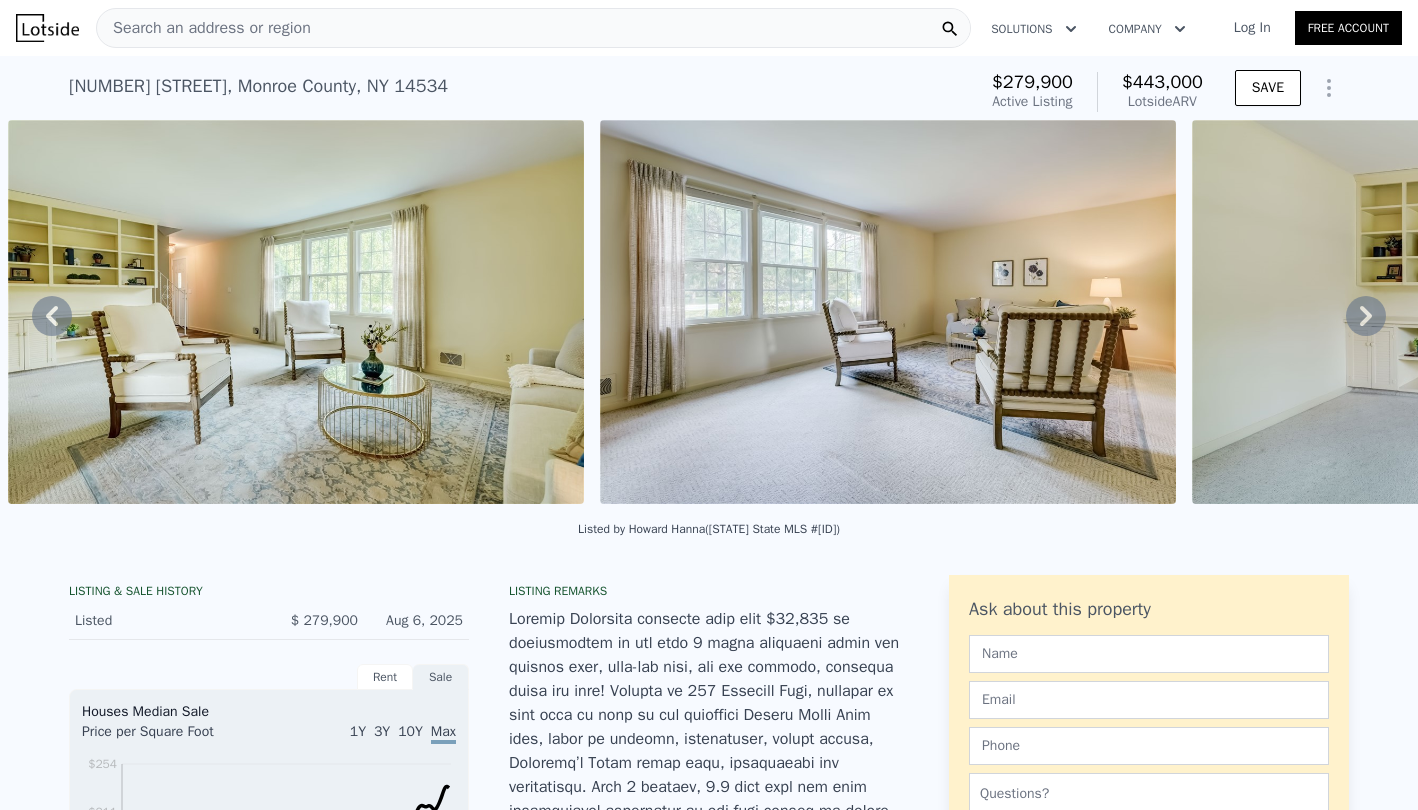 click 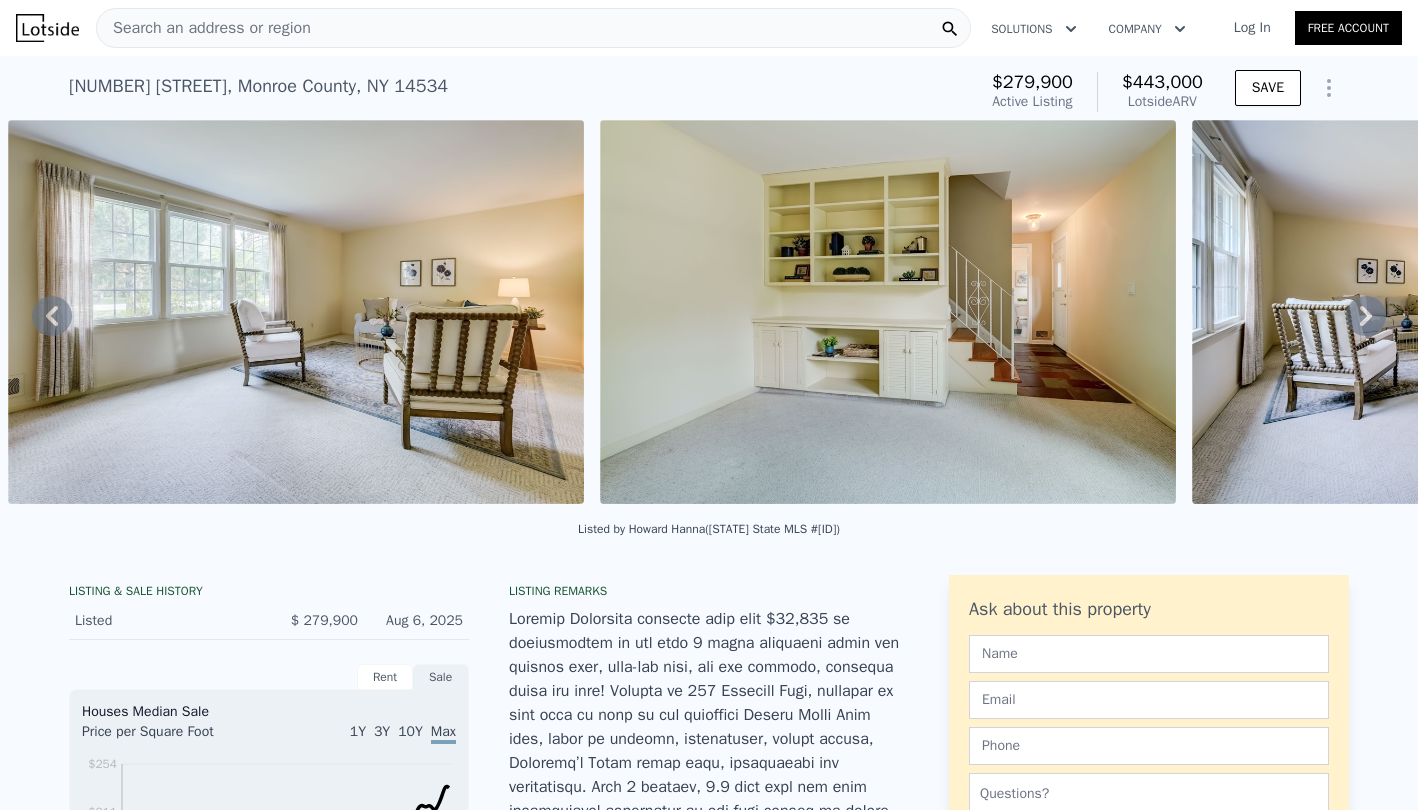 click on "•
+ −
•
+ − STREET VIEW Loading...   SATELLITE VIEW" at bounding box center (709, 315) 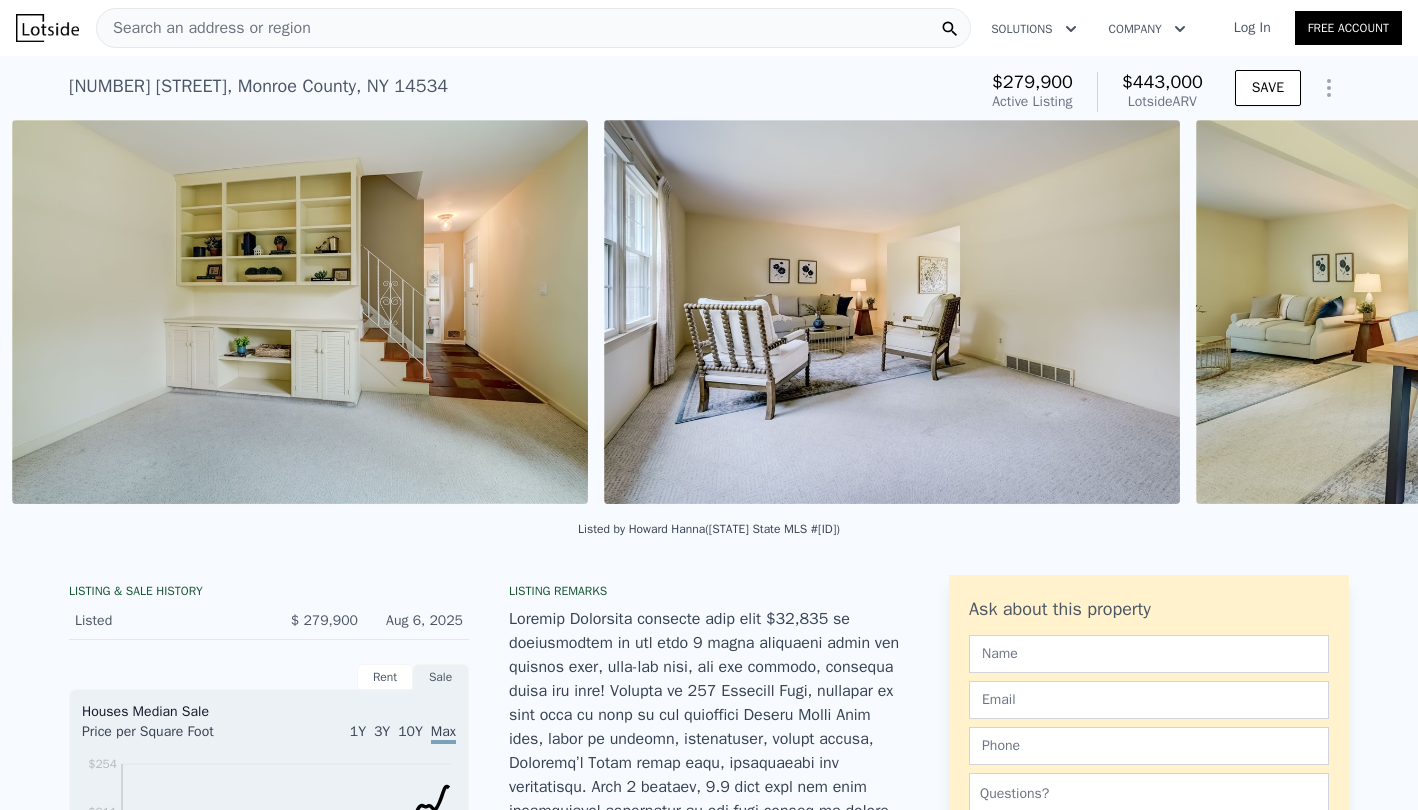 scroll, scrollTop: 0, scrollLeft: 6835, axis: horizontal 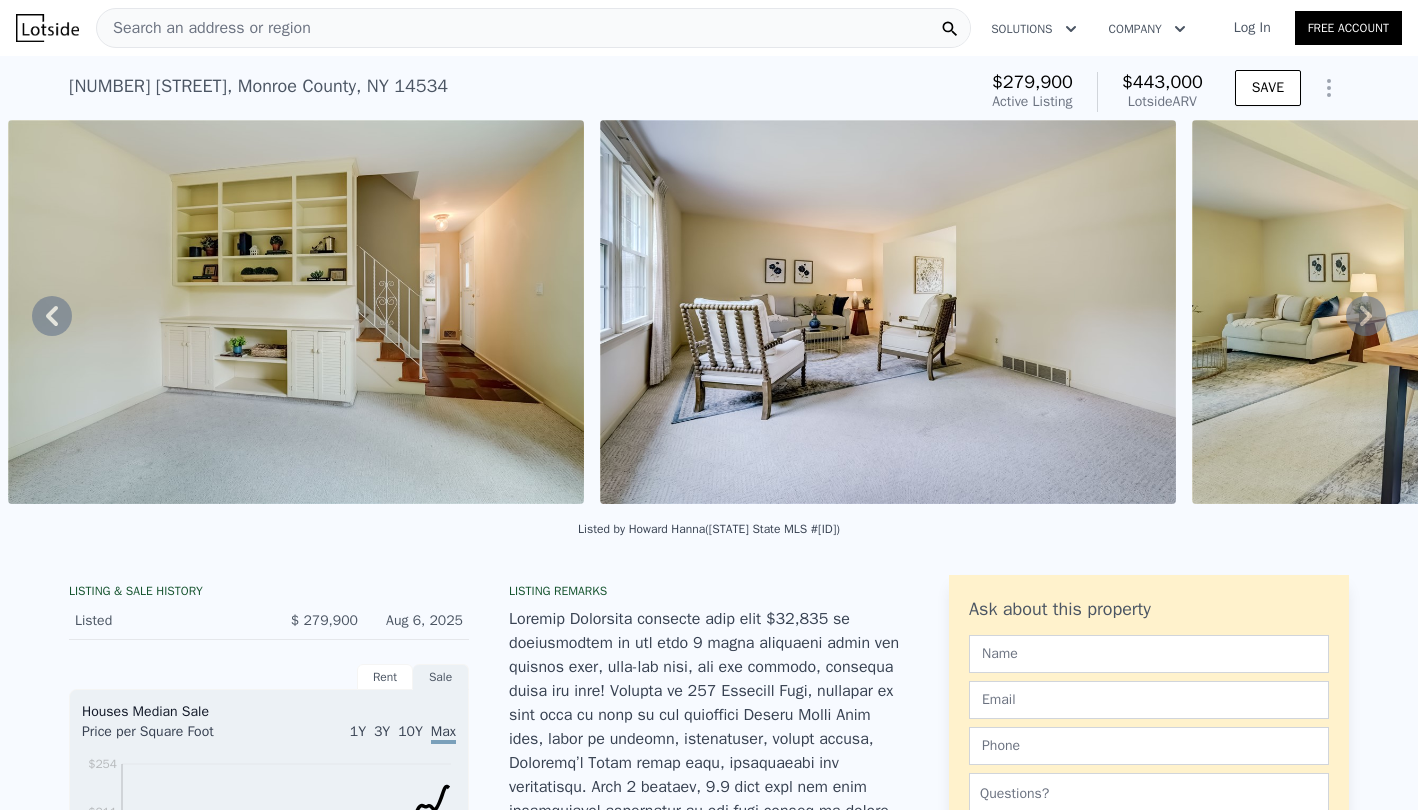 click 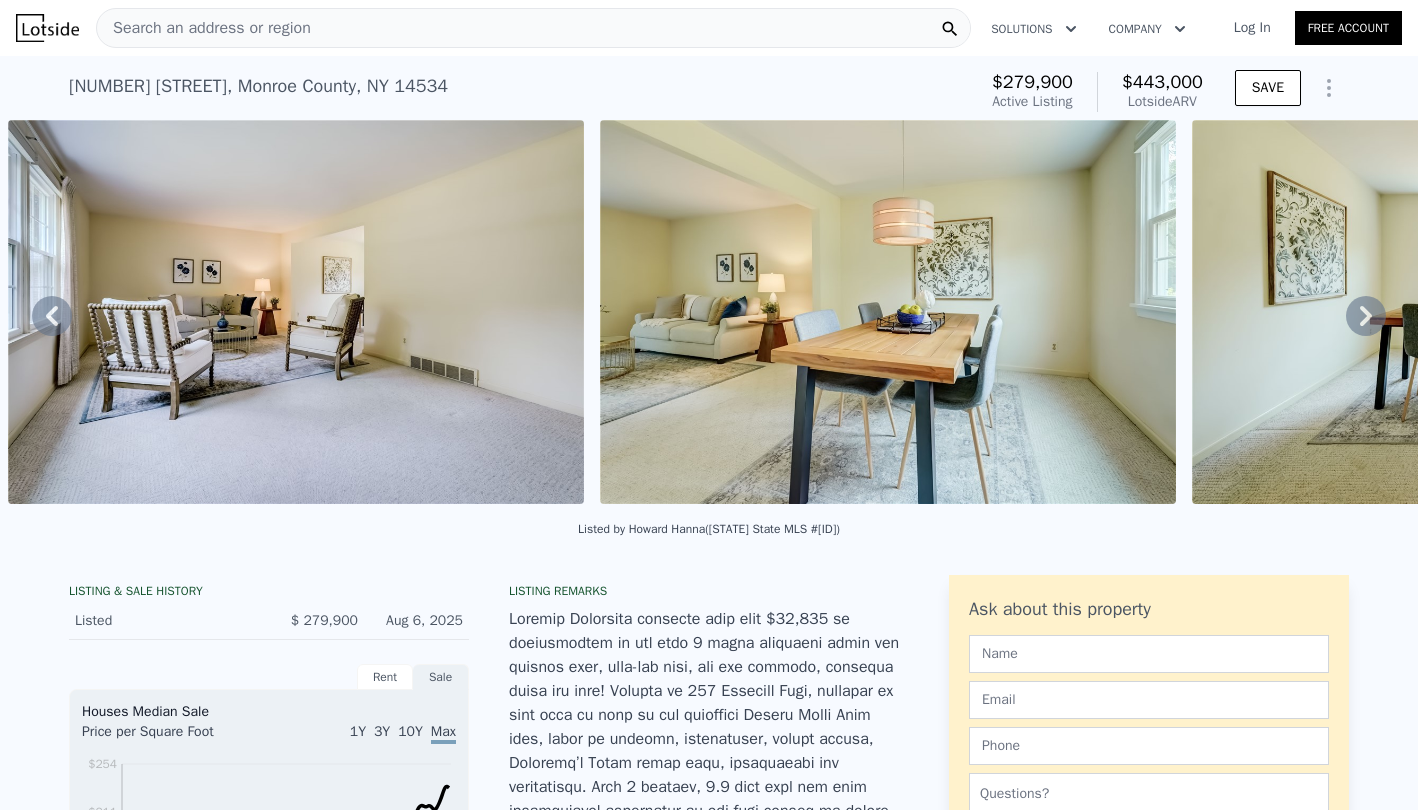 click 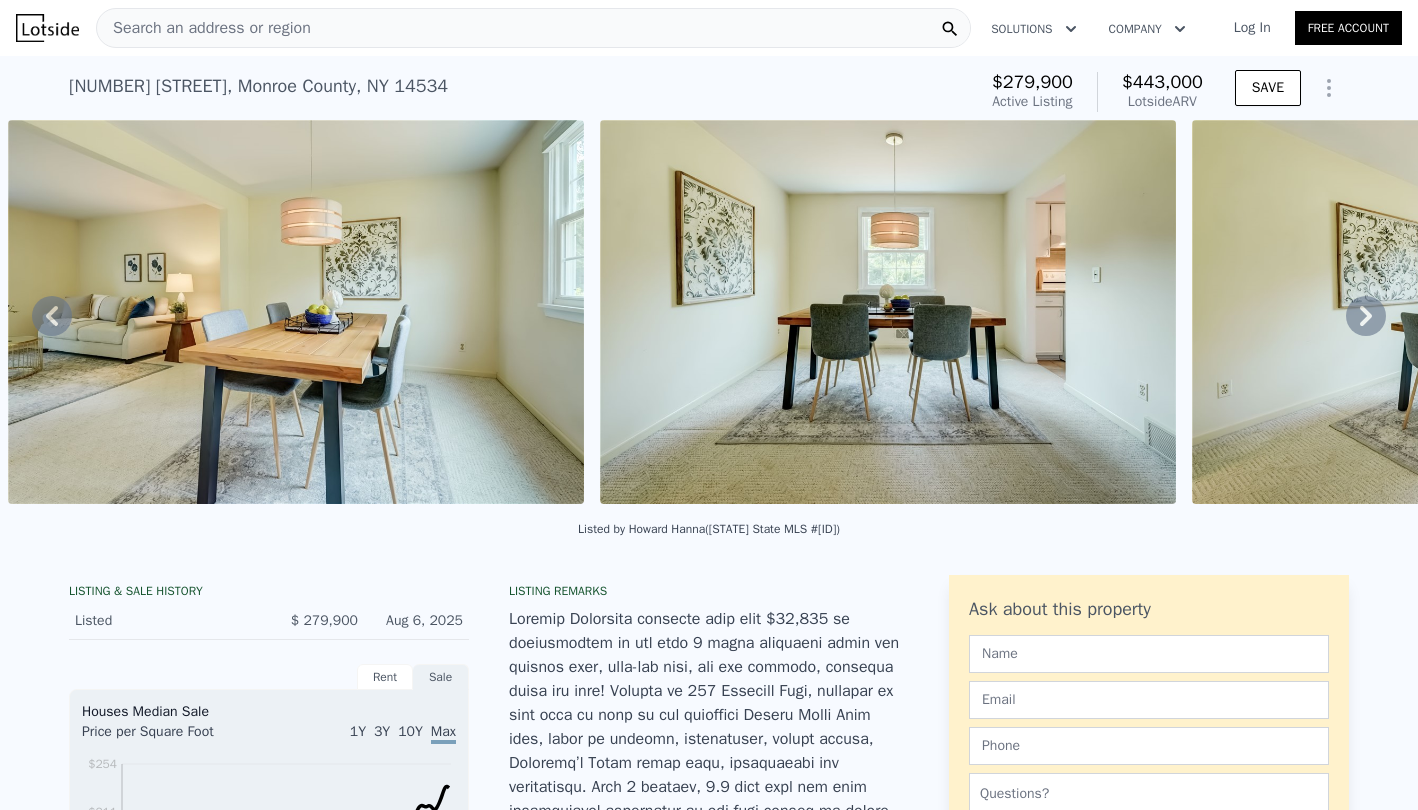 click 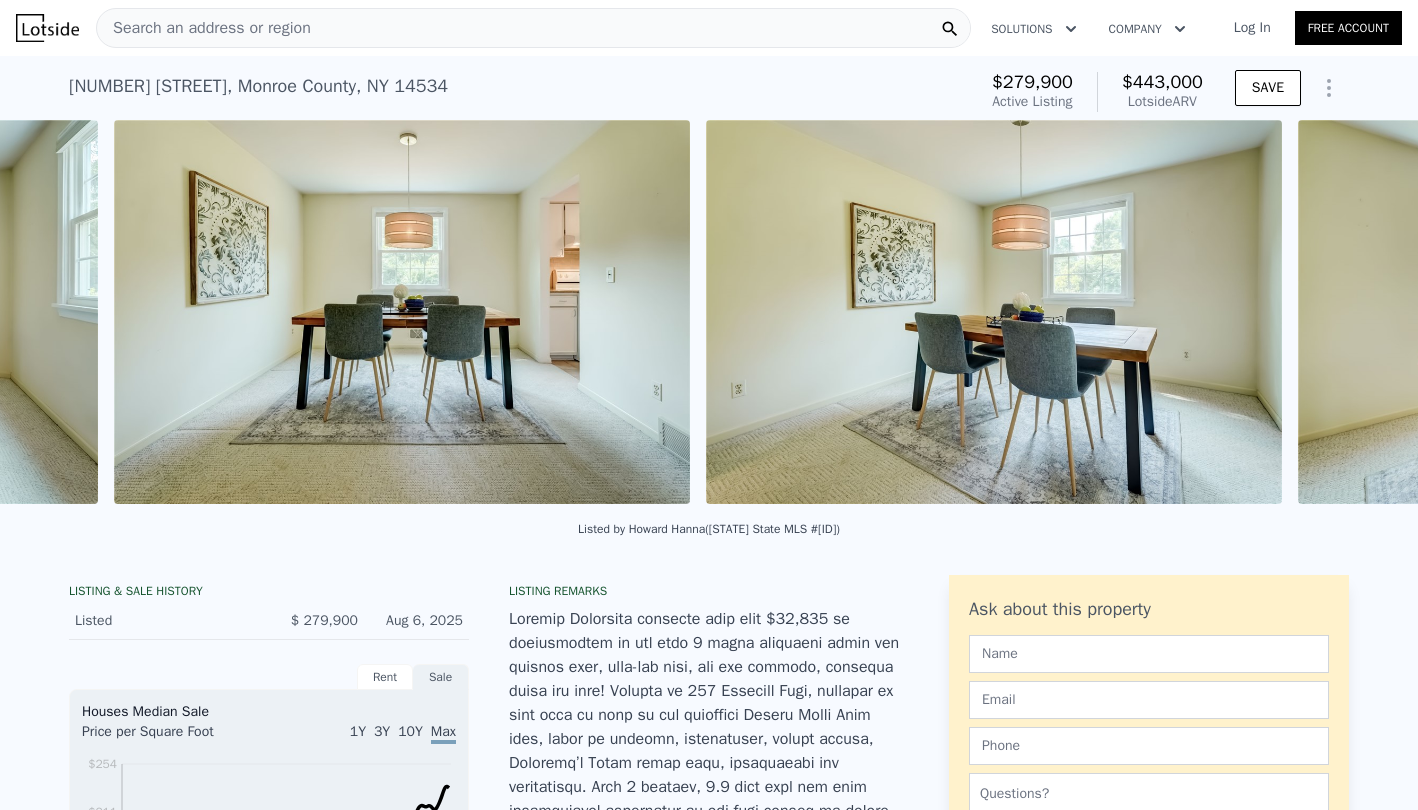 scroll, scrollTop: 0, scrollLeft: 8611, axis: horizontal 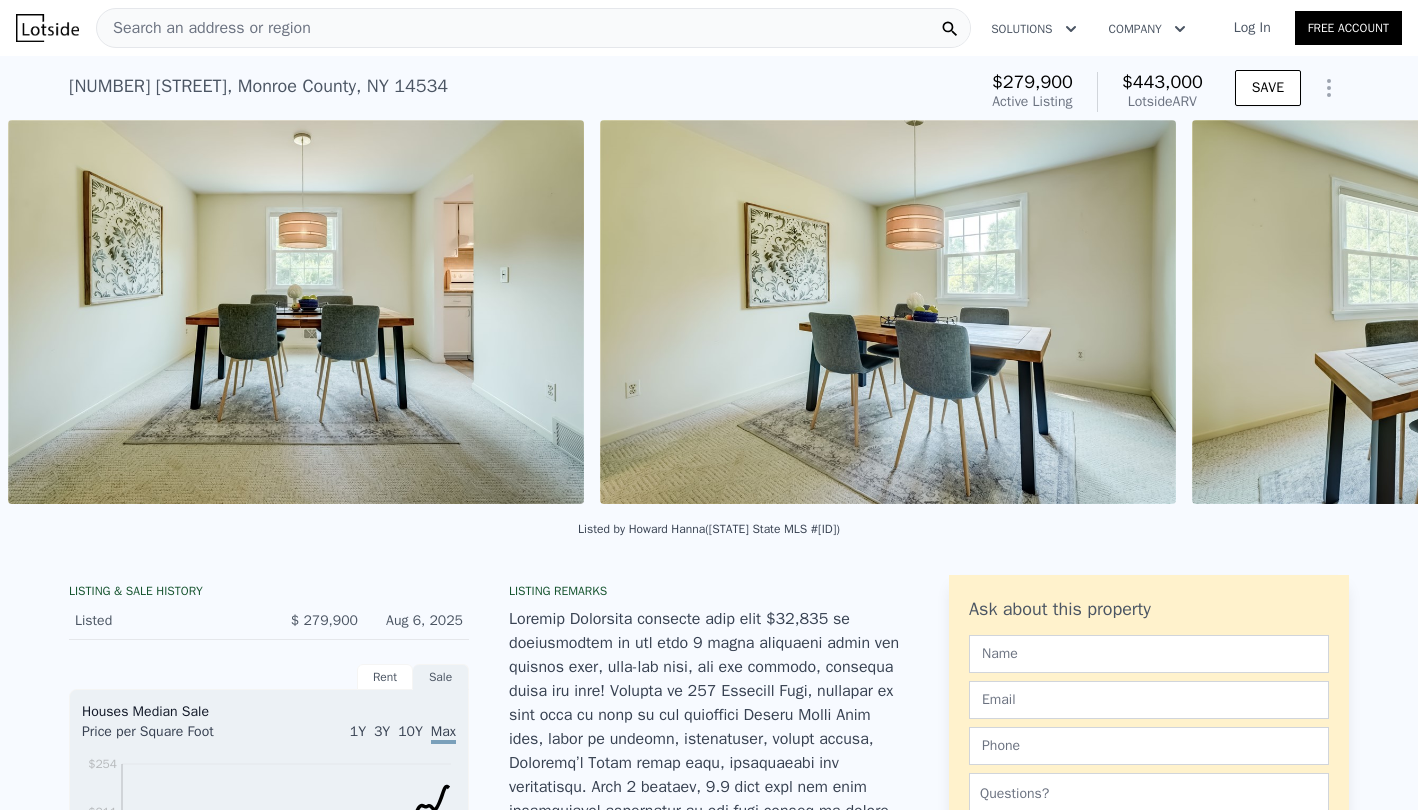 click on "•
+ −
•
+ − STREET VIEW Loading...   SATELLITE VIEW" at bounding box center (709, 315) 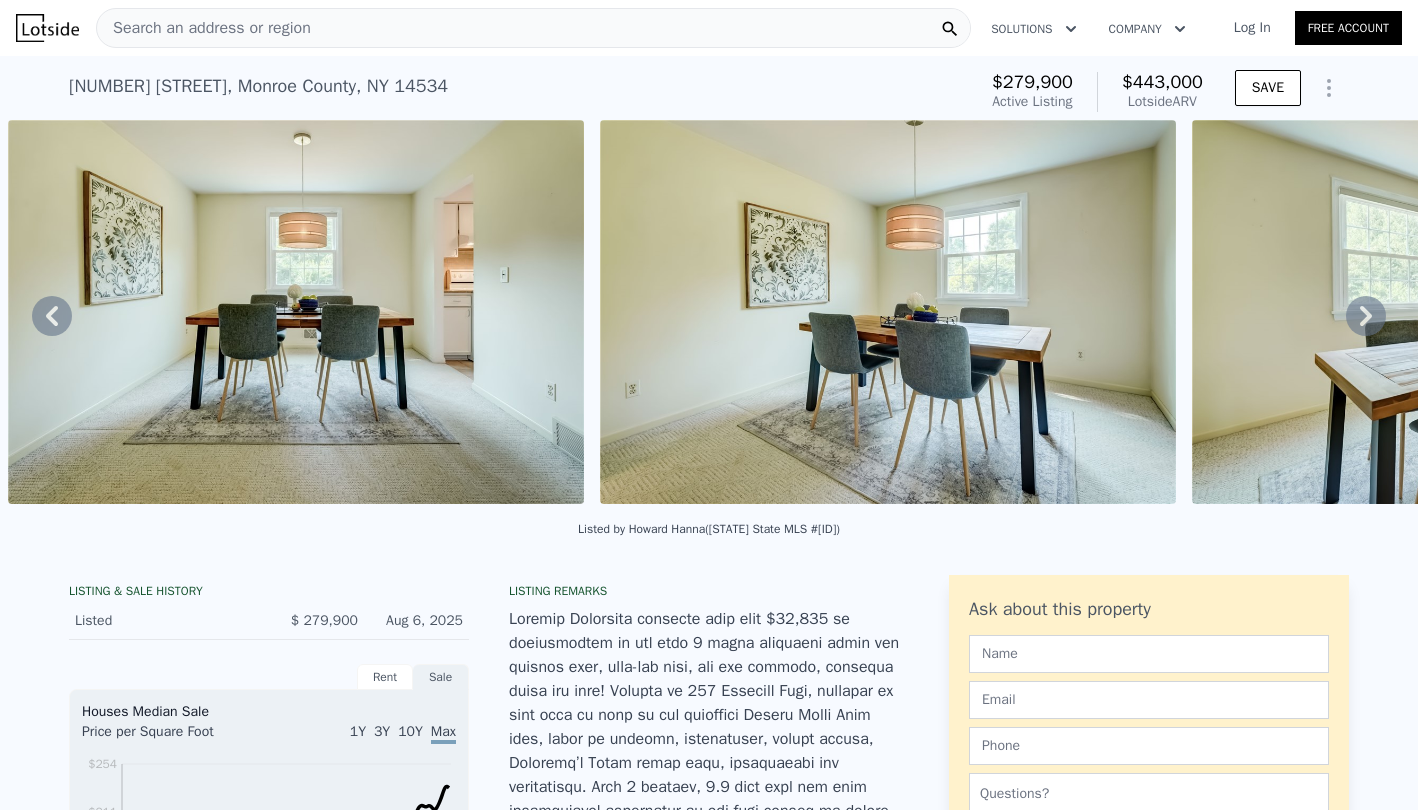 click 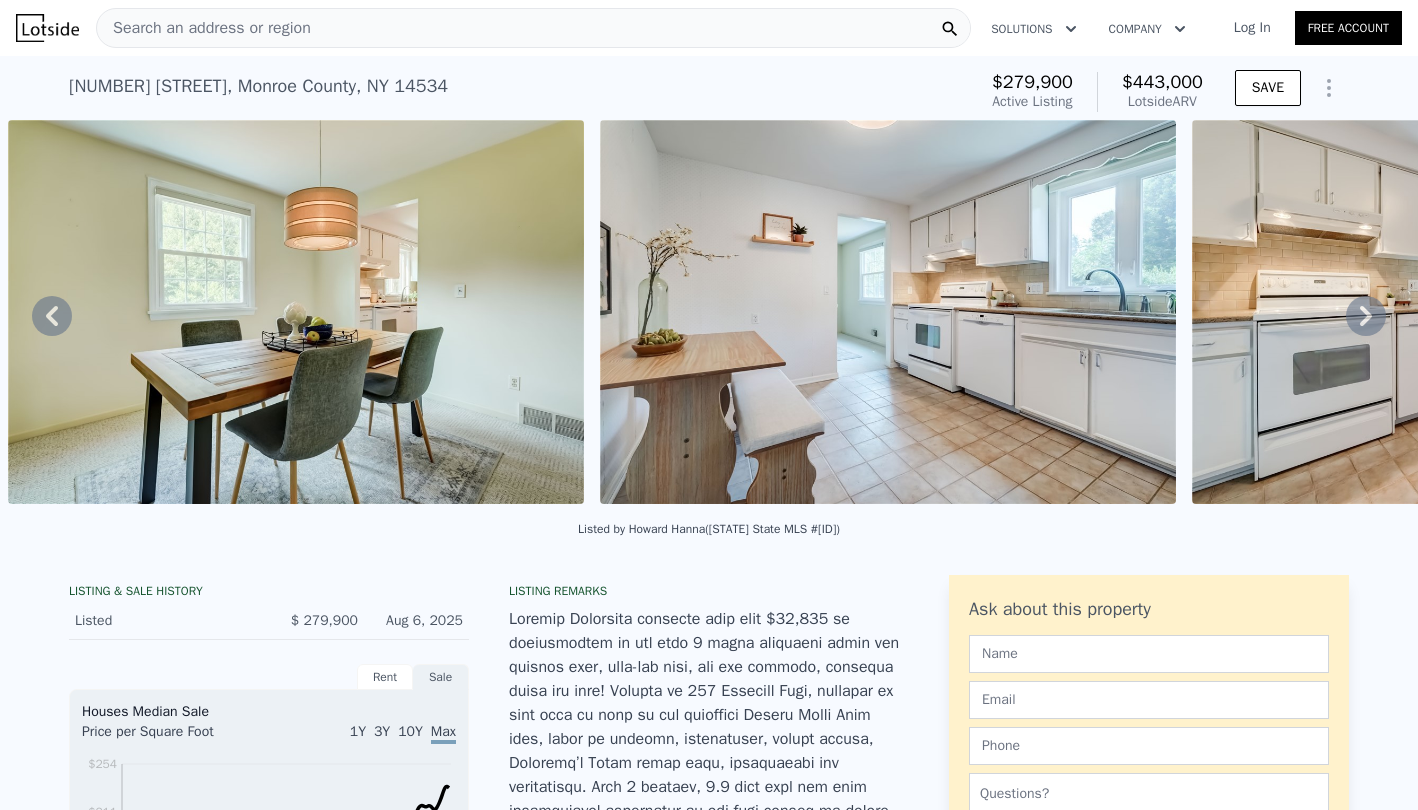 click 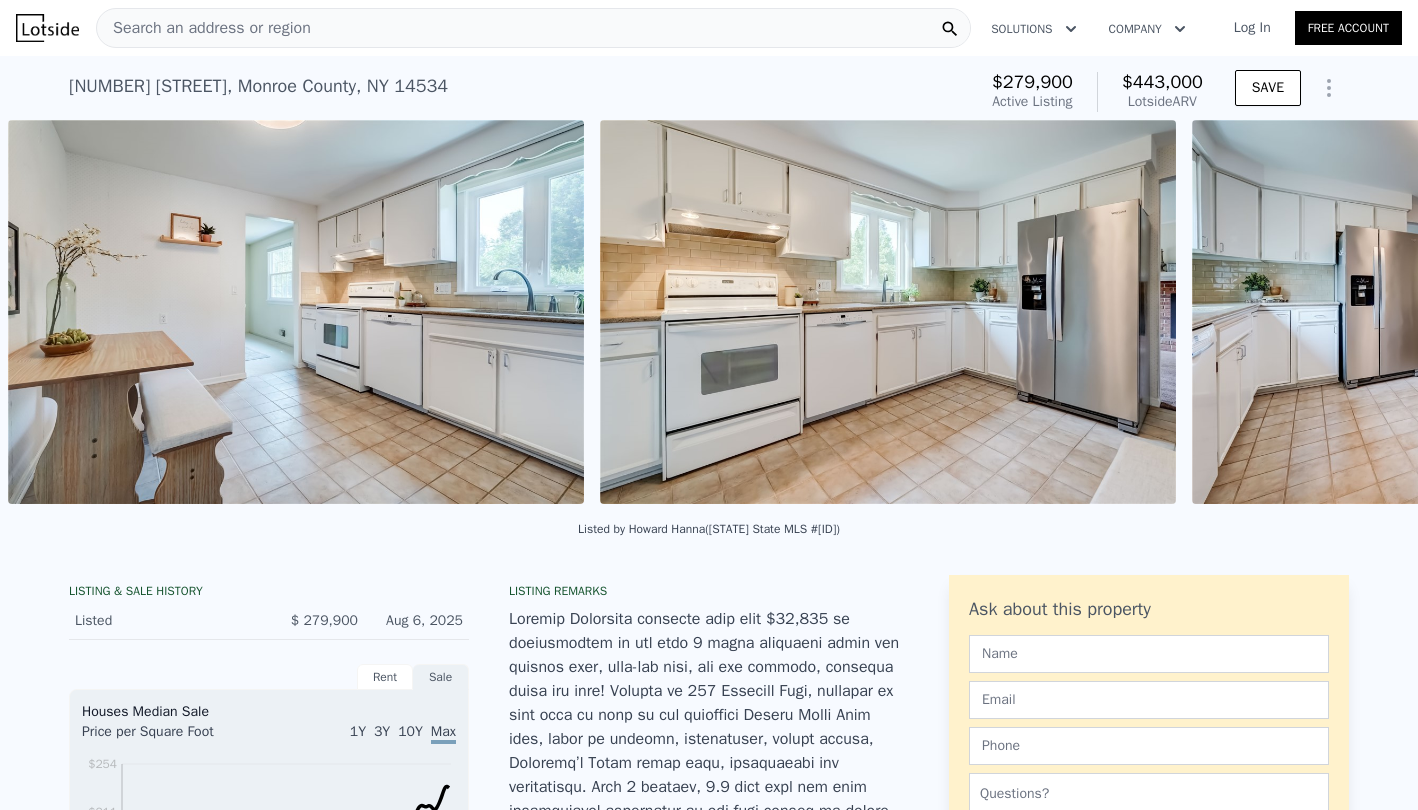 click on "•
+ −
•
+ − STREET VIEW Loading...   SATELLITE VIEW" at bounding box center [709, 315] 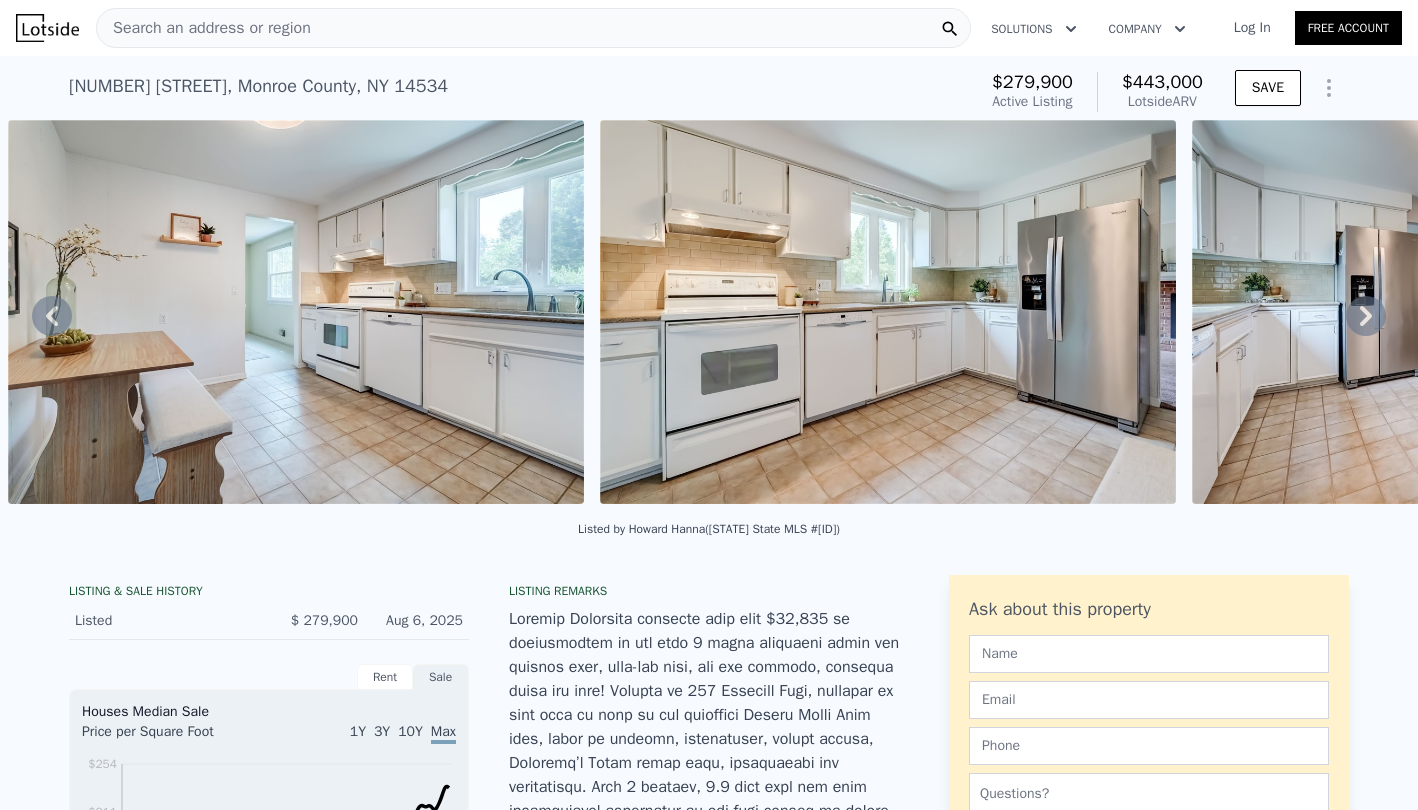 click 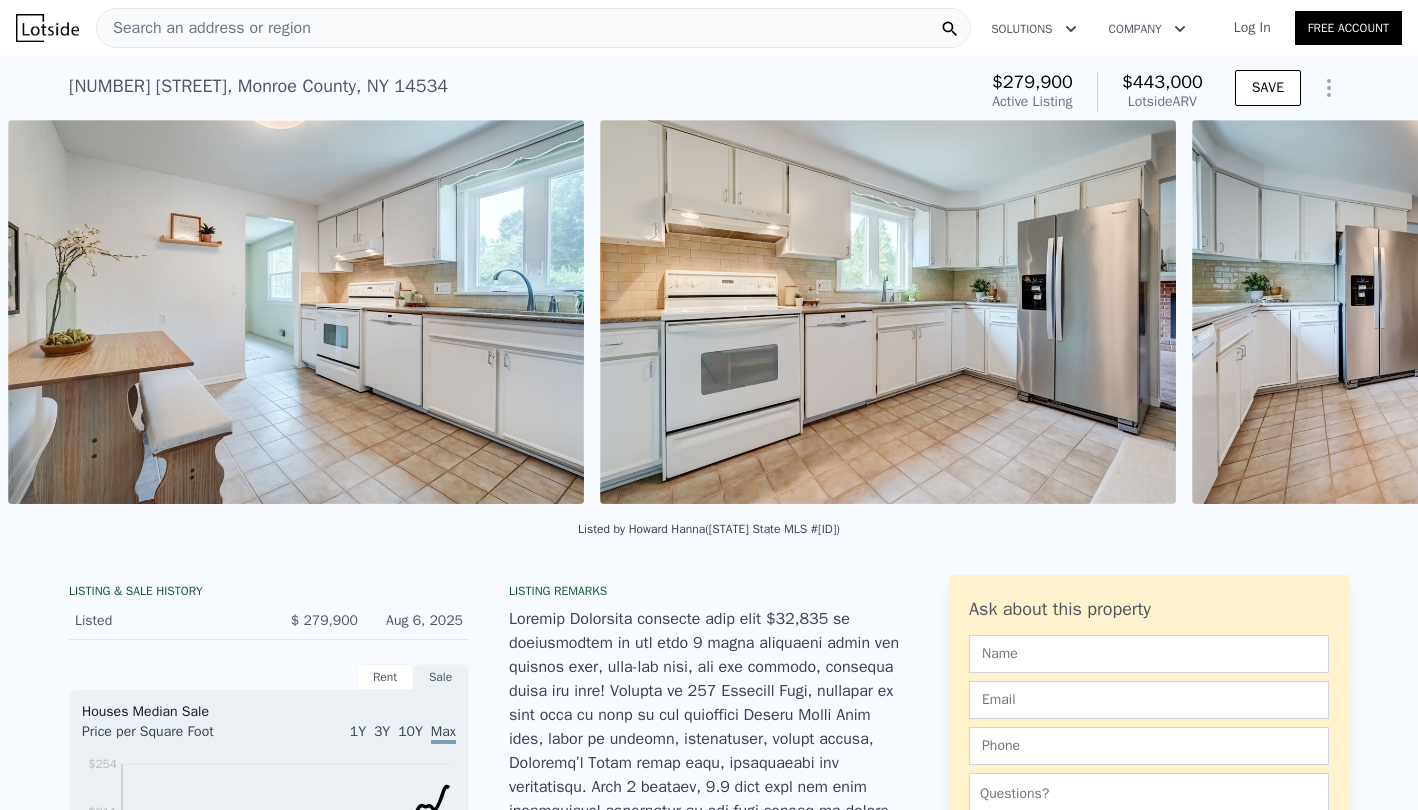 scroll, scrollTop: 0, scrollLeft: 10979, axis: horizontal 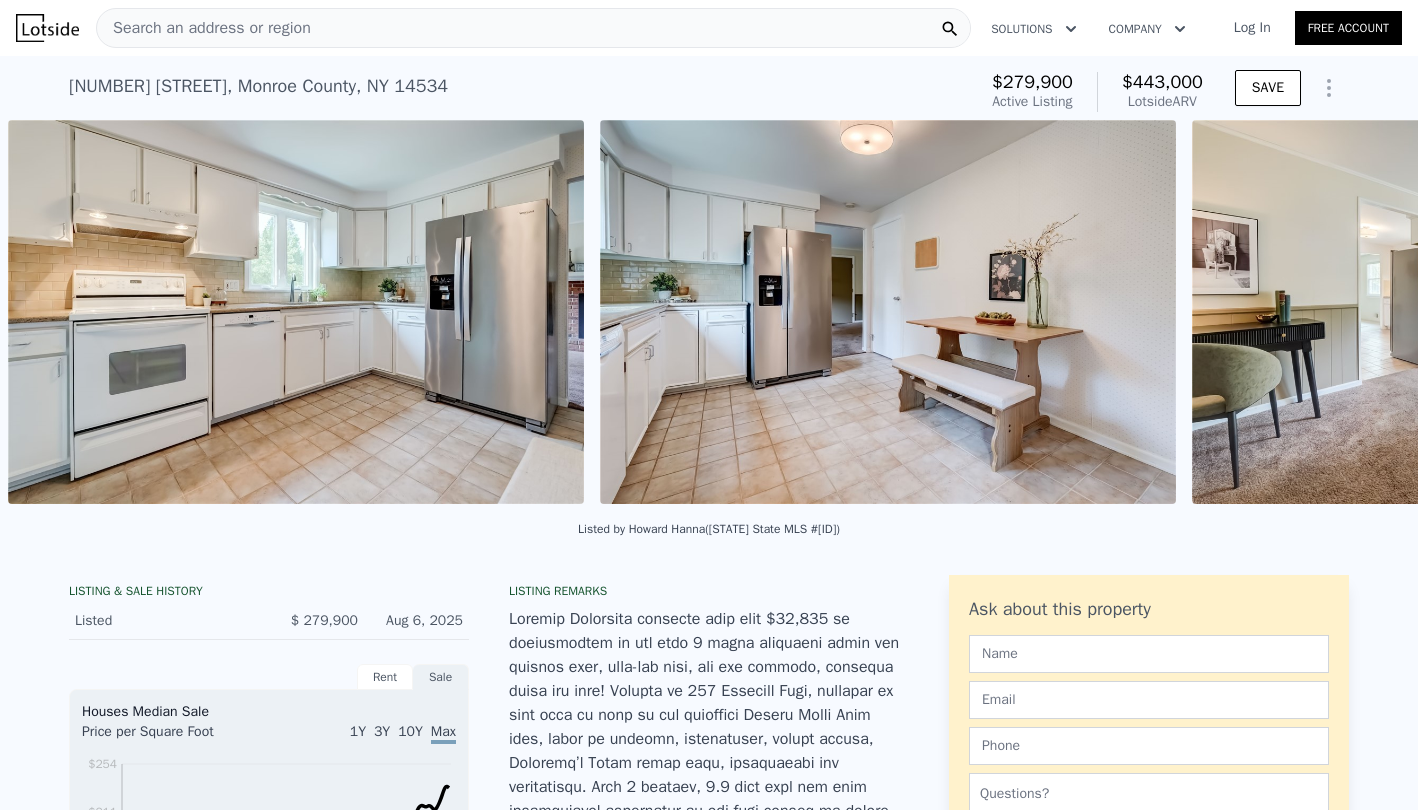 click on "•
+ −
•
+ − STREET VIEW Loading...   SATELLITE VIEW" at bounding box center (709, 315) 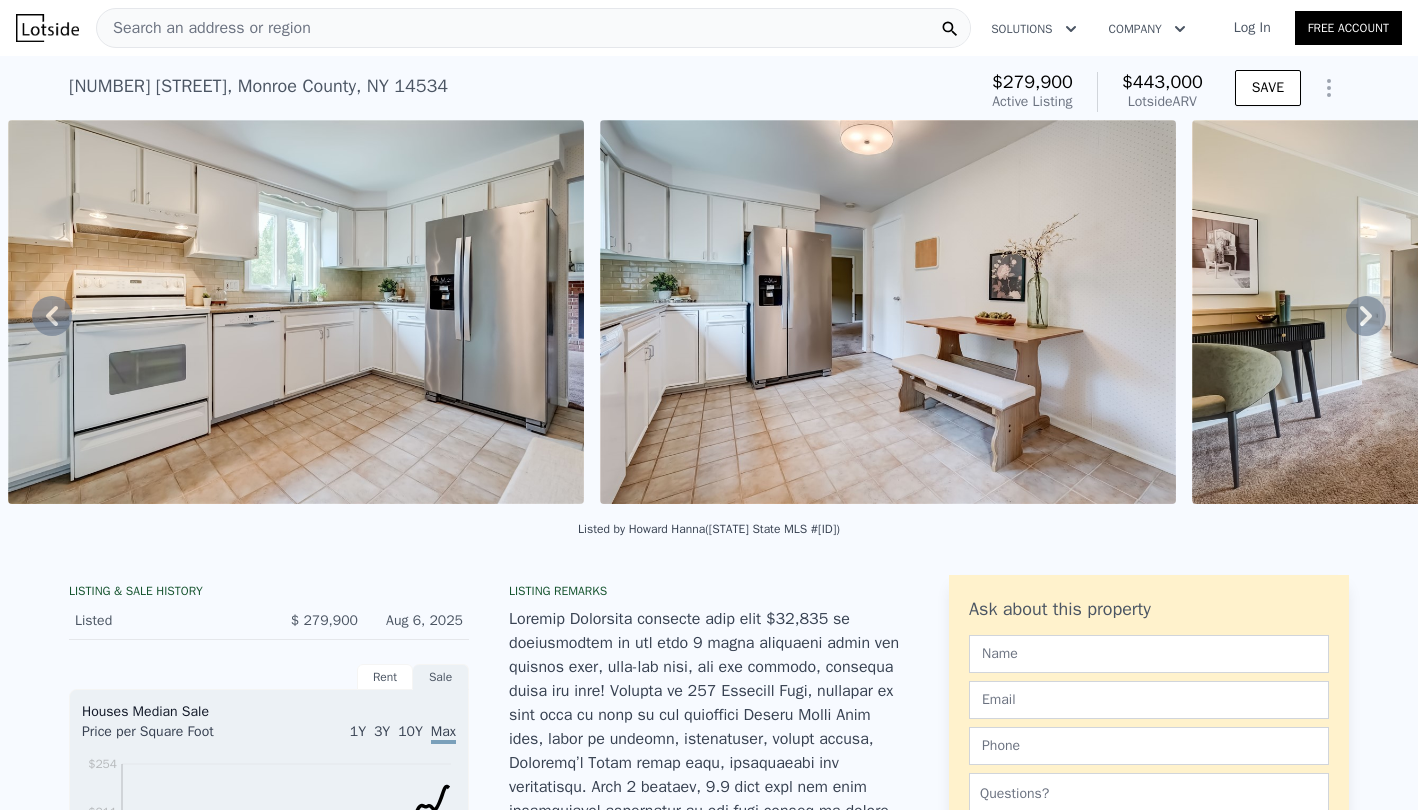 click 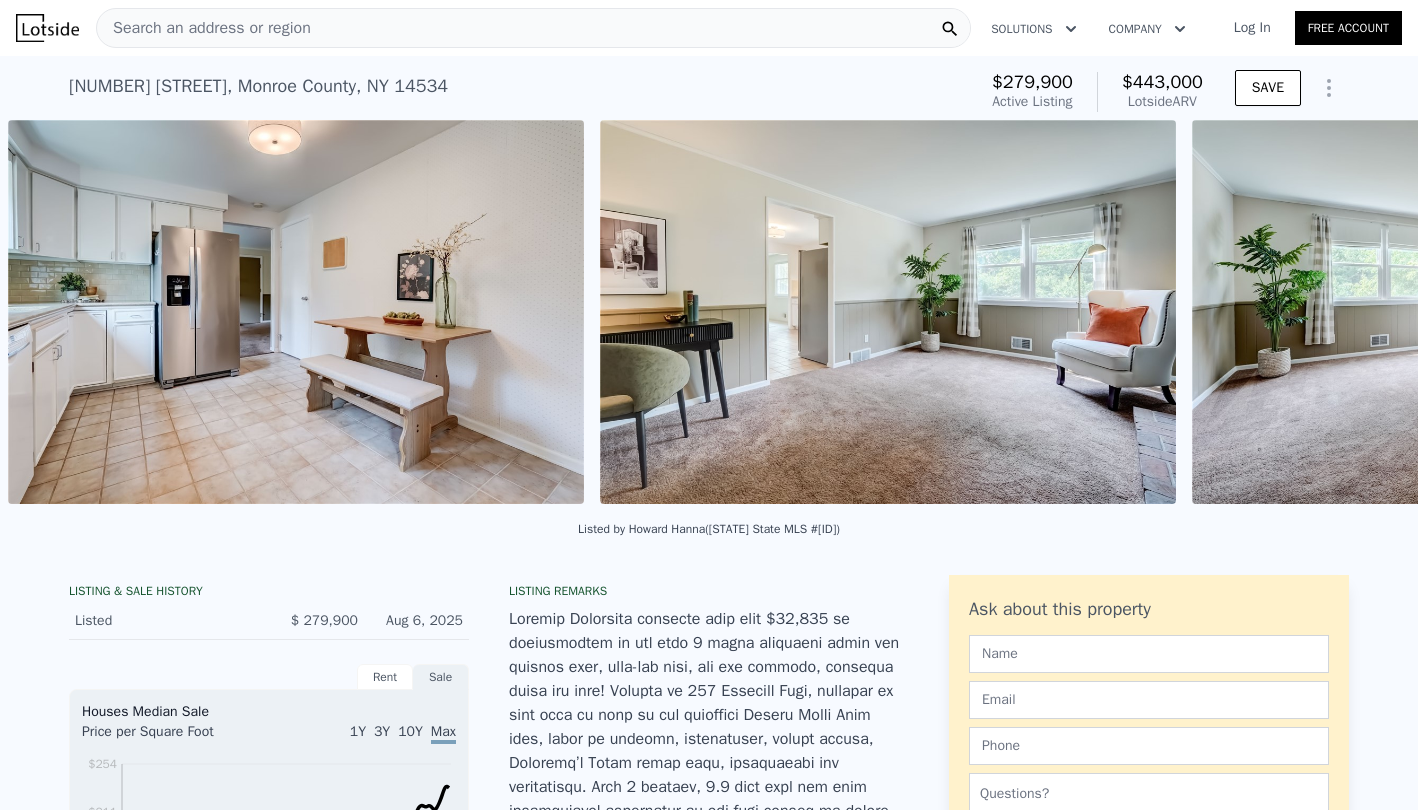 click on "•
+ −
•
+ − STREET VIEW Loading...   SATELLITE VIEW" at bounding box center [709, 315] 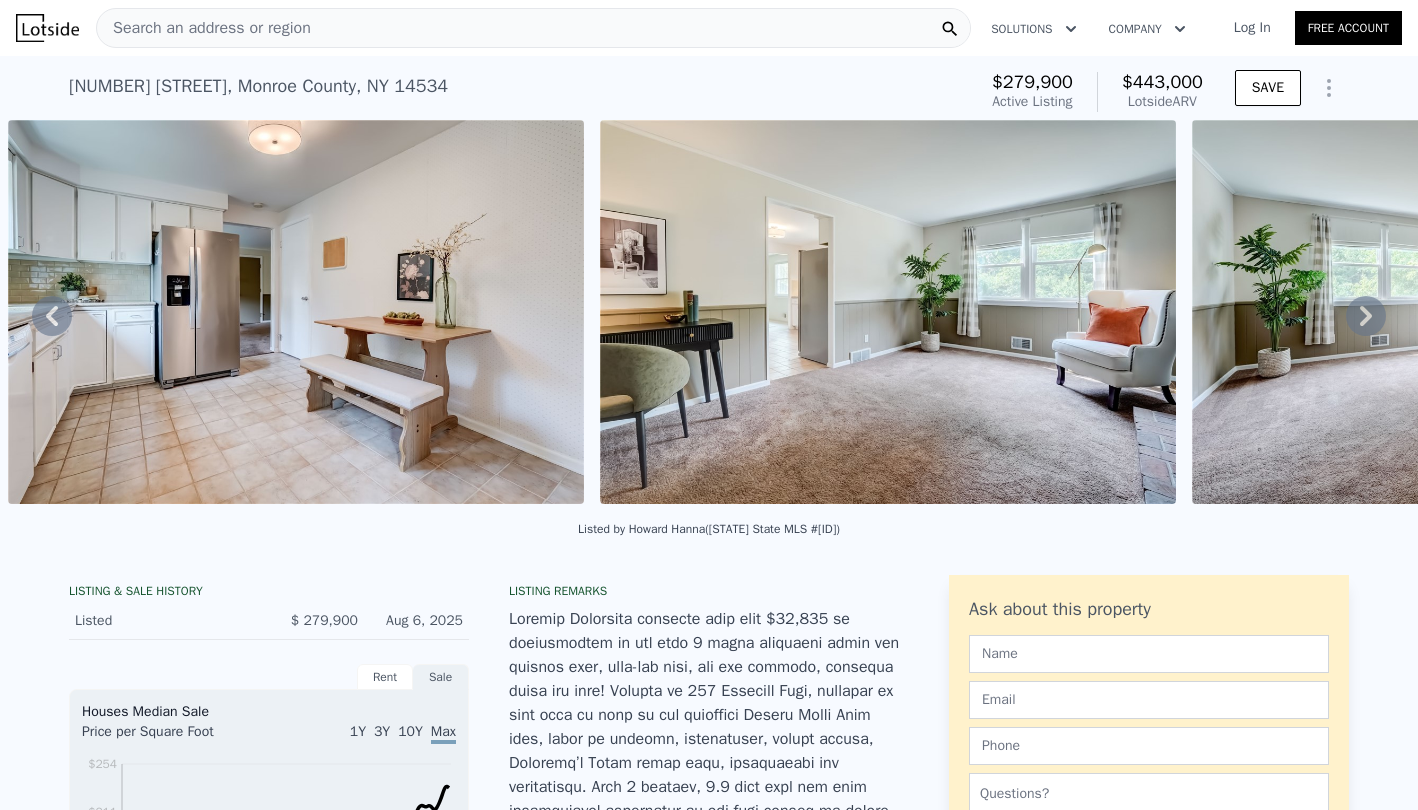 click 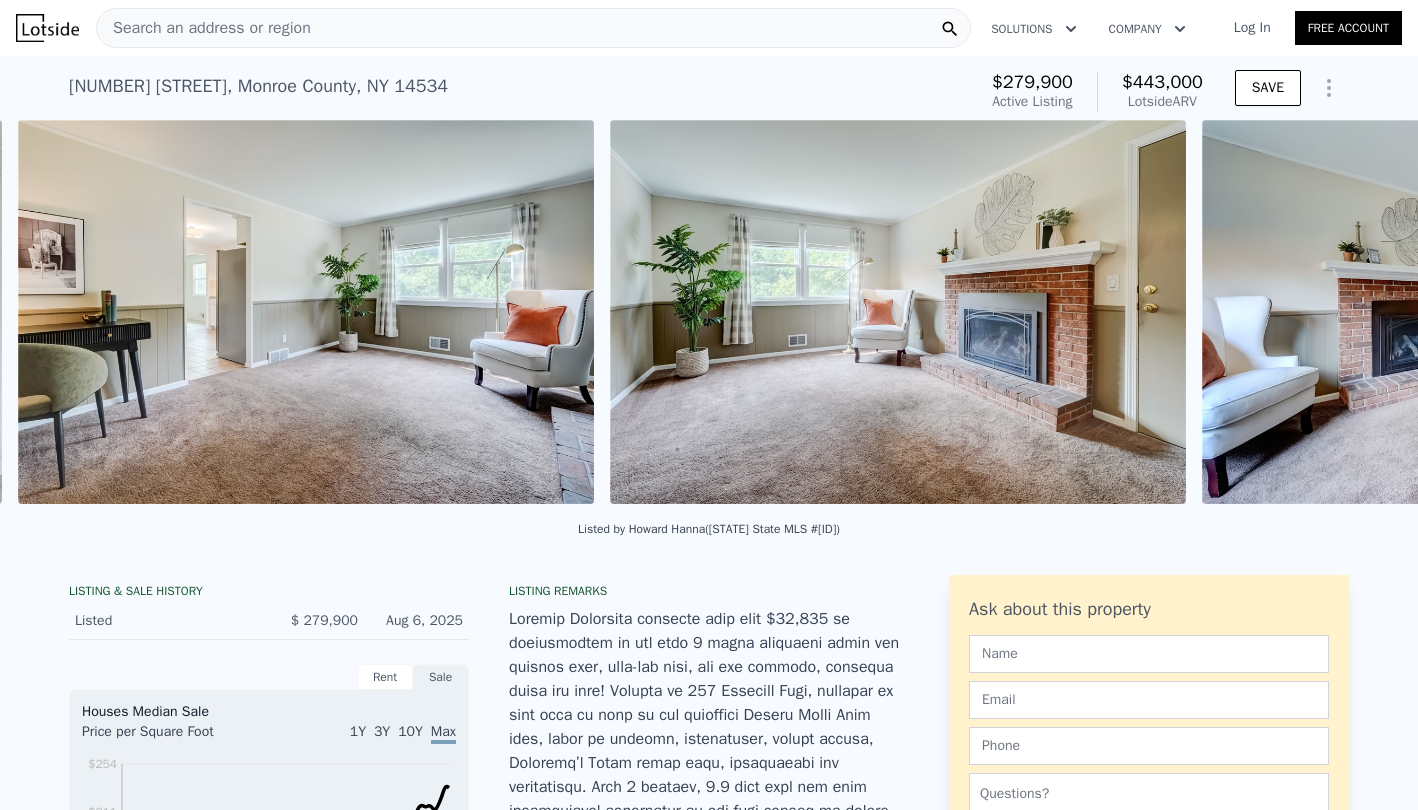 scroll, scrollTop: 0, scrollLeft: 12163, axis: horizontal 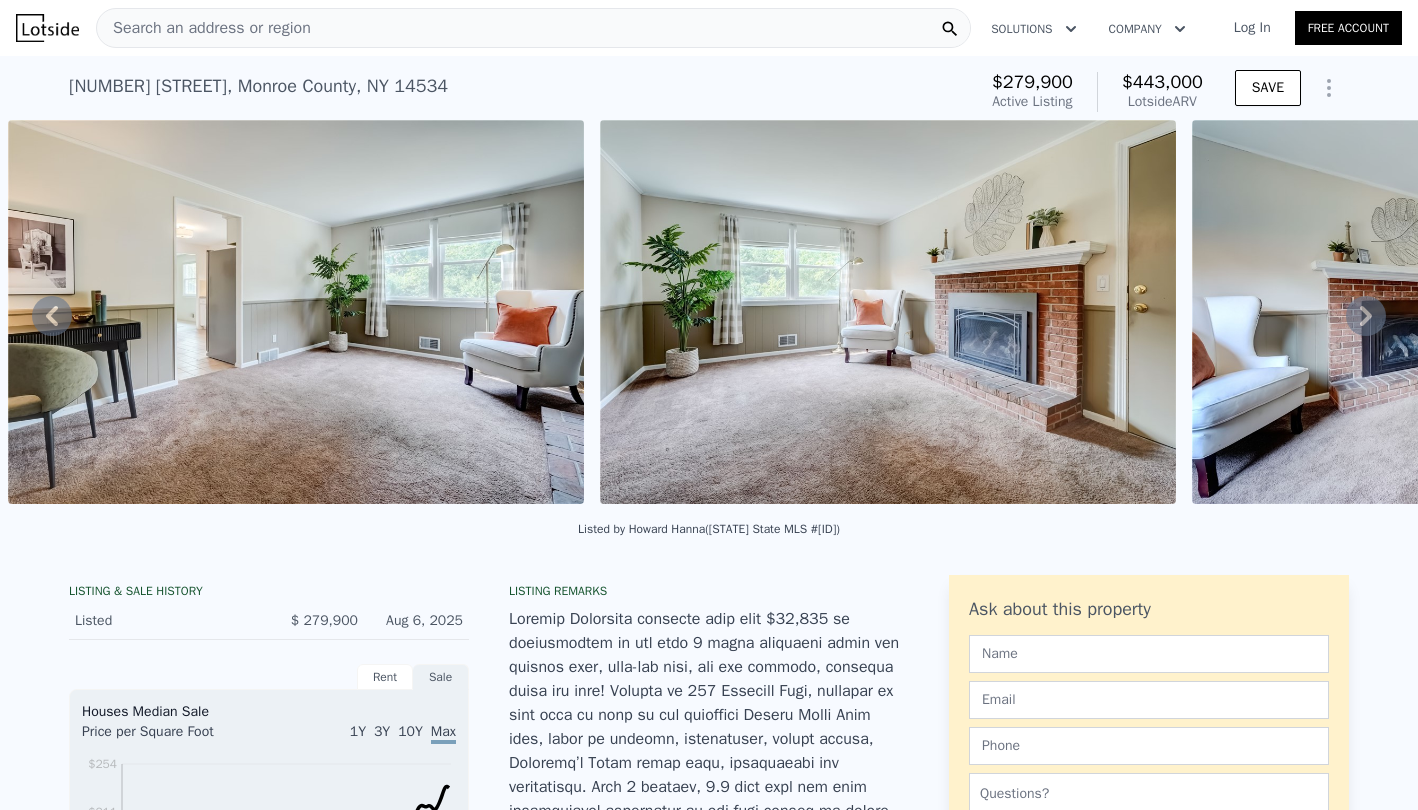 click 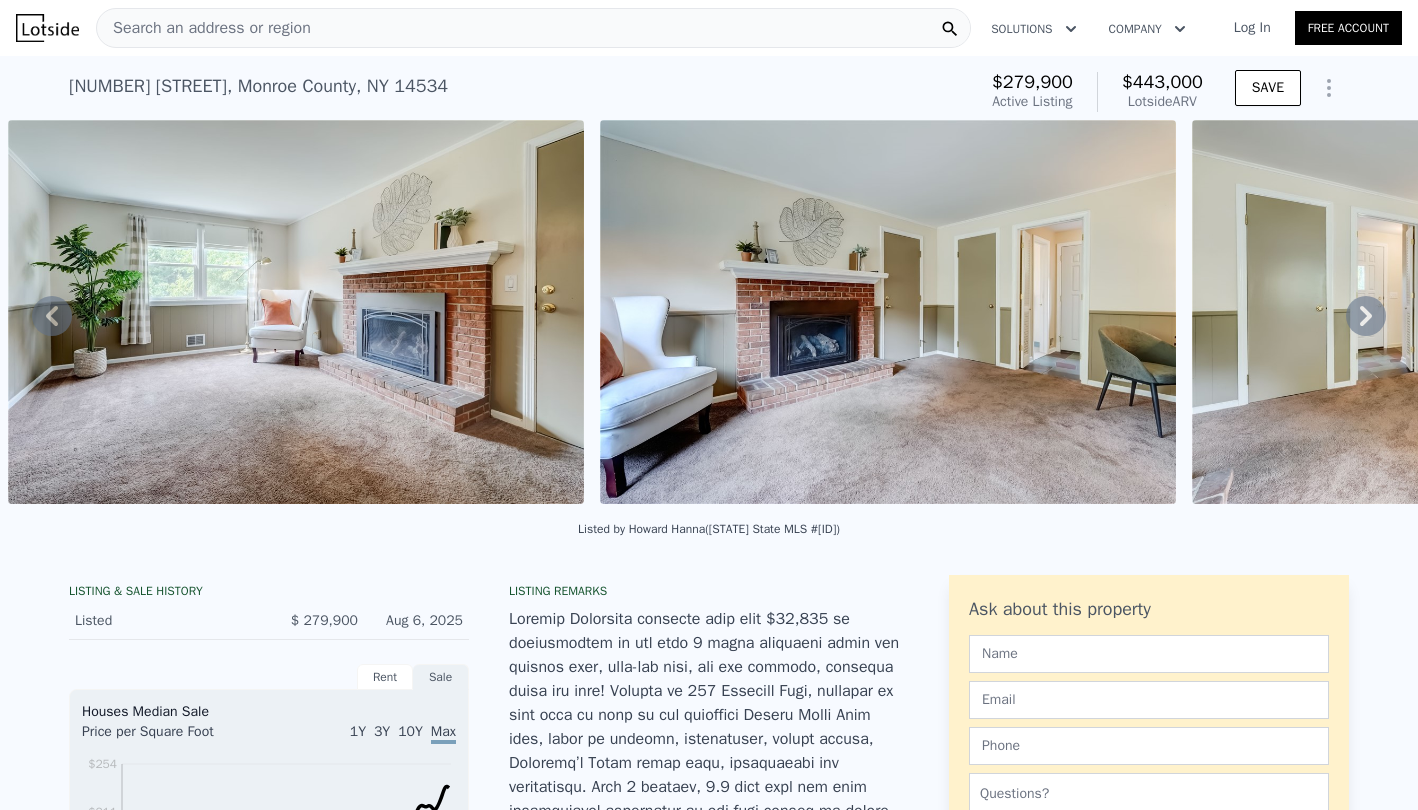 click 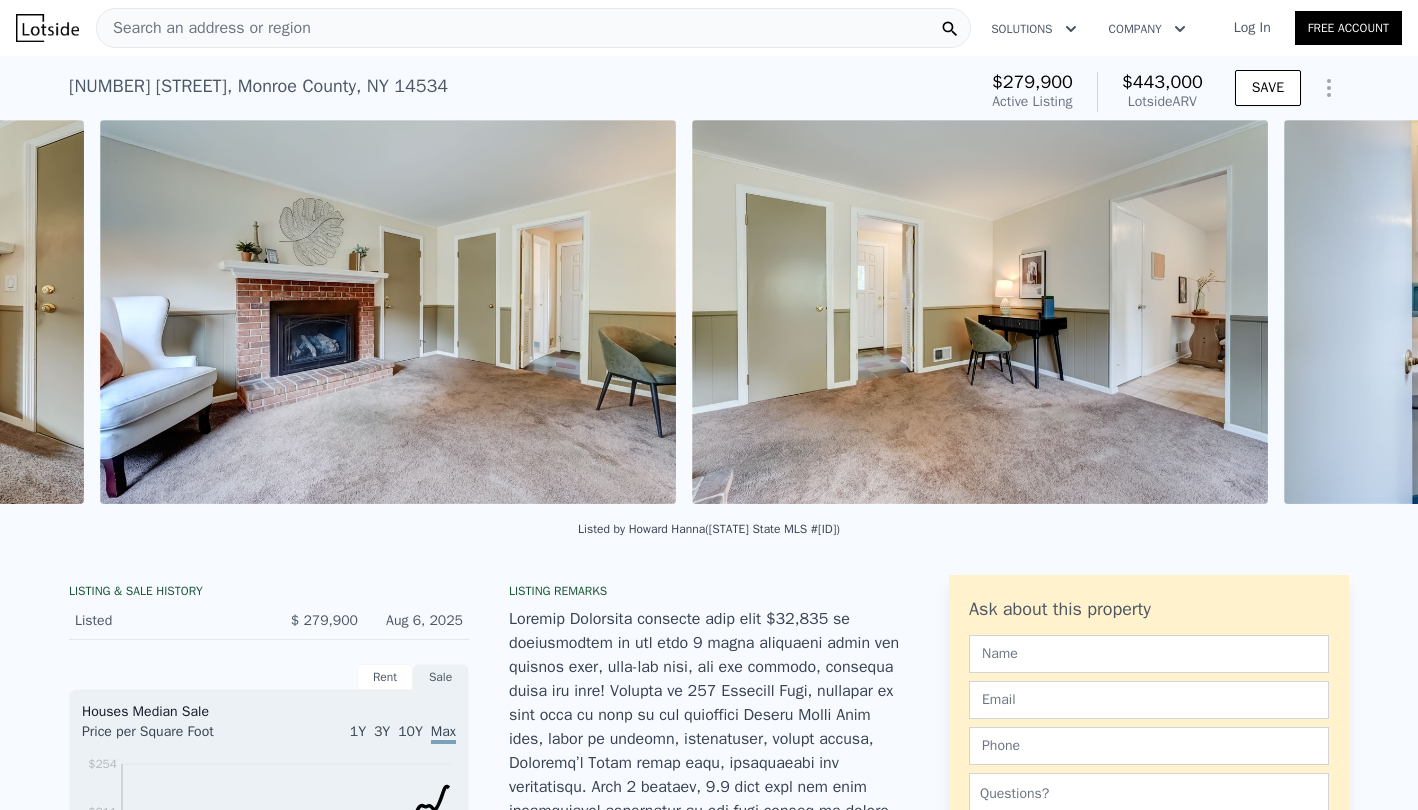 scroll, scrollTop: 0, scrollLeft: 13347, axis: horizontal 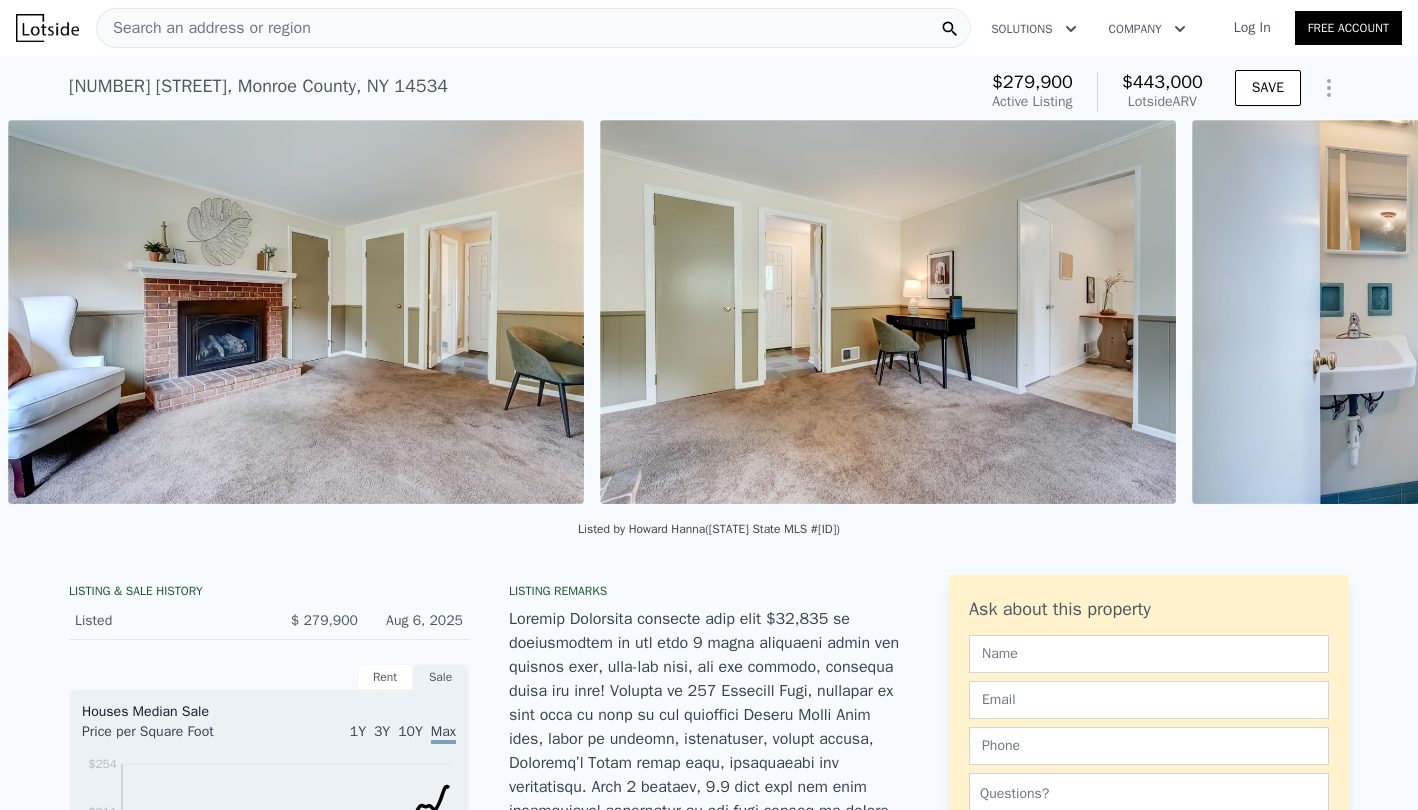 click on "•
+ −
•
+ − STREET VIEW Loading...   SATELLITE VIEW" at bounding box center [709, 315] 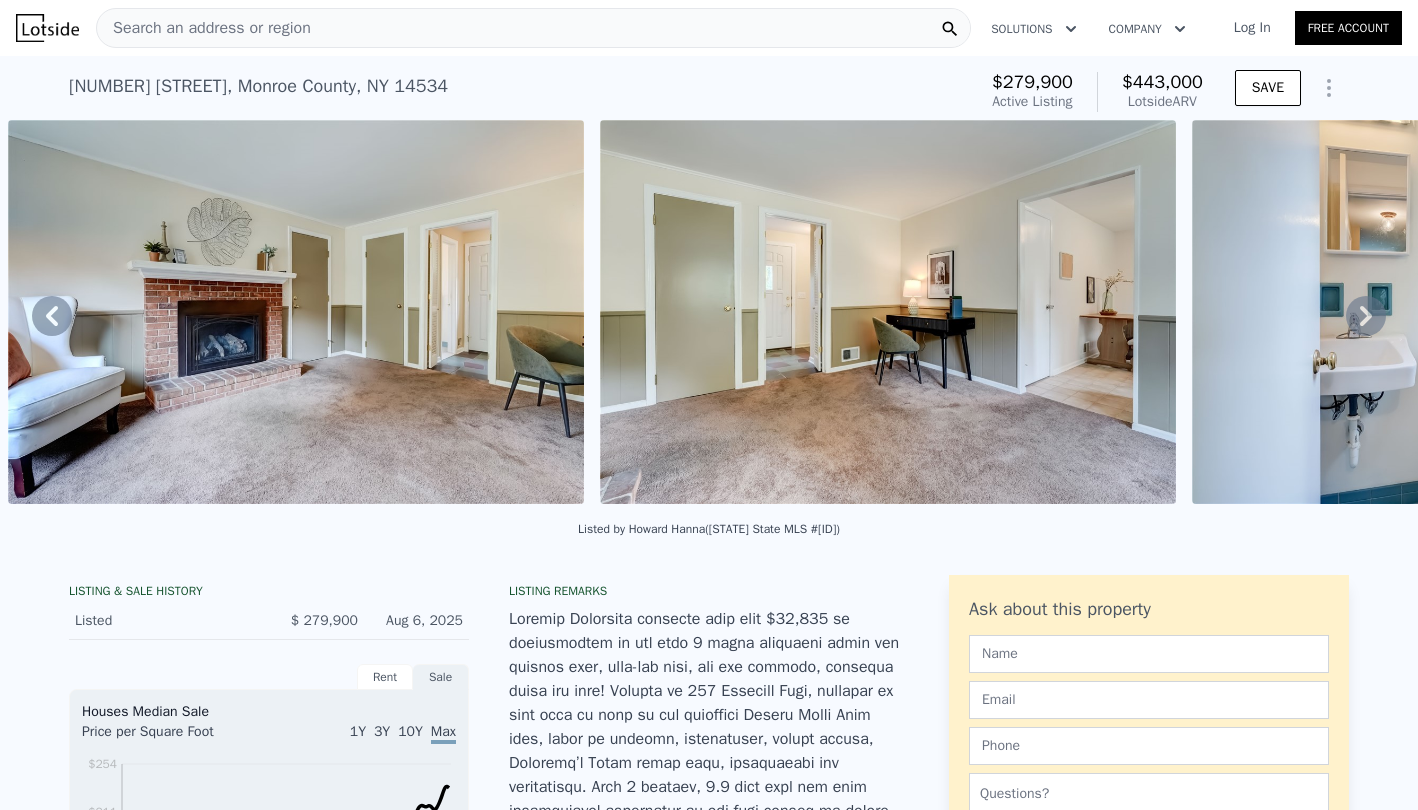 click 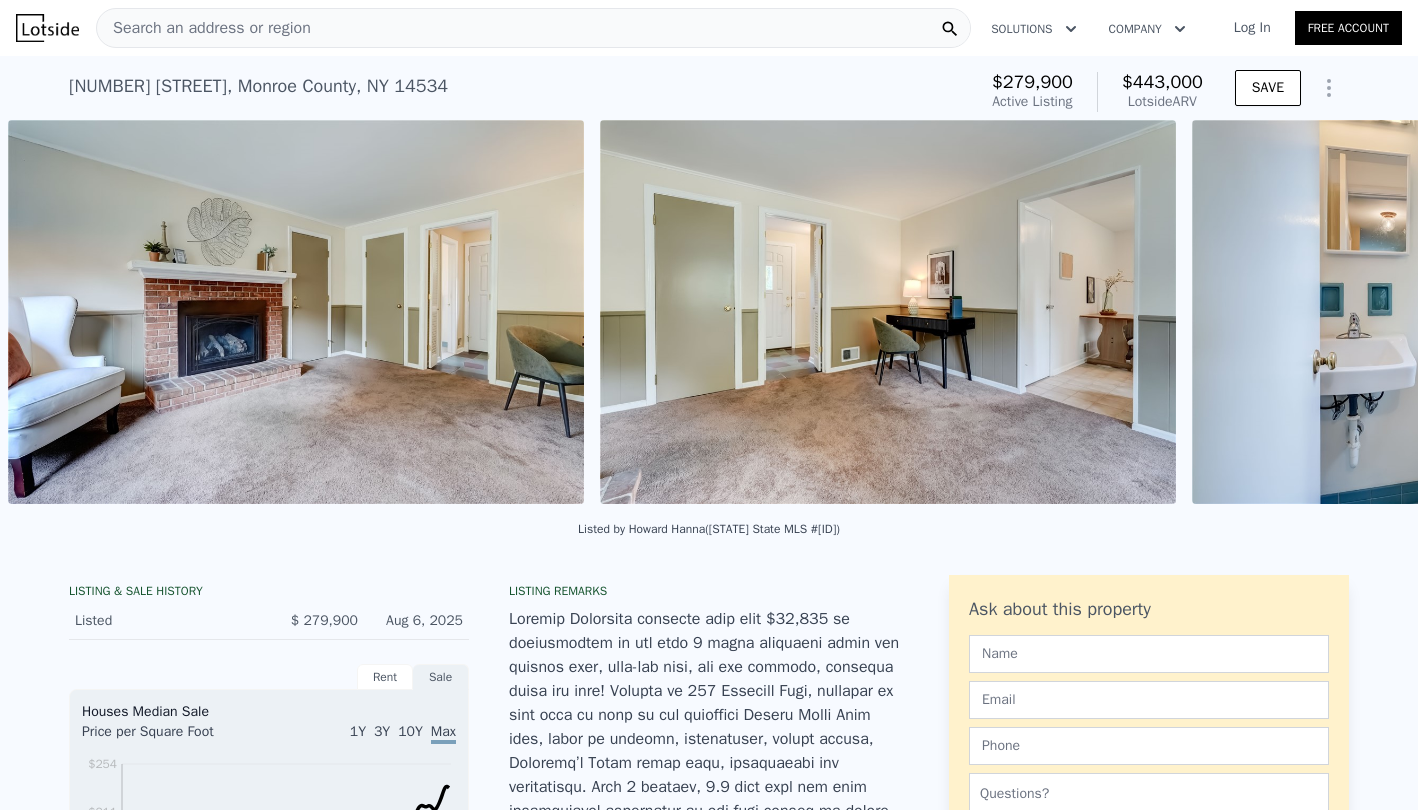 scroll, scrollTop: 0, scrollLeft: 13939, axis: horizontal 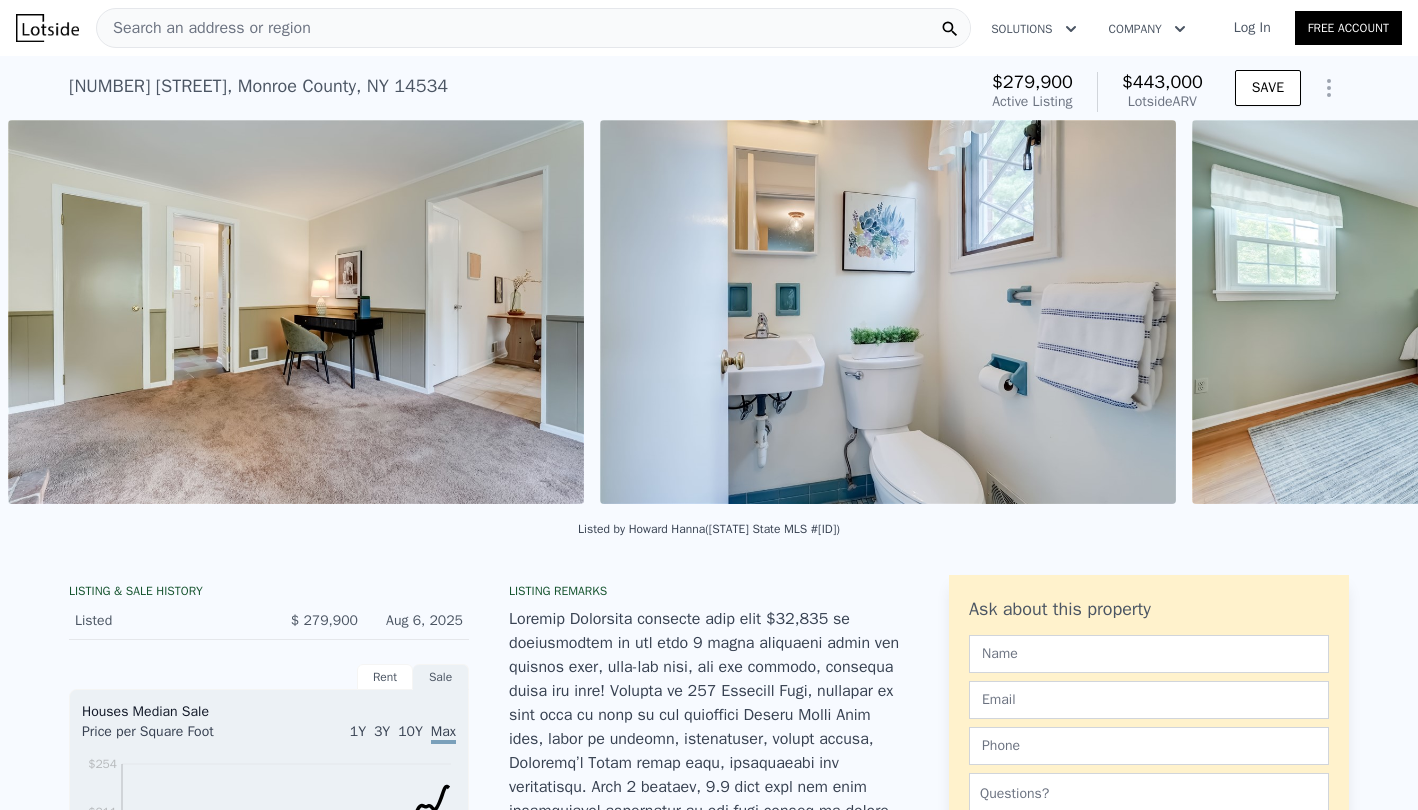 click at bounding box center [1480, 312] 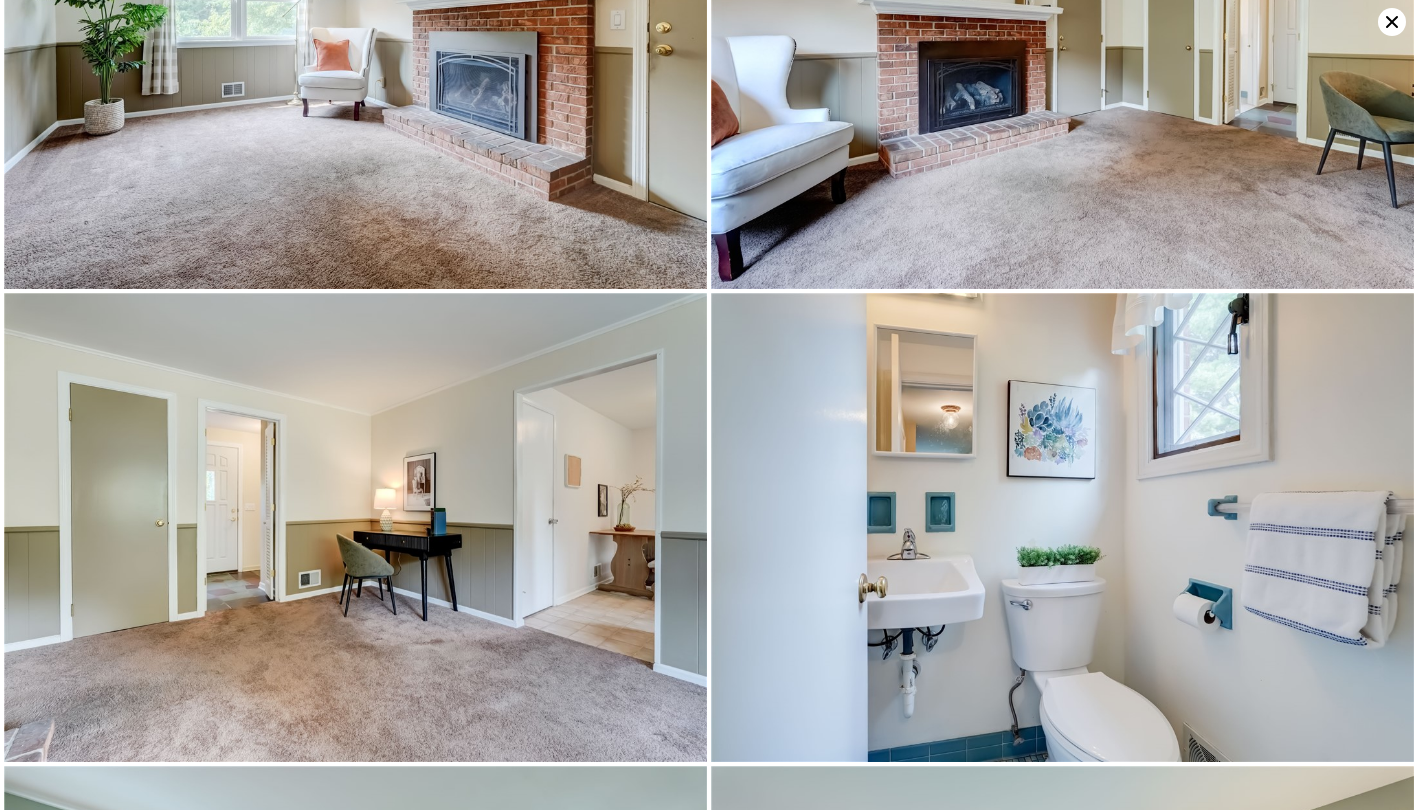 click at bounding box center (1062, 55) 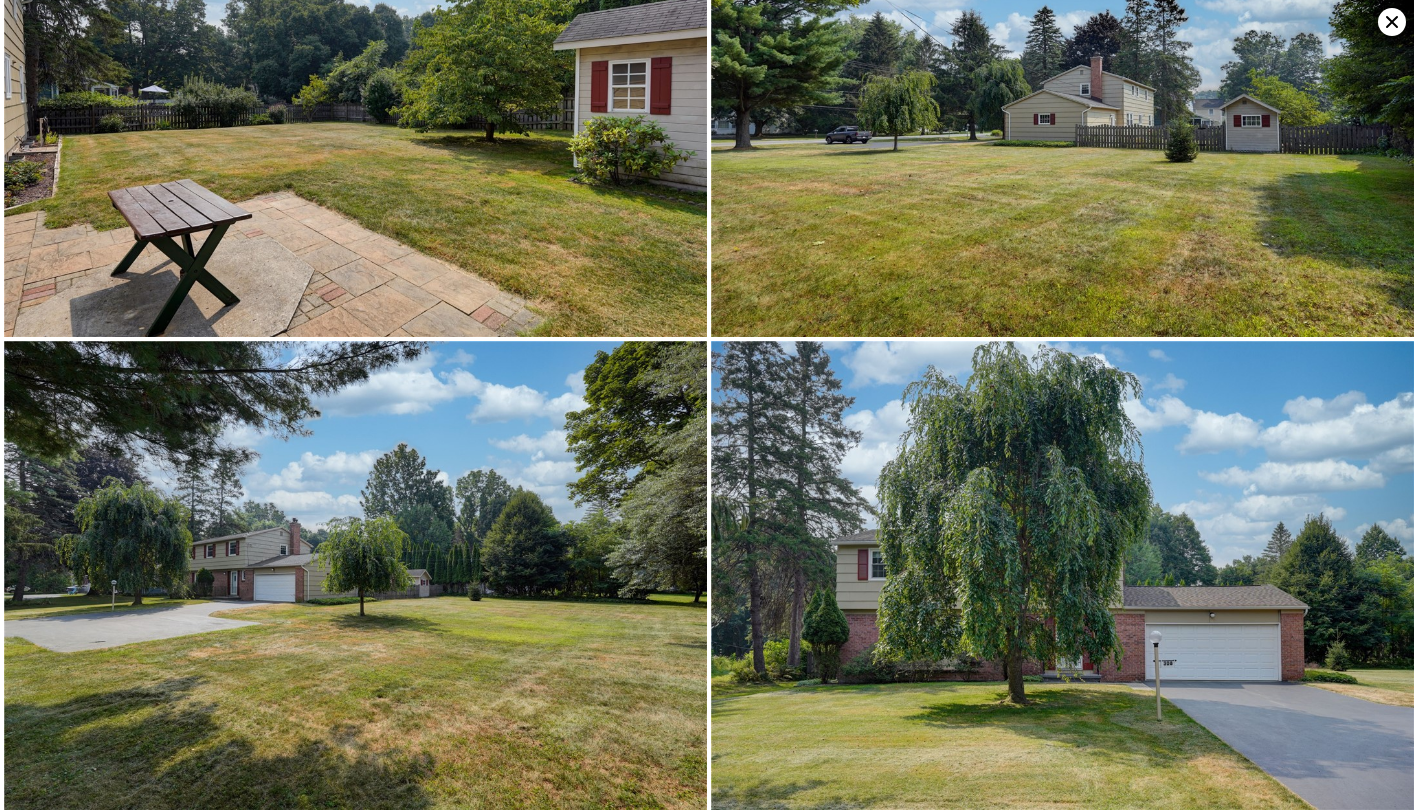 scroll, scrollTop: 10065, scrollLeft: 0, axis: vertical 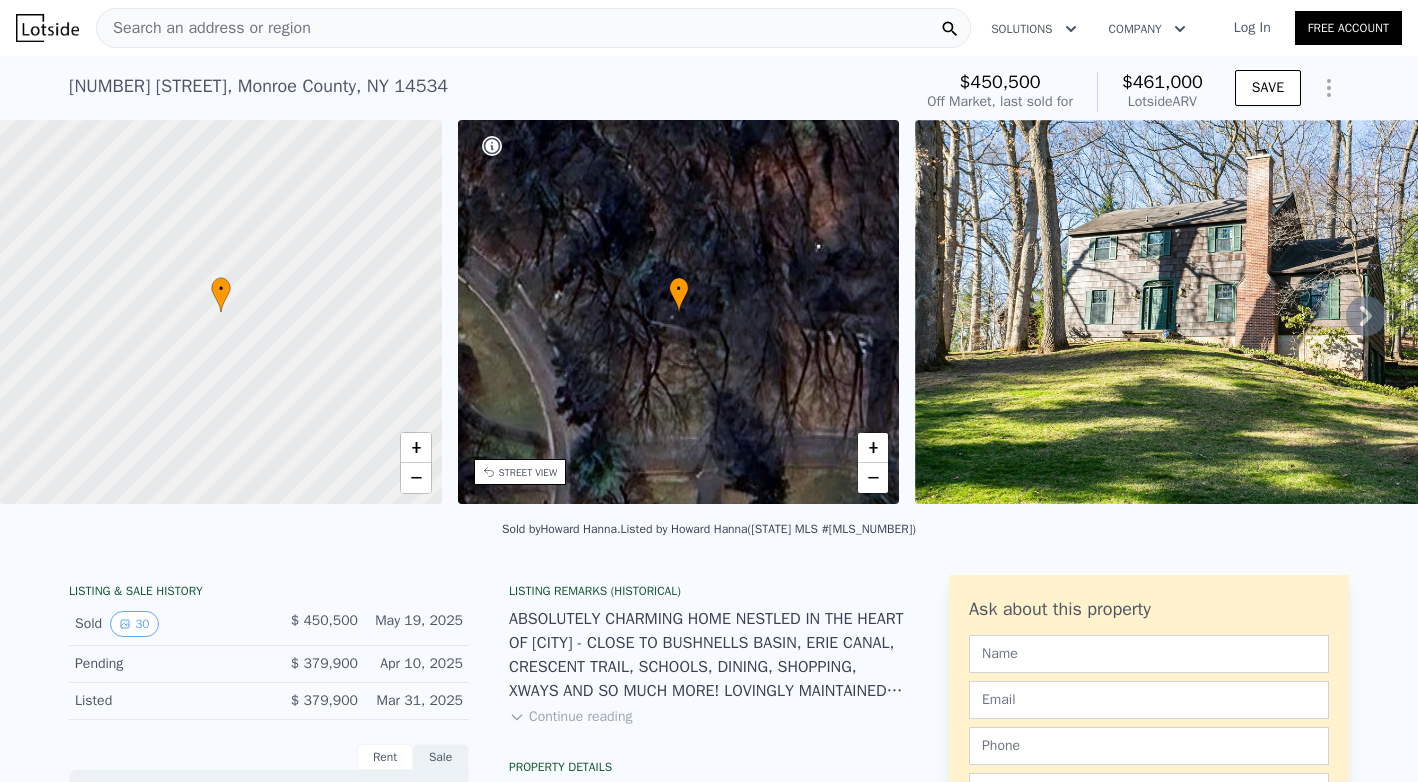 click 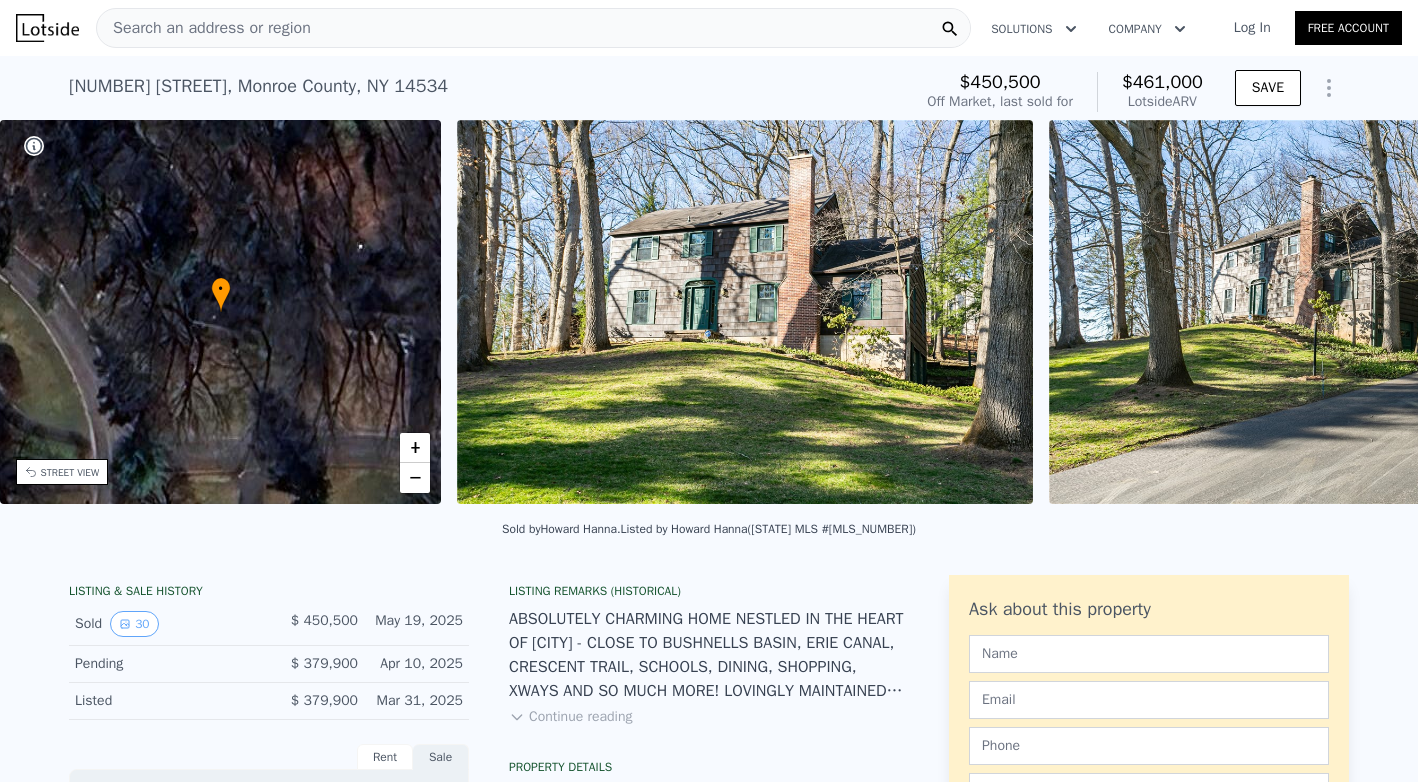 click on "•
+ −
•
+ − STREET VIEW Loading...   SATELLITE VIEW" at bounding box center [709, 315] 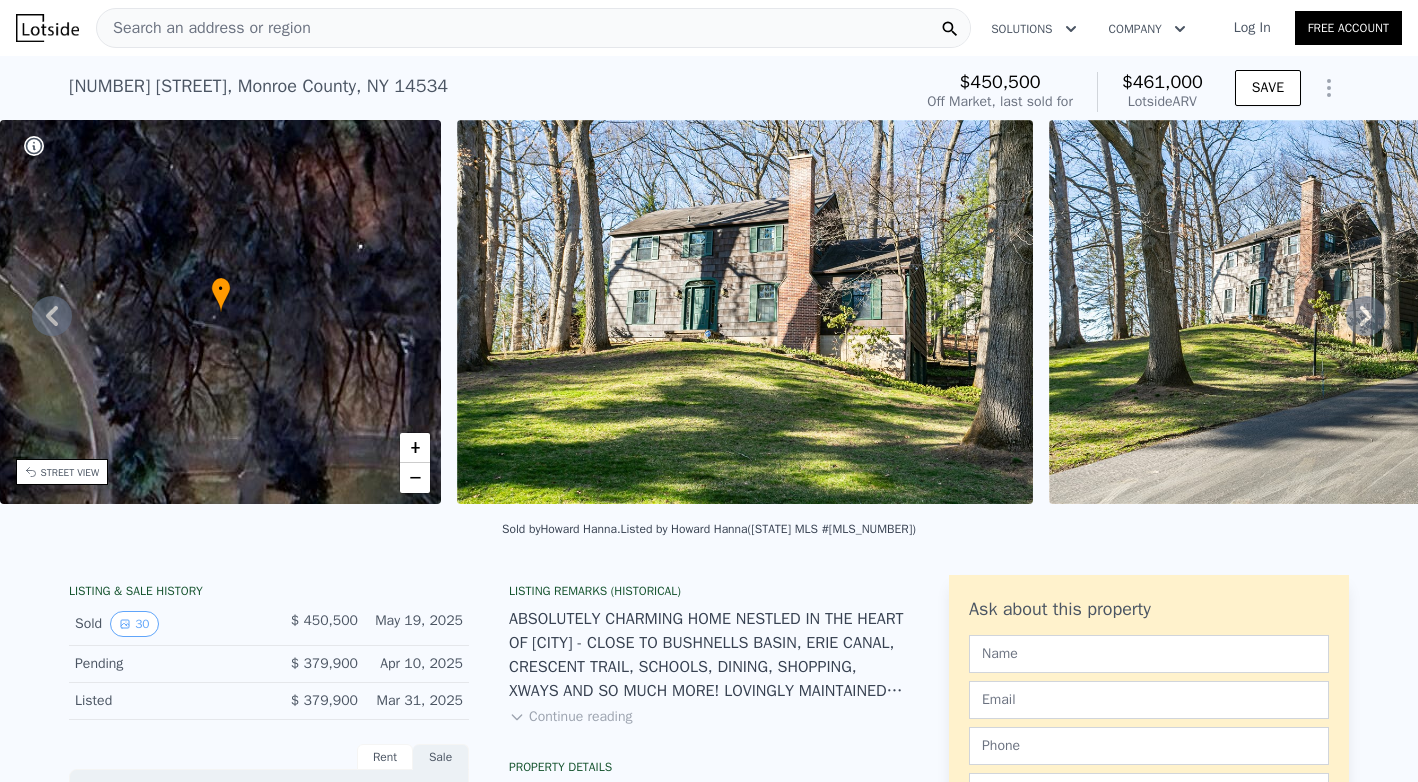click 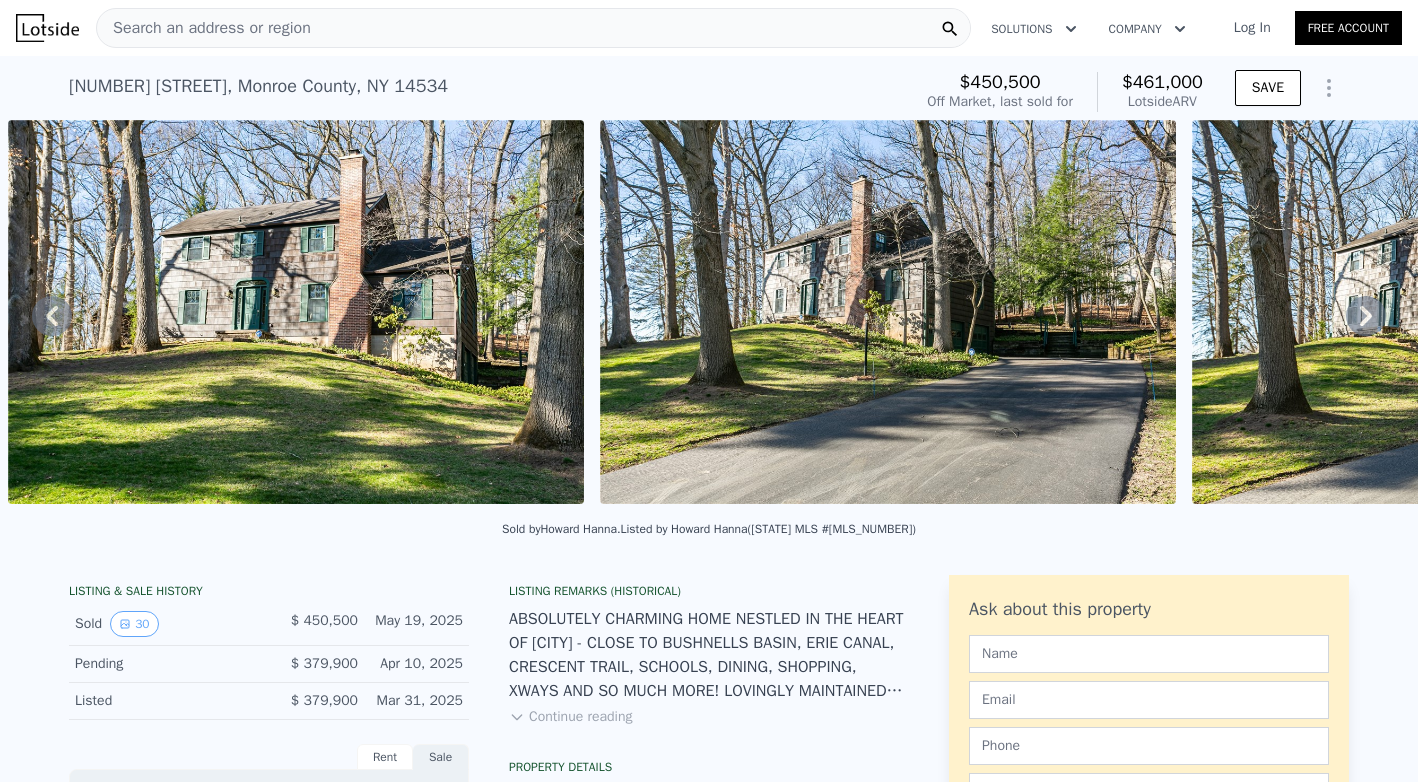 click 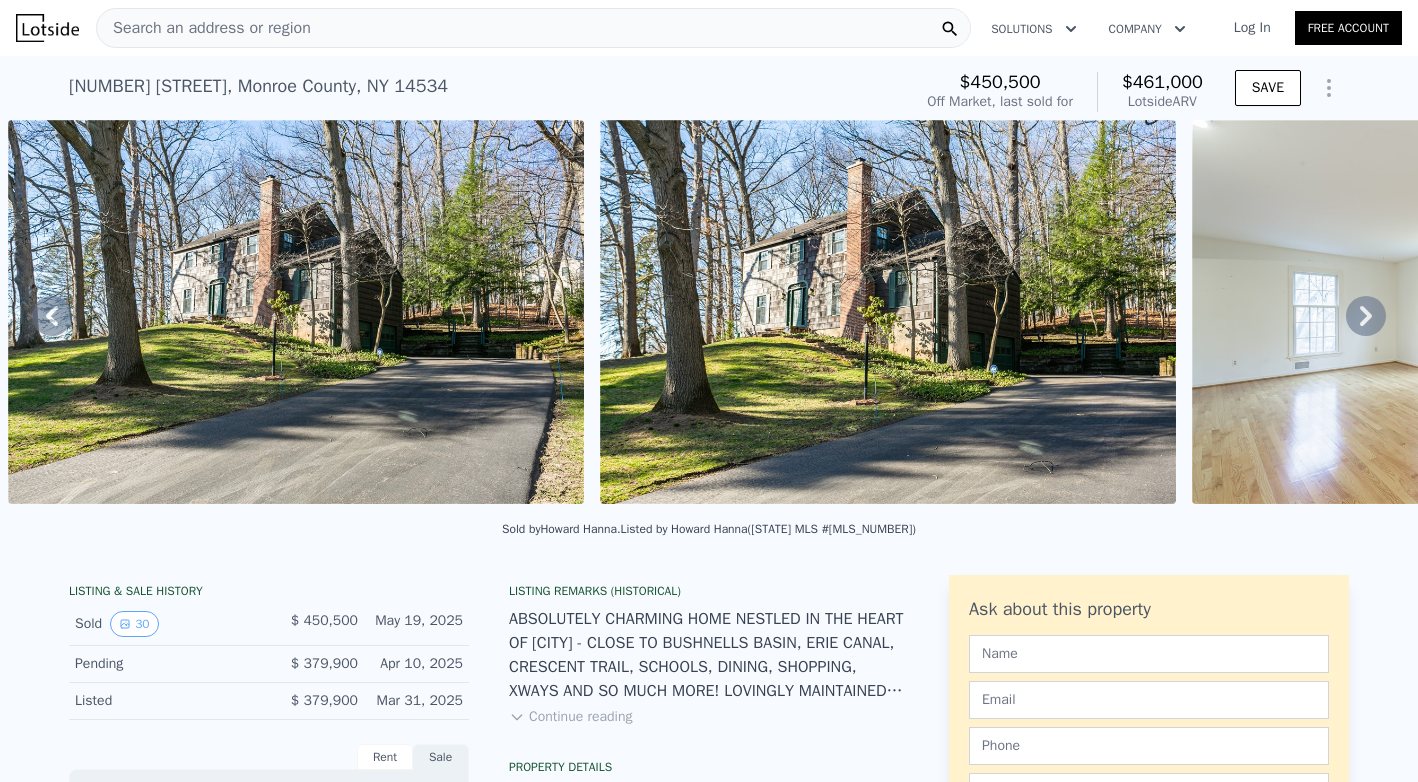 click 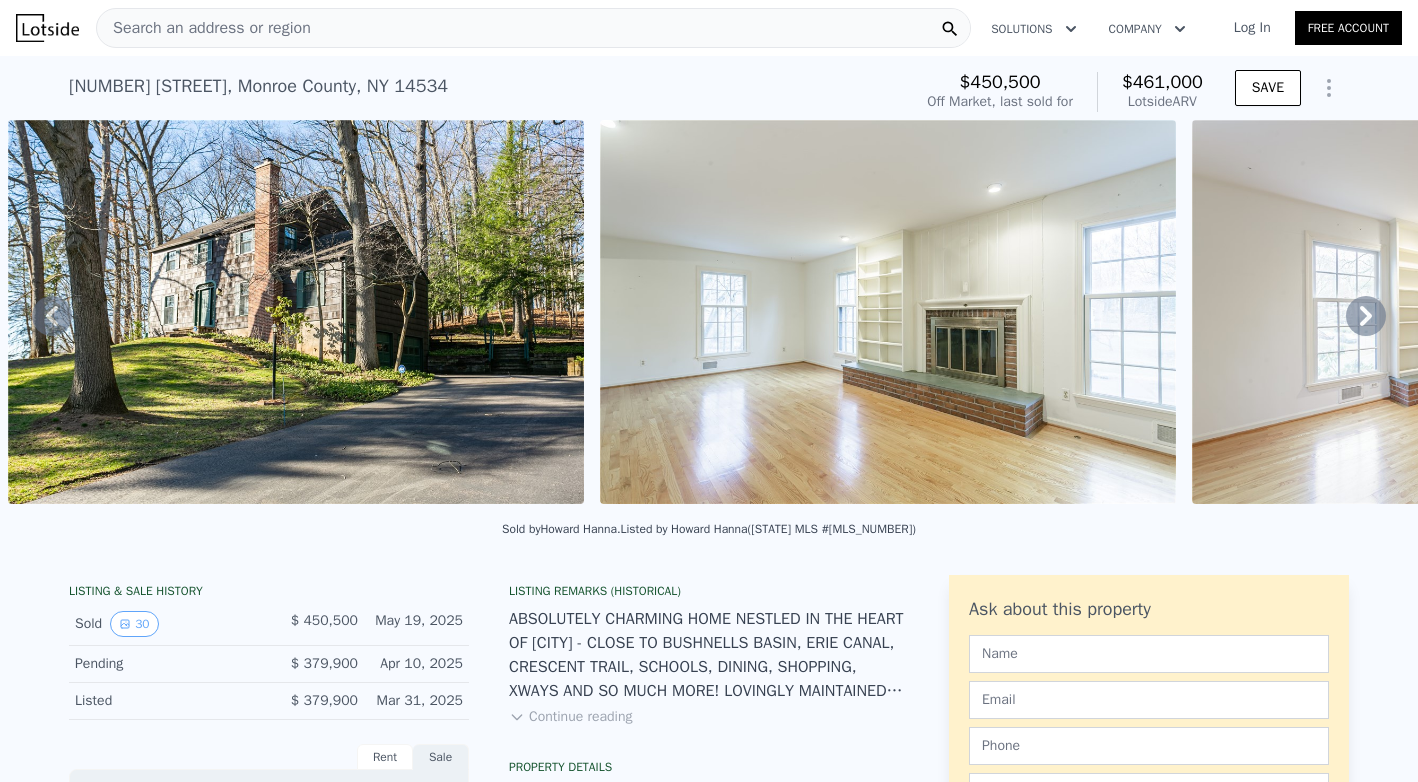 click 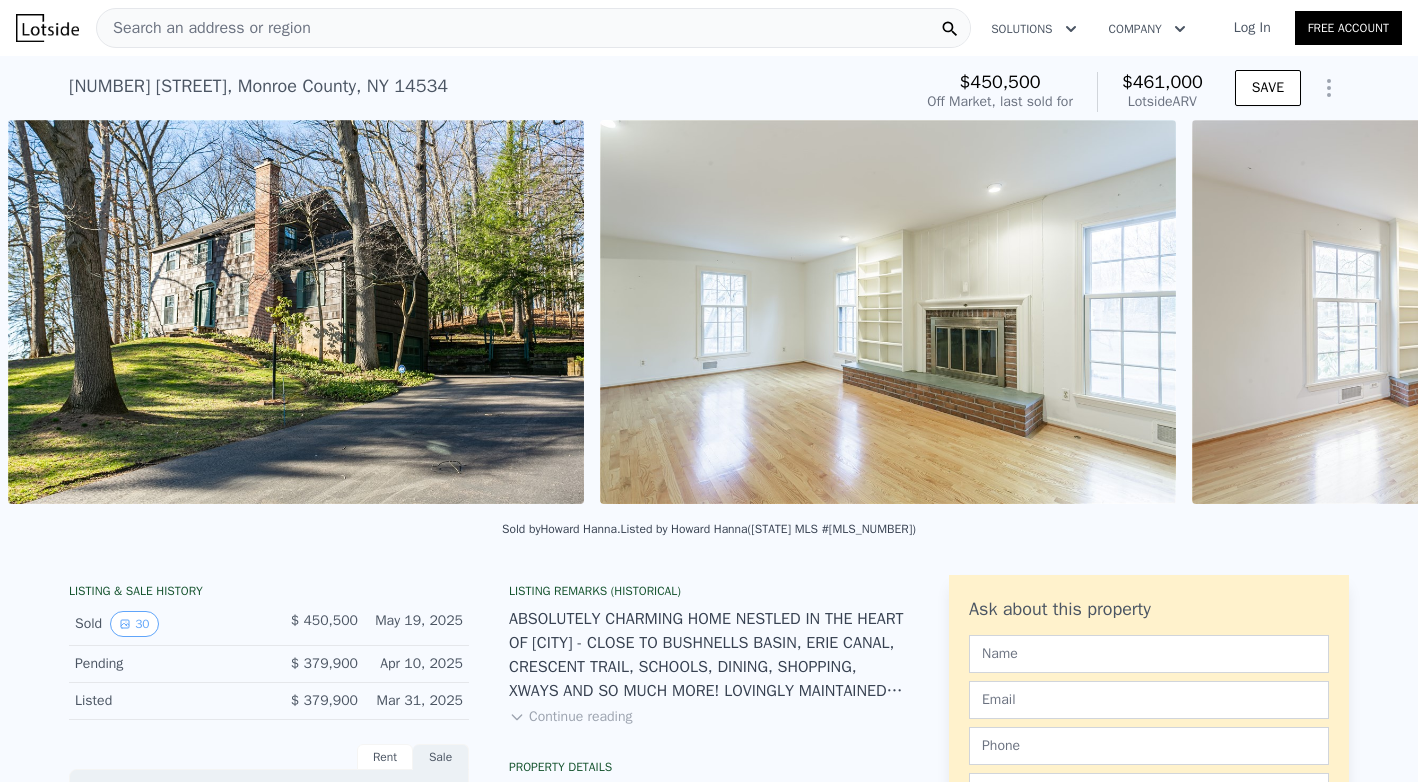 scroll, scrollTop: 0, scrollLeft: 2691, axis: horizontal 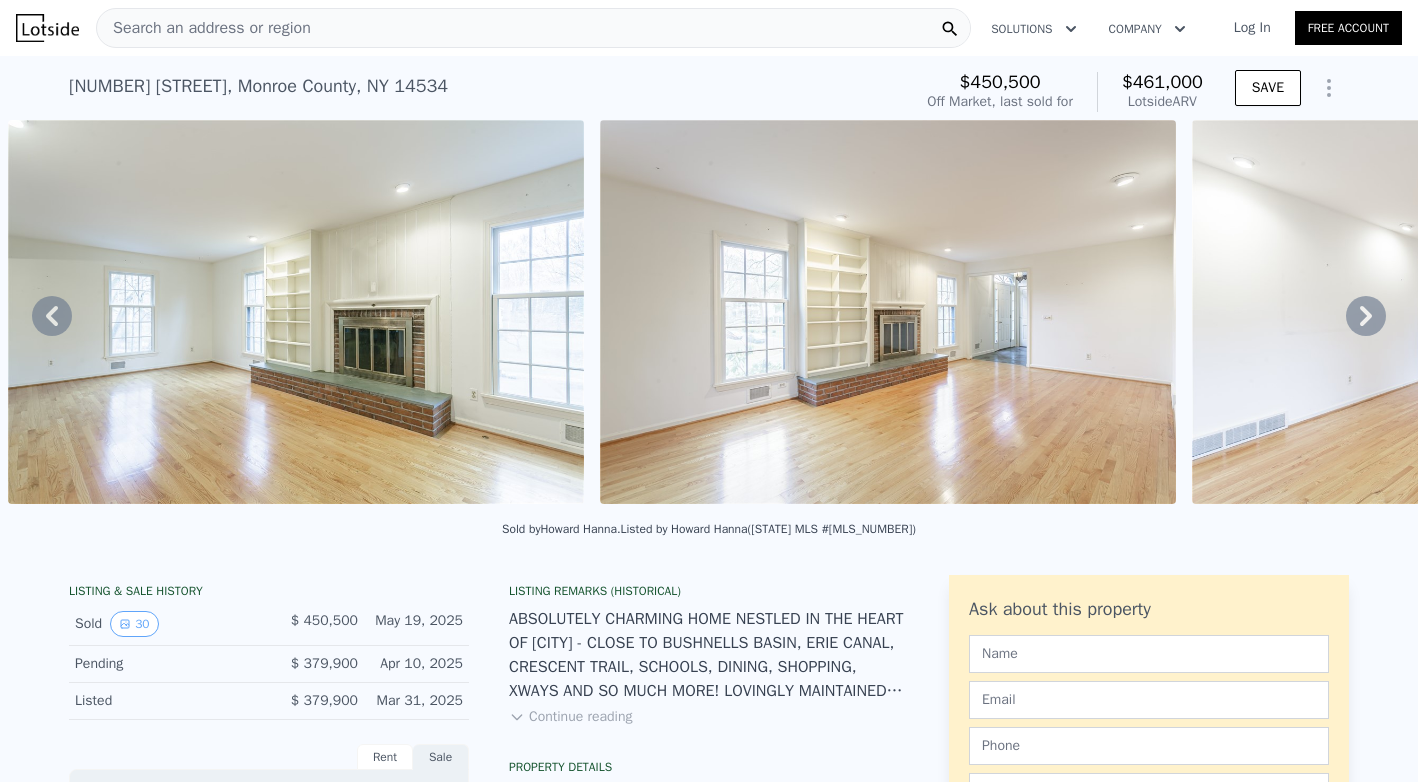 click 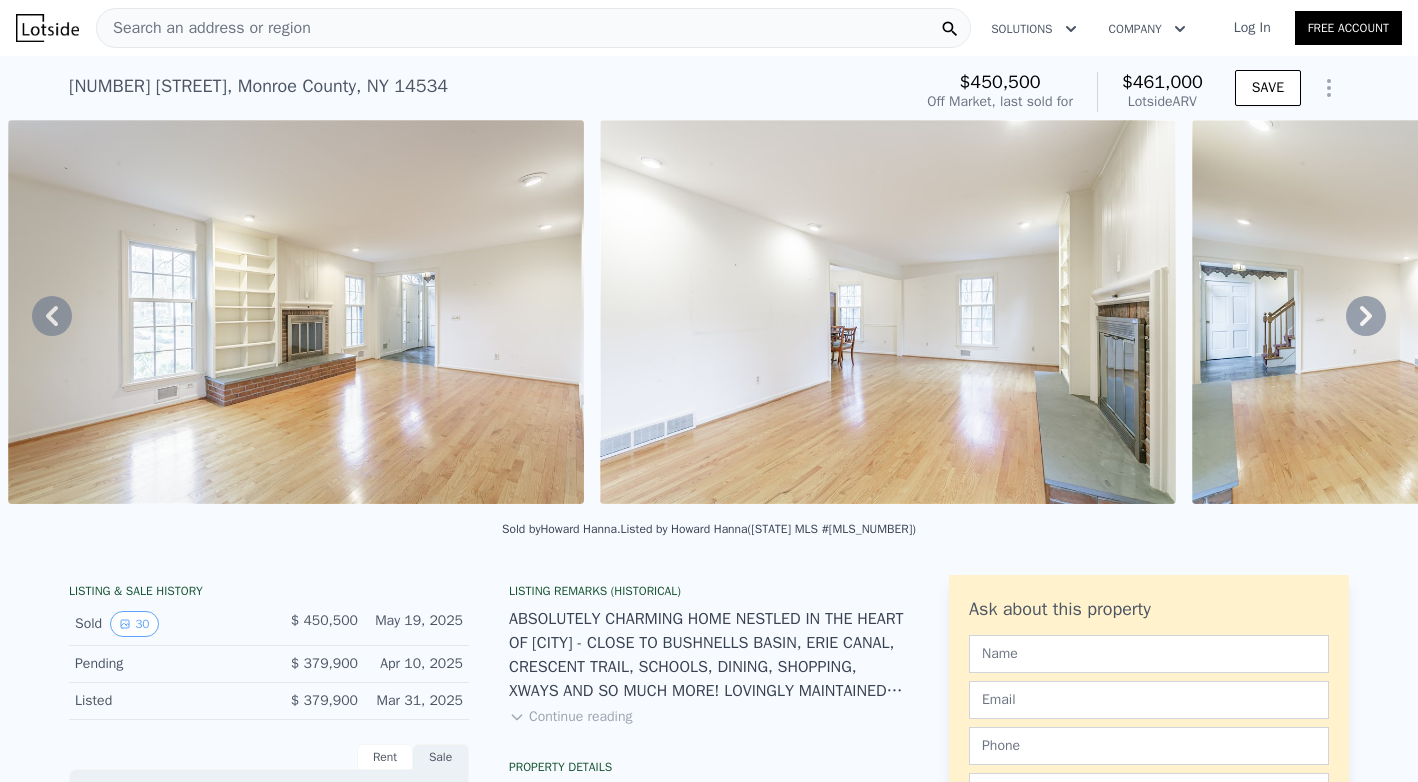 click 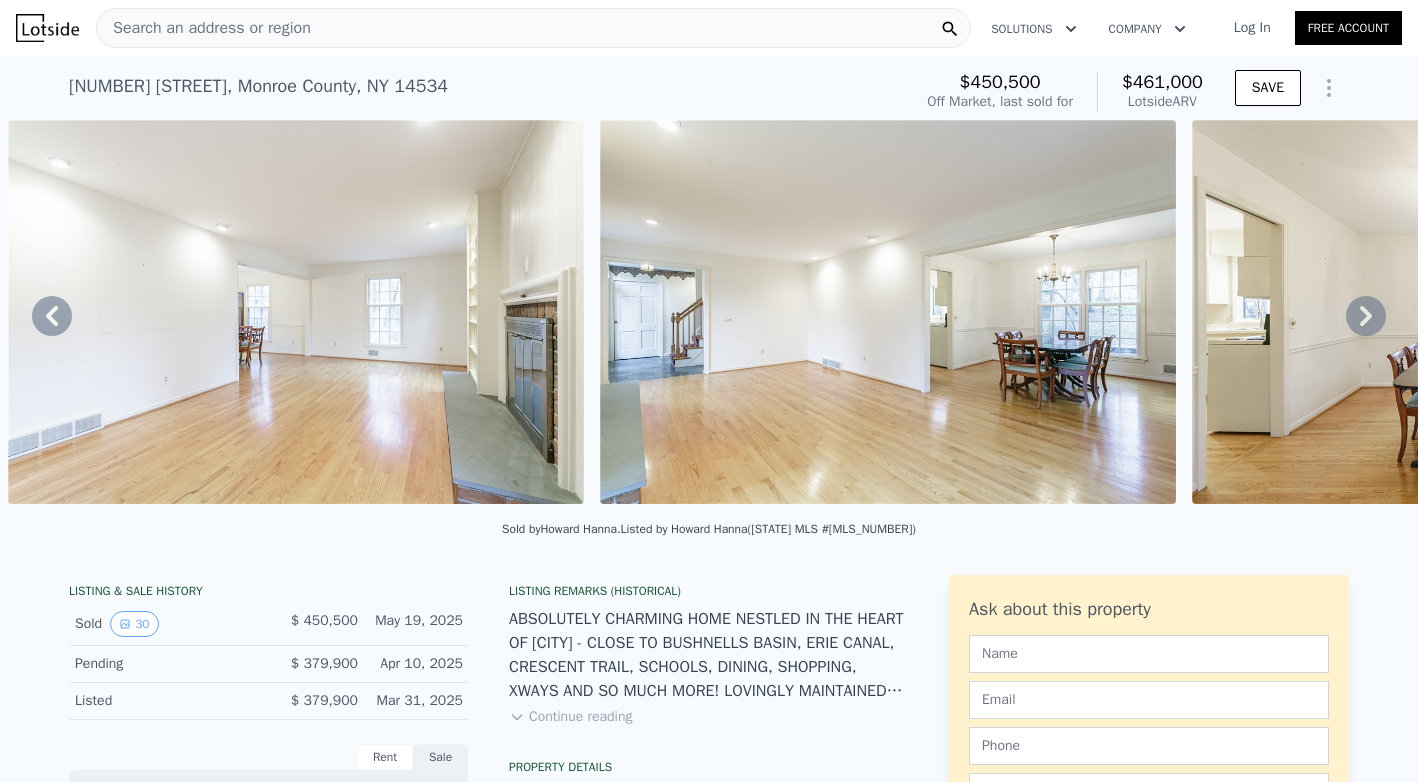 click 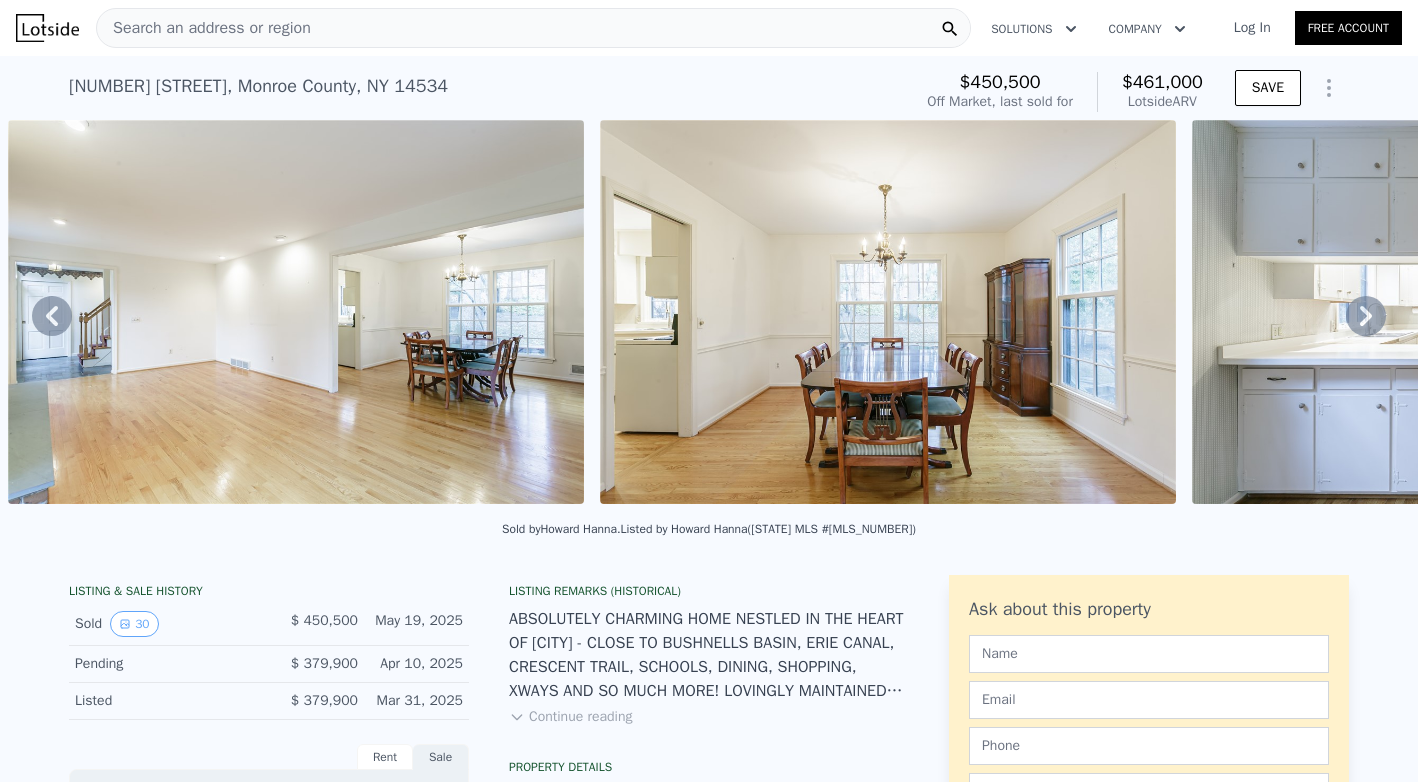 click 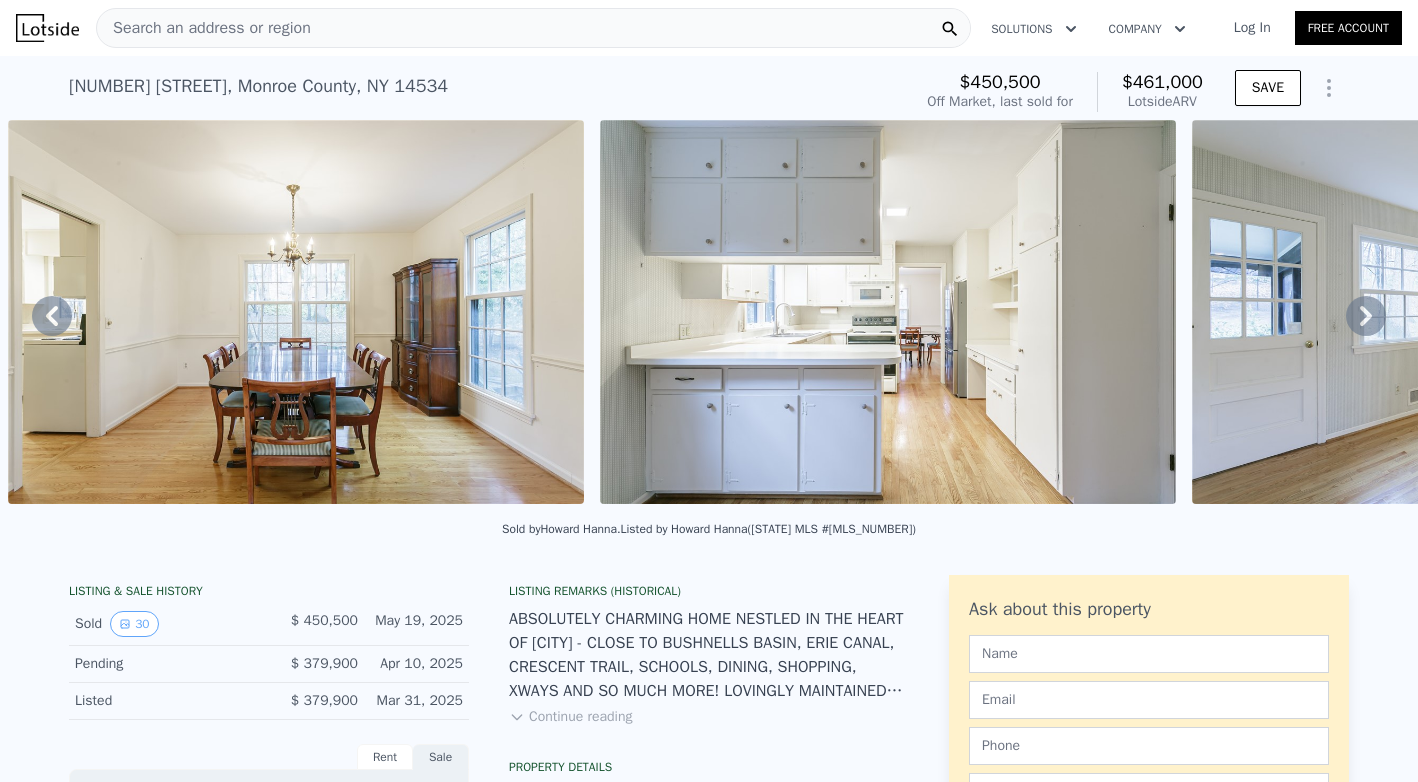 click 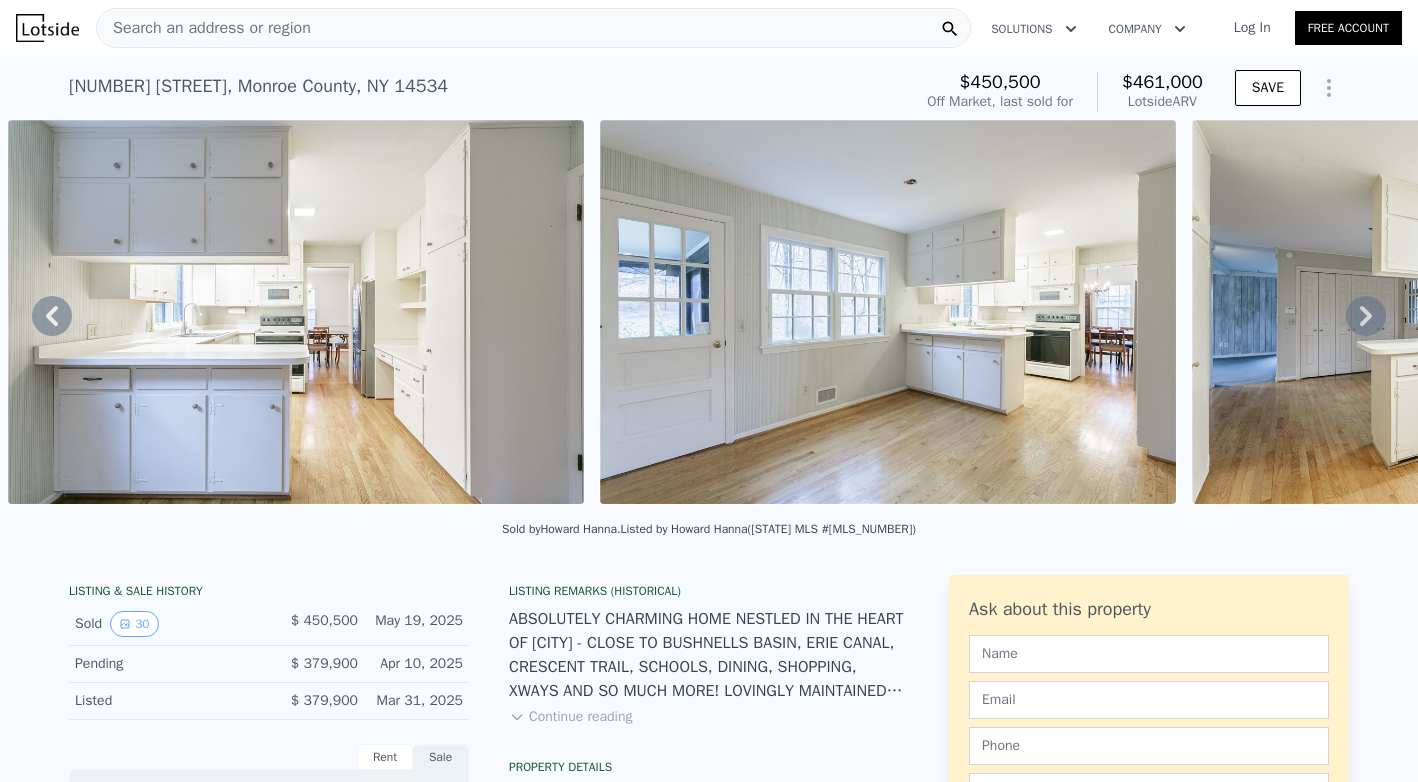 click 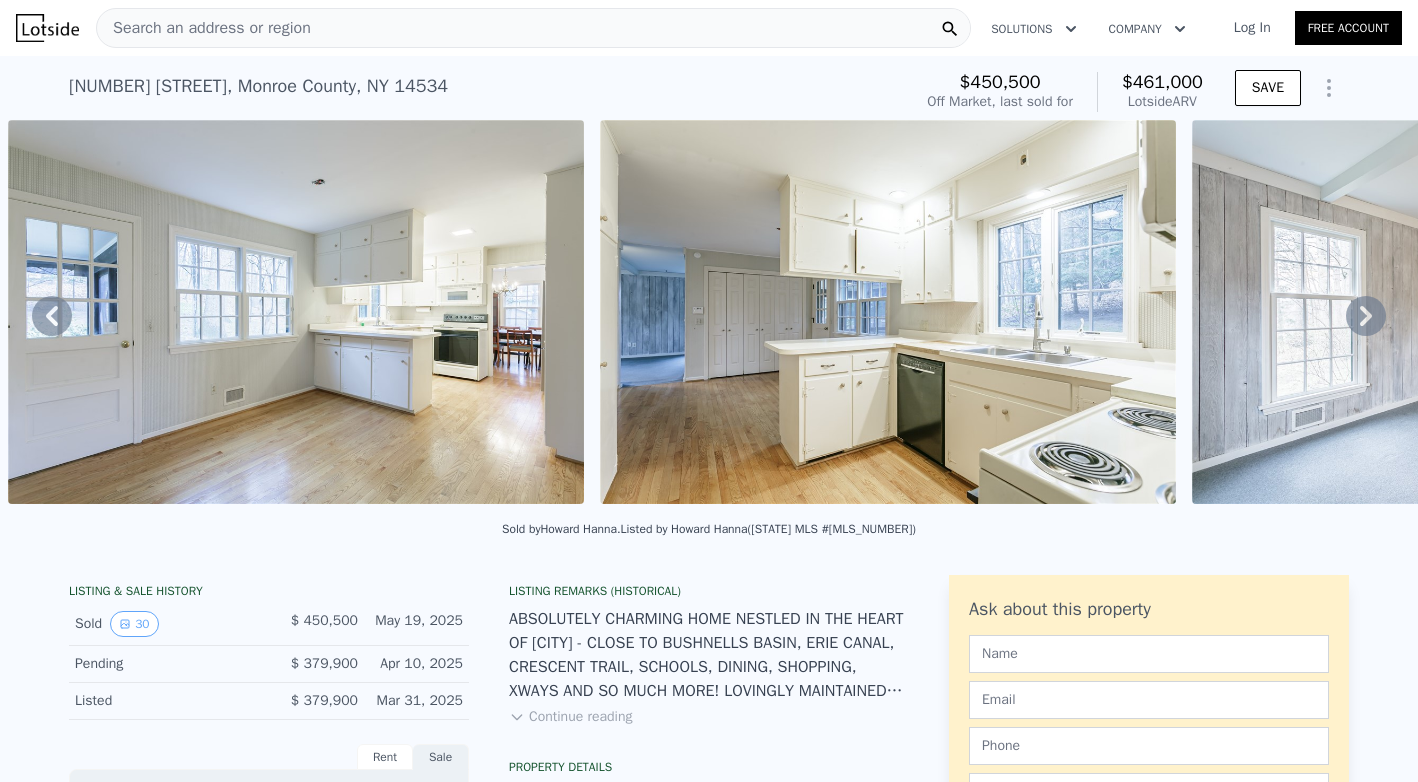 click 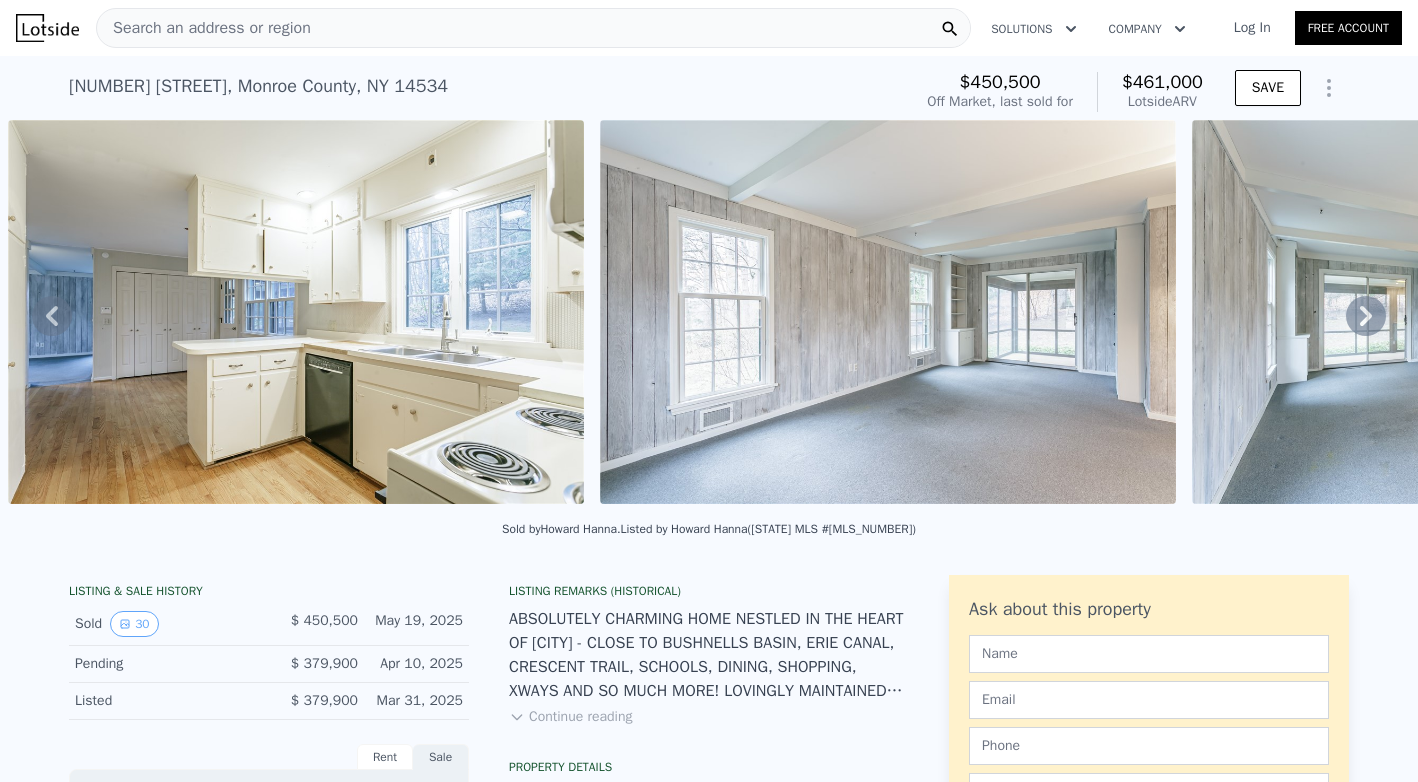 click 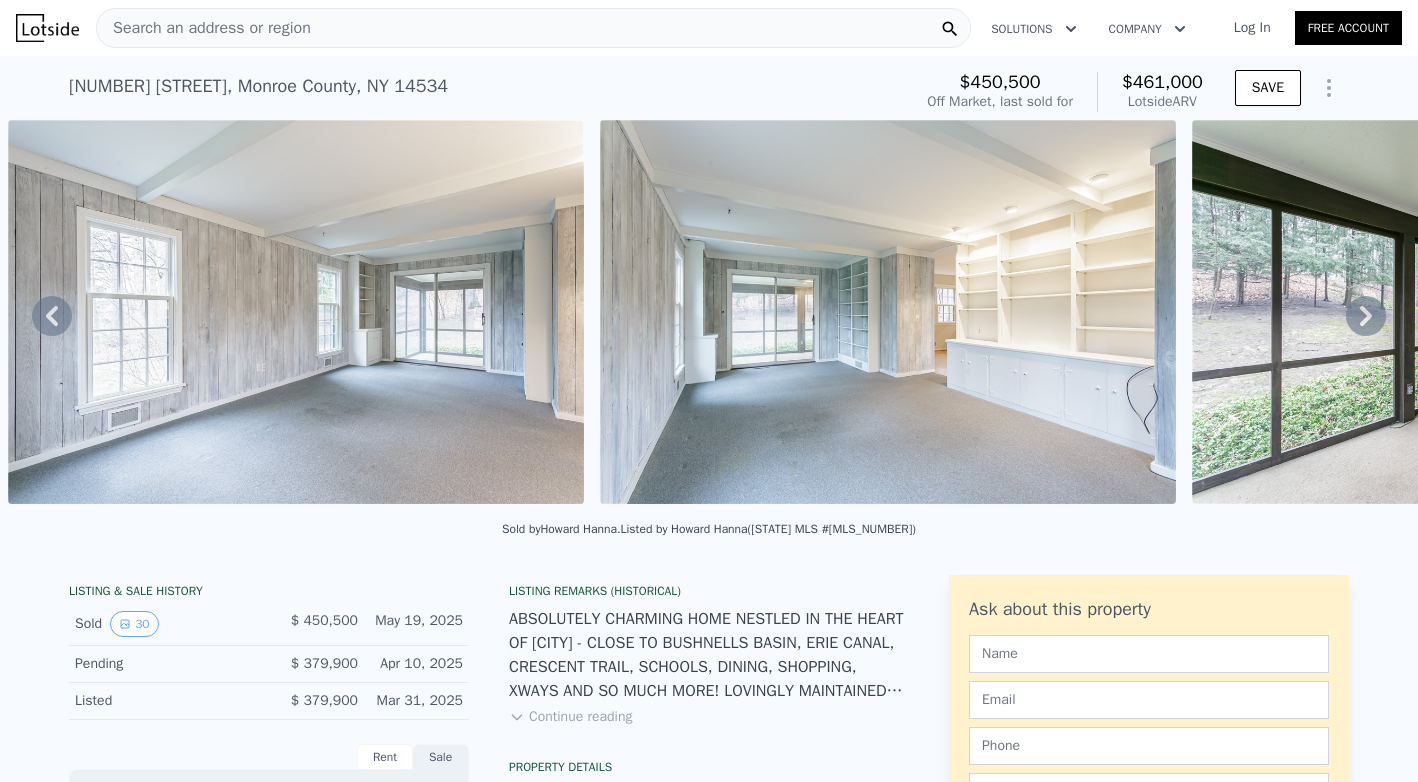 click 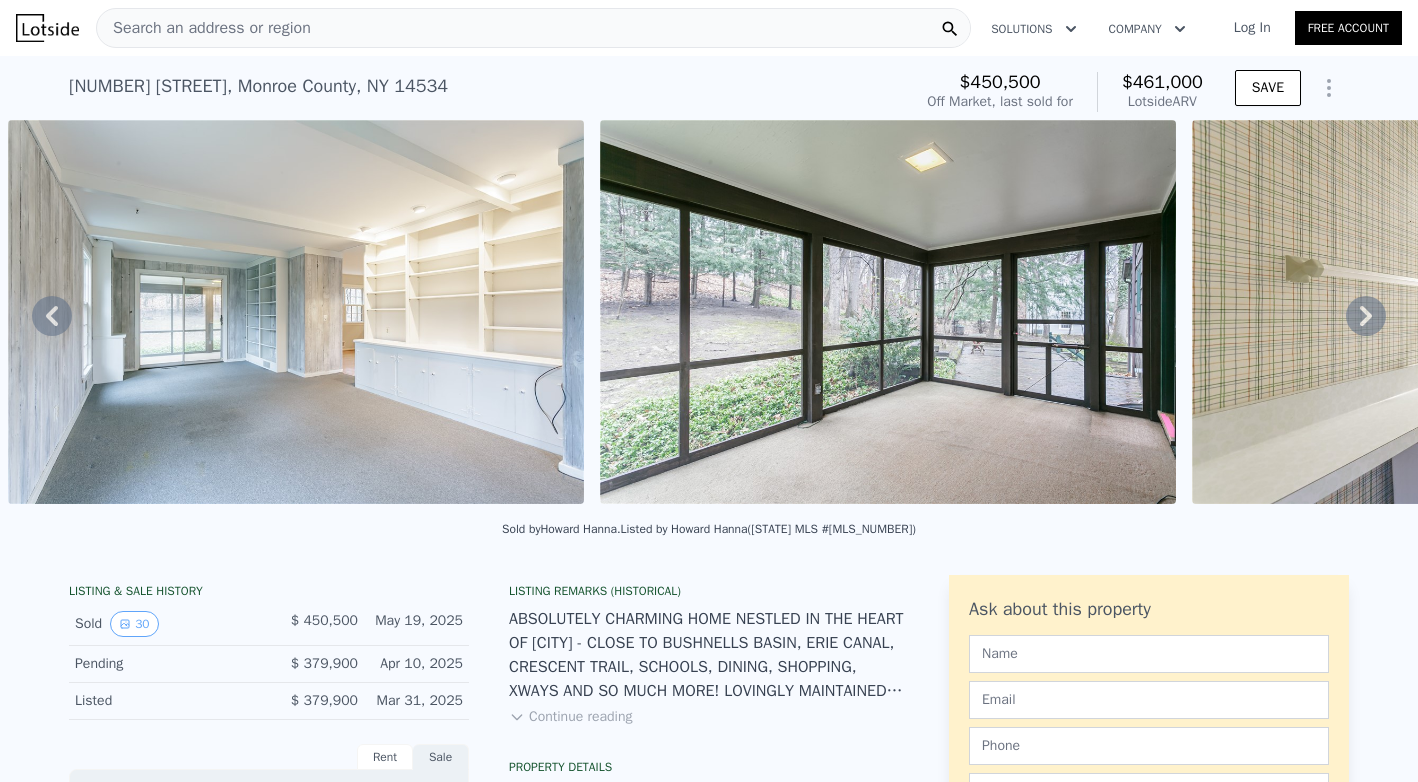 click 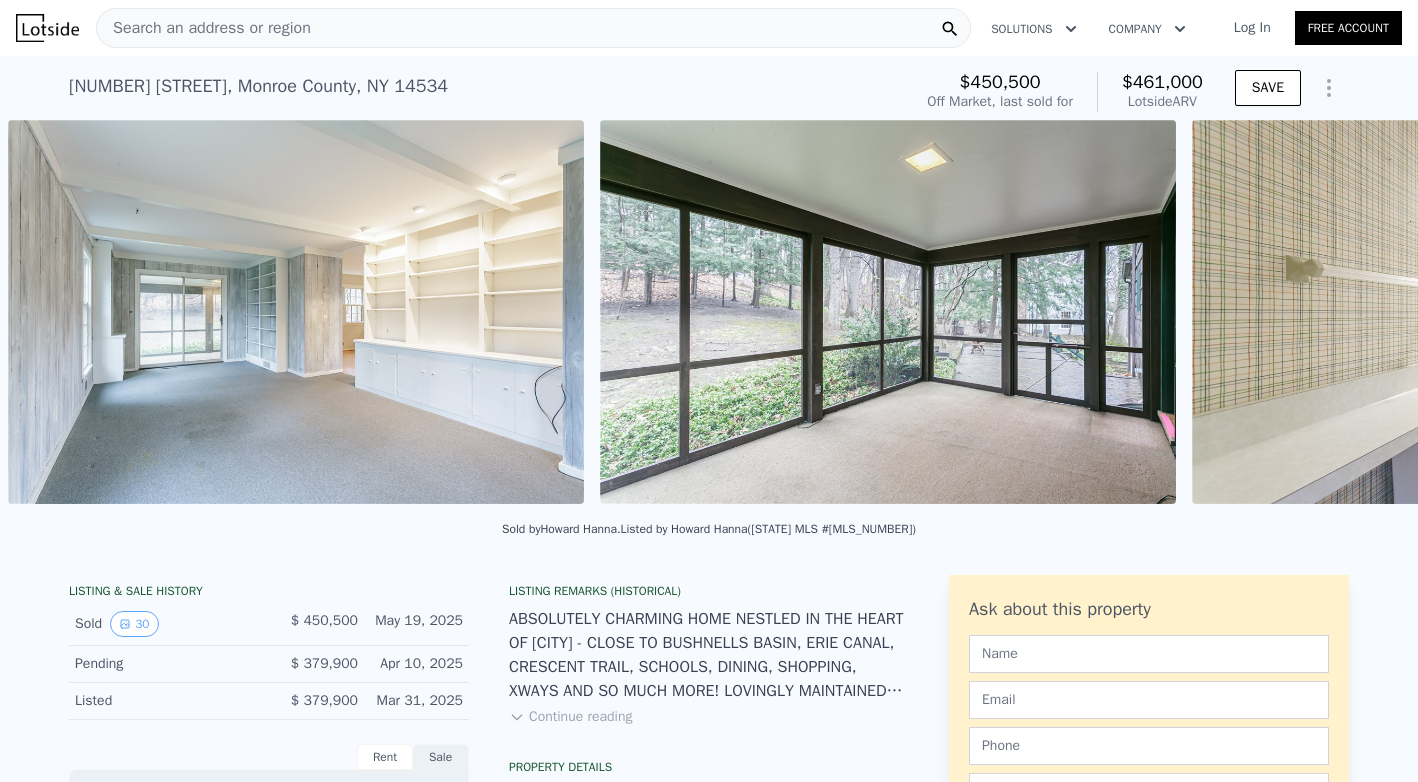 scroll, scrollTop: 0, scrollLeft: 8611, axis: horizontal 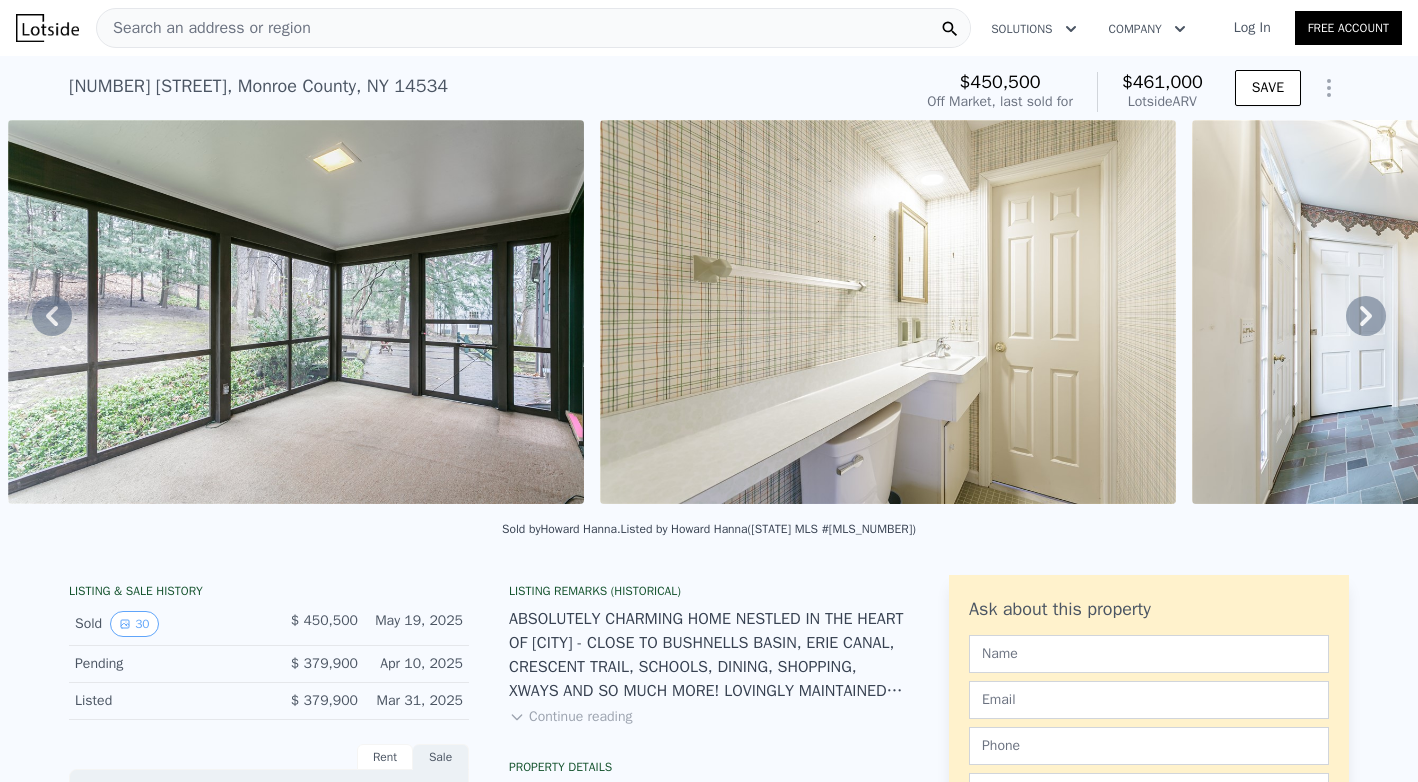 click 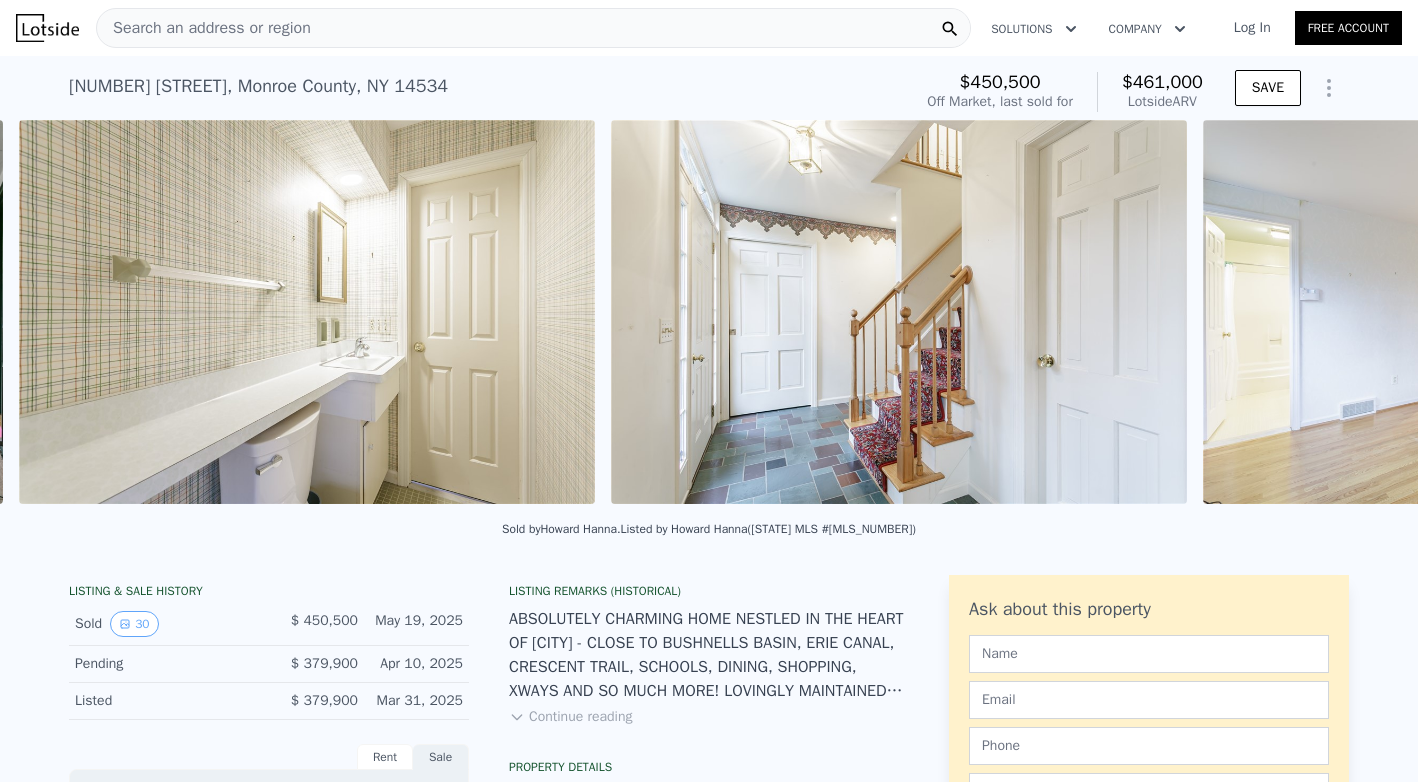 scroll, scrollTop: 0, scrollLeft: 9203, axis: horizontal 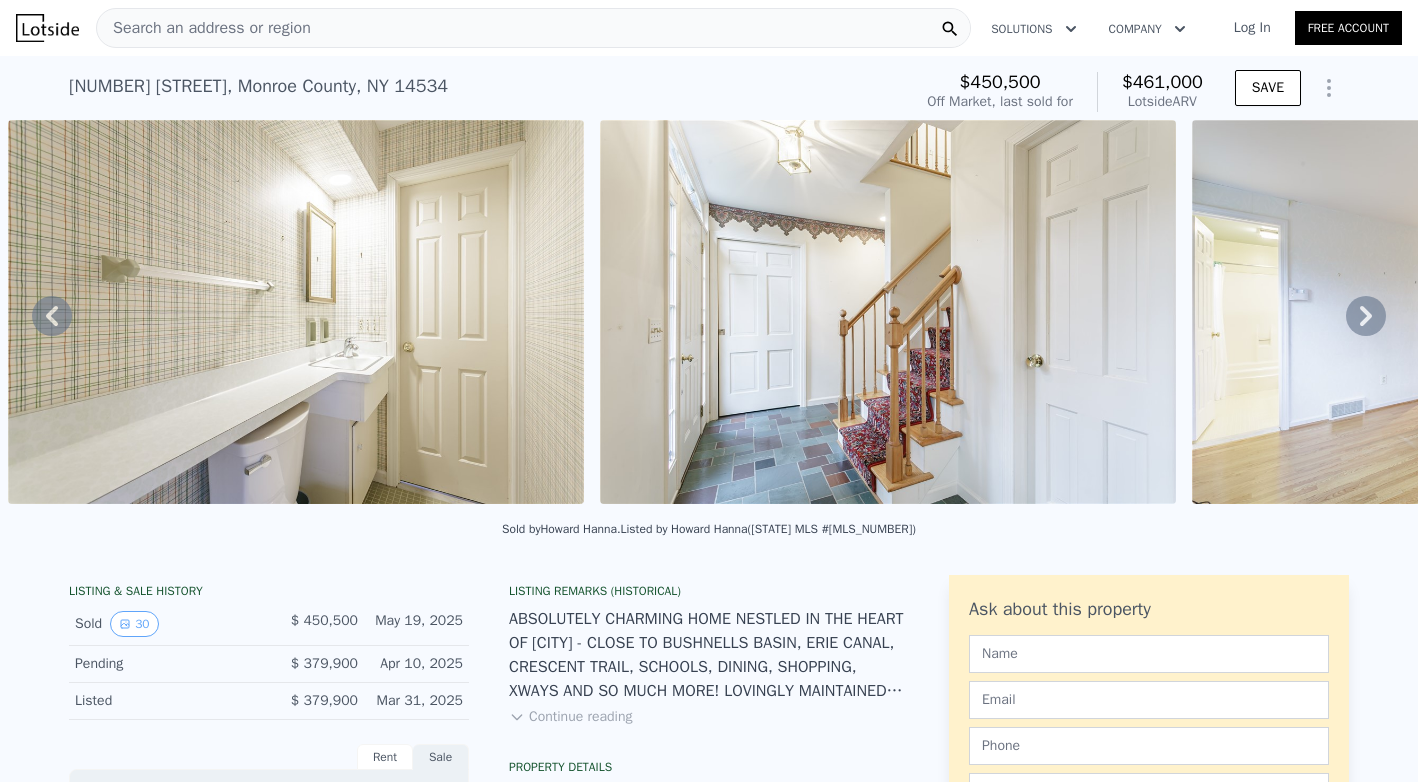 click 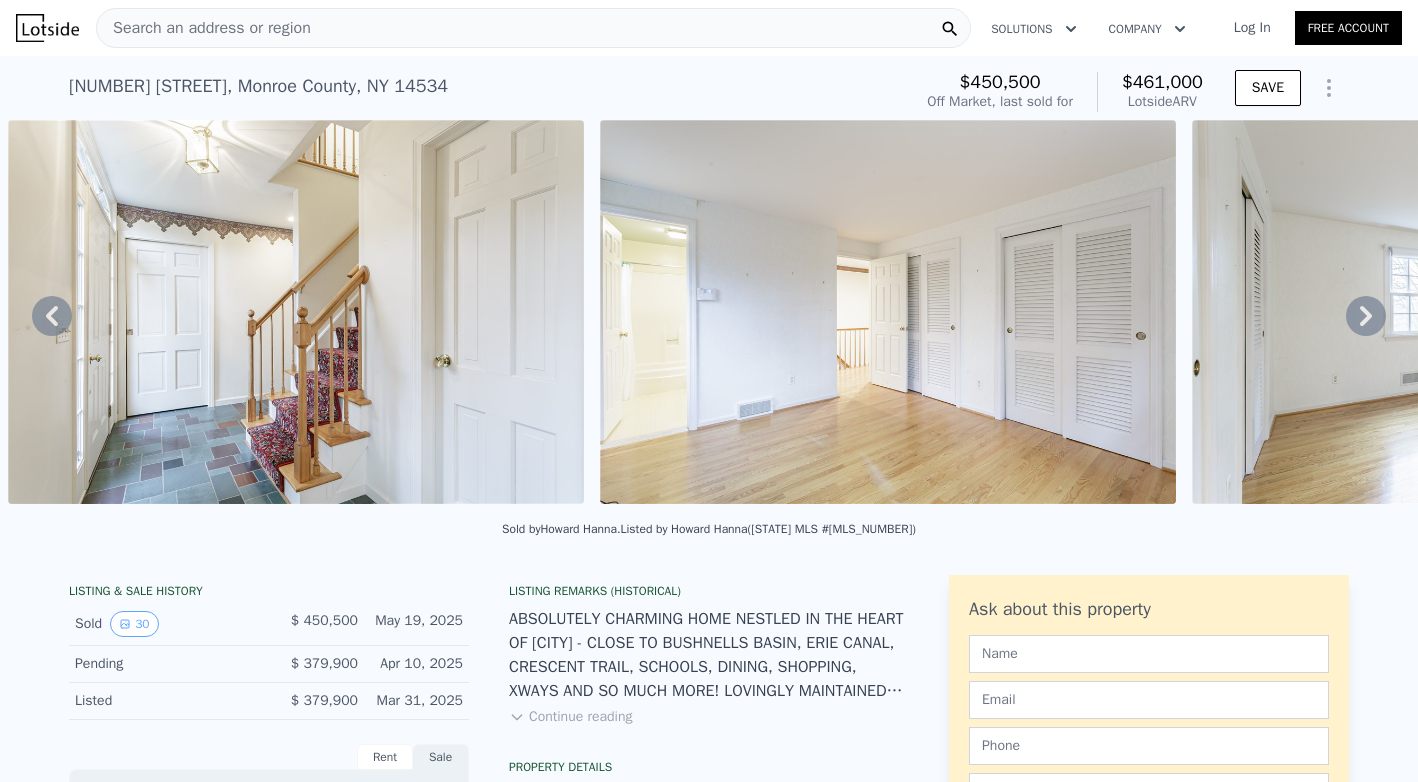 click 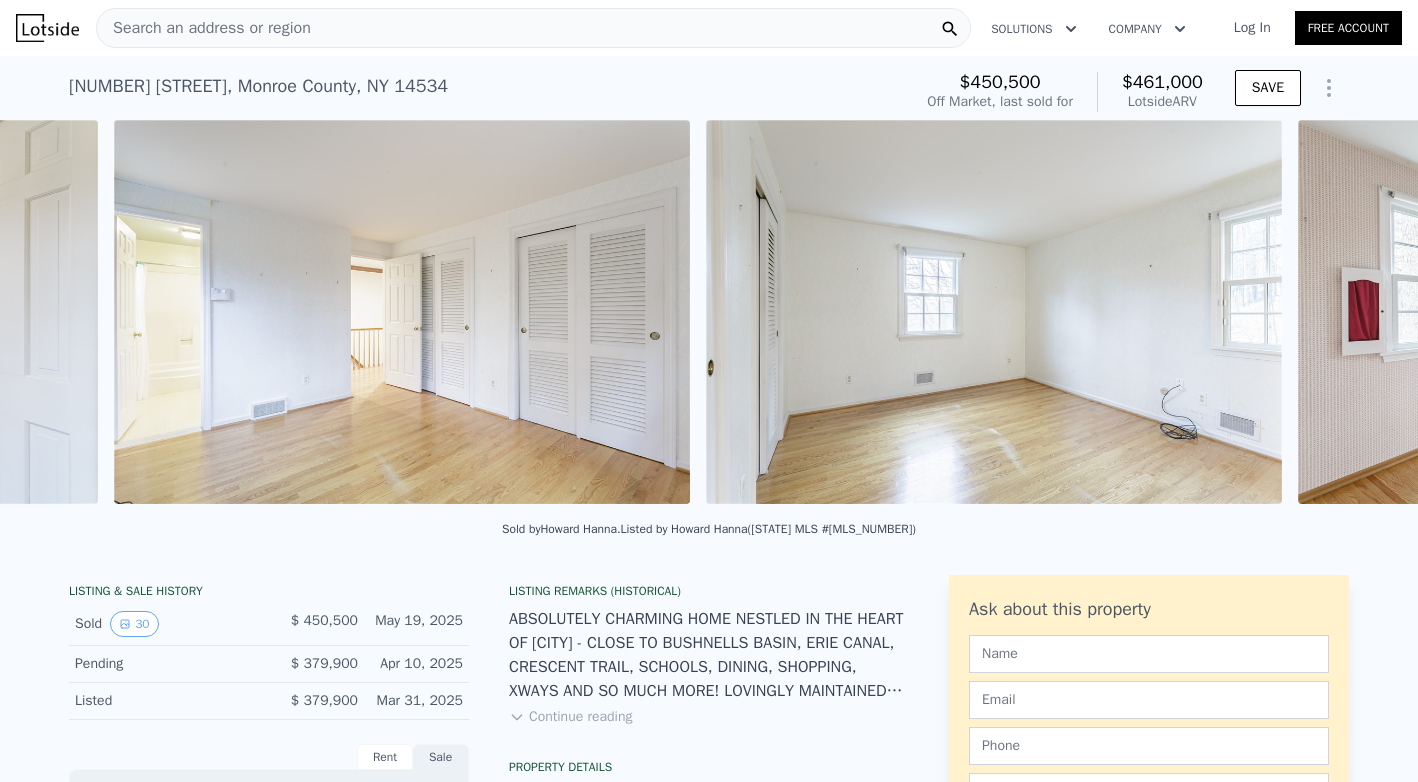 scroll, scrollTop: 0, scrollLeft: 10387, axis: horizontal 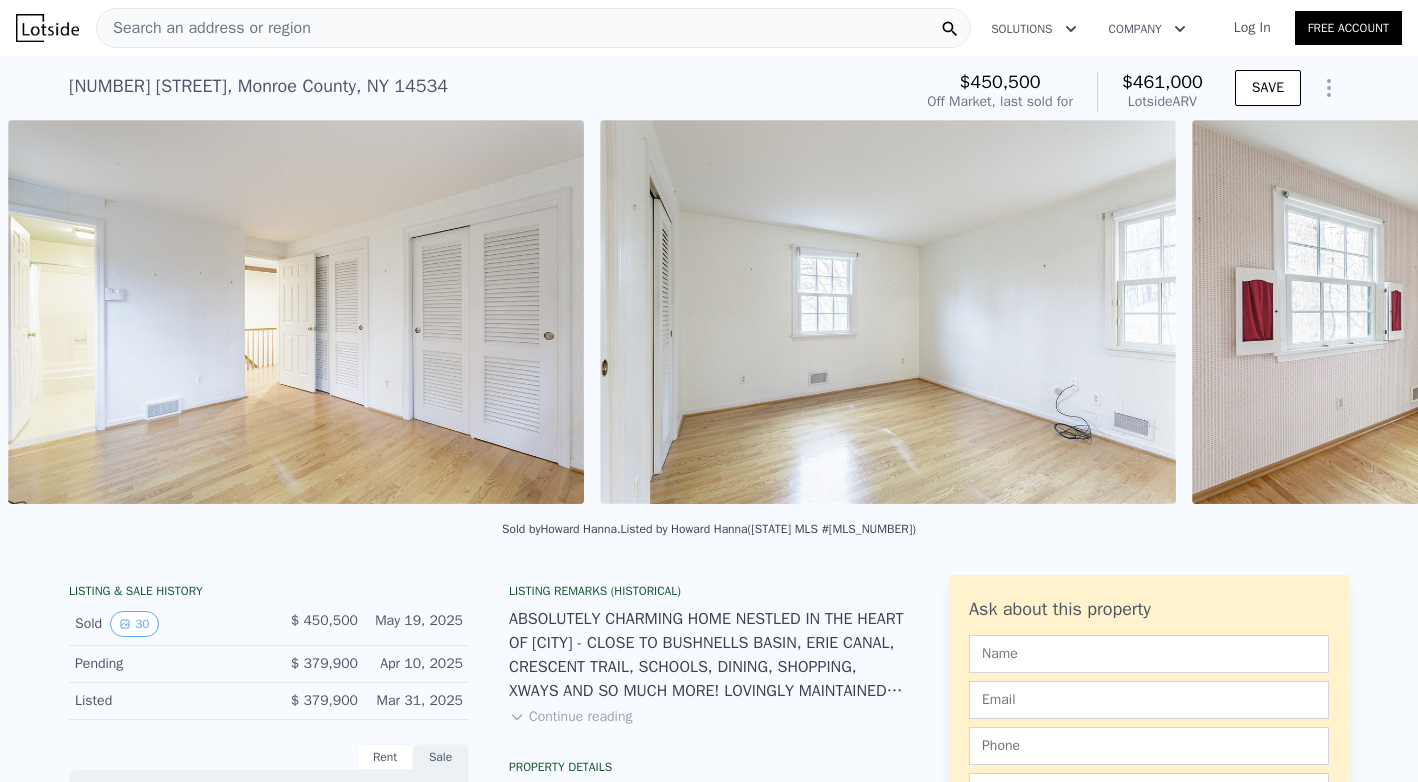 click on "•
+ −
•
+ − STREET VIEW Loading...   SATELLITE VIEW" at bounding box center [709, 315] 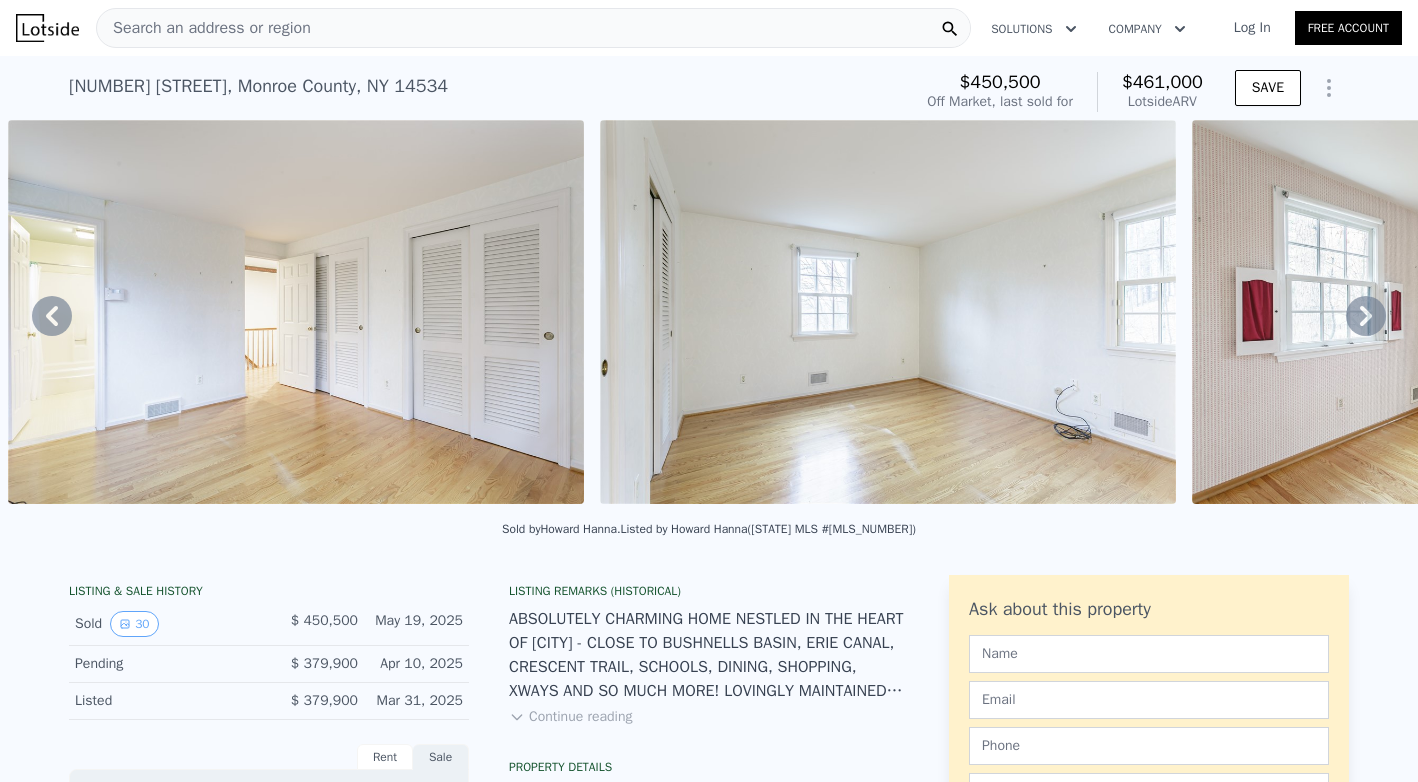 click 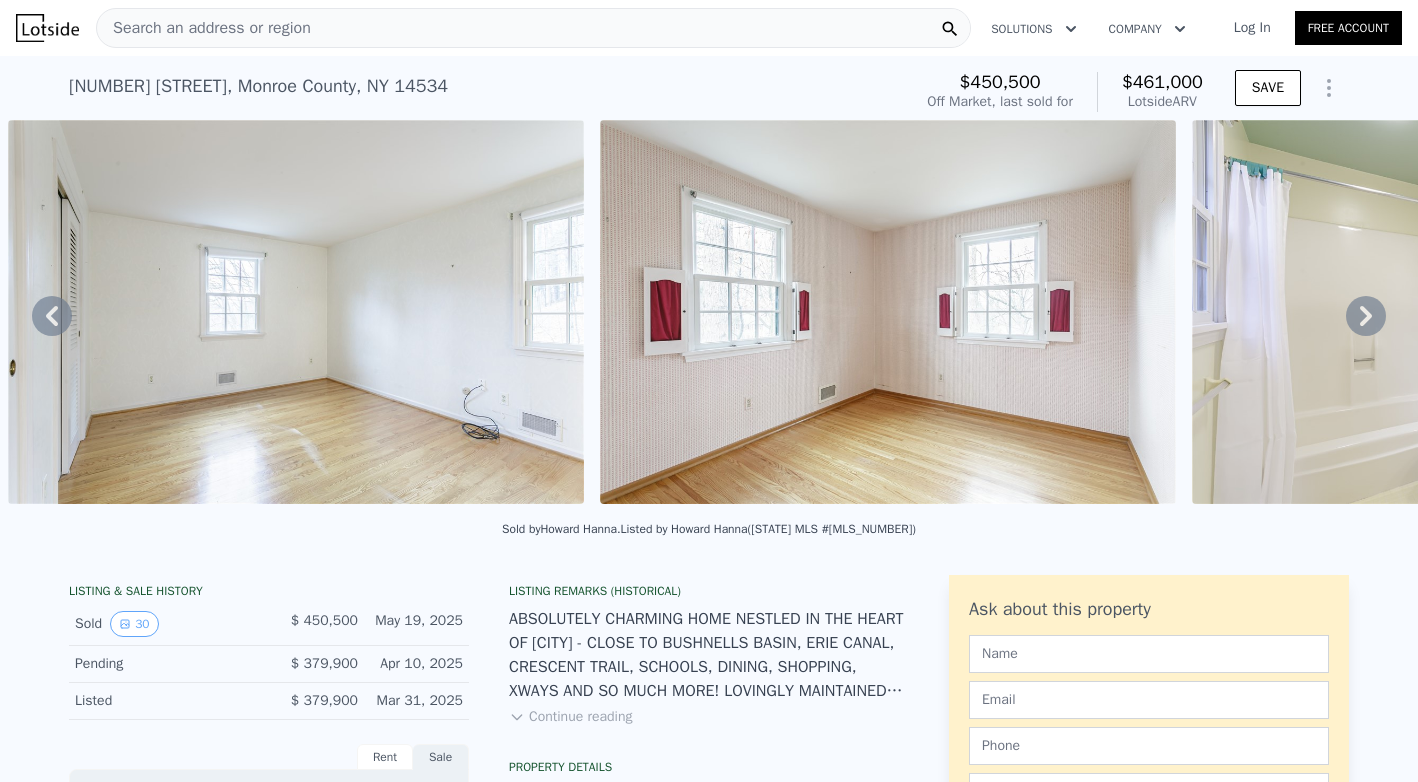 click 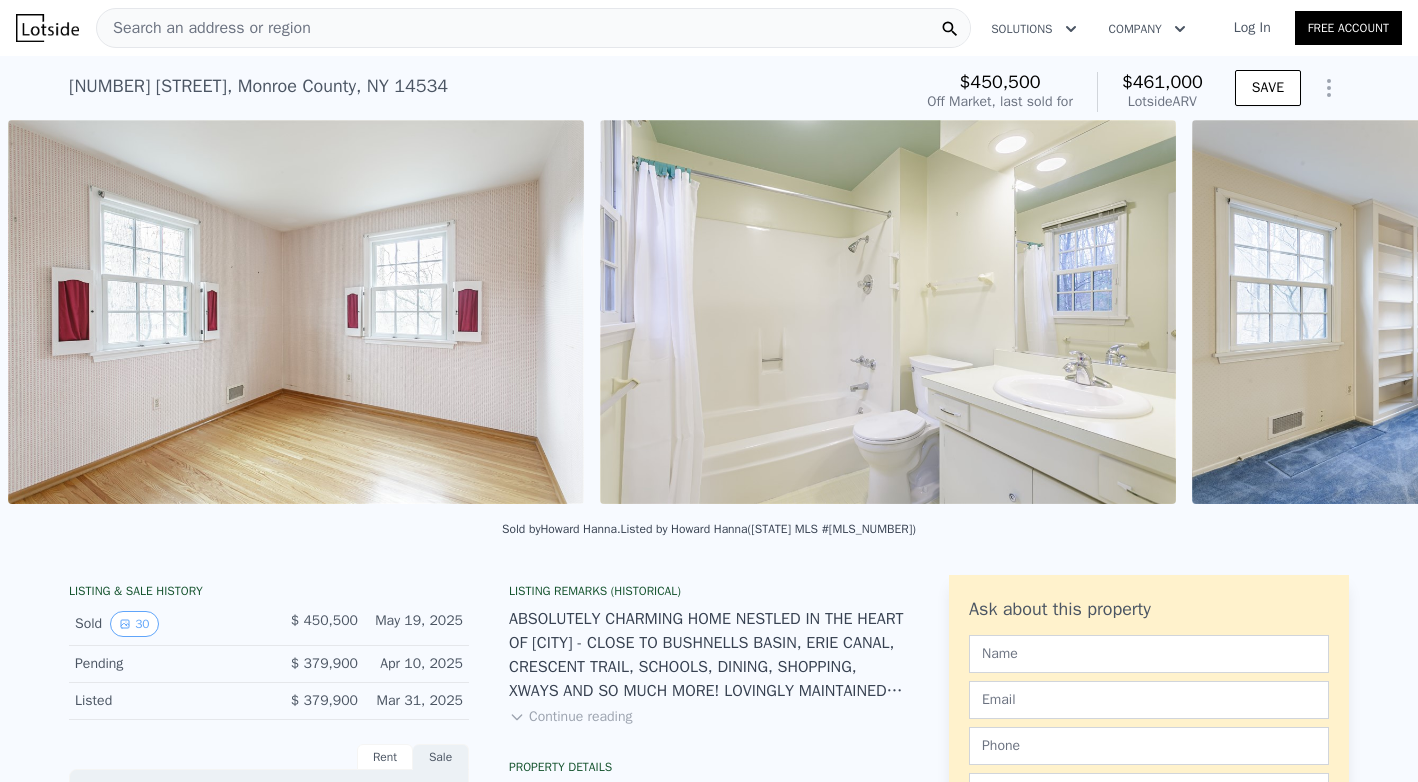 click on "•
+ −
•
+ − STREET VIEW Loading...   SATELLITE VIEW" at bounding box center (709, 315) 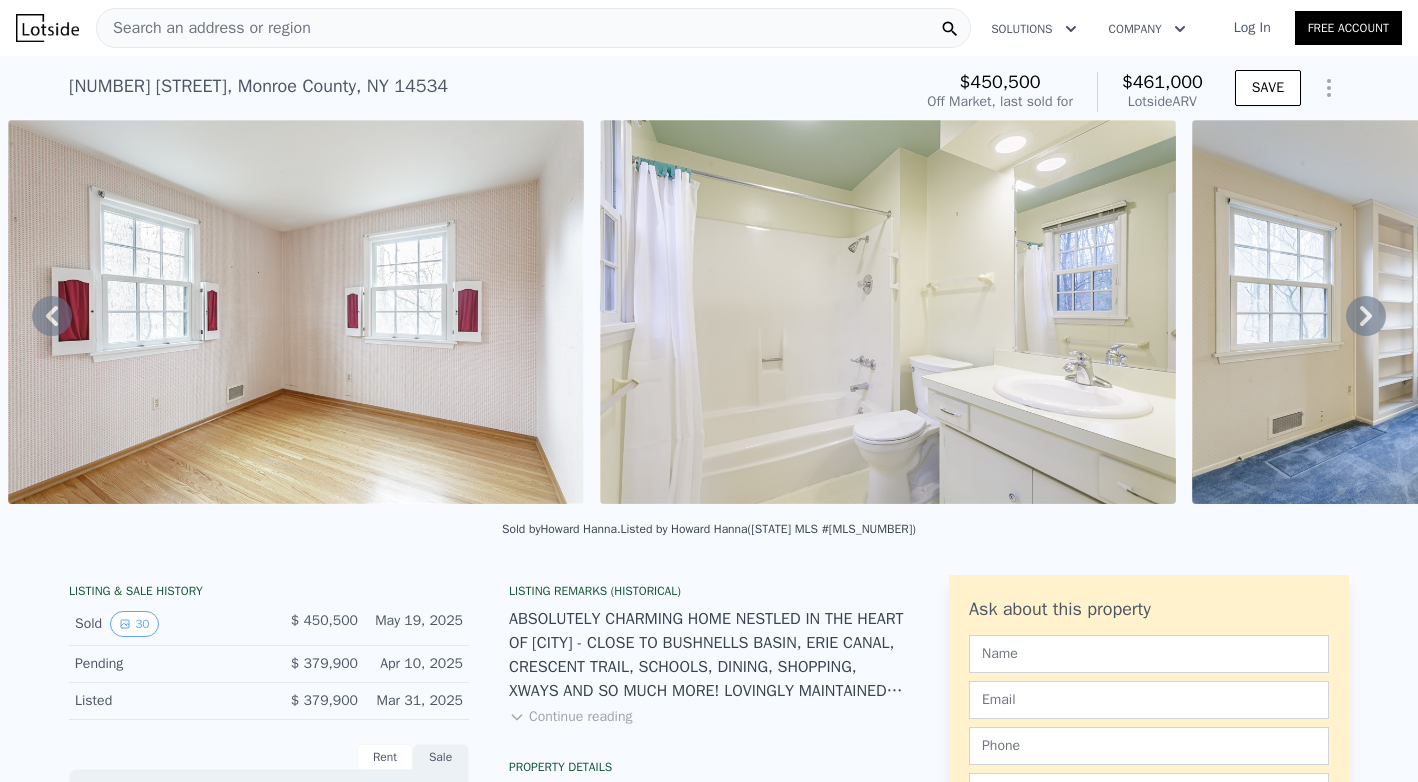 click 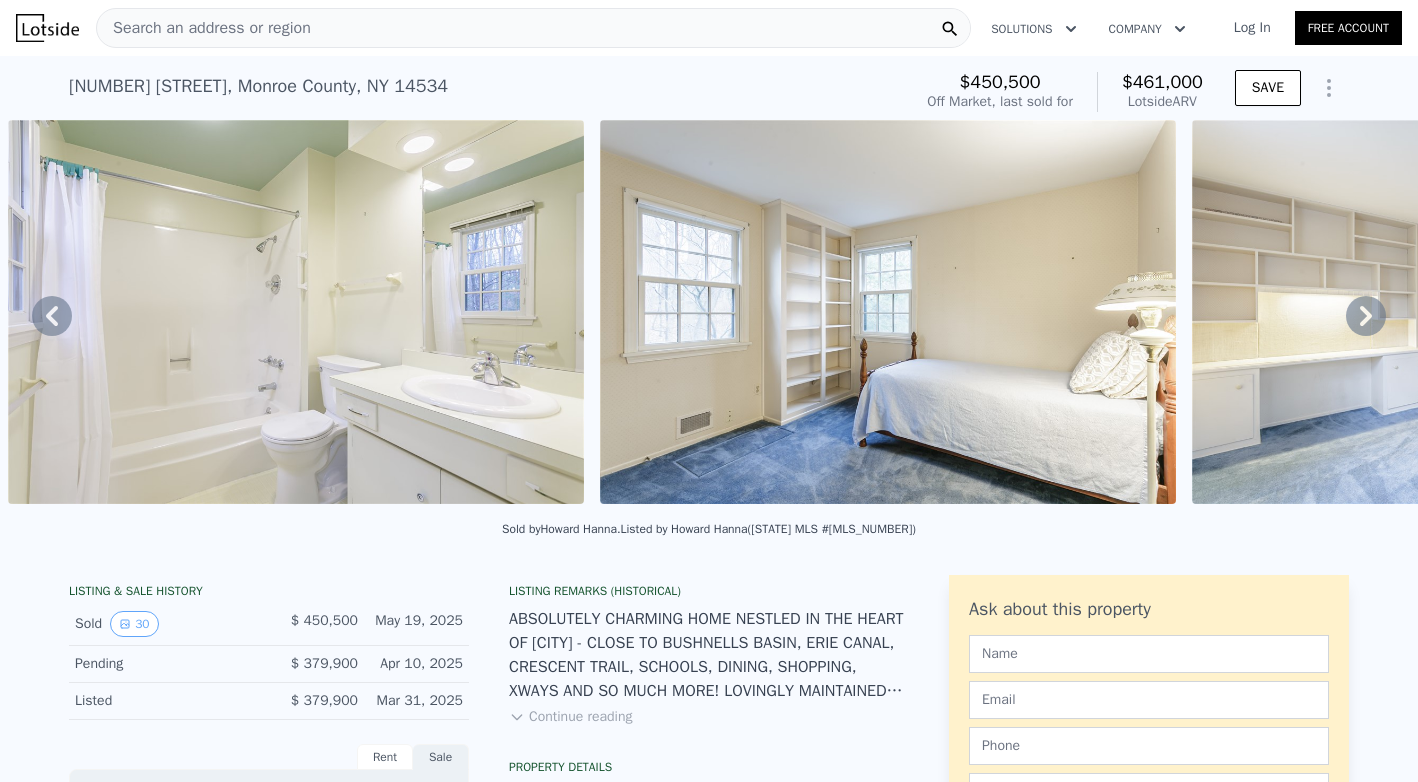 click 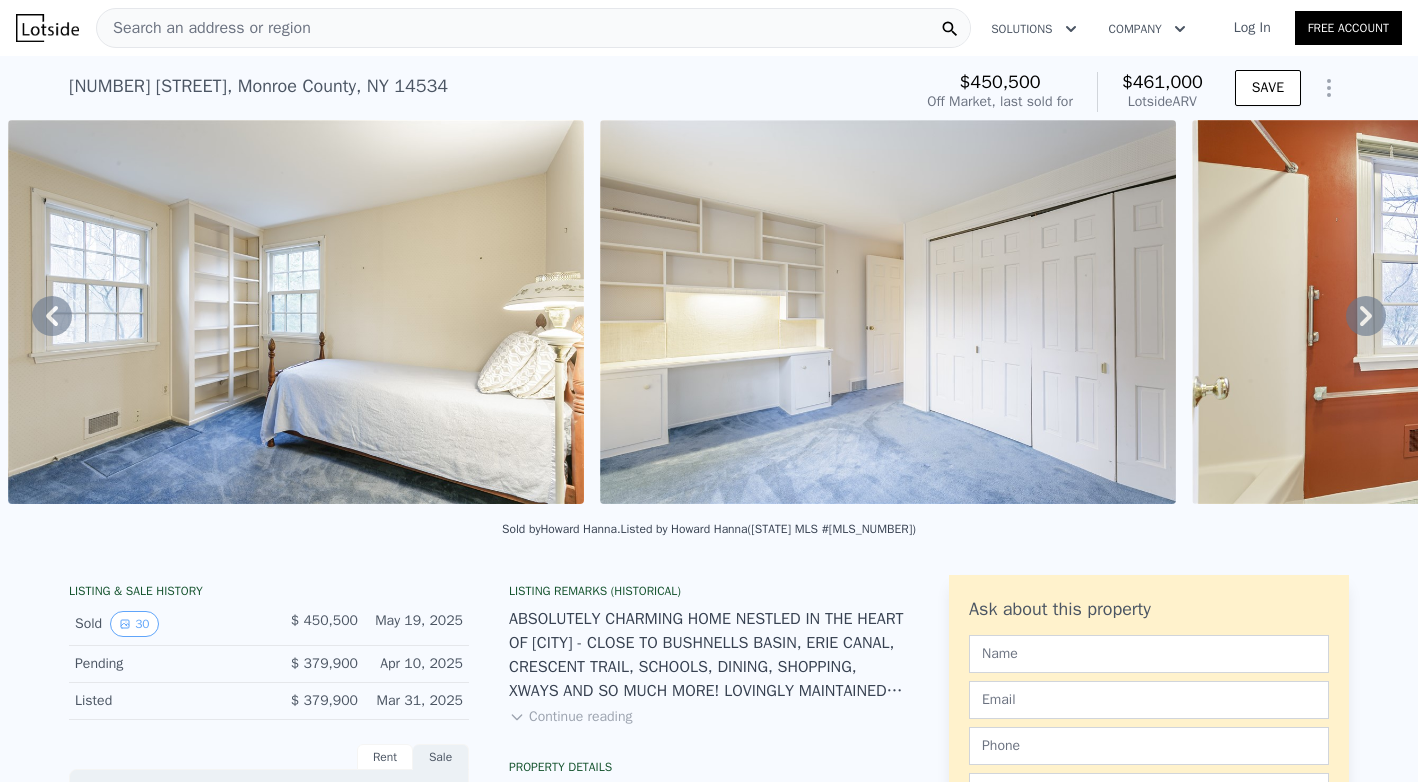 click 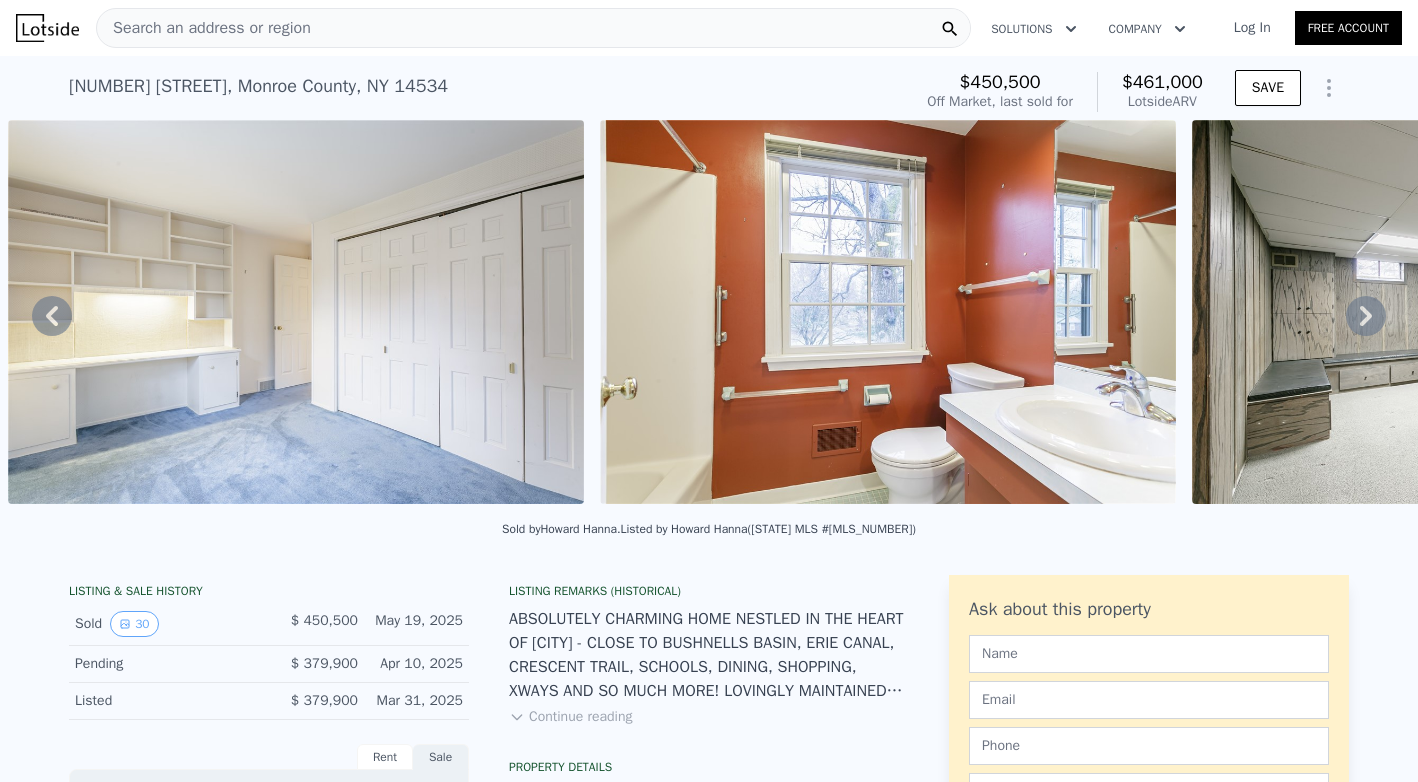 click 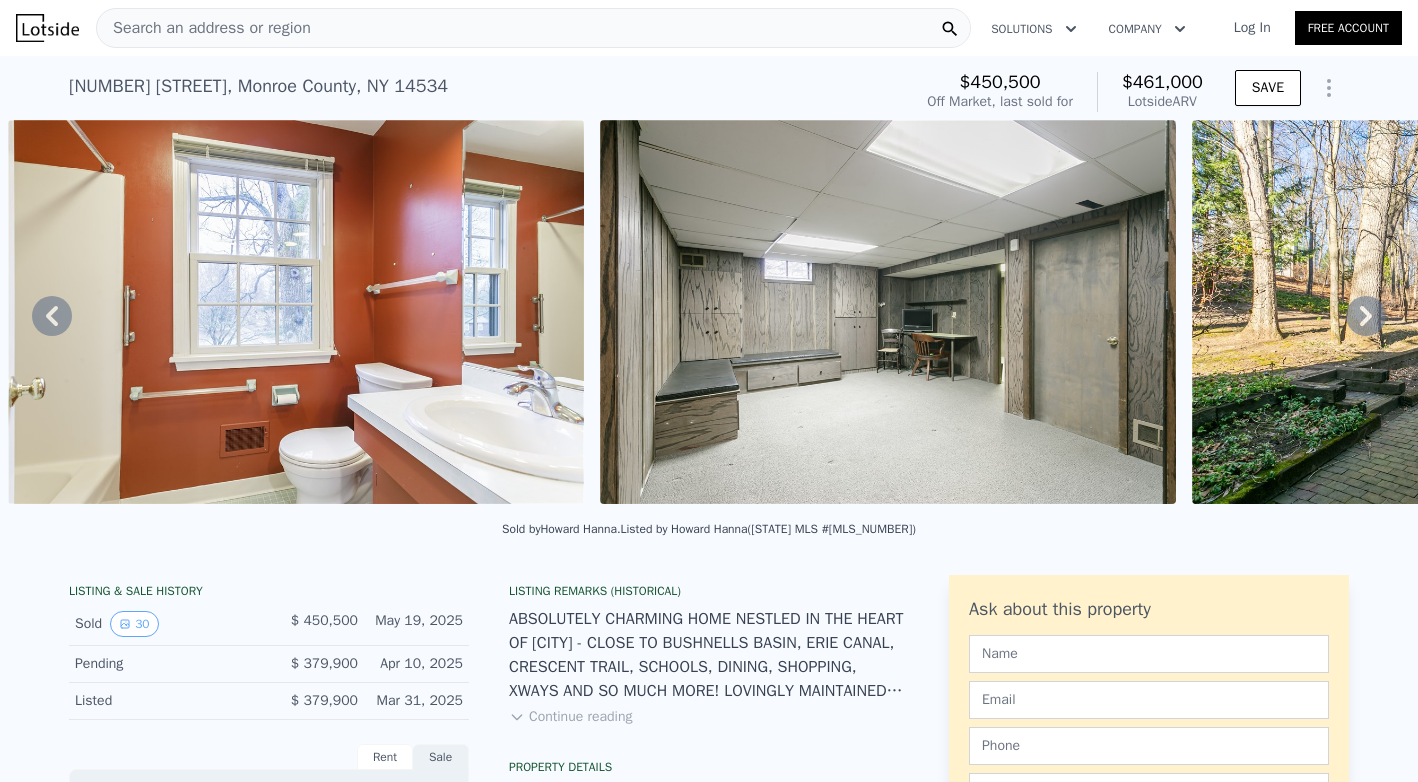 click 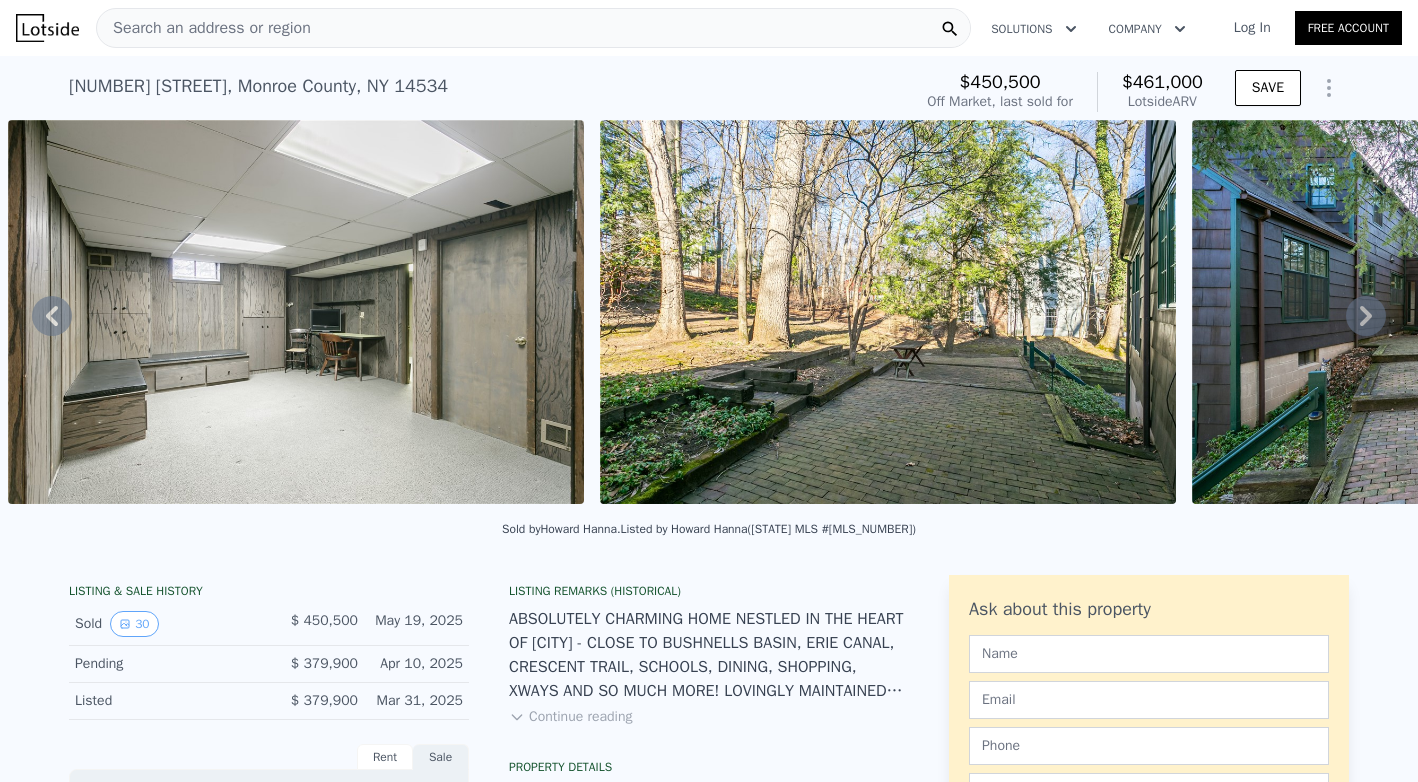 click 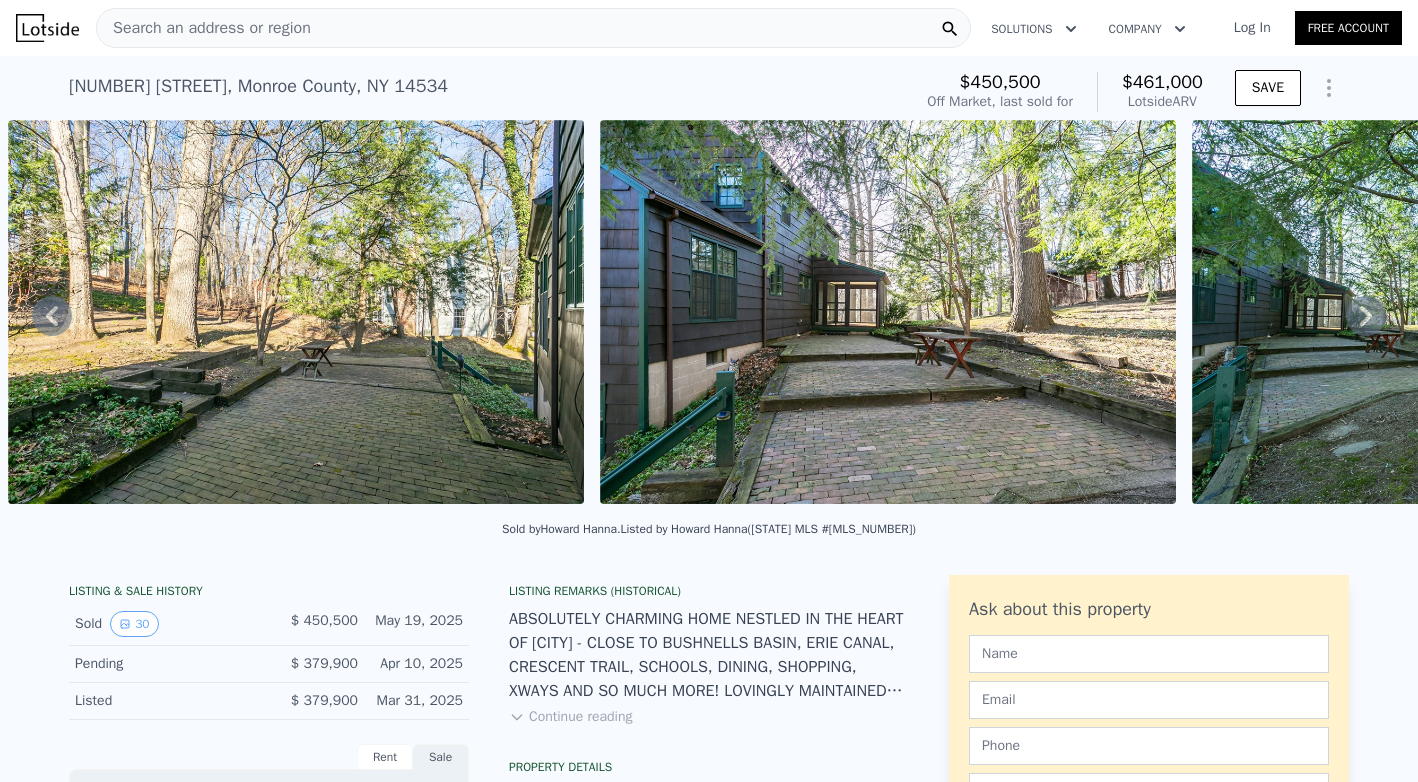 click 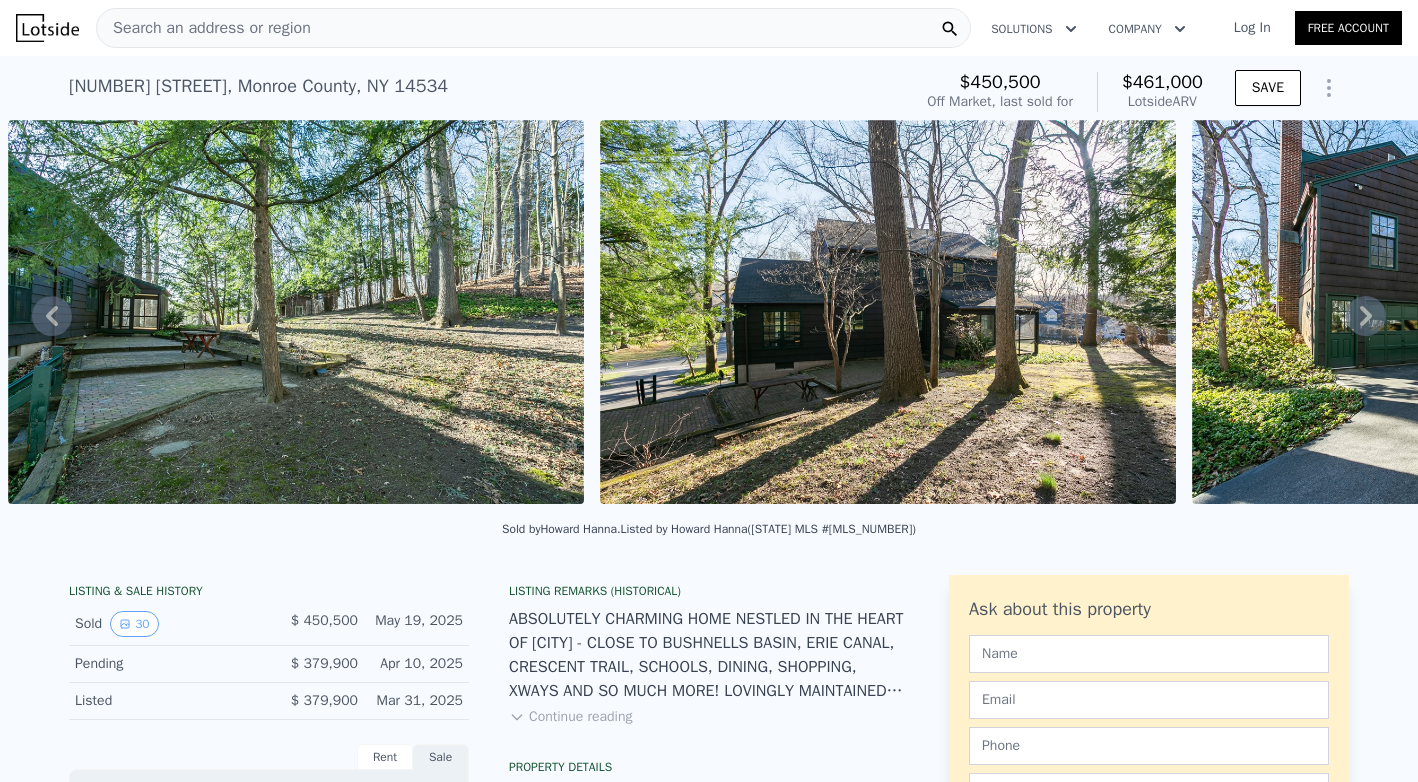 click 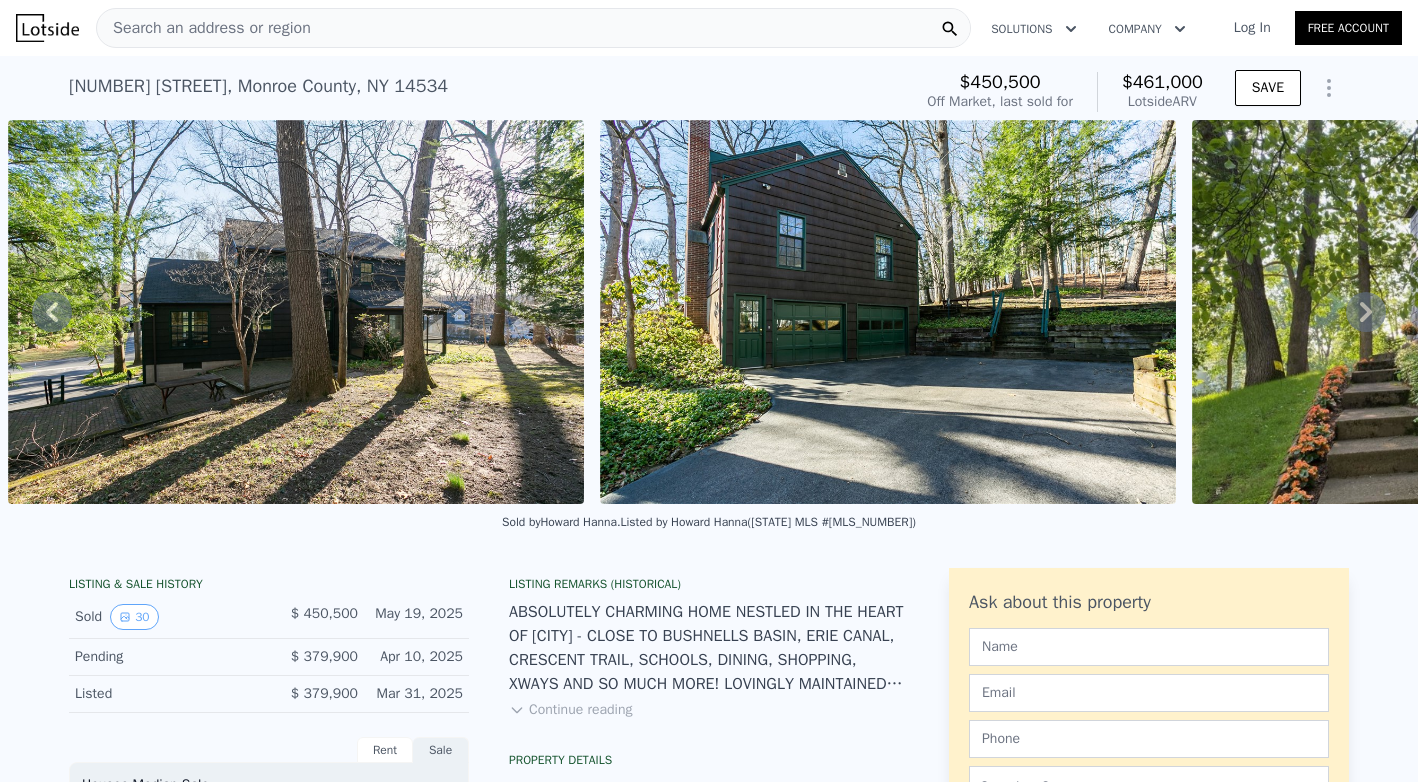 click 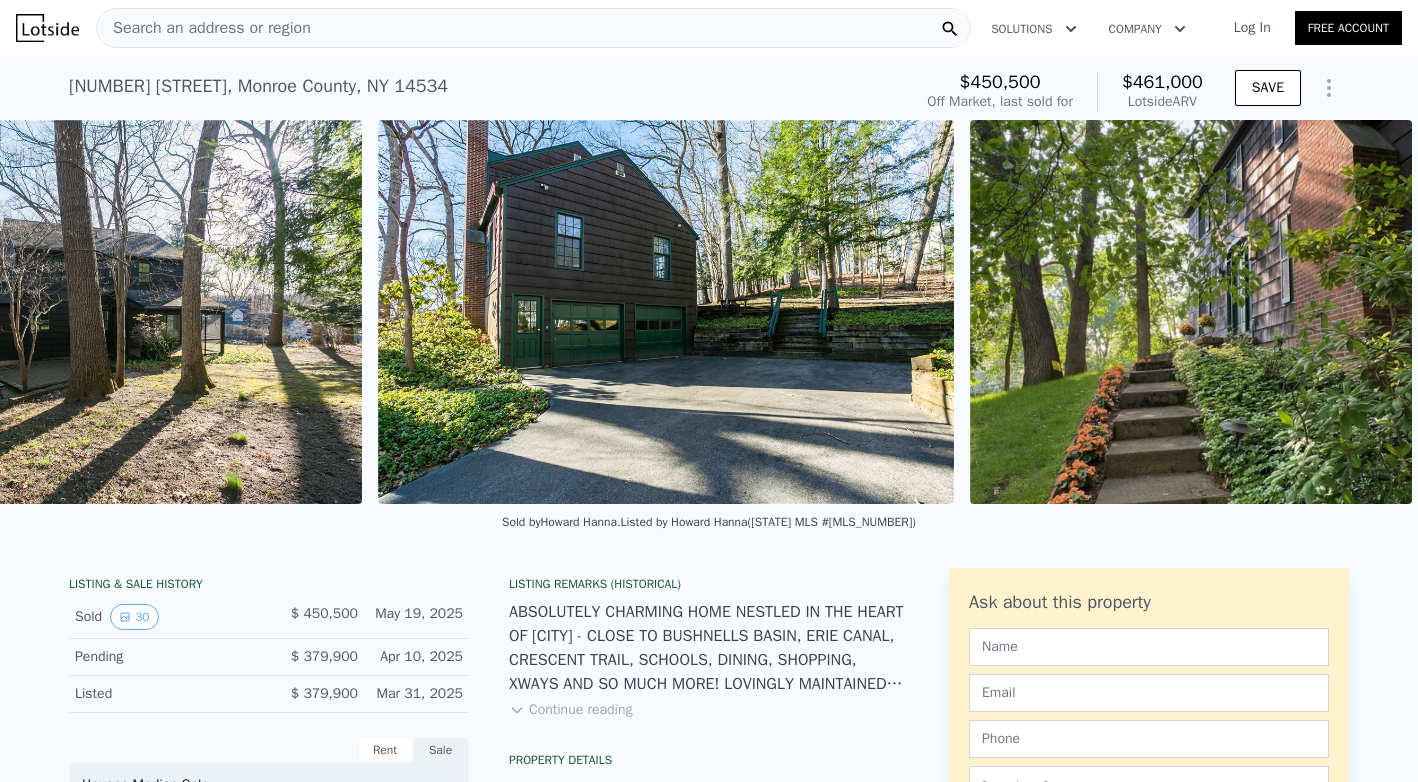 scroll, scrollTop: 0, scrollLeft: 17123, axis: horizontal 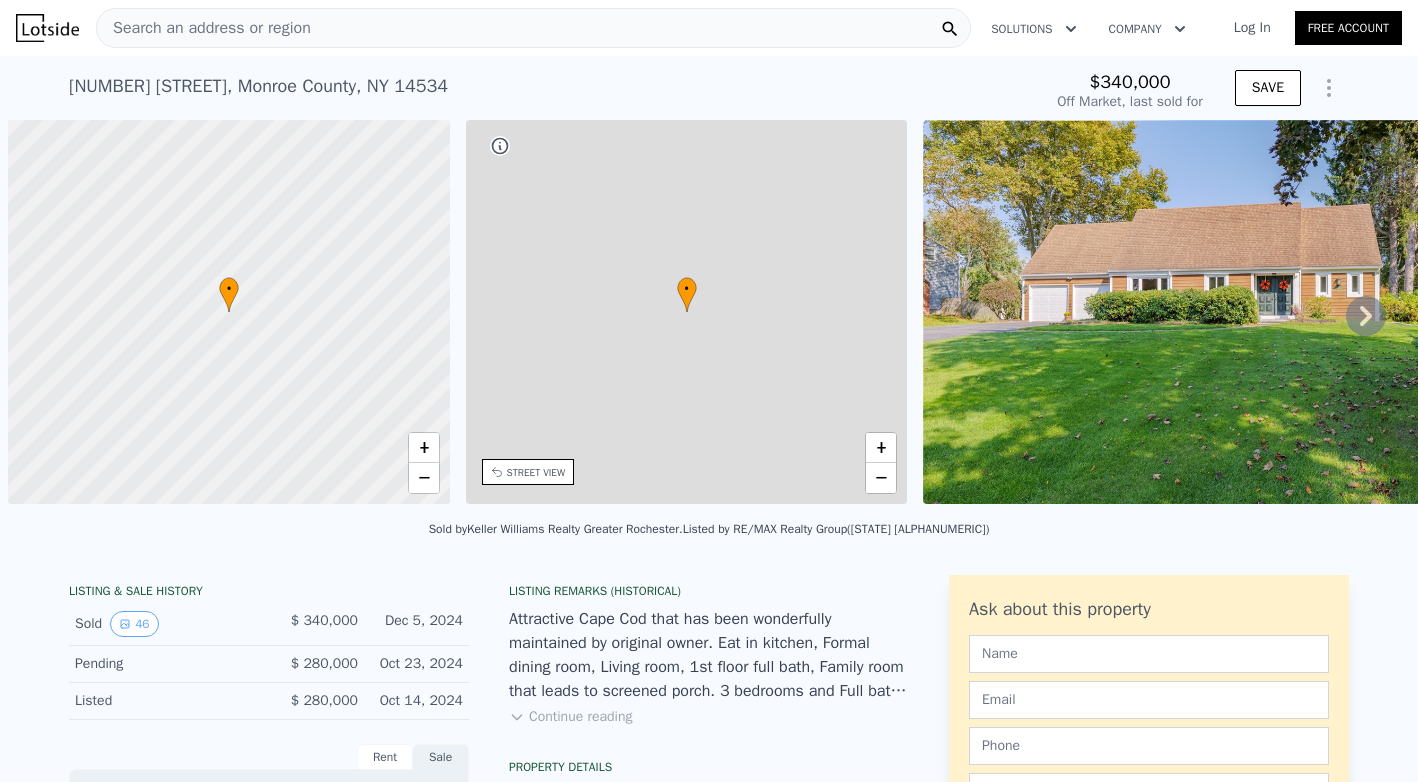type on "-$ 363,344" 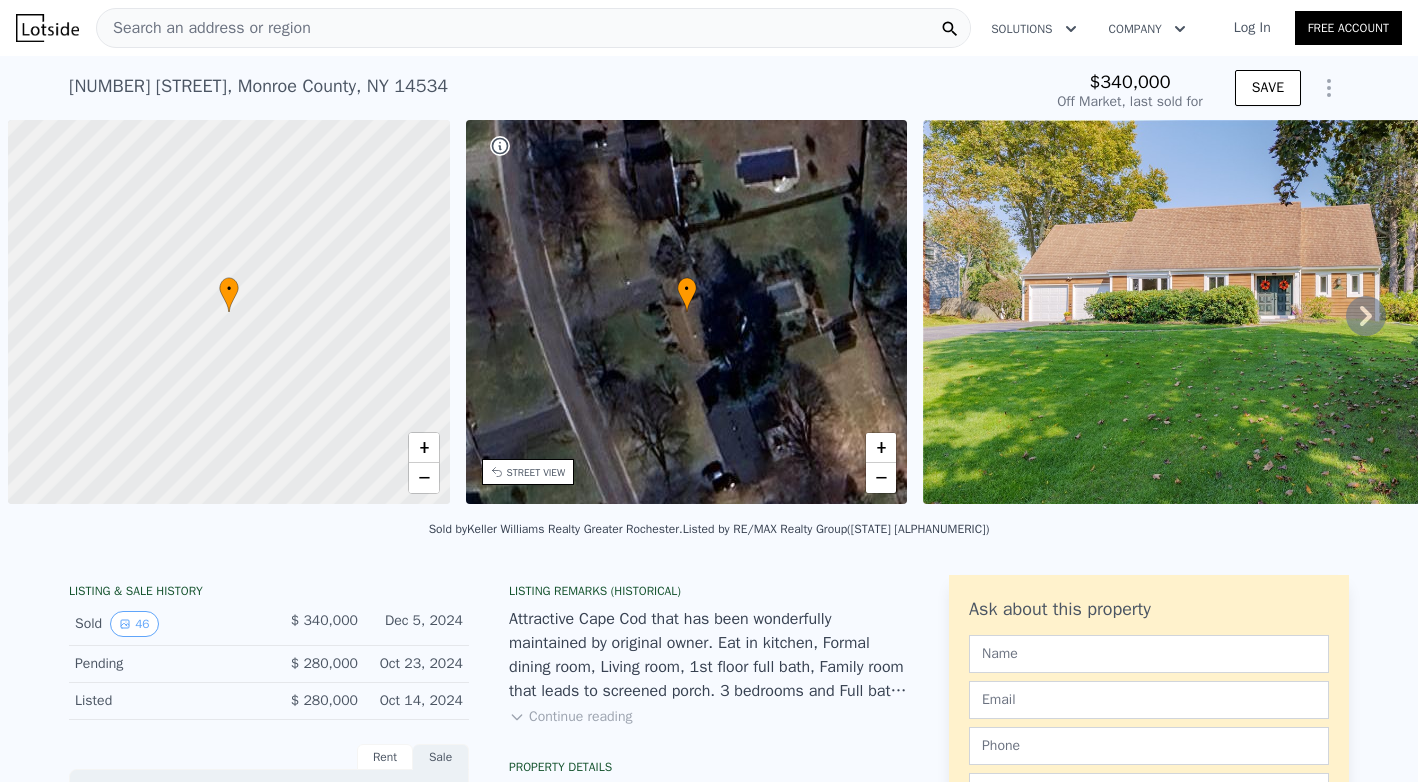 scroll, scrollTop: 0, scrollLeft: 8, axis: horizontal 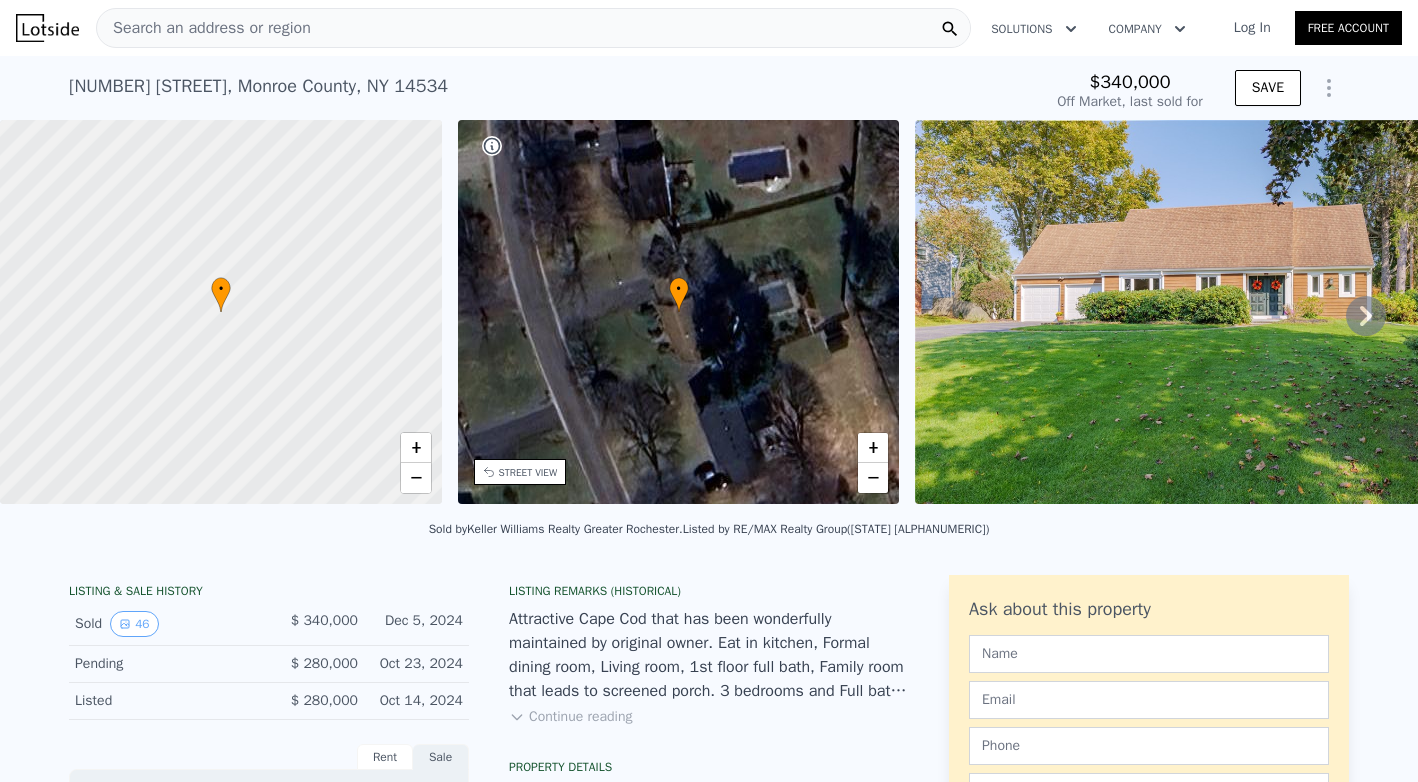 click 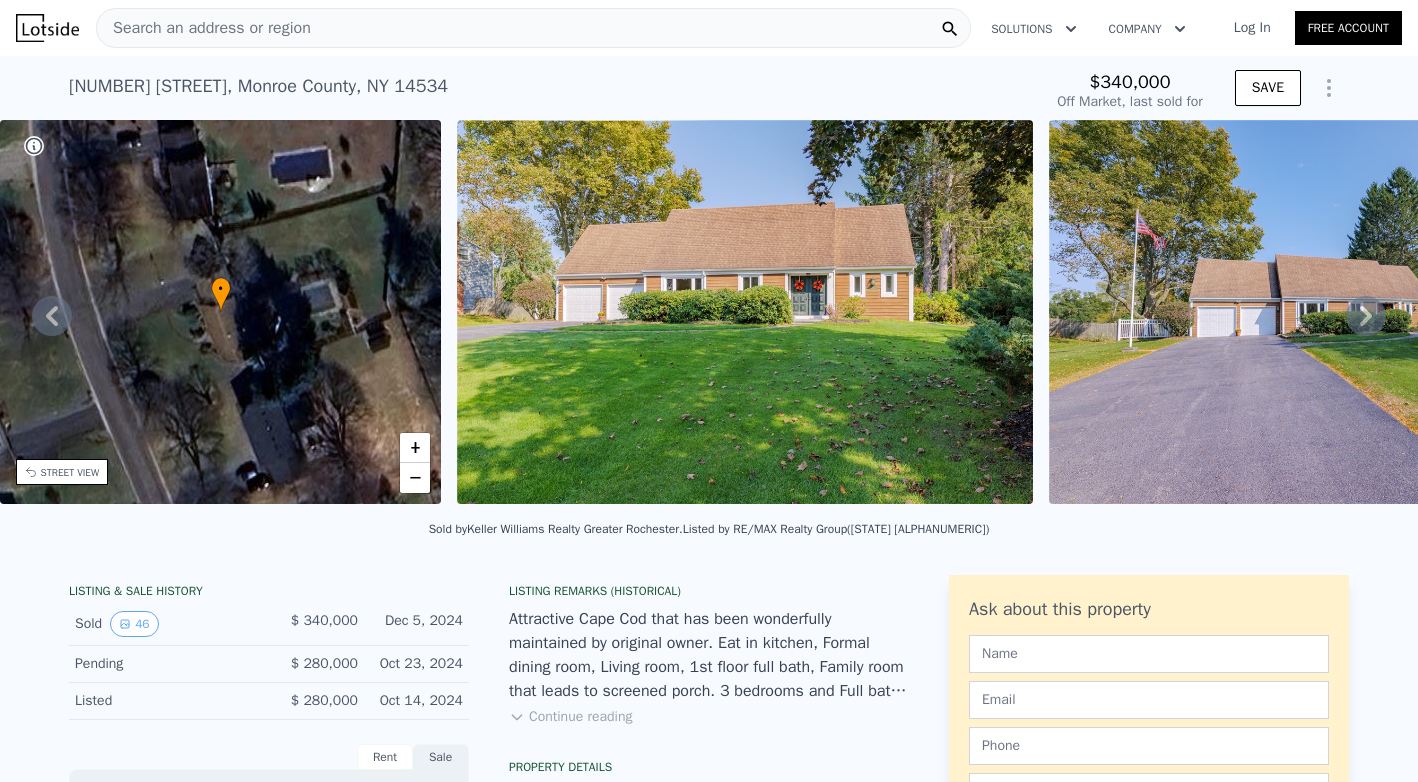 click on "•
+ −
•
+ − STREET VIEW Loading...   SATELLITE VIEW" at bounding box center [709, 315] 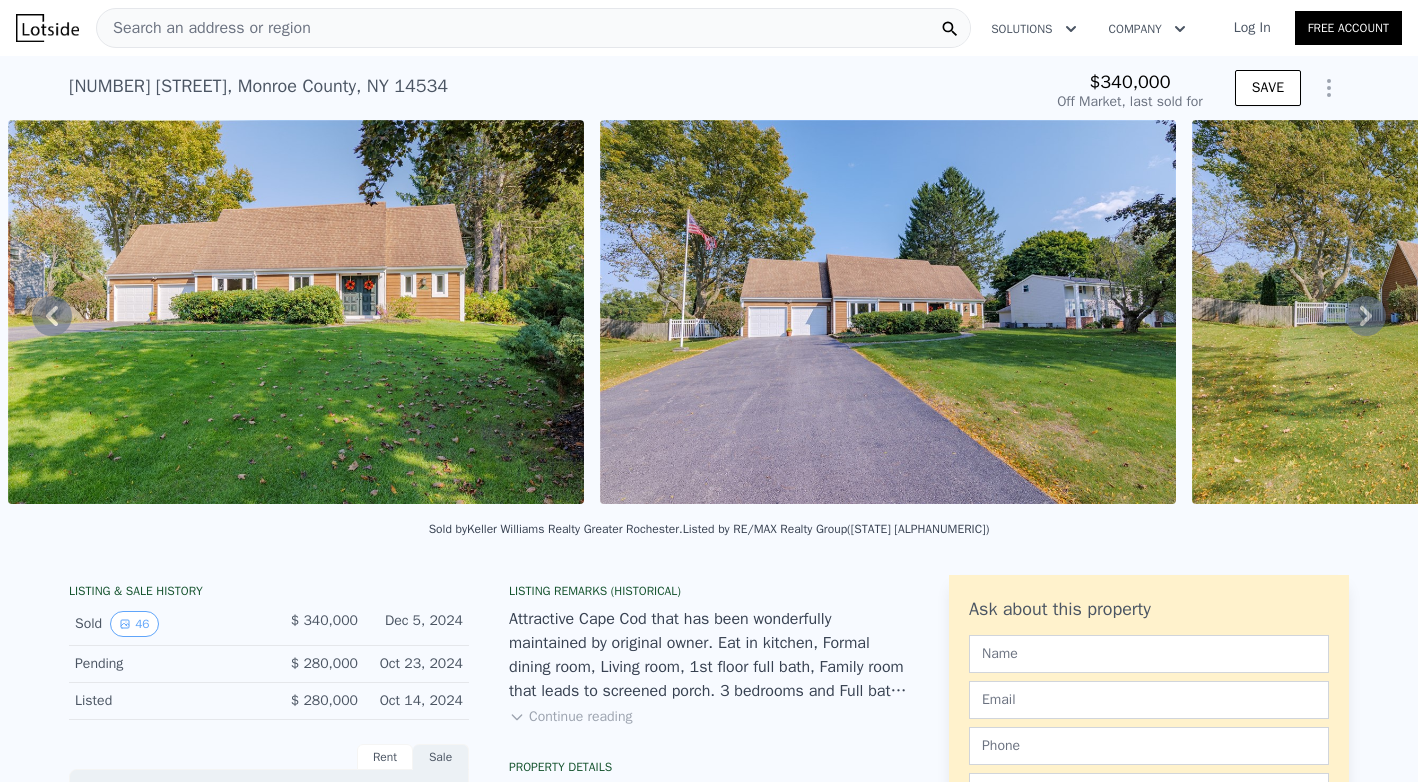 click 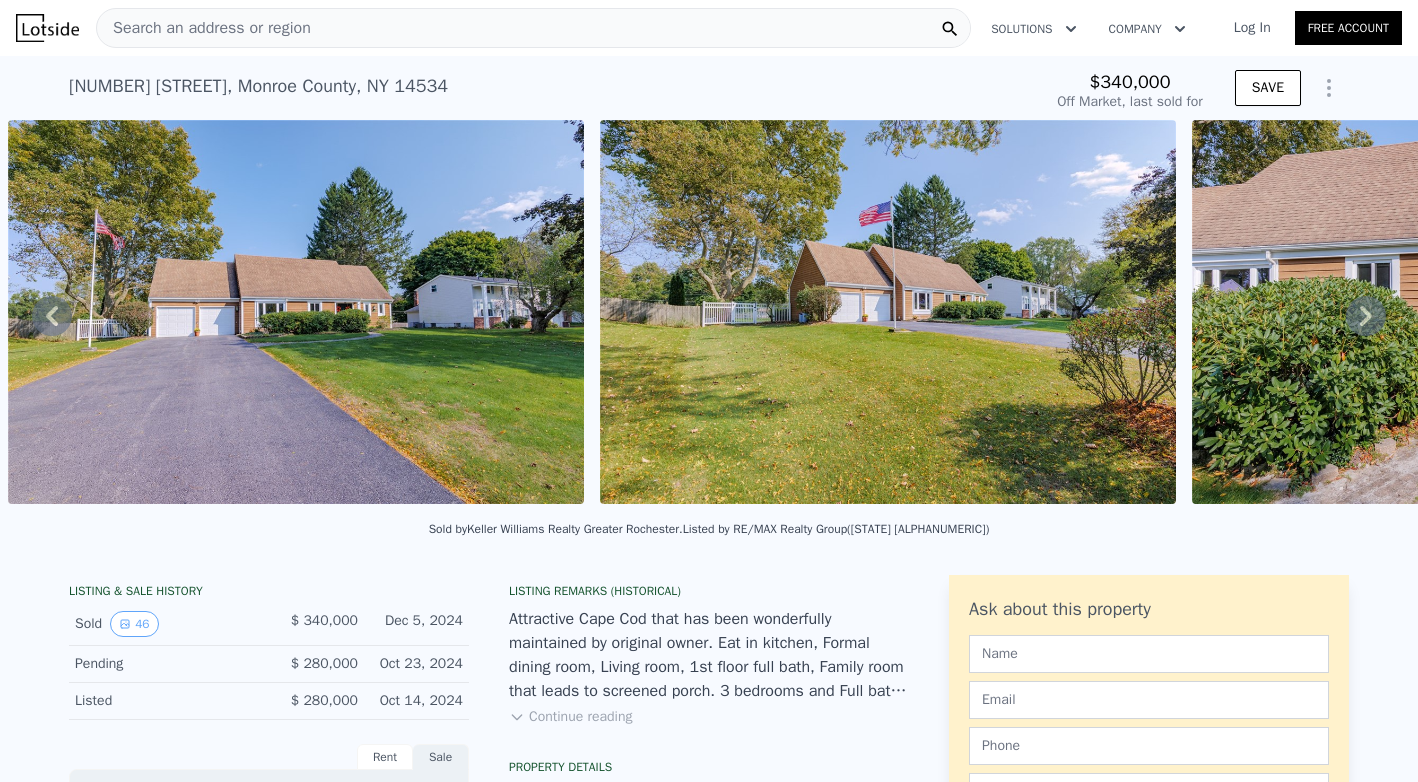 click 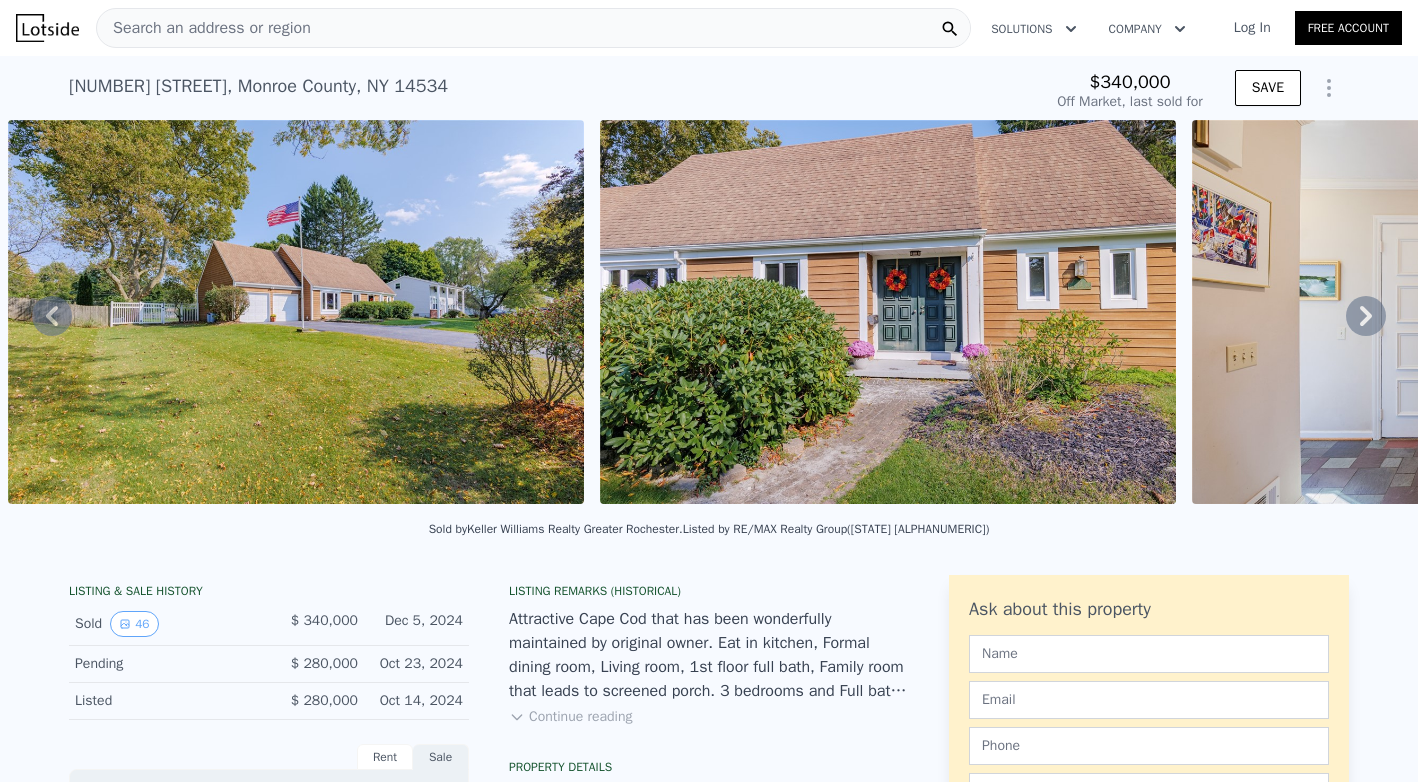 click 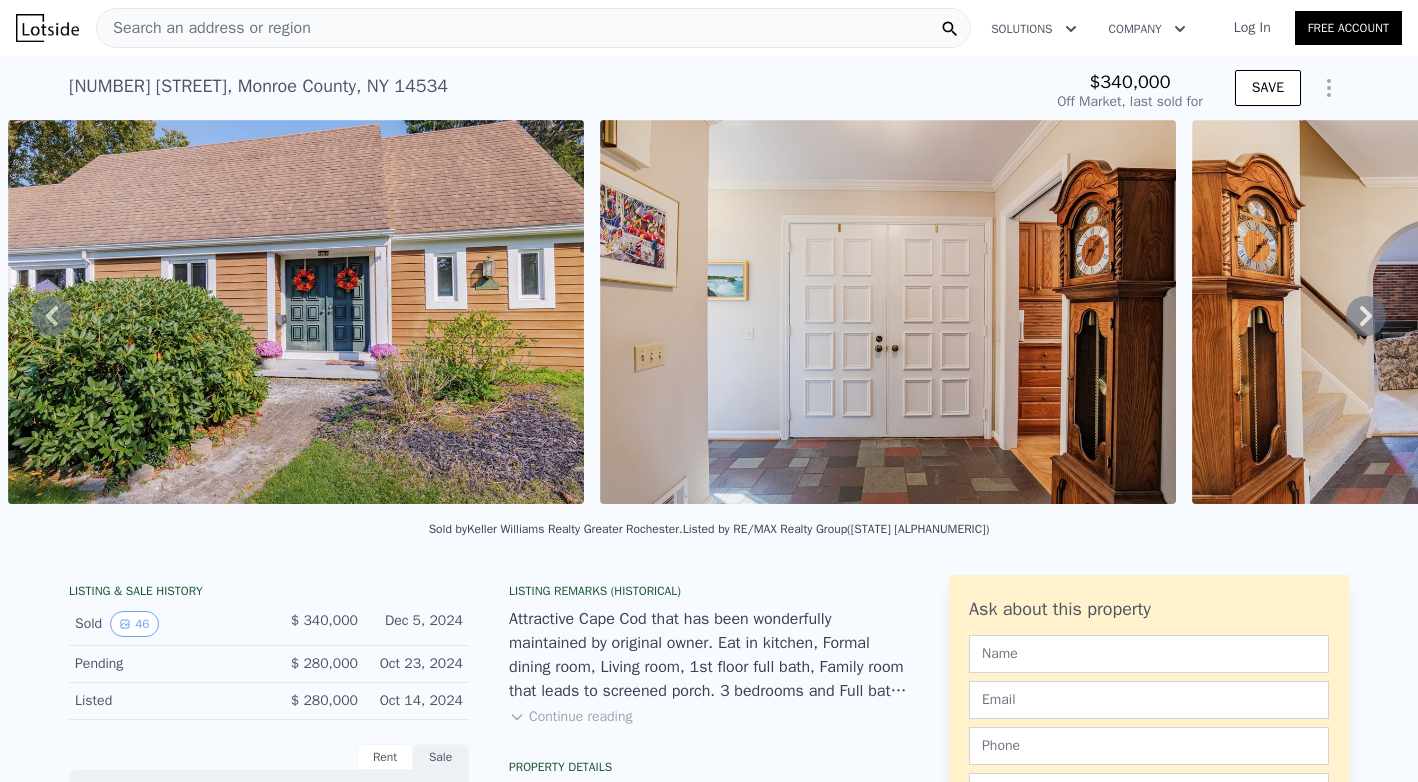 click 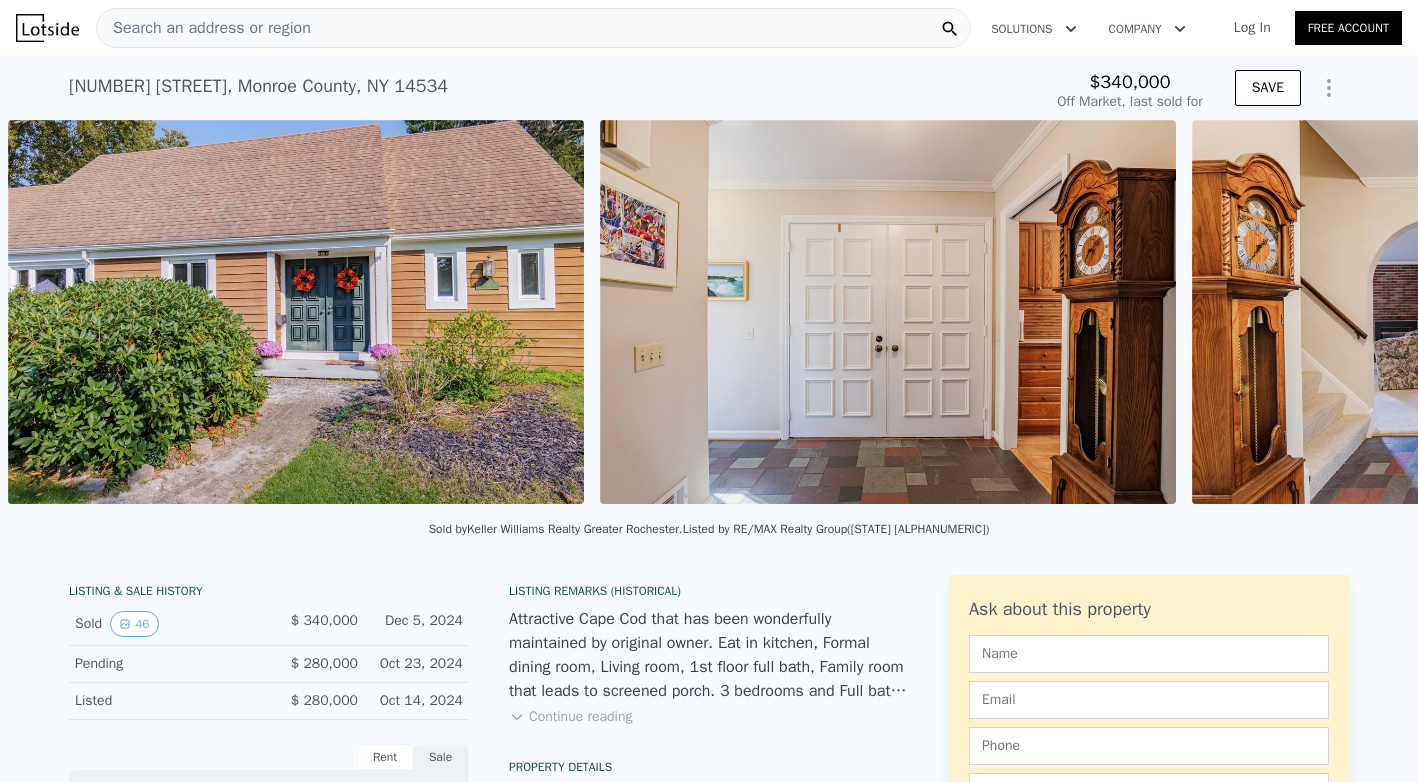 scroll, scrollTop: 0, scrollLeft: 3283, axis: horizontal 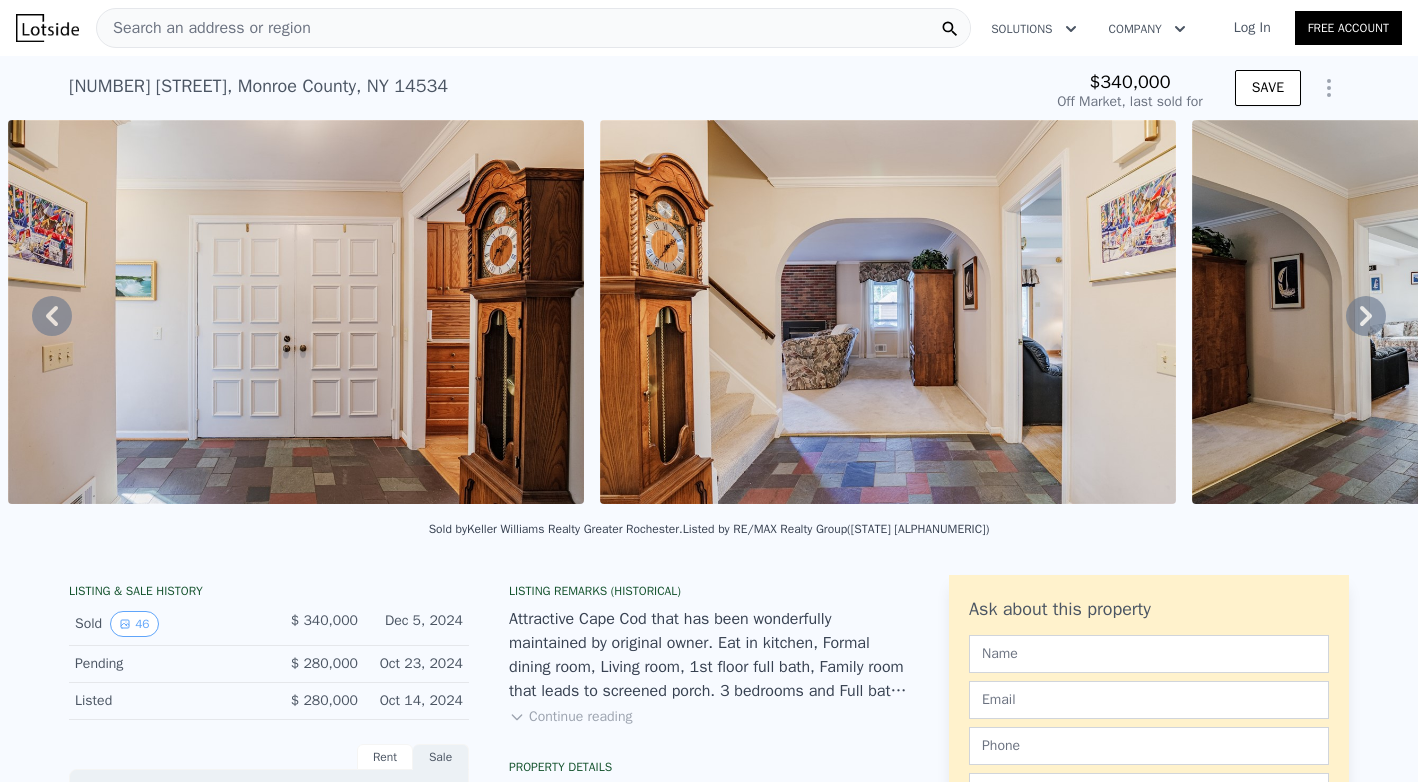 click on "•
+ −
•
+ − STREET VIEW Loading...   SATELLITE VIEW" at bounding box center [709, 315] 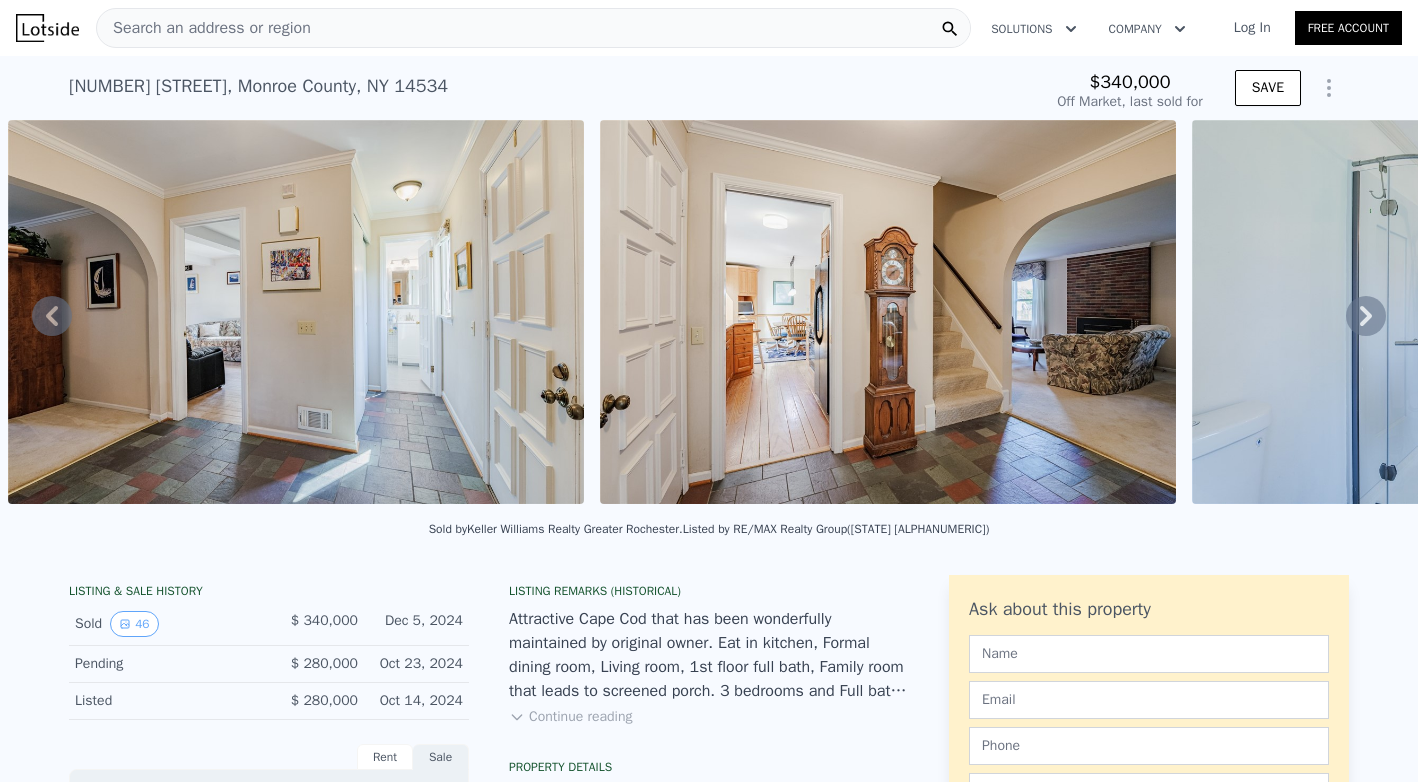 click 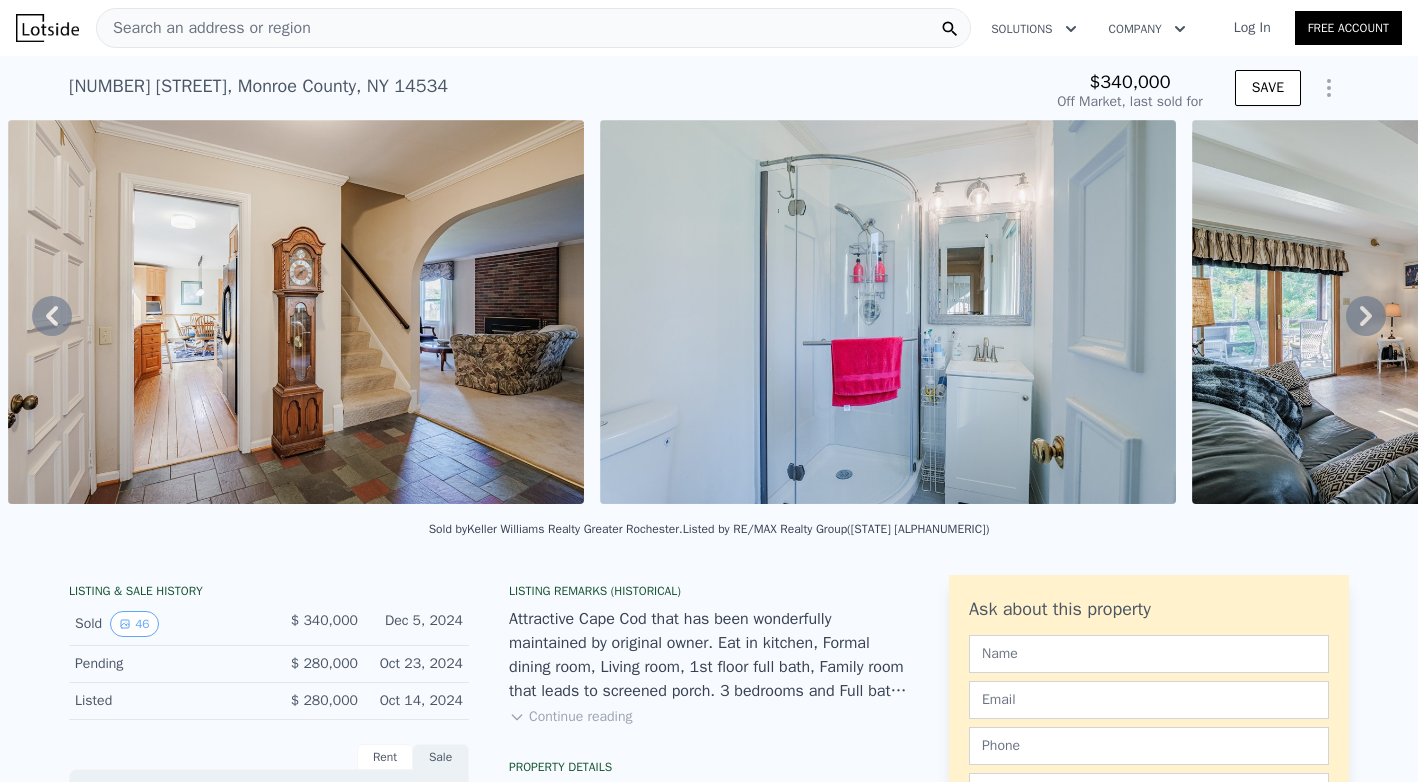 click 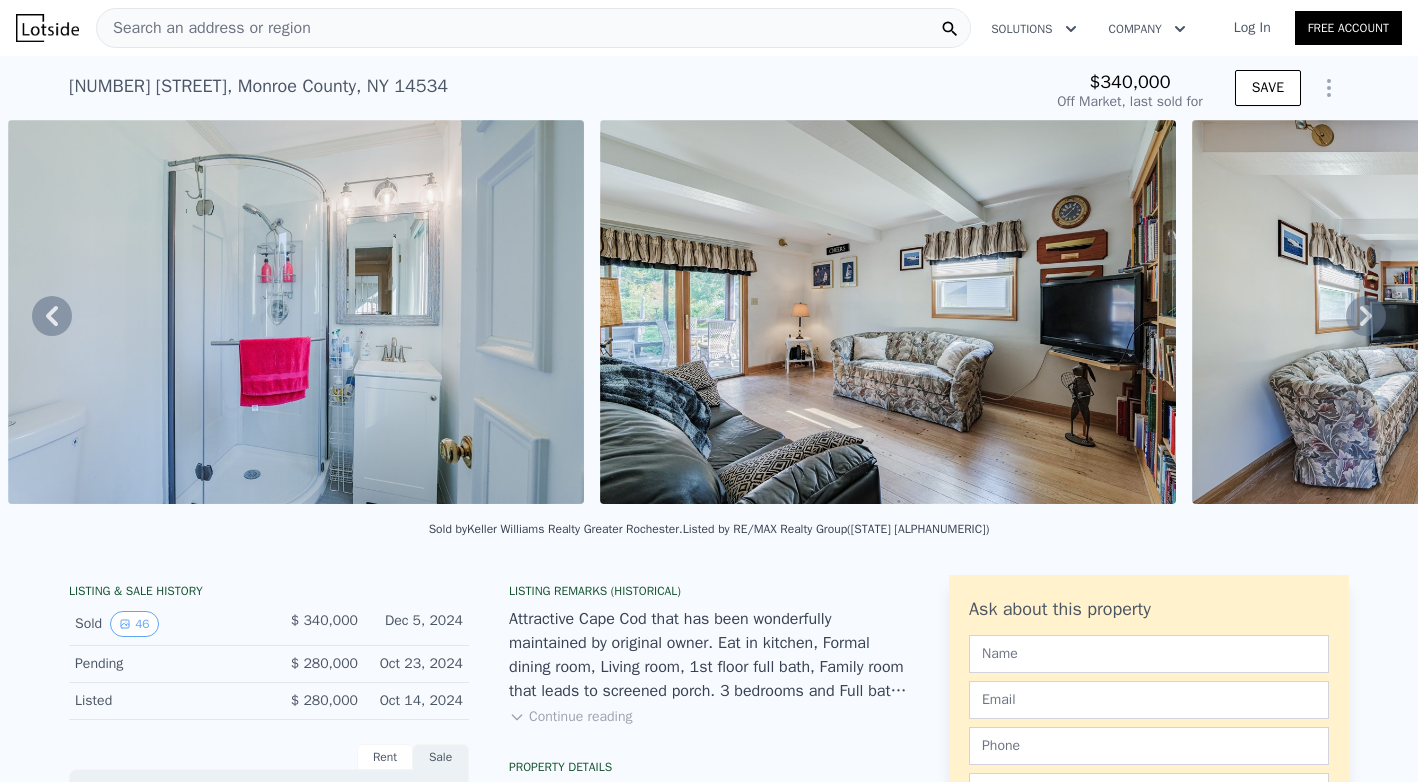 click 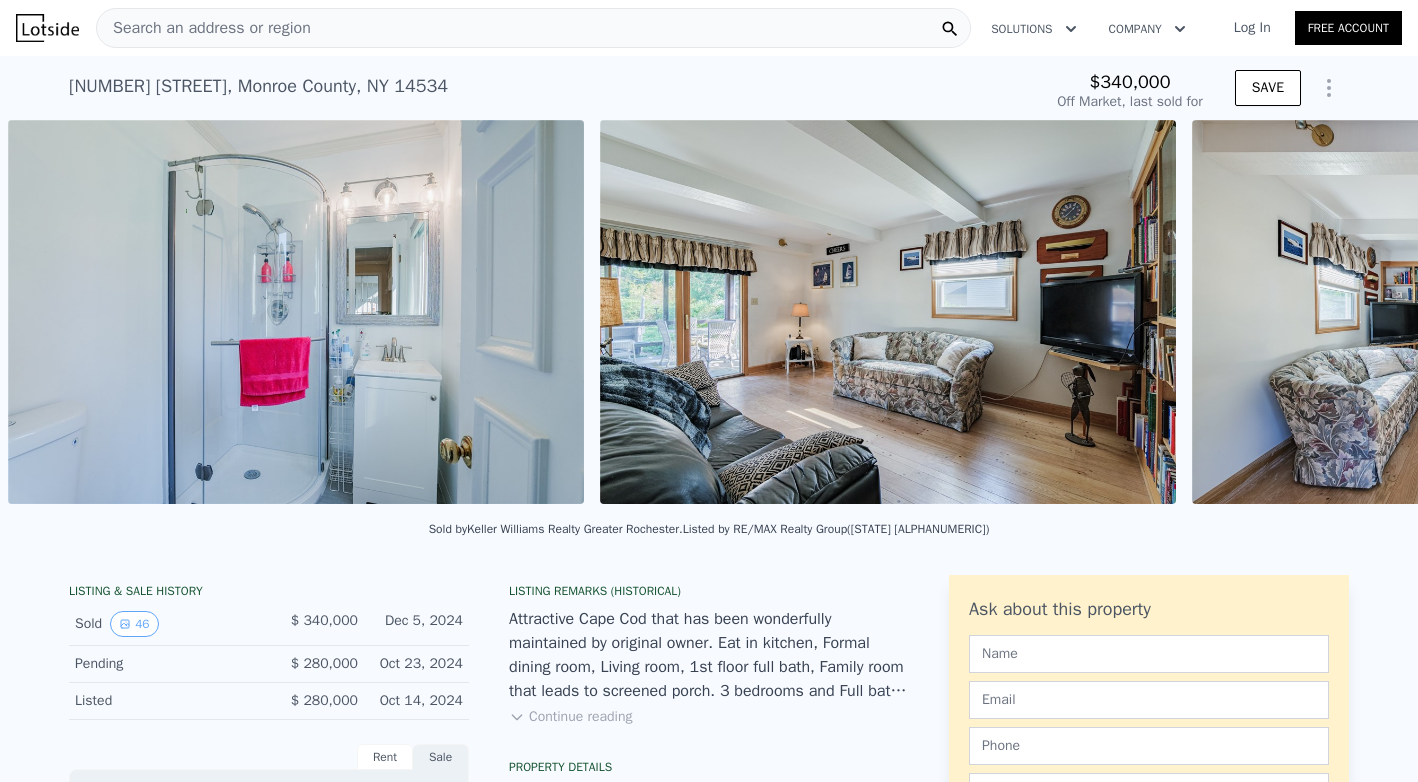 scroll, scrollTop: 0, scrollLeft: 6243, axis: horizontal 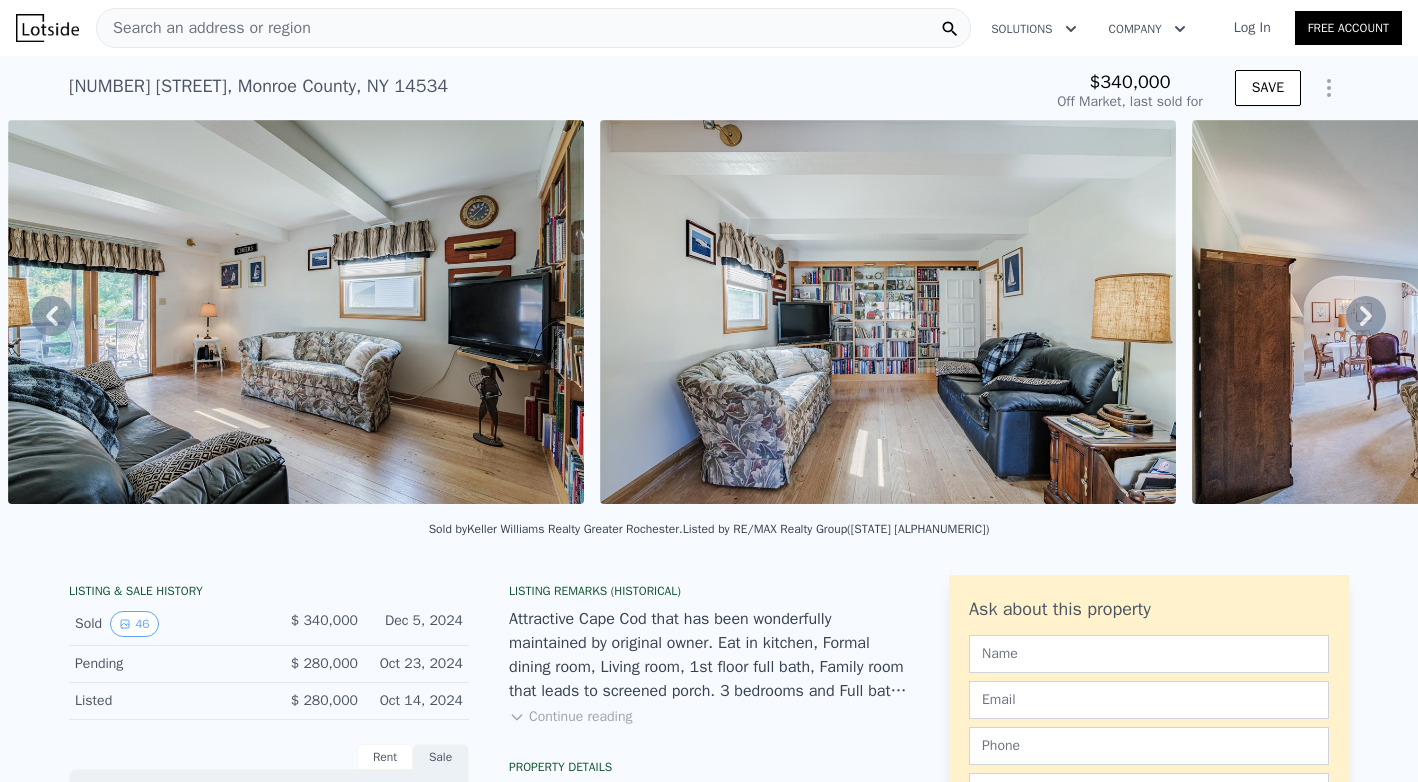 click 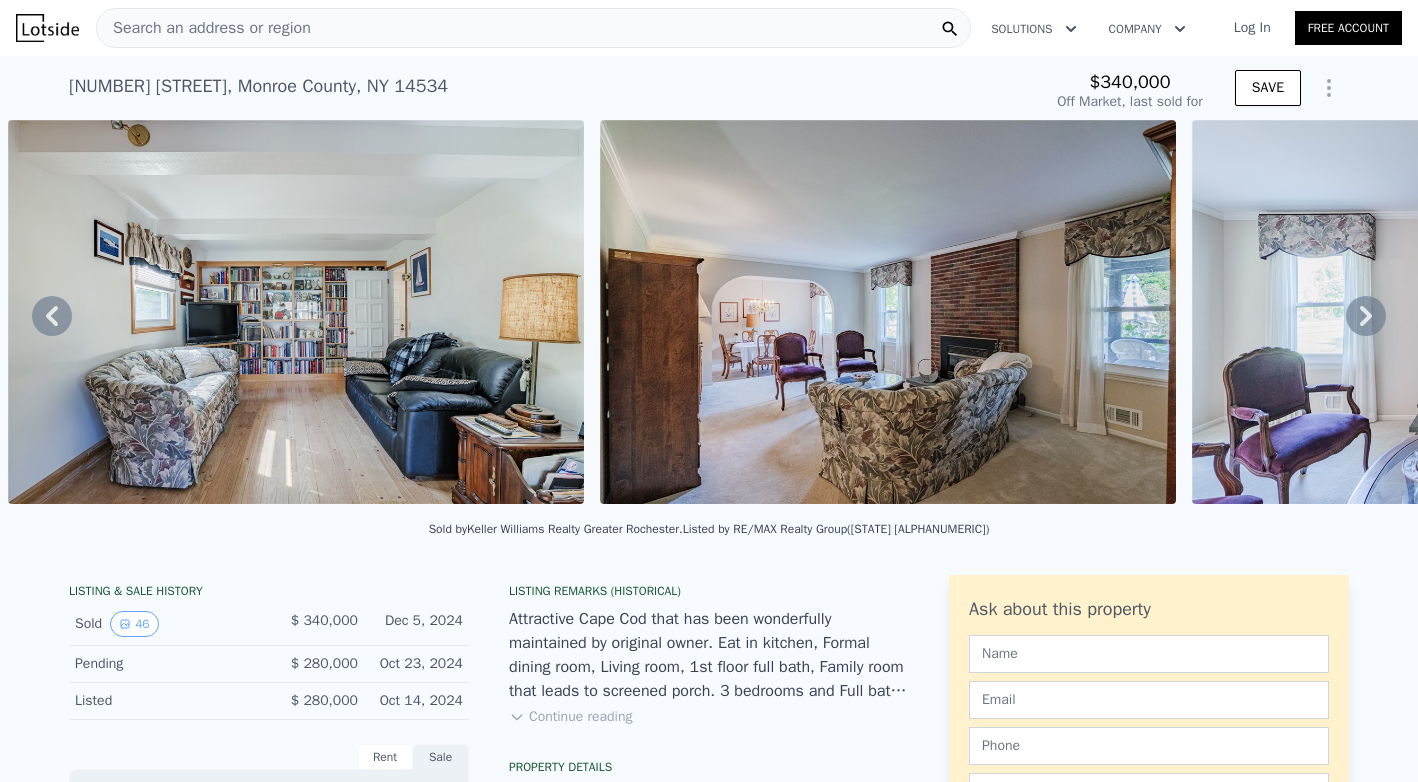 click 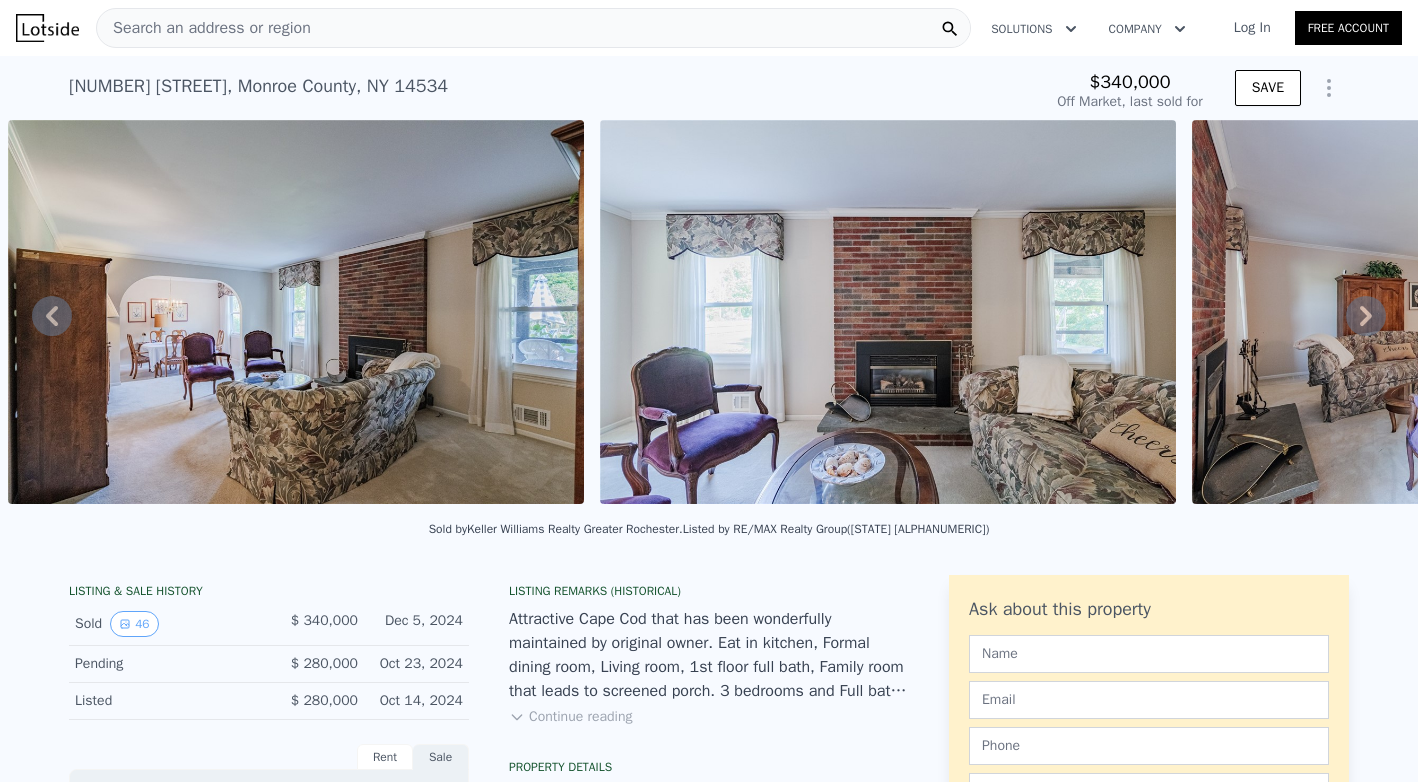 click 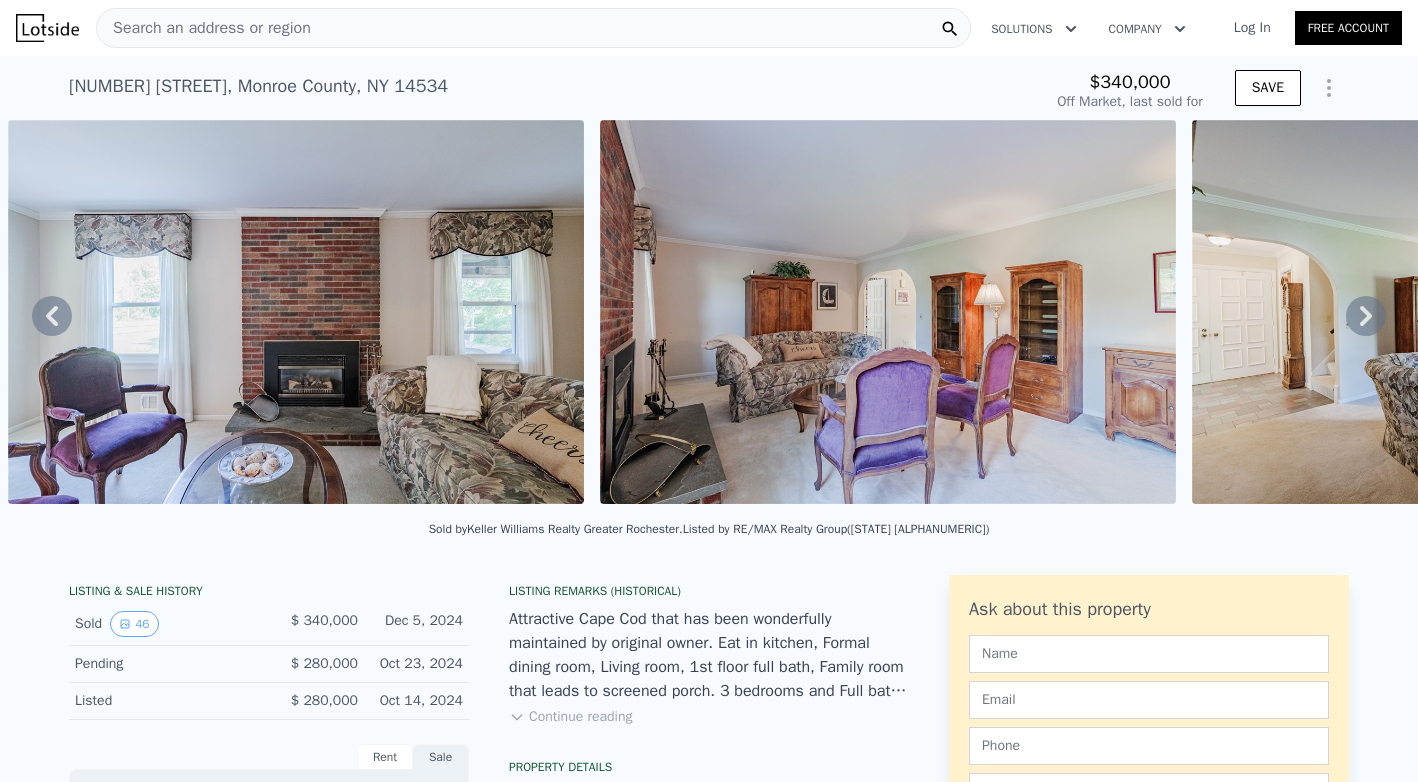 click 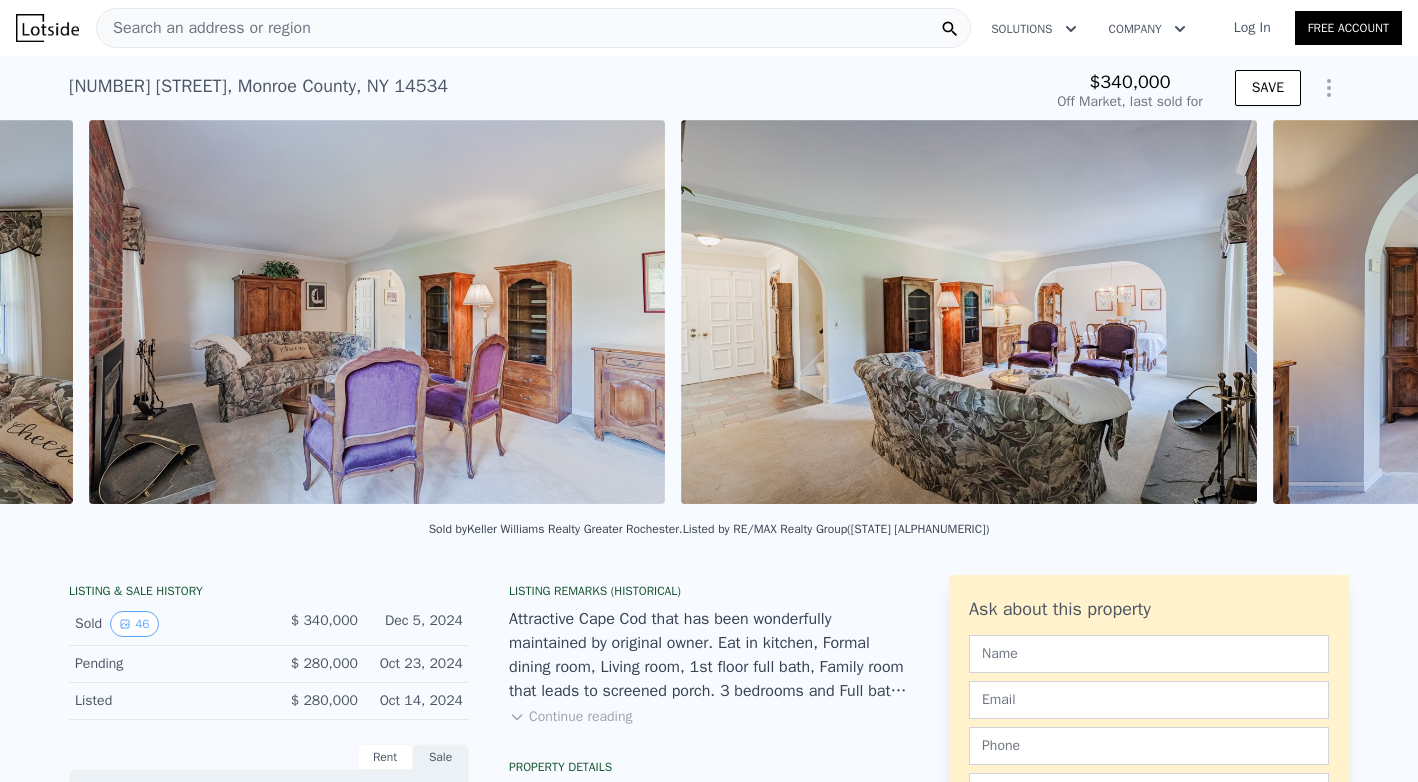 scroll, scrollTop: 0, scrollLeft: 8611, axis: horizontal 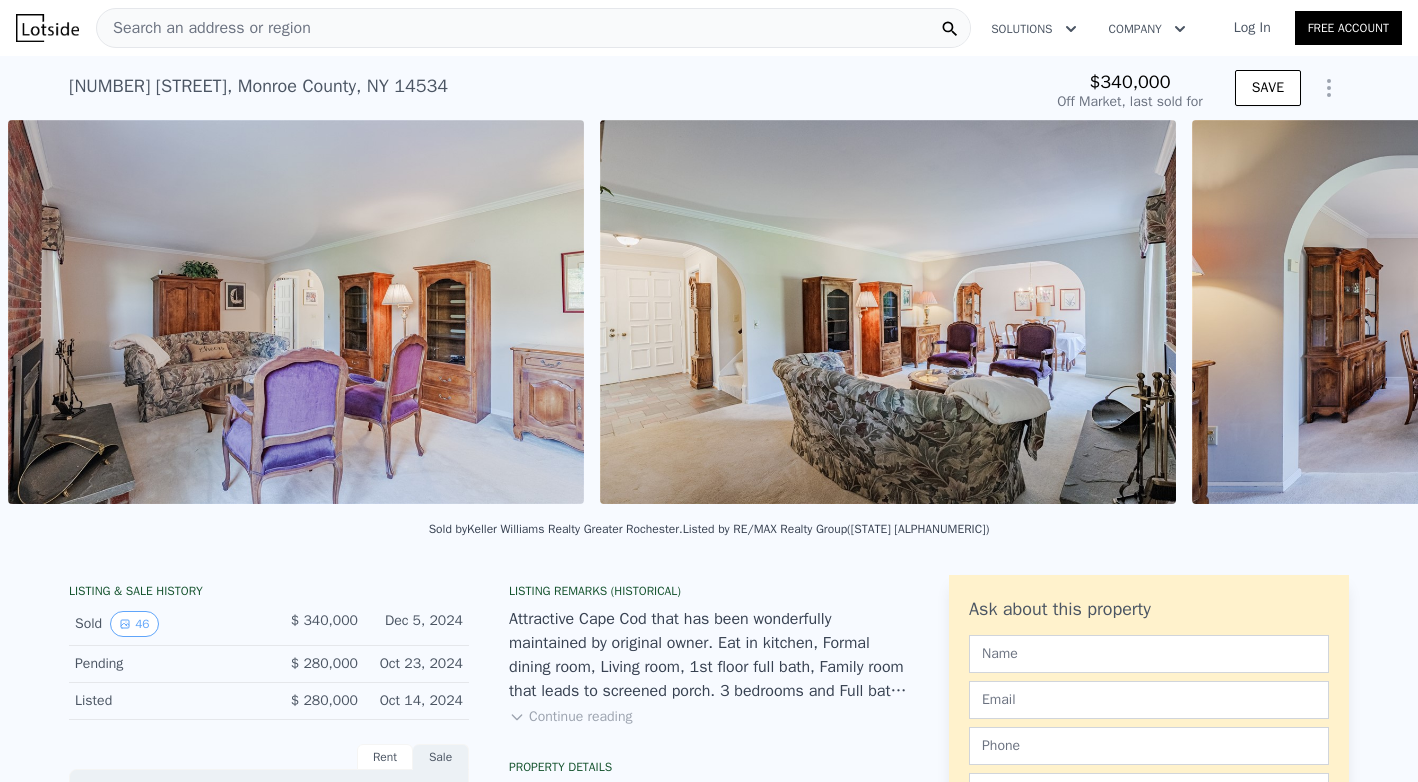 click on "•
+ −
•
+ − STREET VIEW Loading...   SATELLITE VIEW" at bounding box center (709, 315) 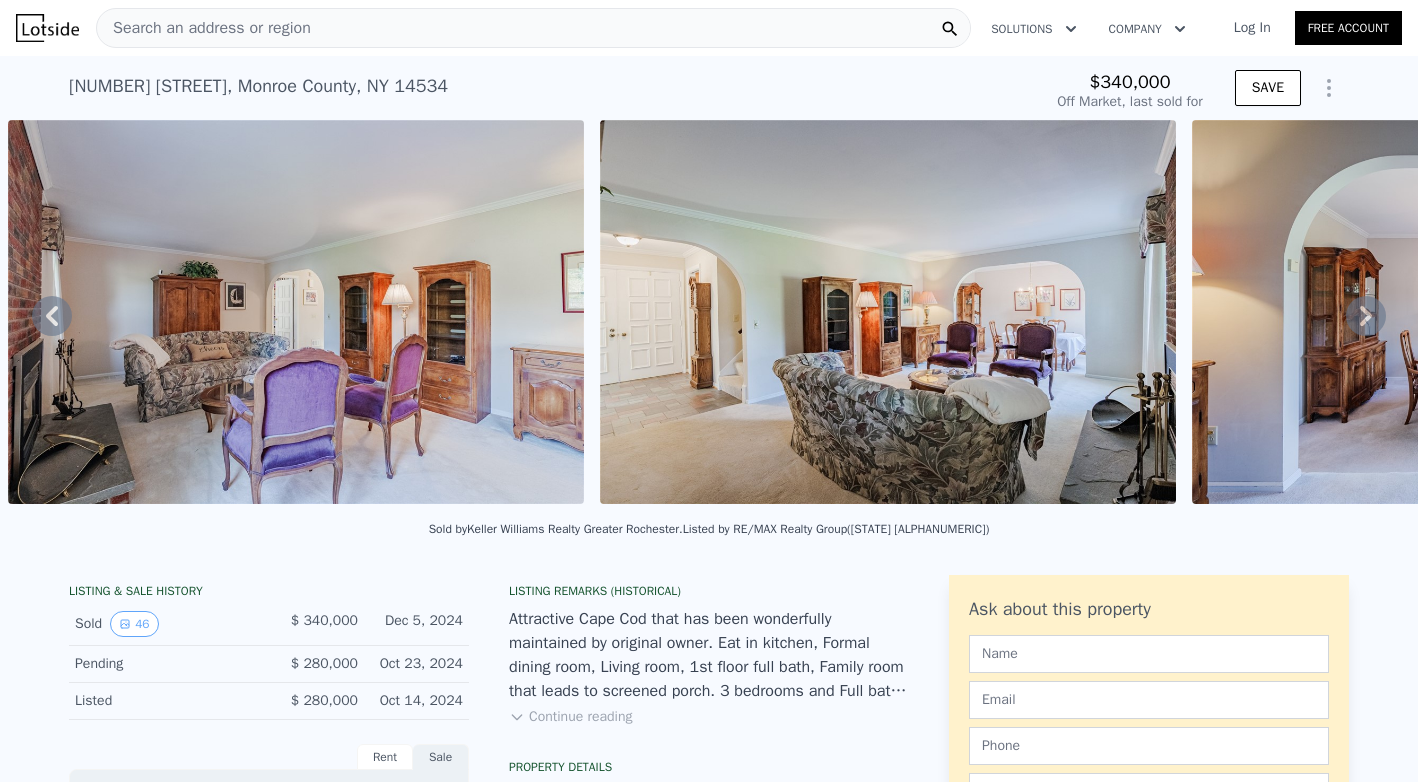 click 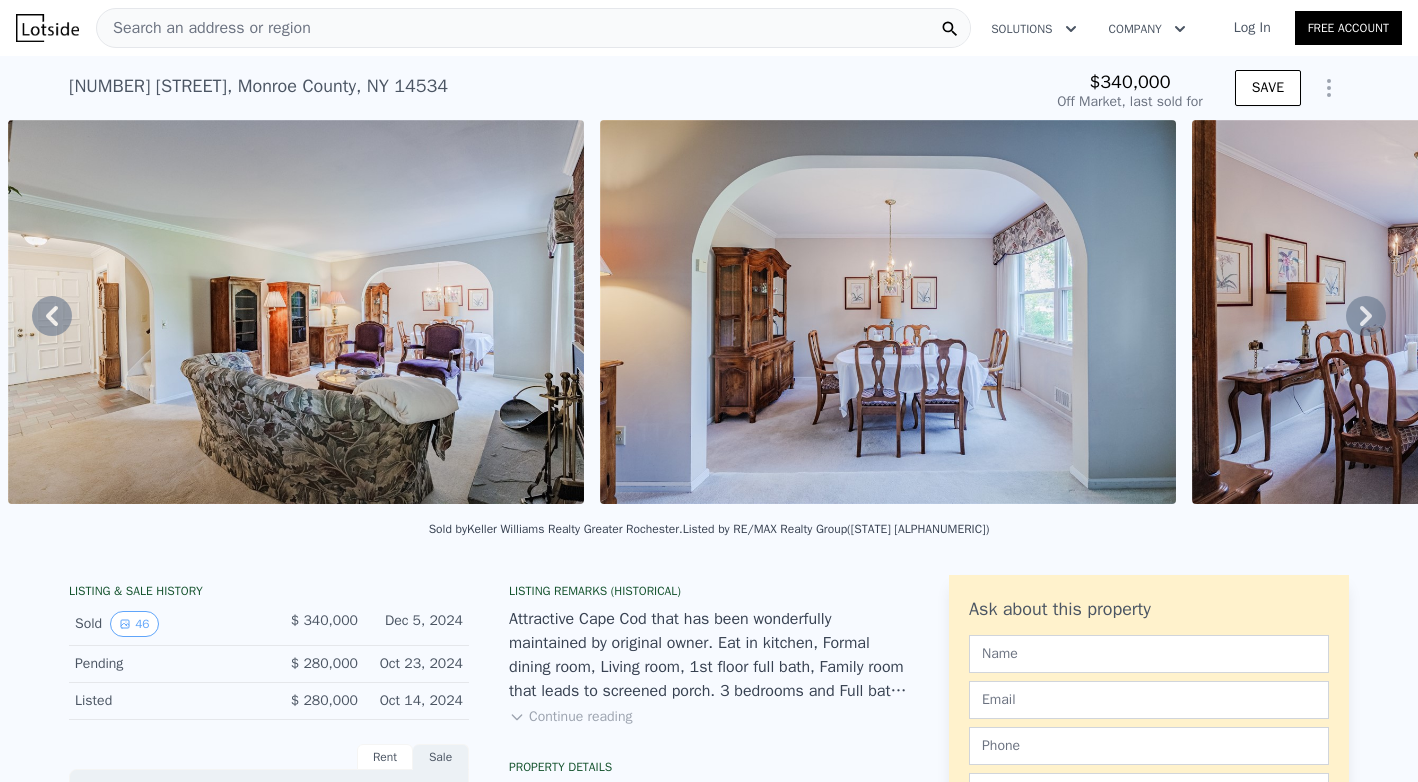 click 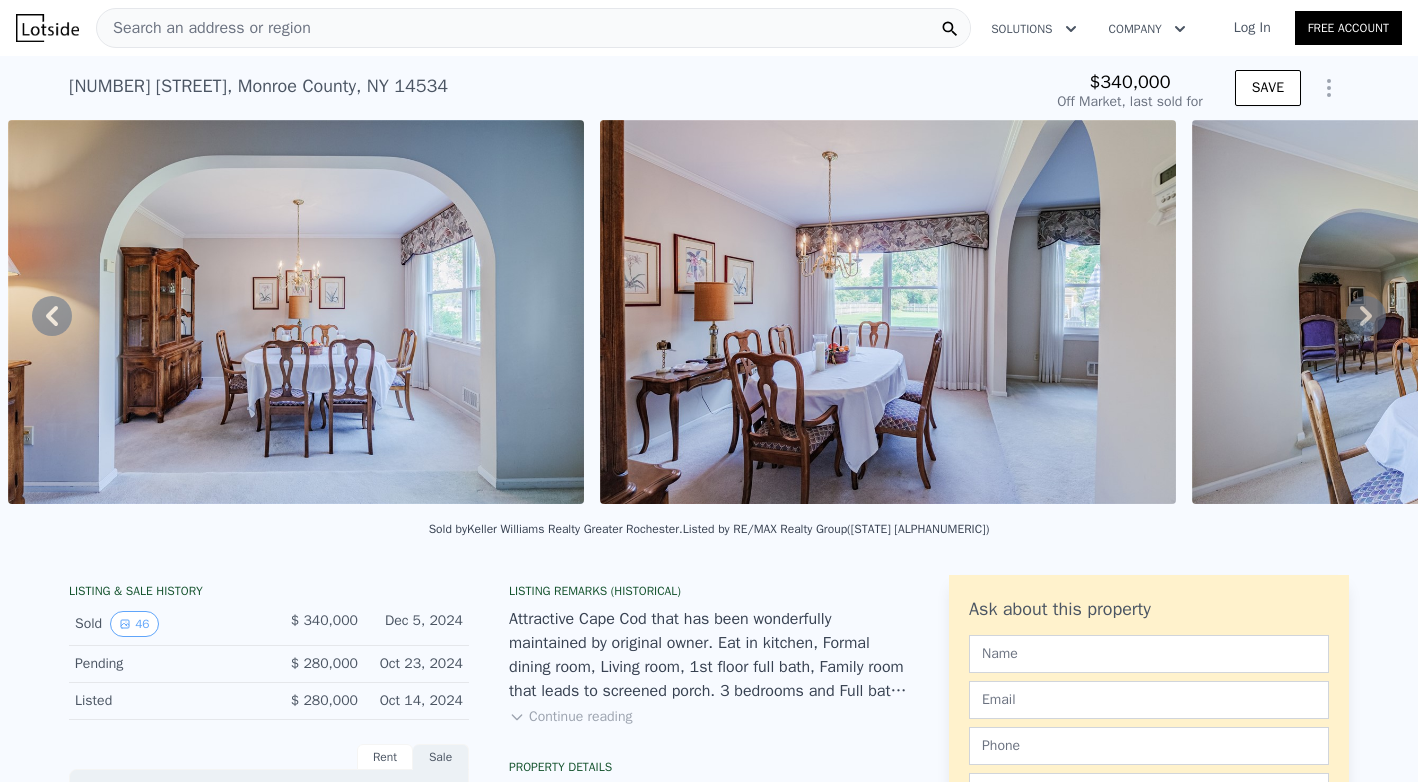 click 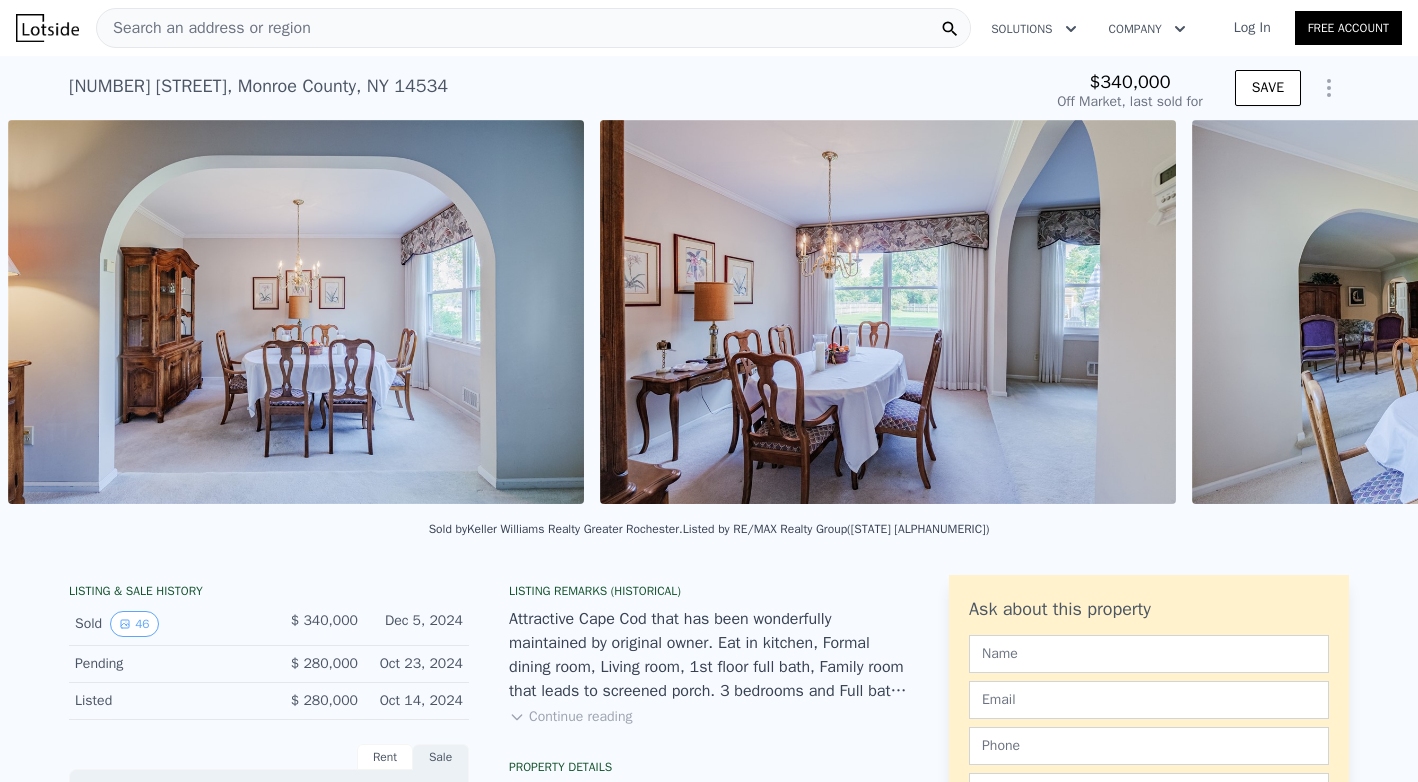 scroll, scrollTop: 0, scrollLeft: 10387, axis: horizontal 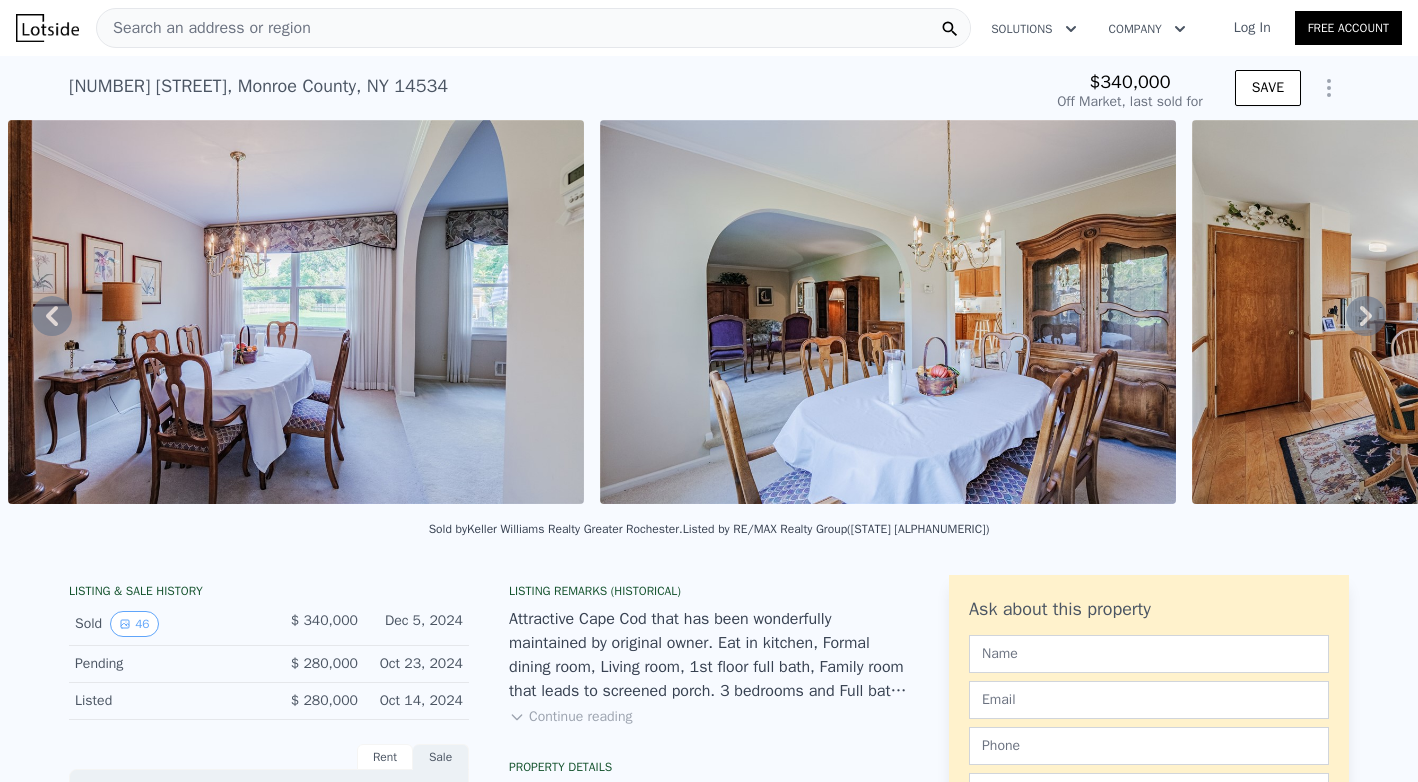 click 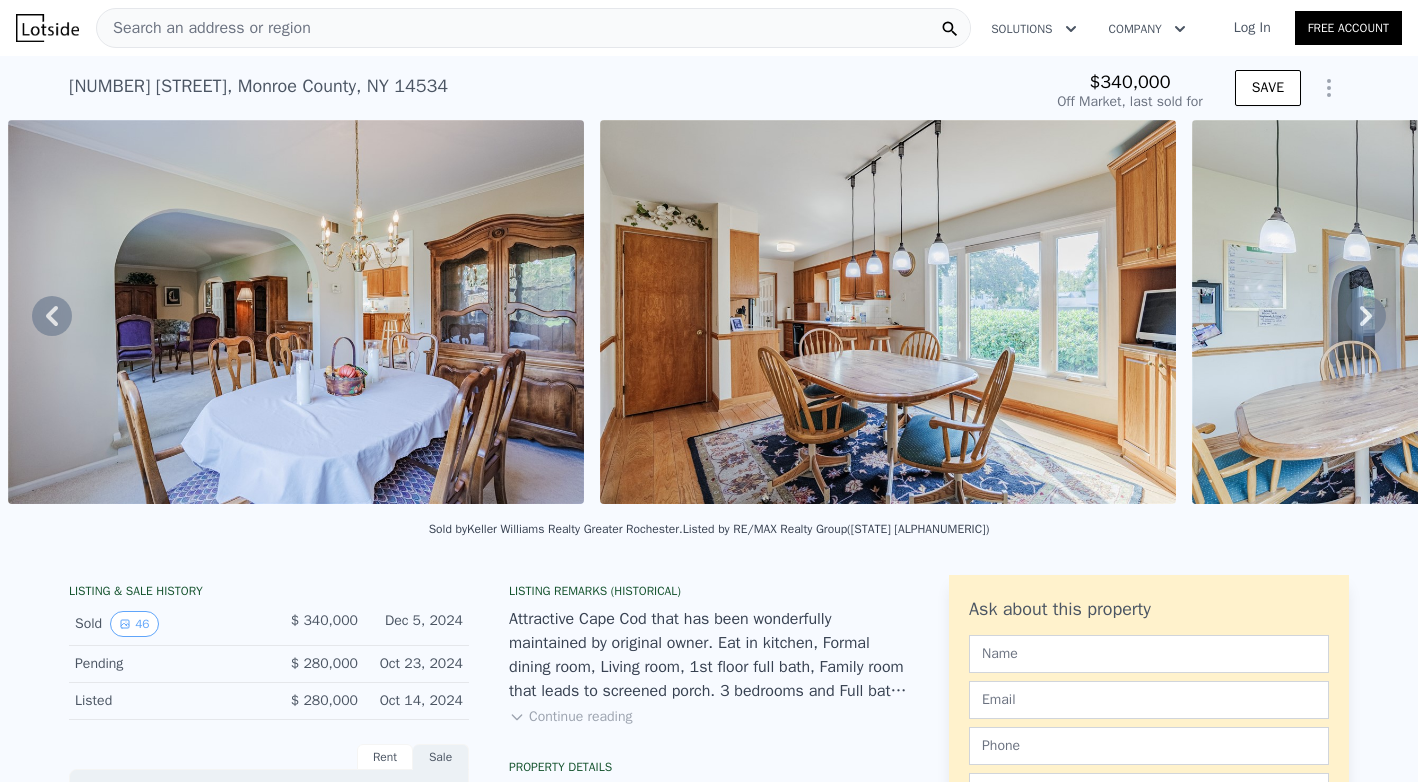 click 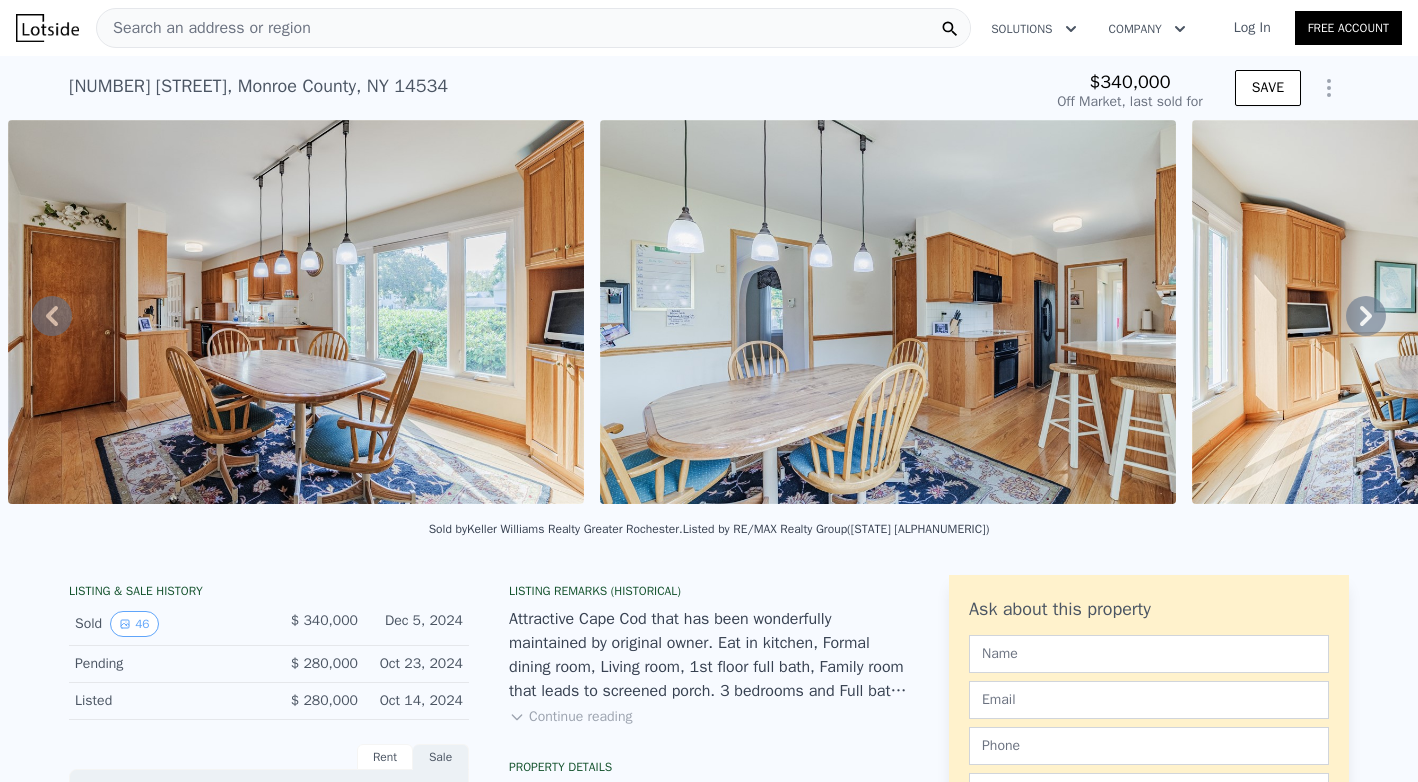 click on "•
+ −
•
+ − STREET VIEW Loading...   SATELLITE VIEW" at bounding box center (709, 315) 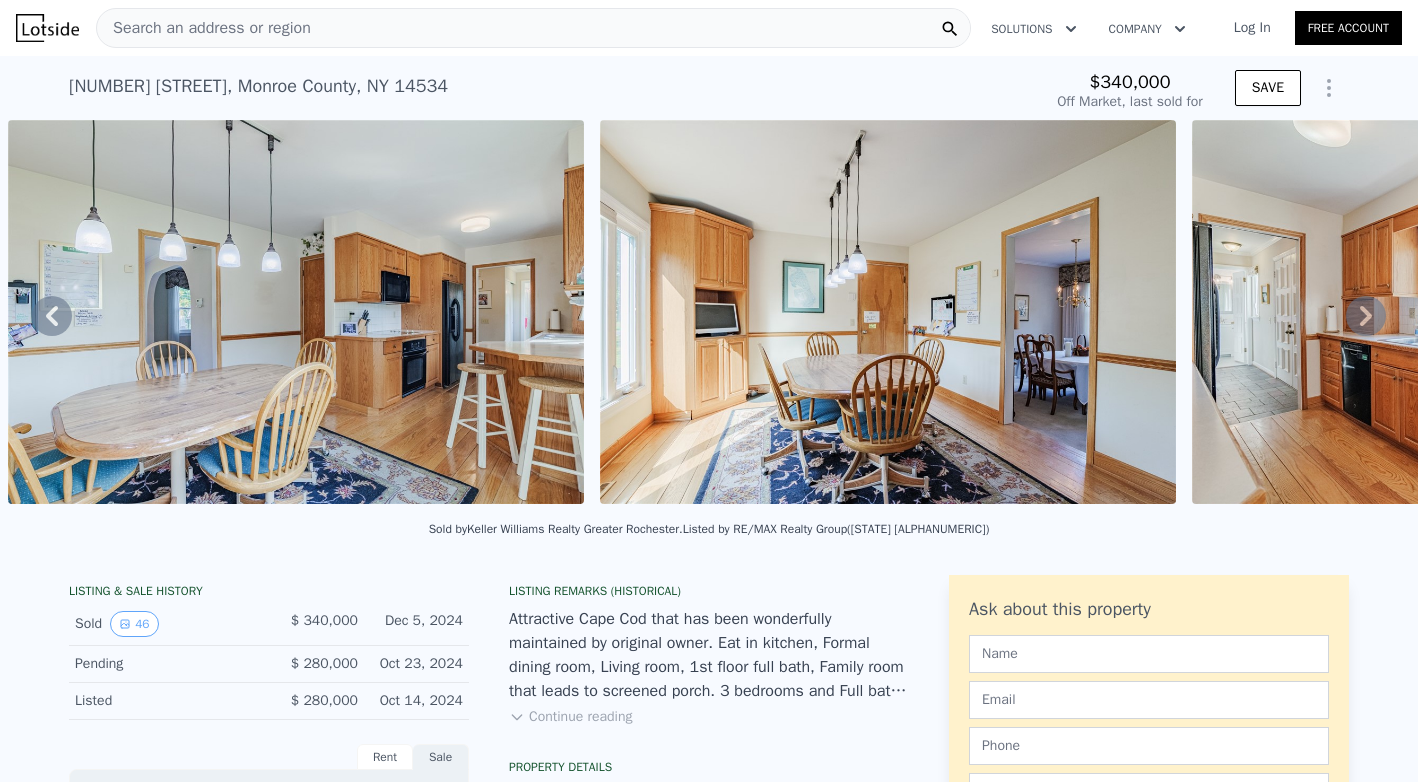 click 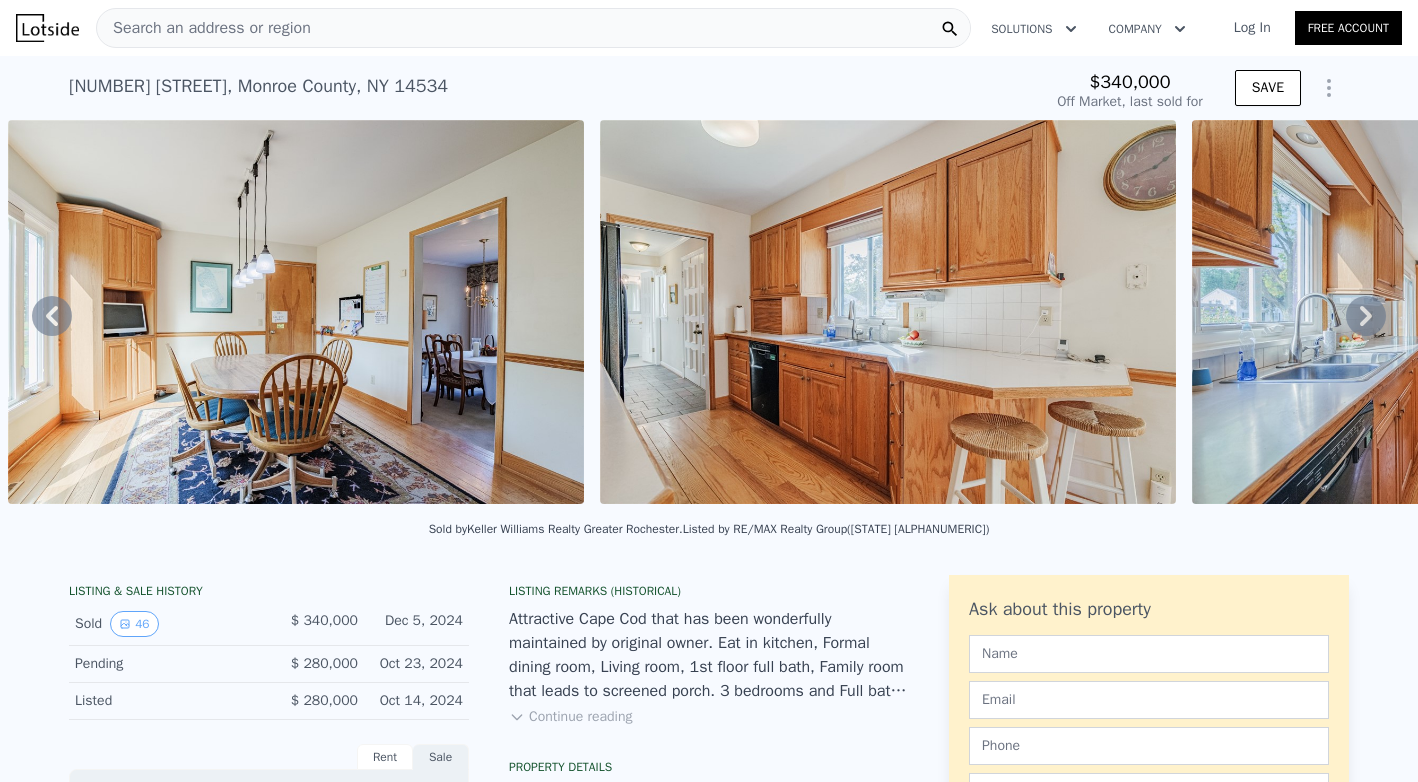click 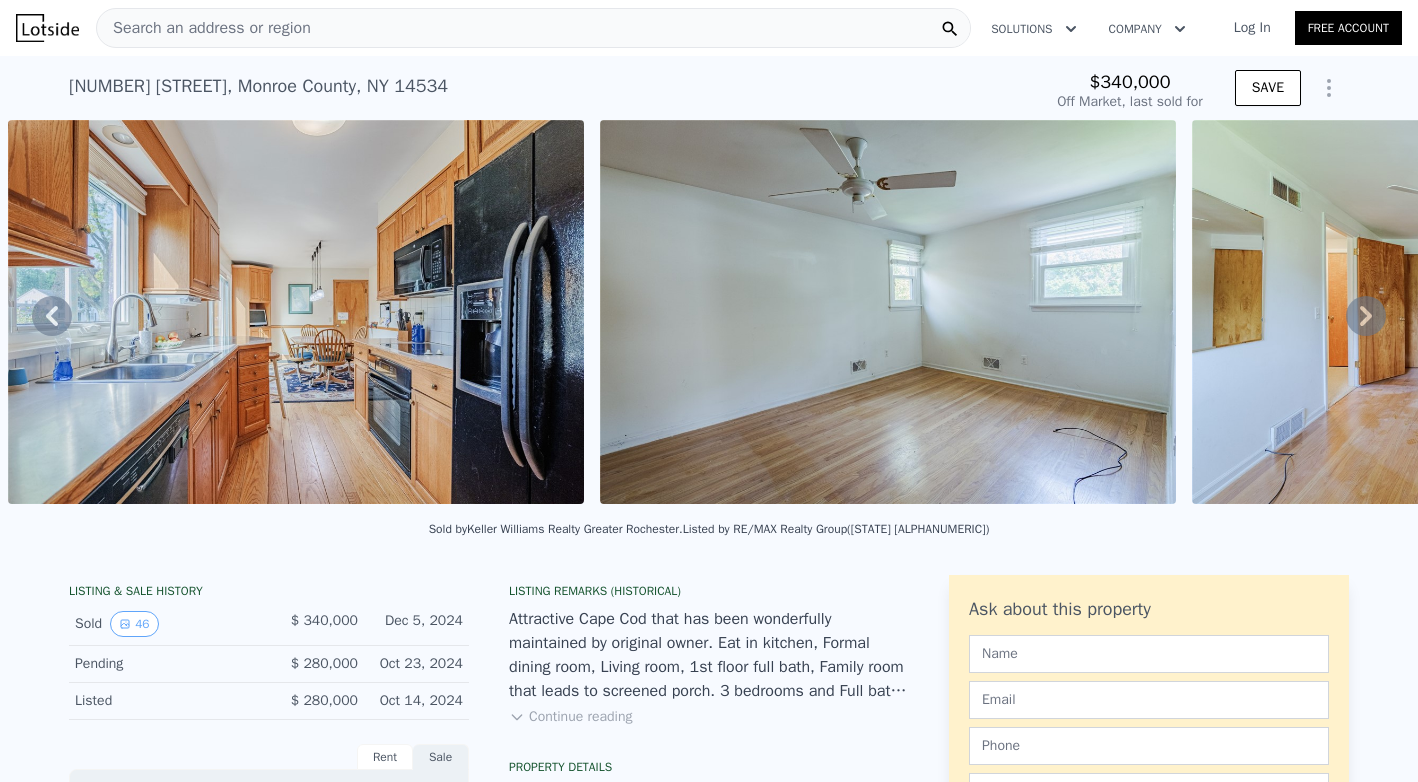click 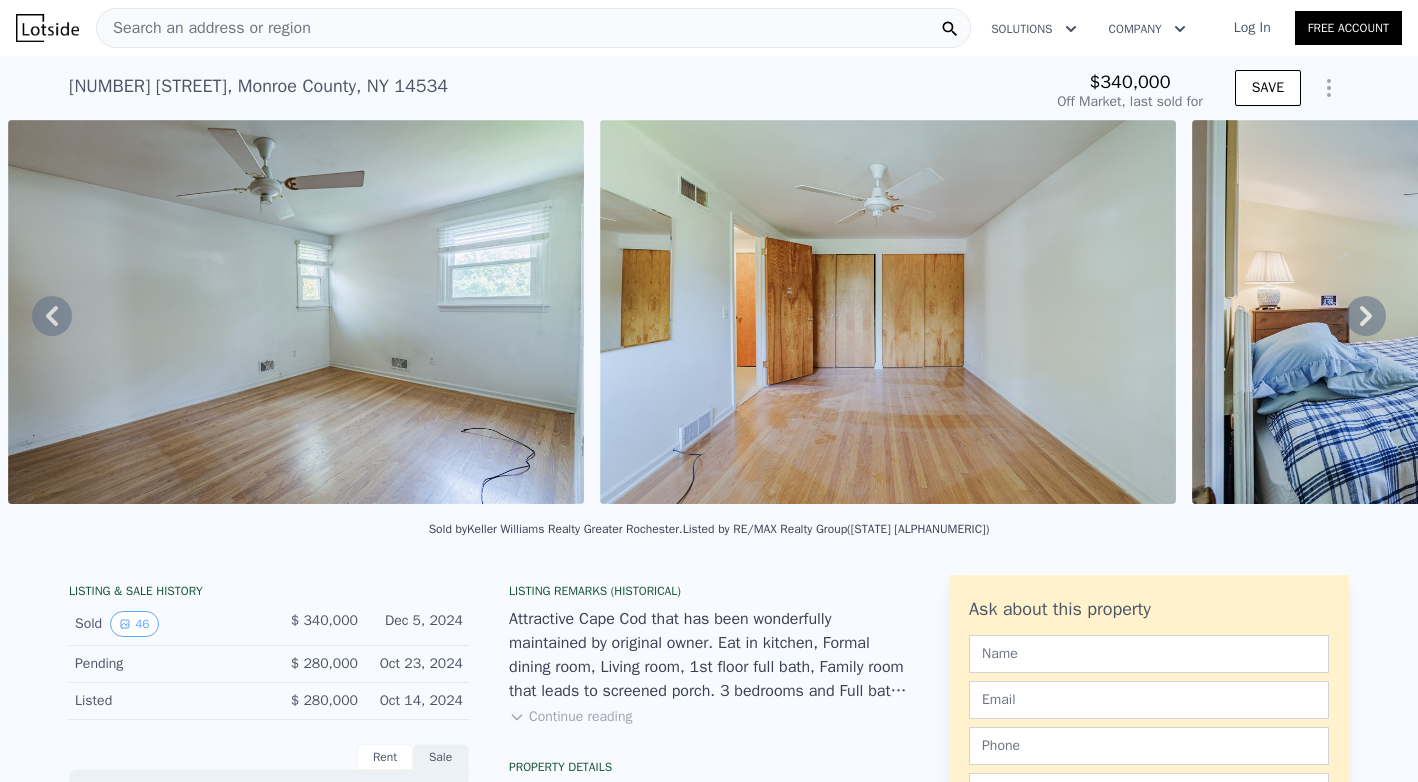 click 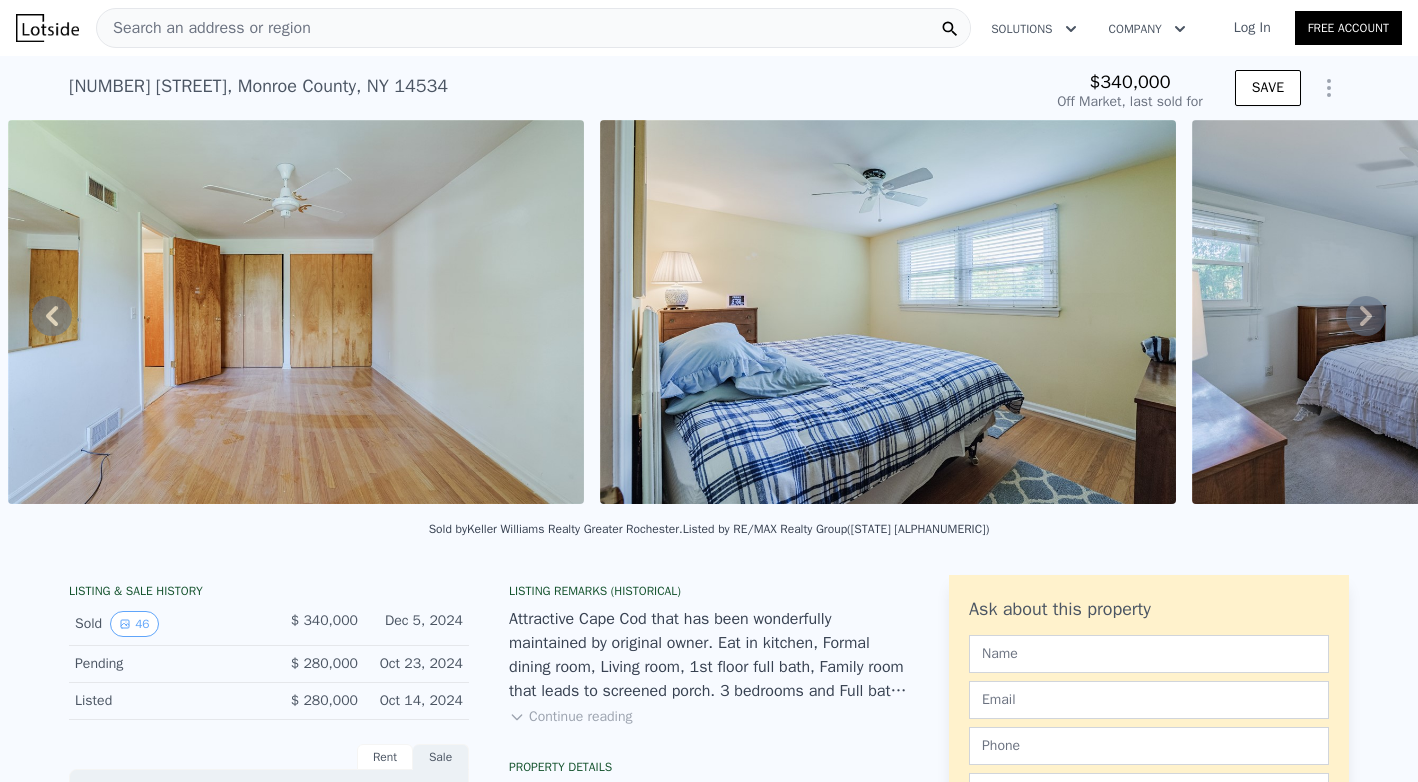 scroll, scrollTop: 0, scrollLeft: 15715, axis: horizontal 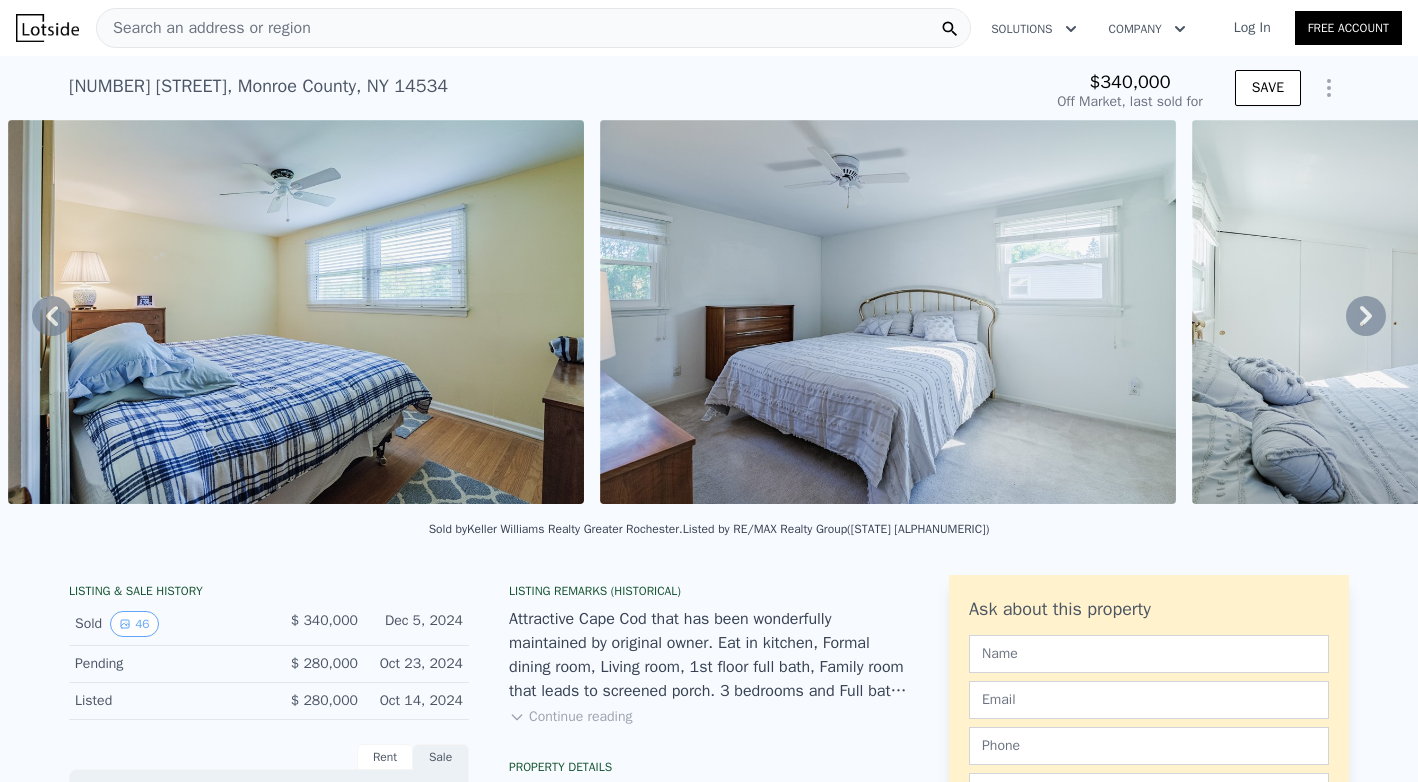 click on "•
+ −
•
+ − STREET VIEW Loading...   SATELLITE VIEW" at bounding box center (709, 315) 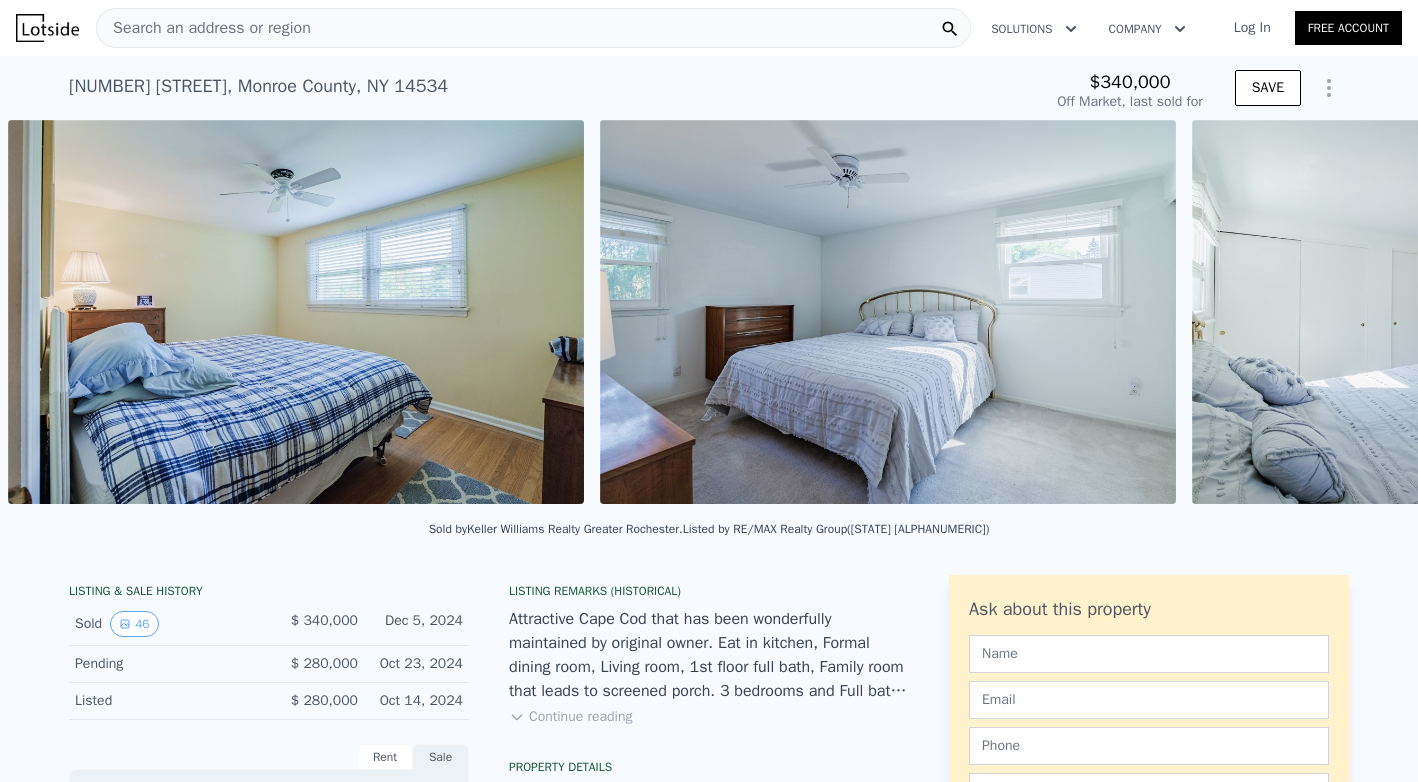 scroll, scrollTop: 0, scrollLeft: 16307, axis: horizontal 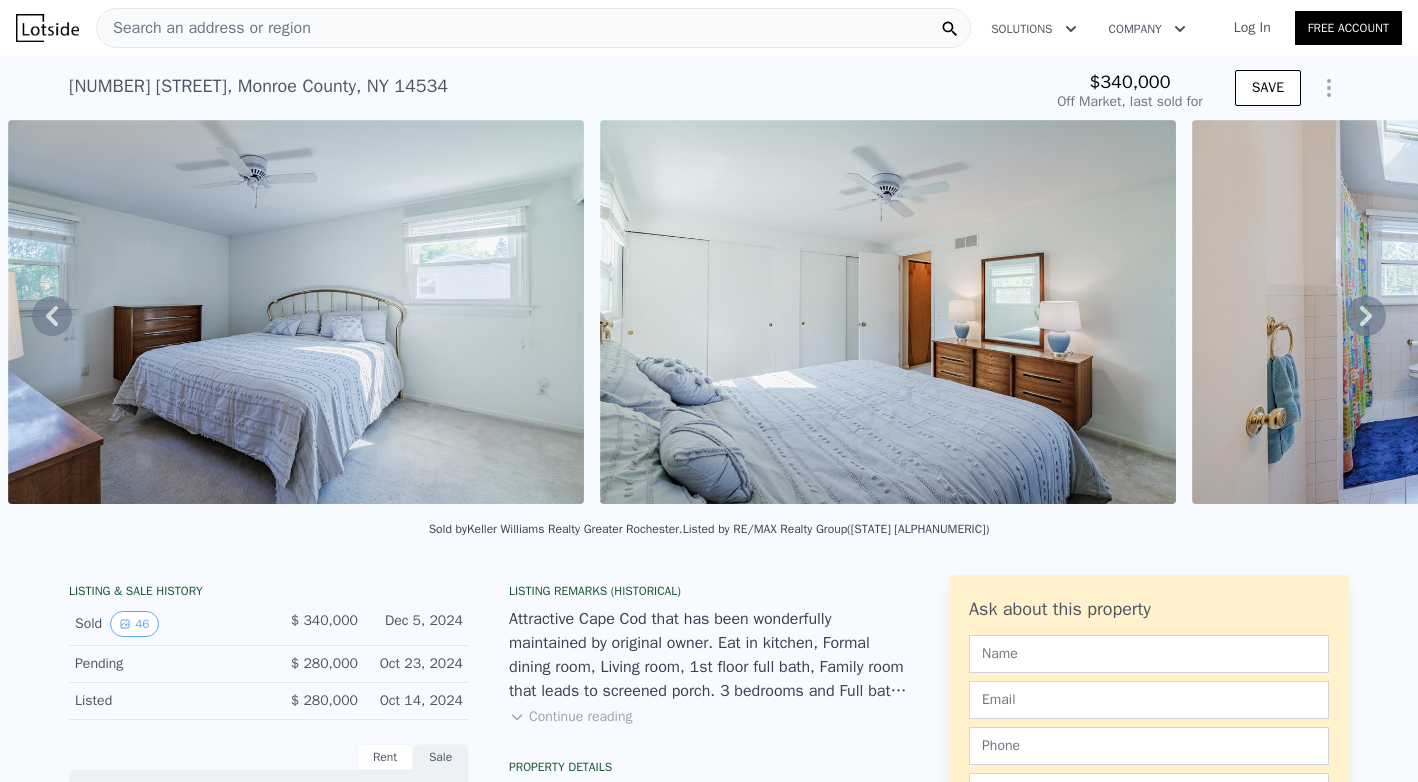 click on "•
+ −
•
+ − STREET VIEW Loading...   SATELLITE VIEW" at bounding box center (709, 315) 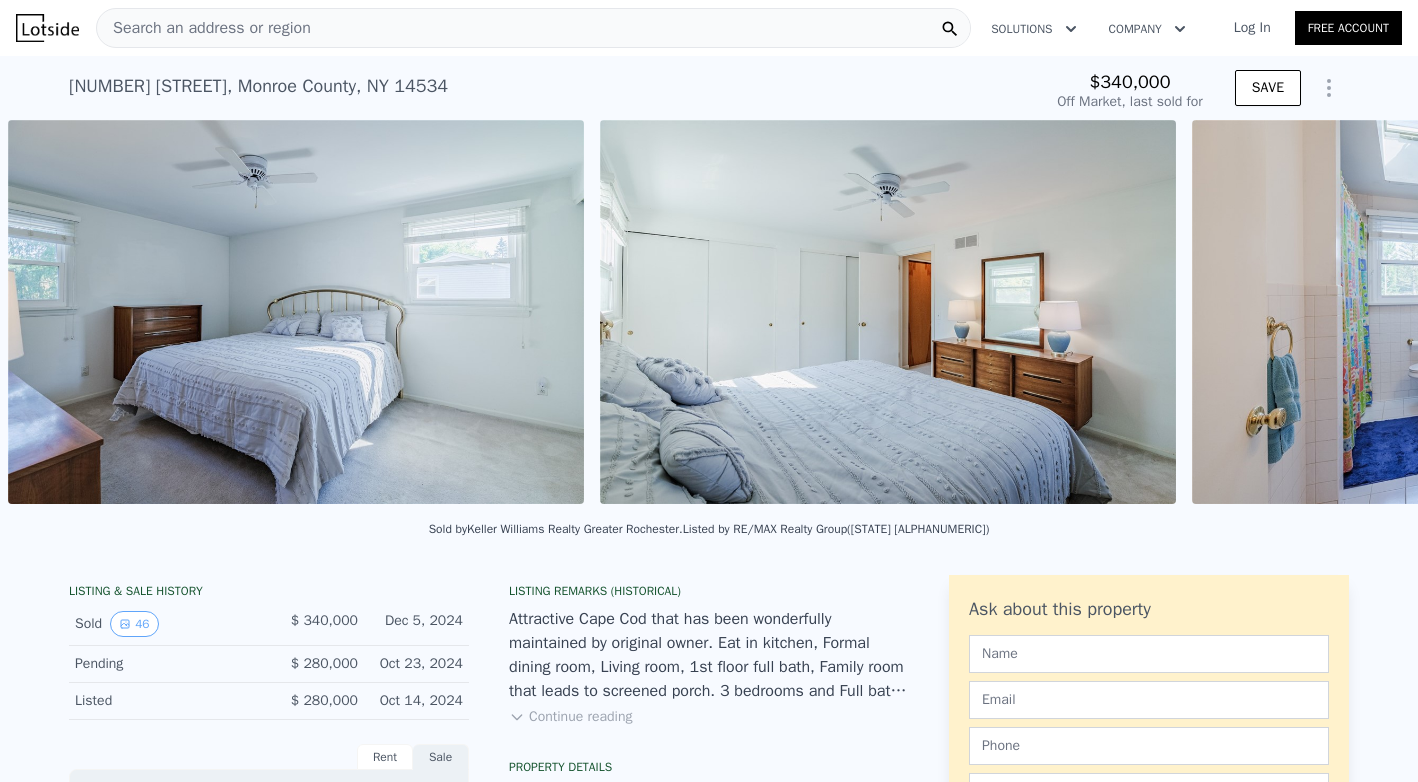 scroll, scrollTop: 0, scrollLeft: 16899, axis: horizontal 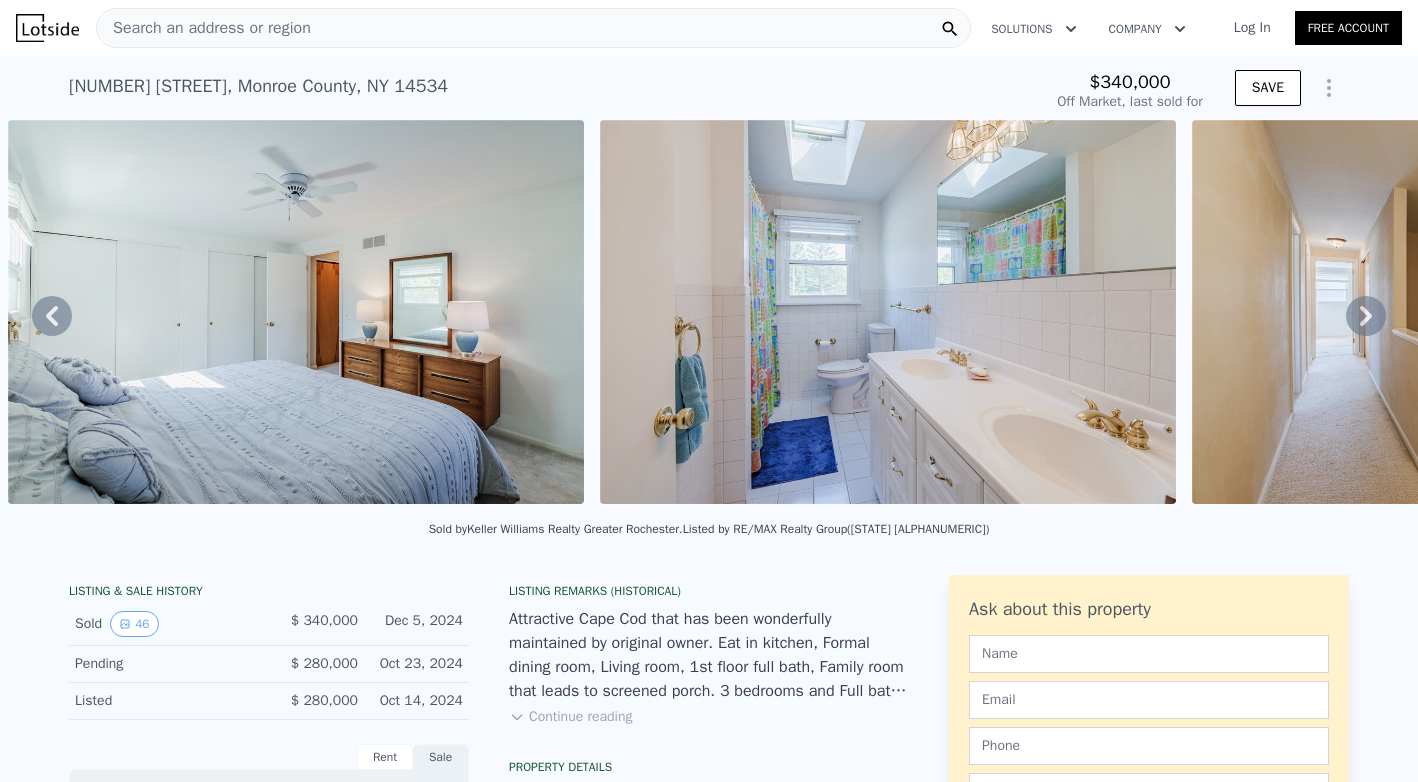 click on "•
+ −
•
+ − STREET VIEW Loading...   SATELLITE VIEW" at bounding box center [709, 315] 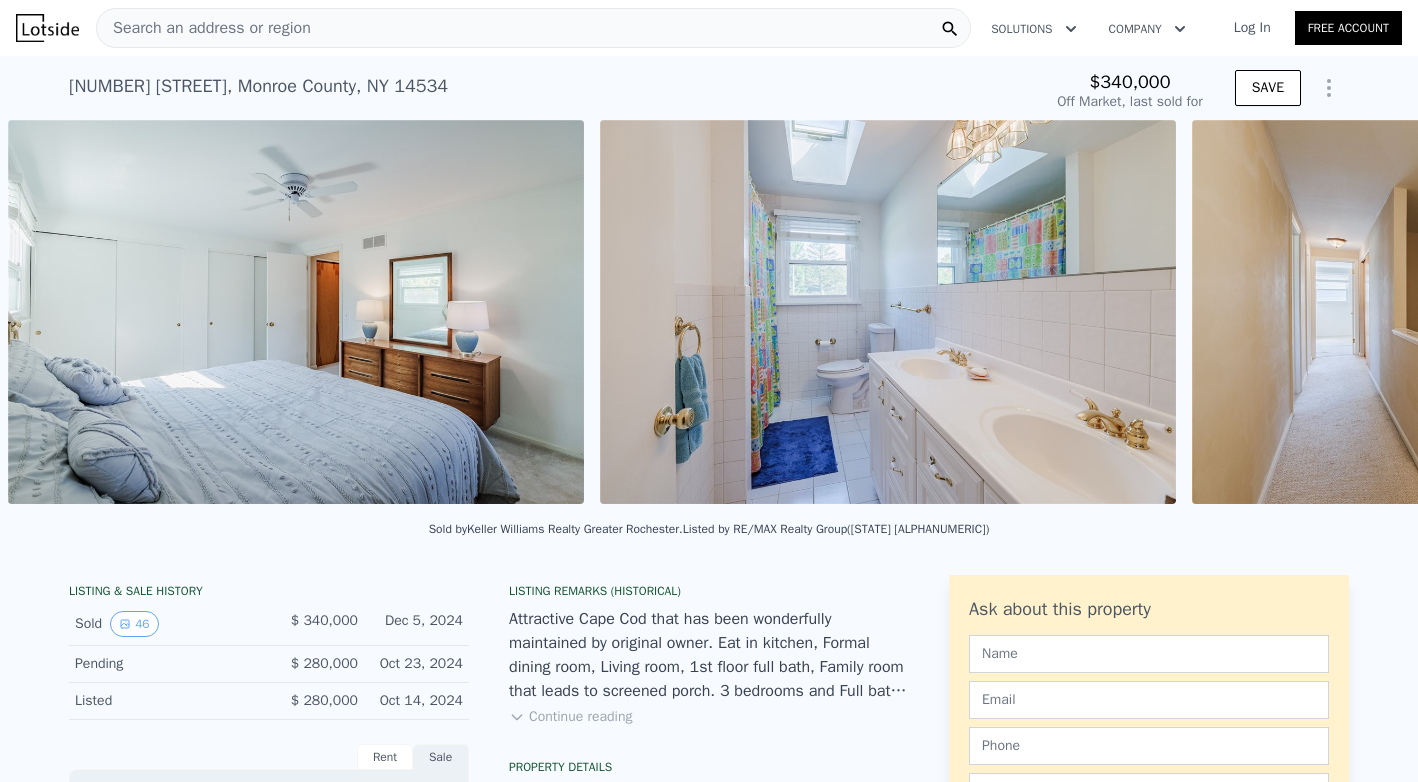 scroll, scrollTop: 0, scrollLeft: 17491, axis: horizontal 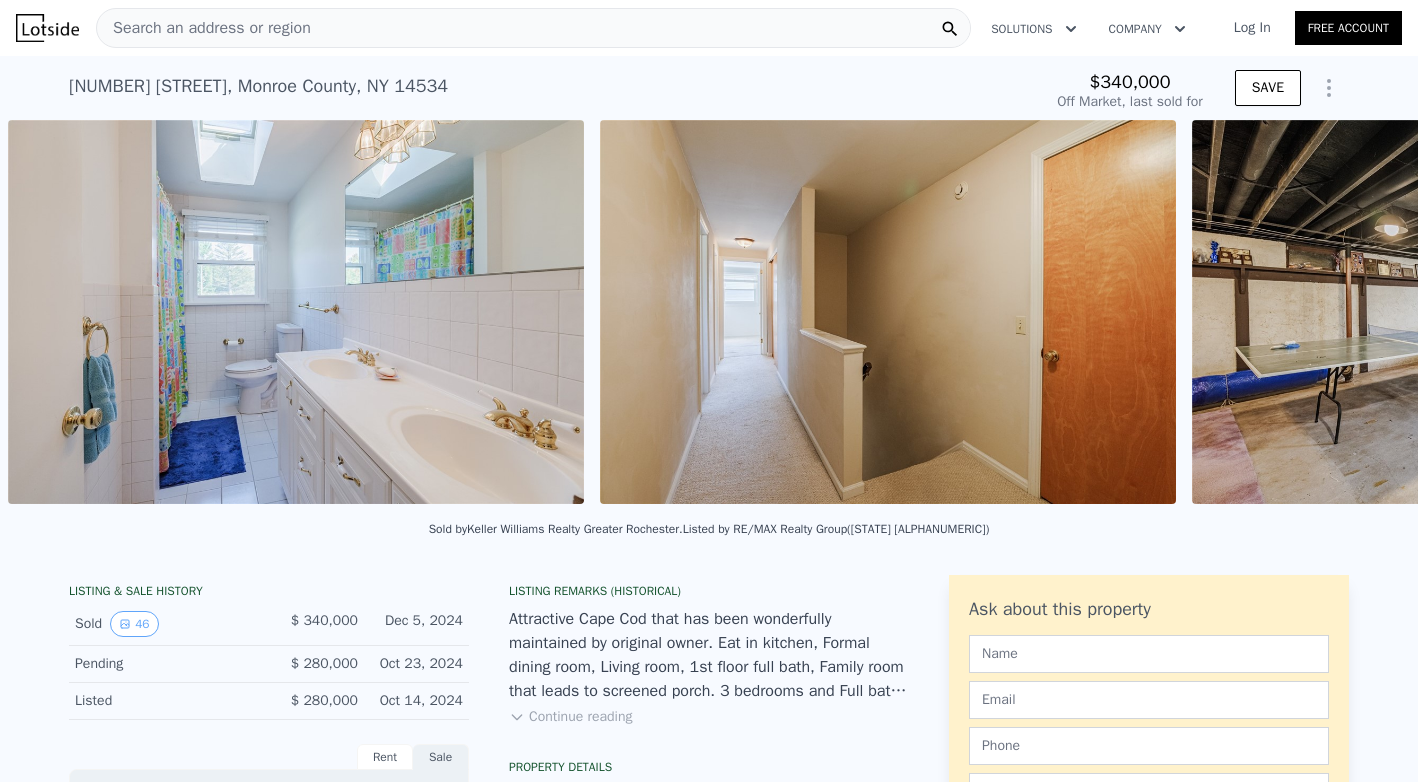 click on "•
+ −
•
+ − STREET VIEW Loading...   SATELLITE VIEW" at bounding box center (709, 315) 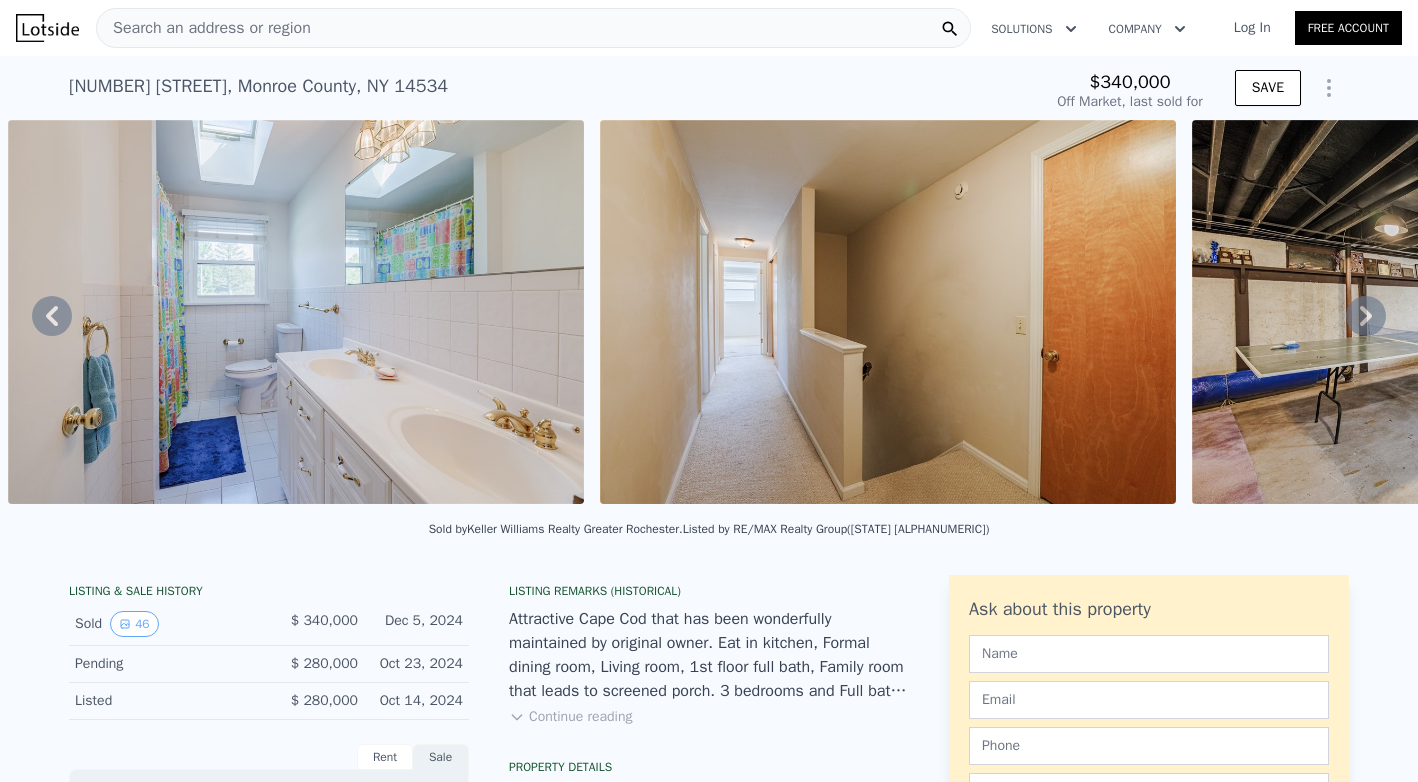click 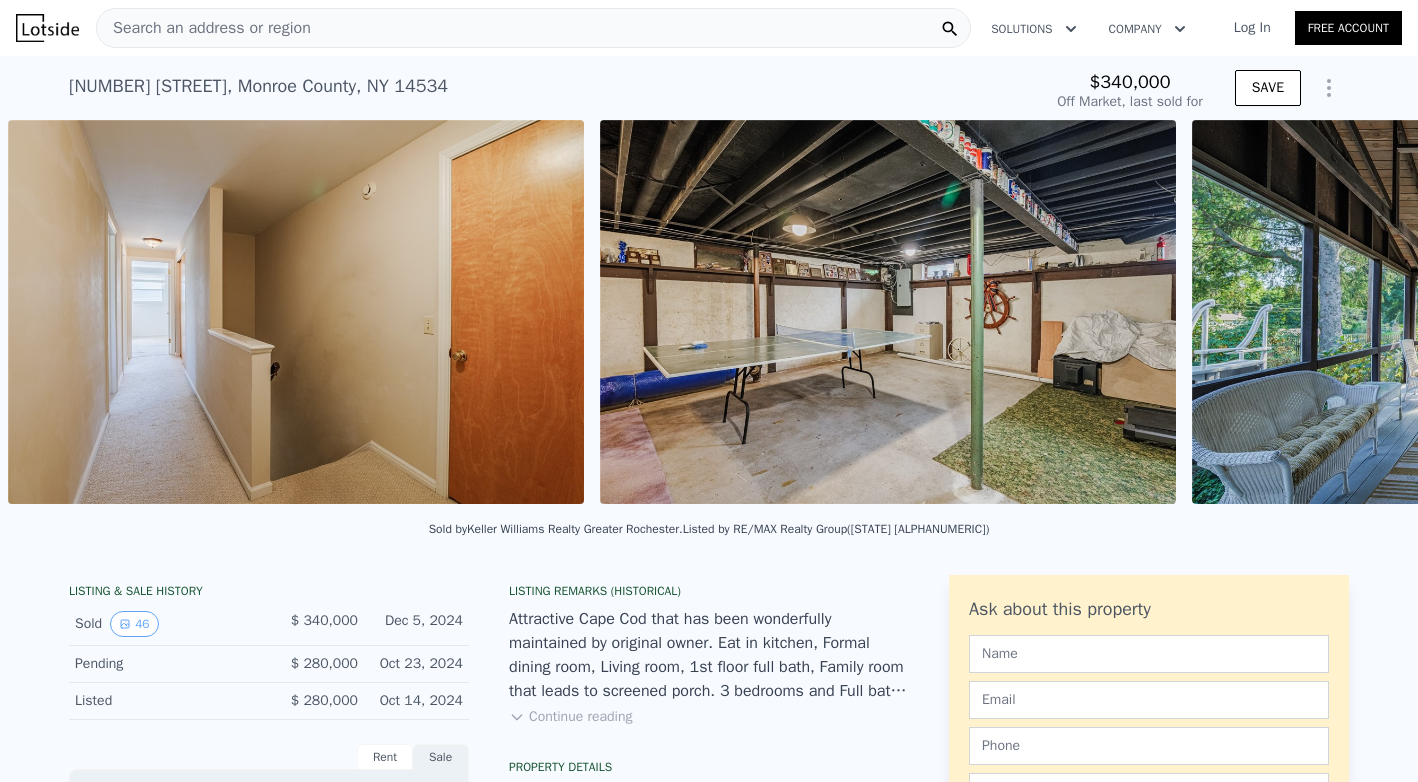 click on "•
+ −
•
+ − STREET VIEW Loading...   SATELLITE VIEW" at bounding box center (709, 315) 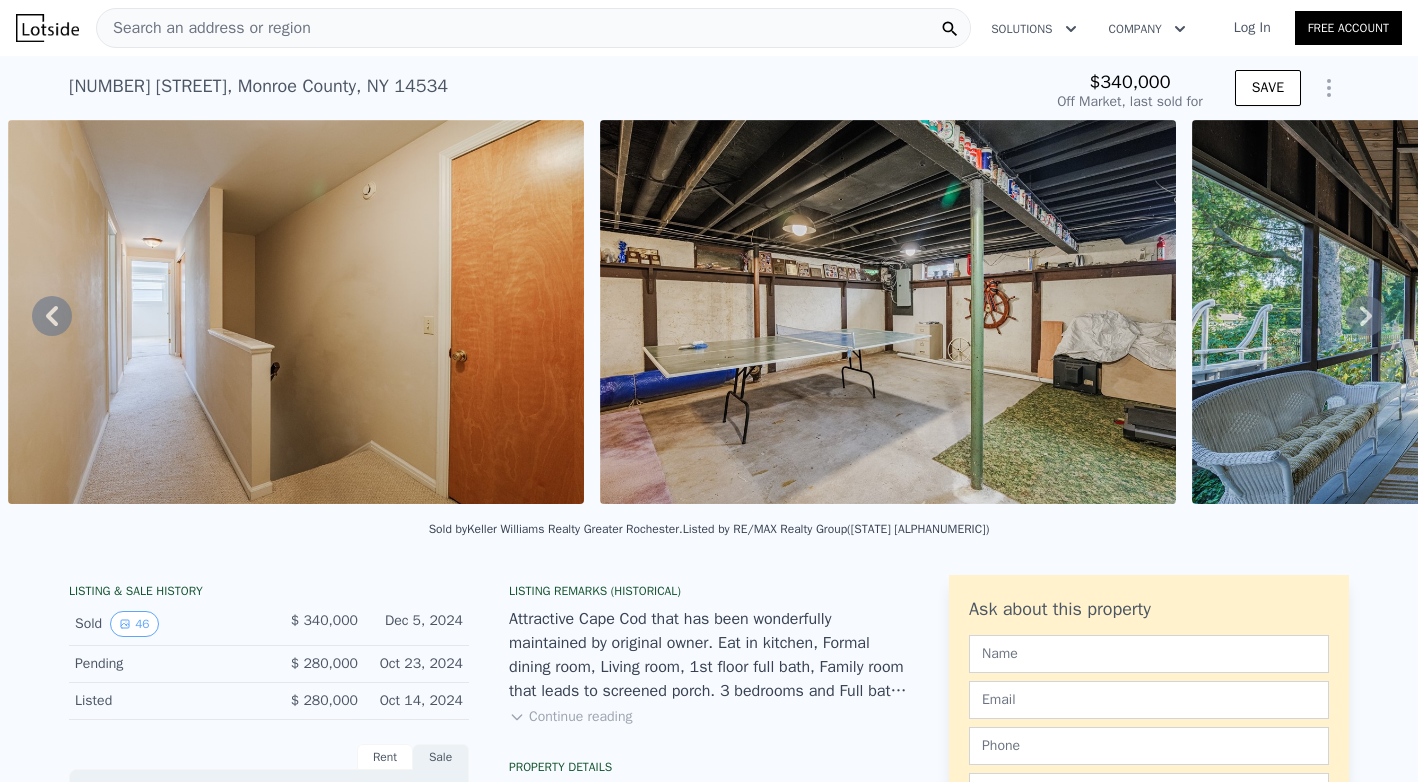 click 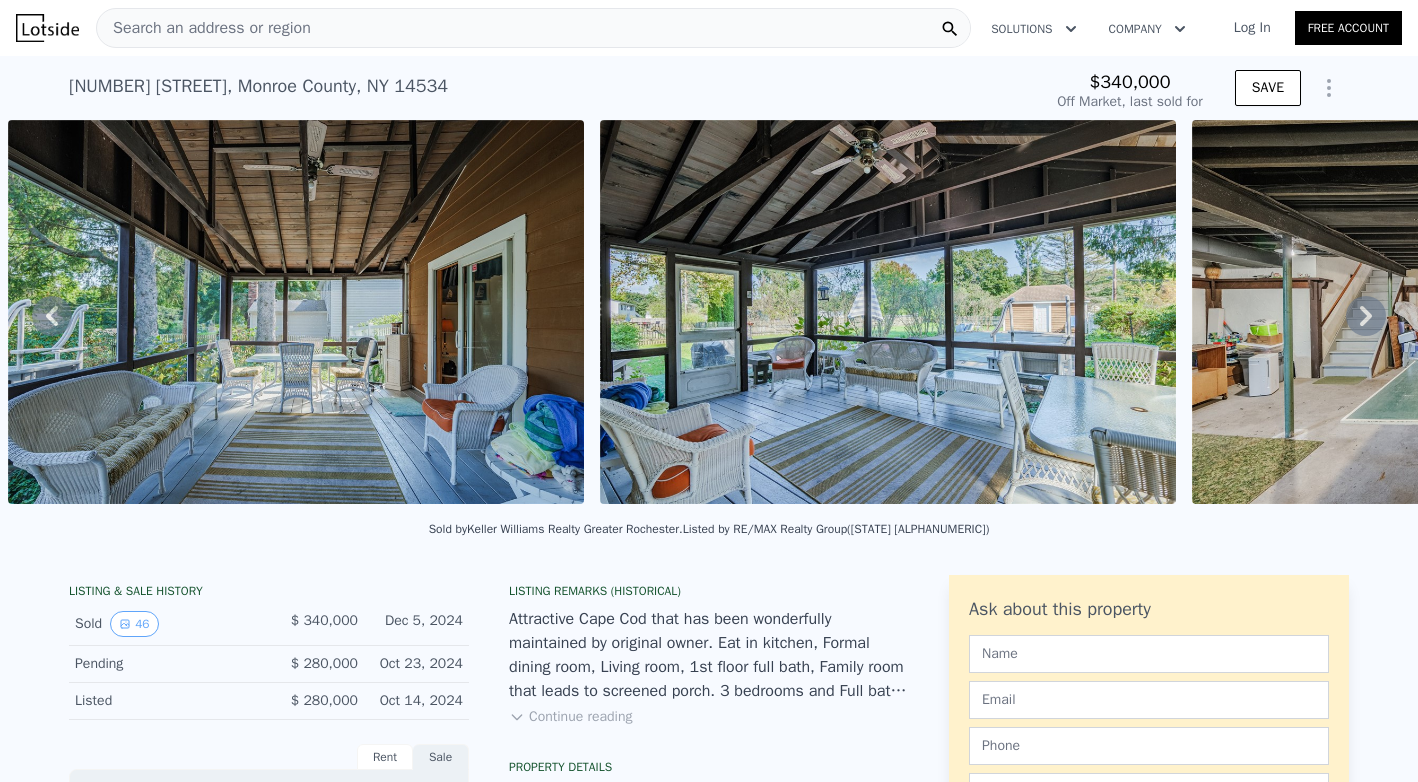click 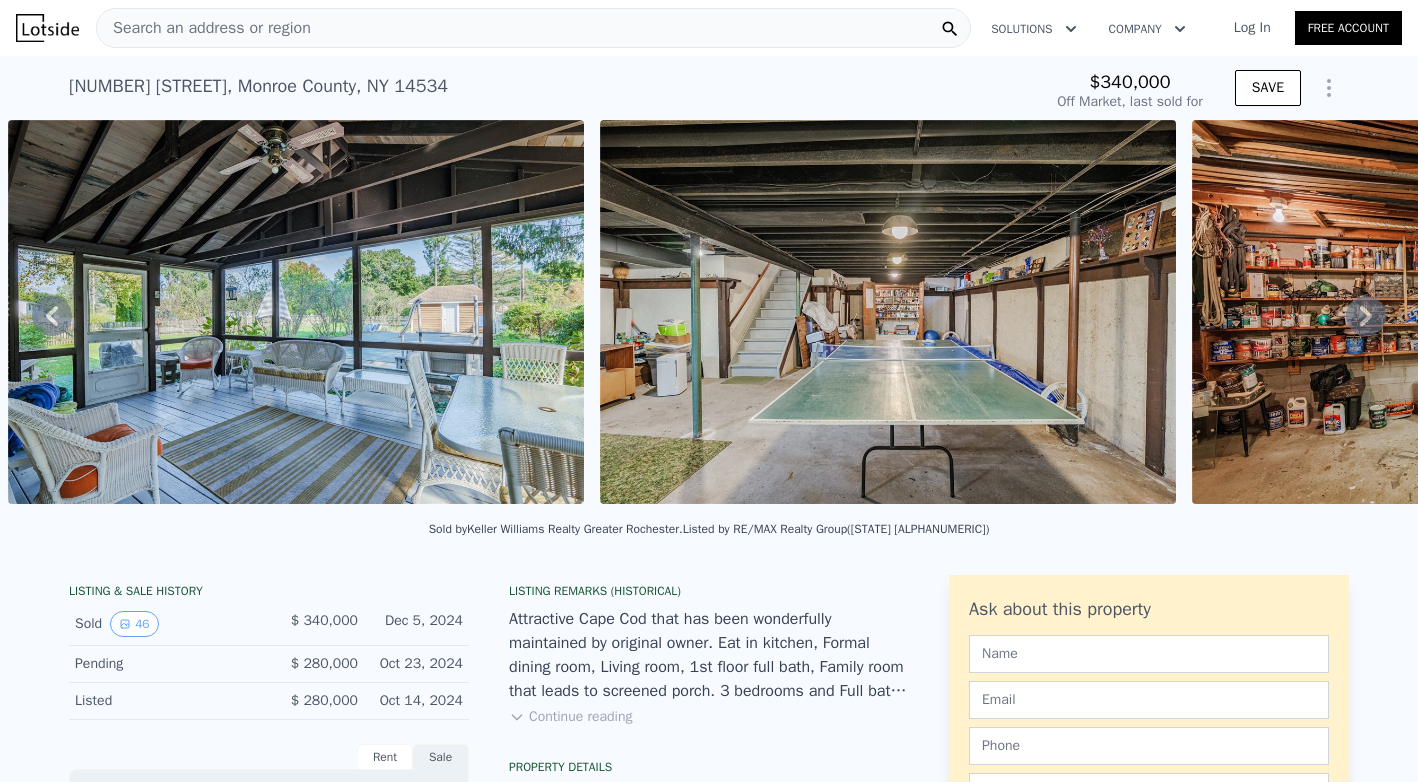 click 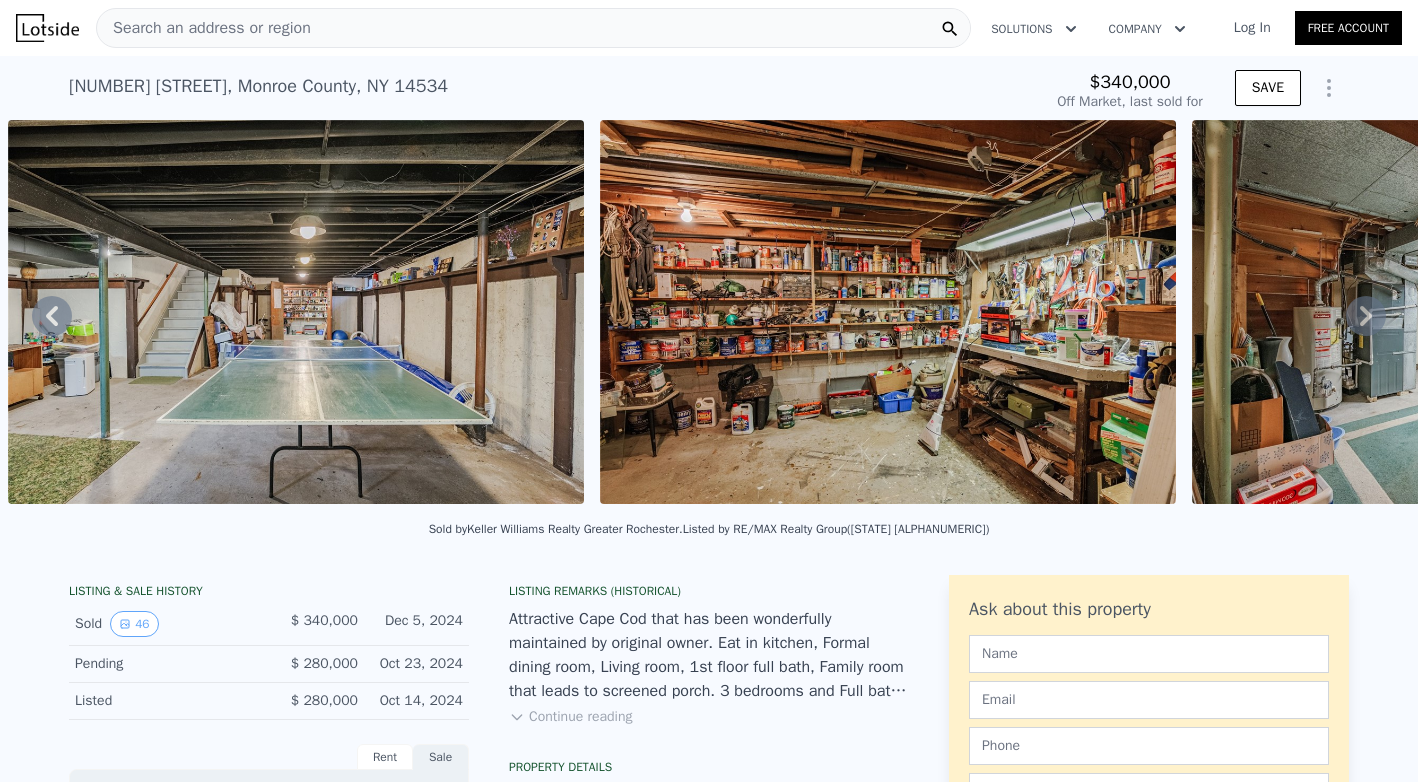 click 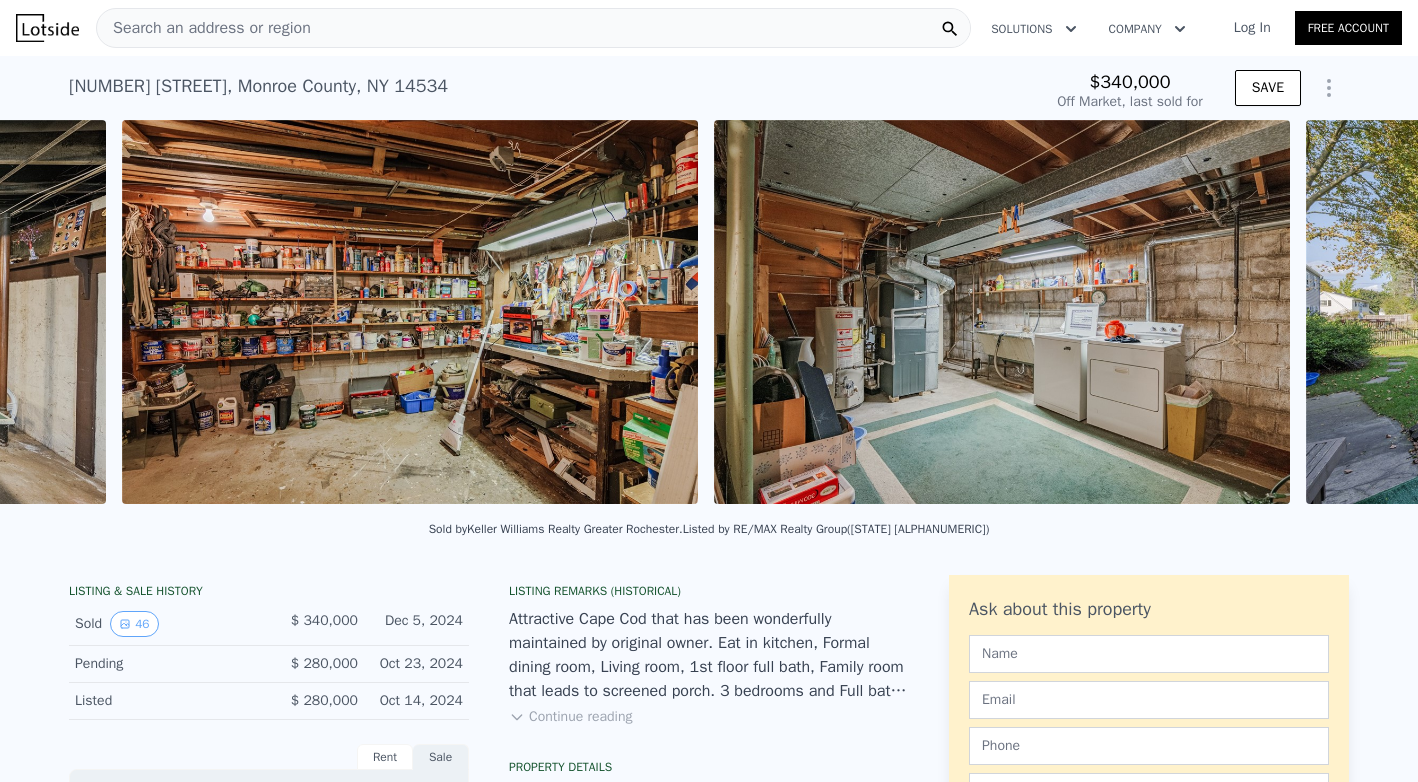 scroll, scrollTop: 0, scrollLeft: 21043, axis: horizontal 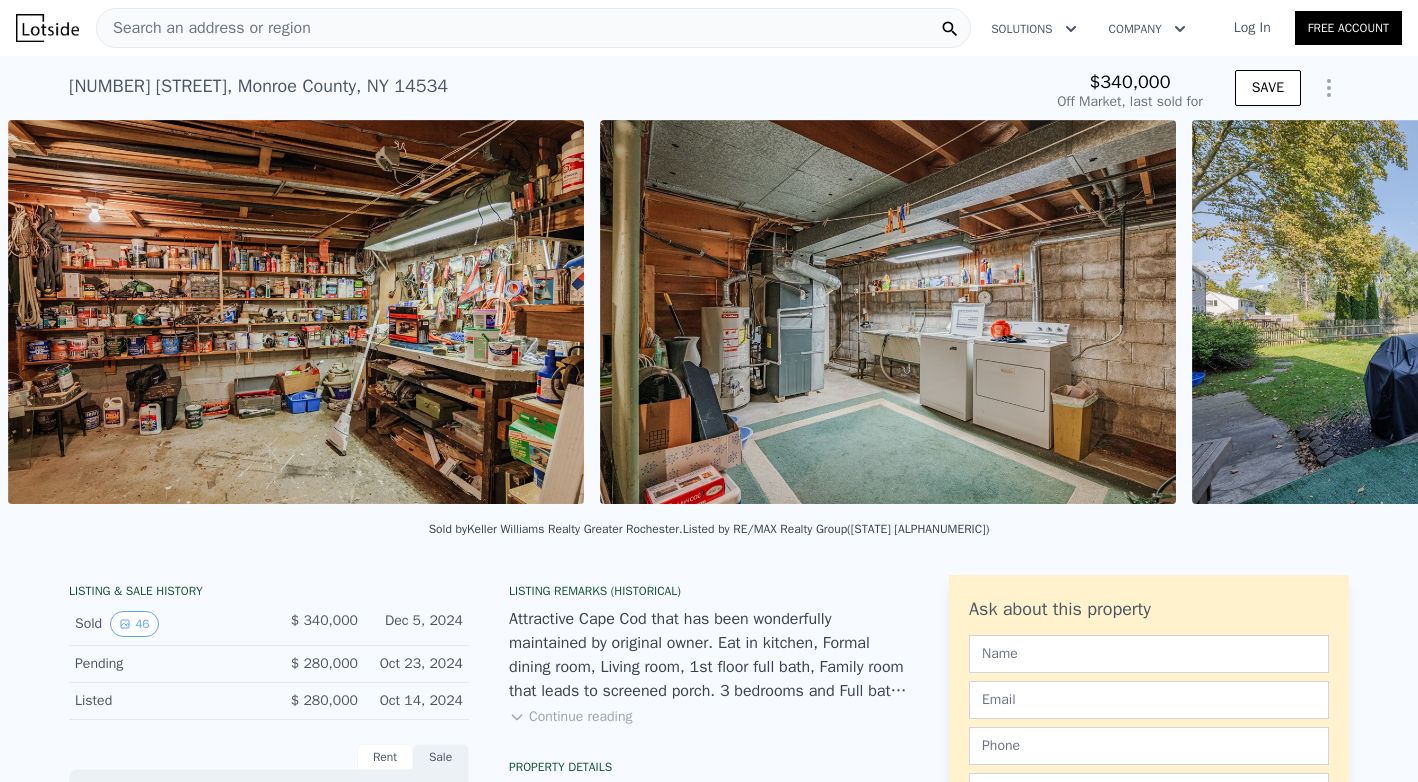 click on "•
+ −
•
+ − STREET VIEW Loading...   SATELLITE VIEW" at bounding box center [709, 315] 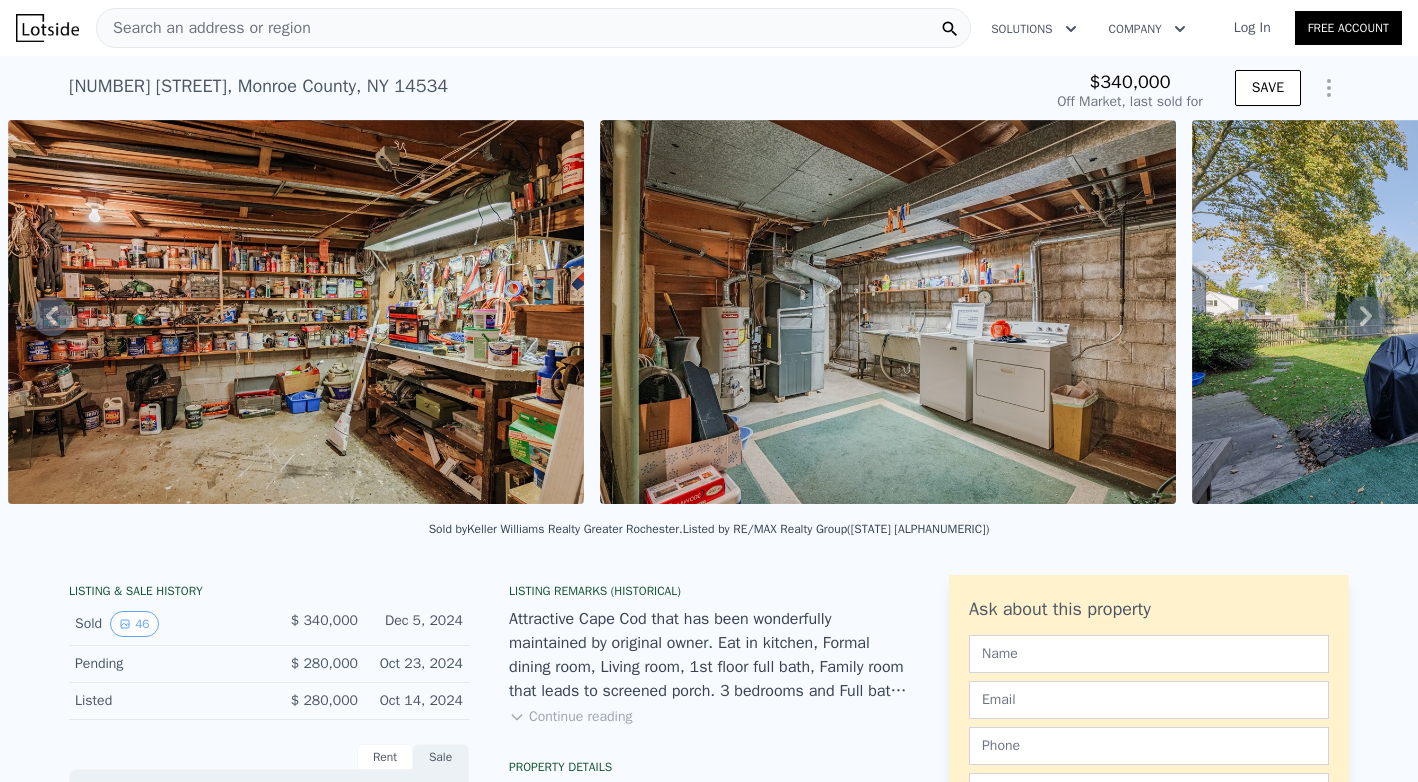 click 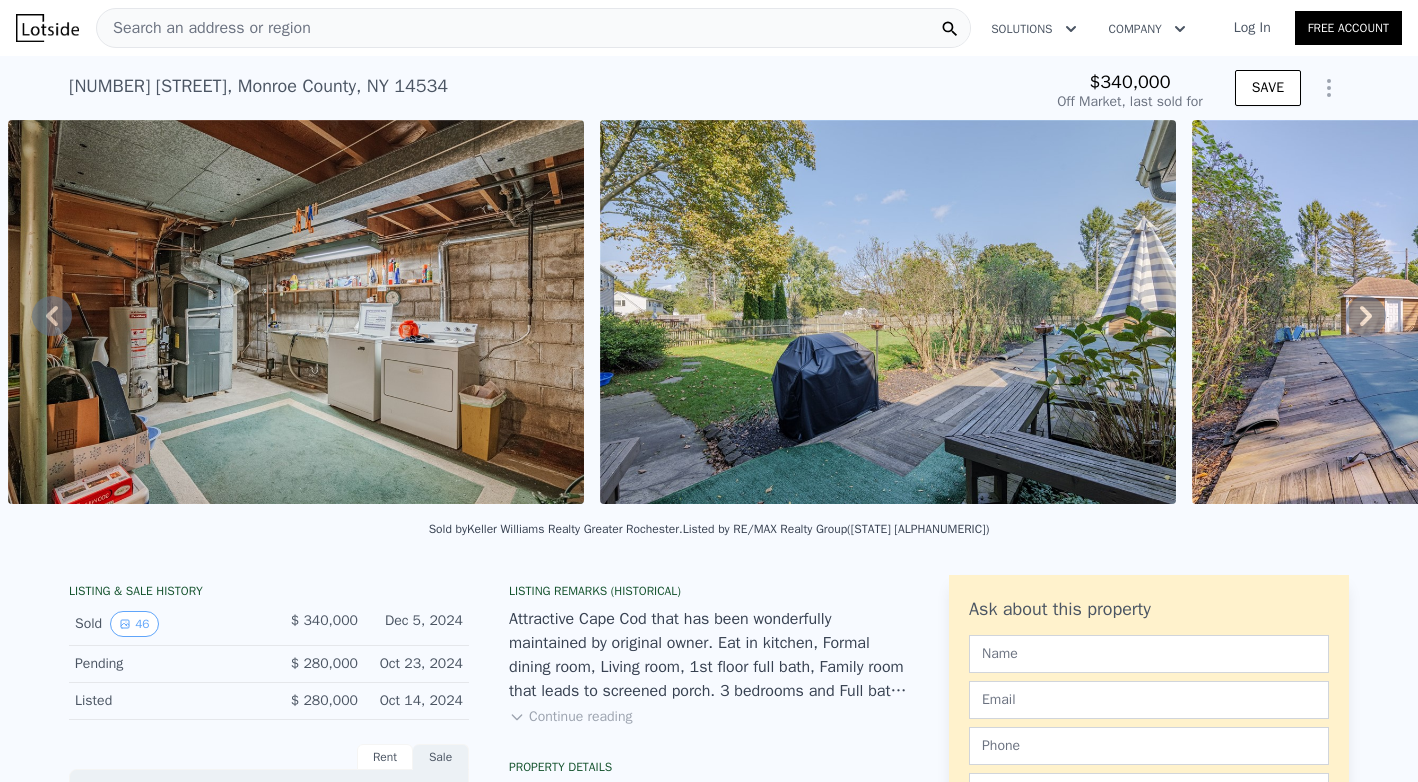 click 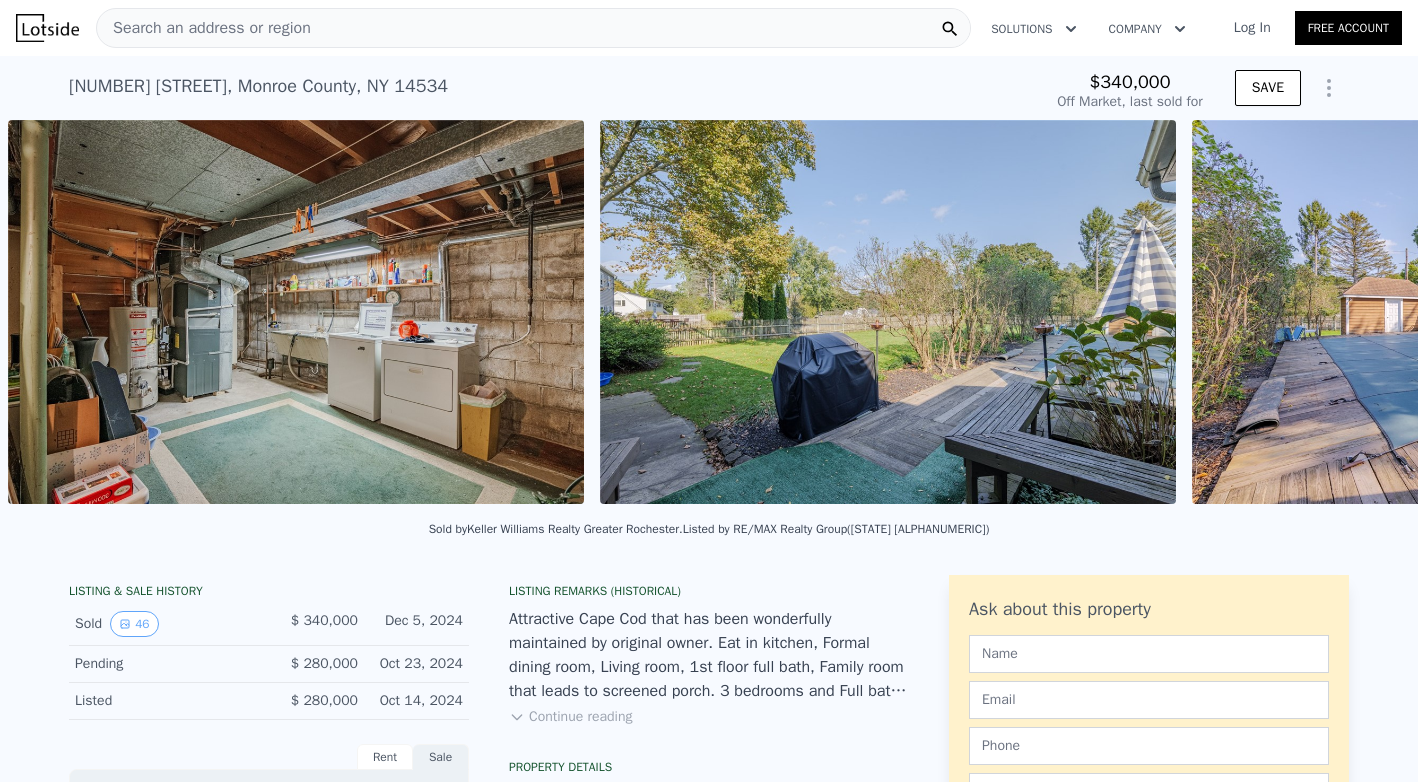 scroll, scrollTop: 0, scrollLeft: 22227, axis: horizontal 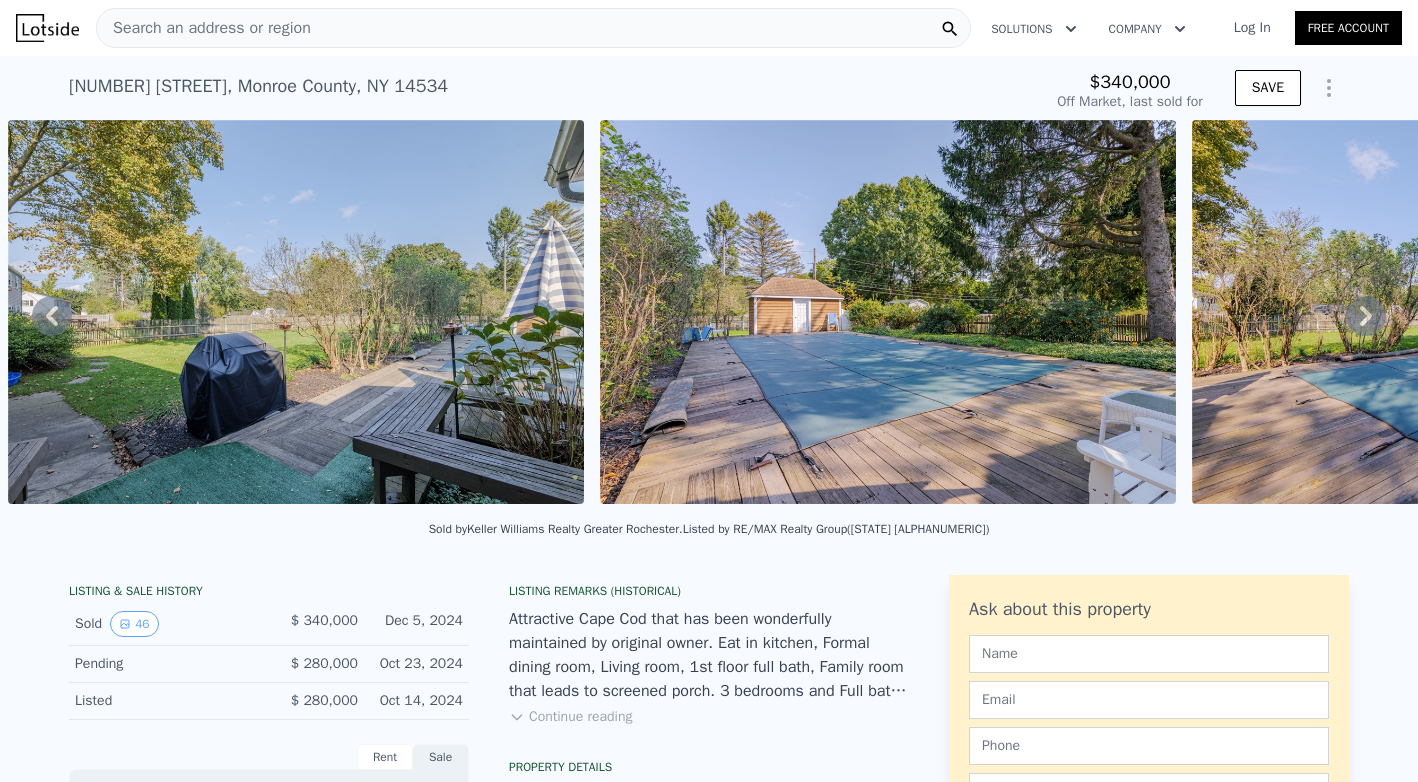 click on "•
+ −
•
+ − STREET VIEW Loading...   SATELLITE VIEW" at bounding box center (709, 315) 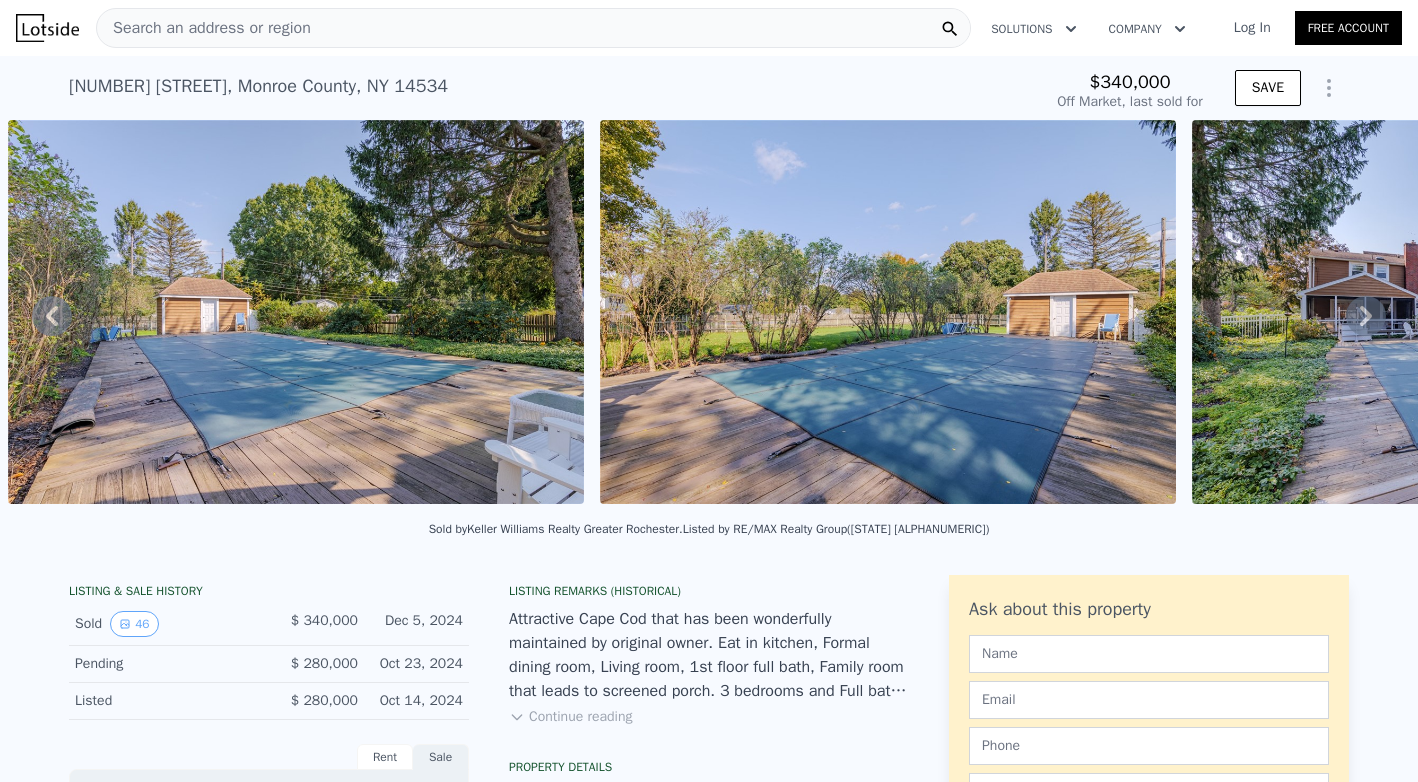 click 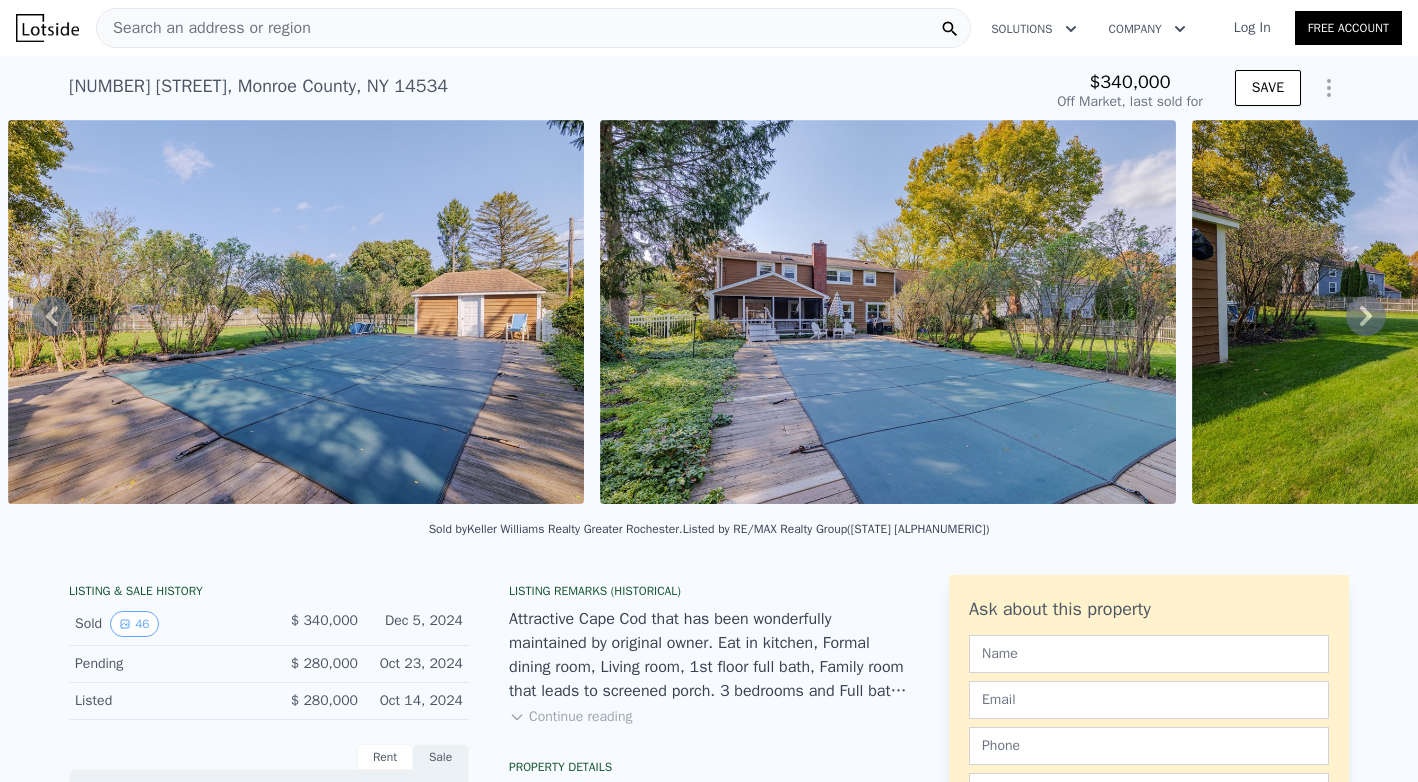 click 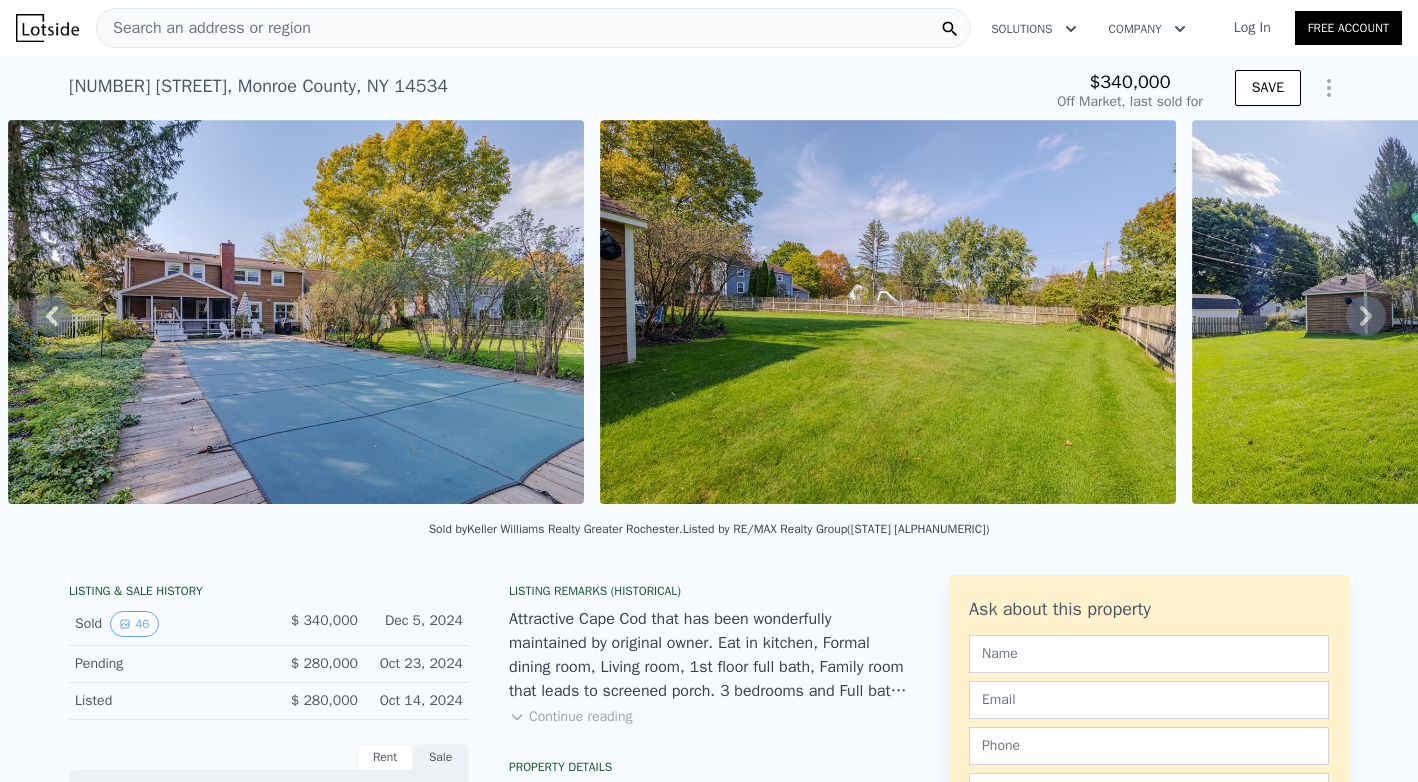 click 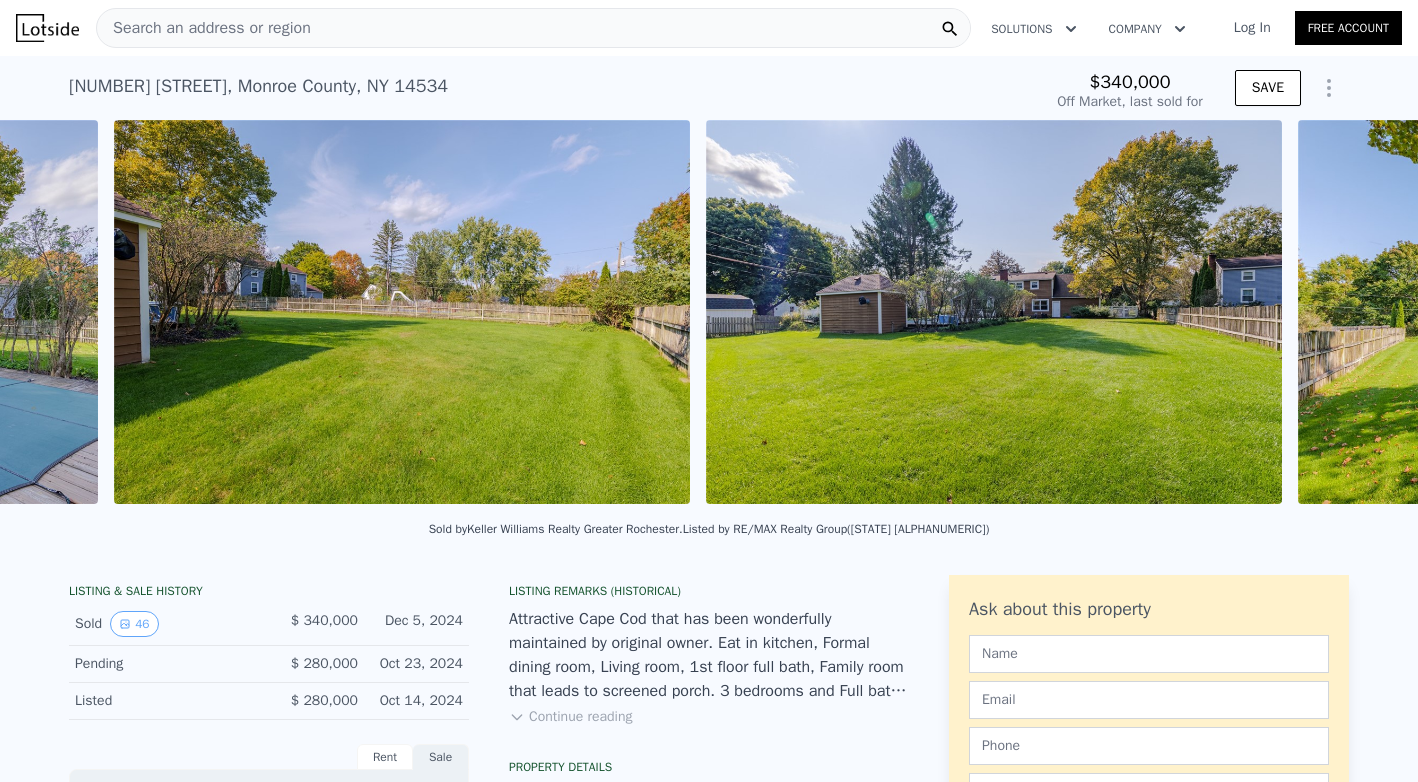 scroll, scrollTop: 0, scrollLeft: 24595, axis: horizontal 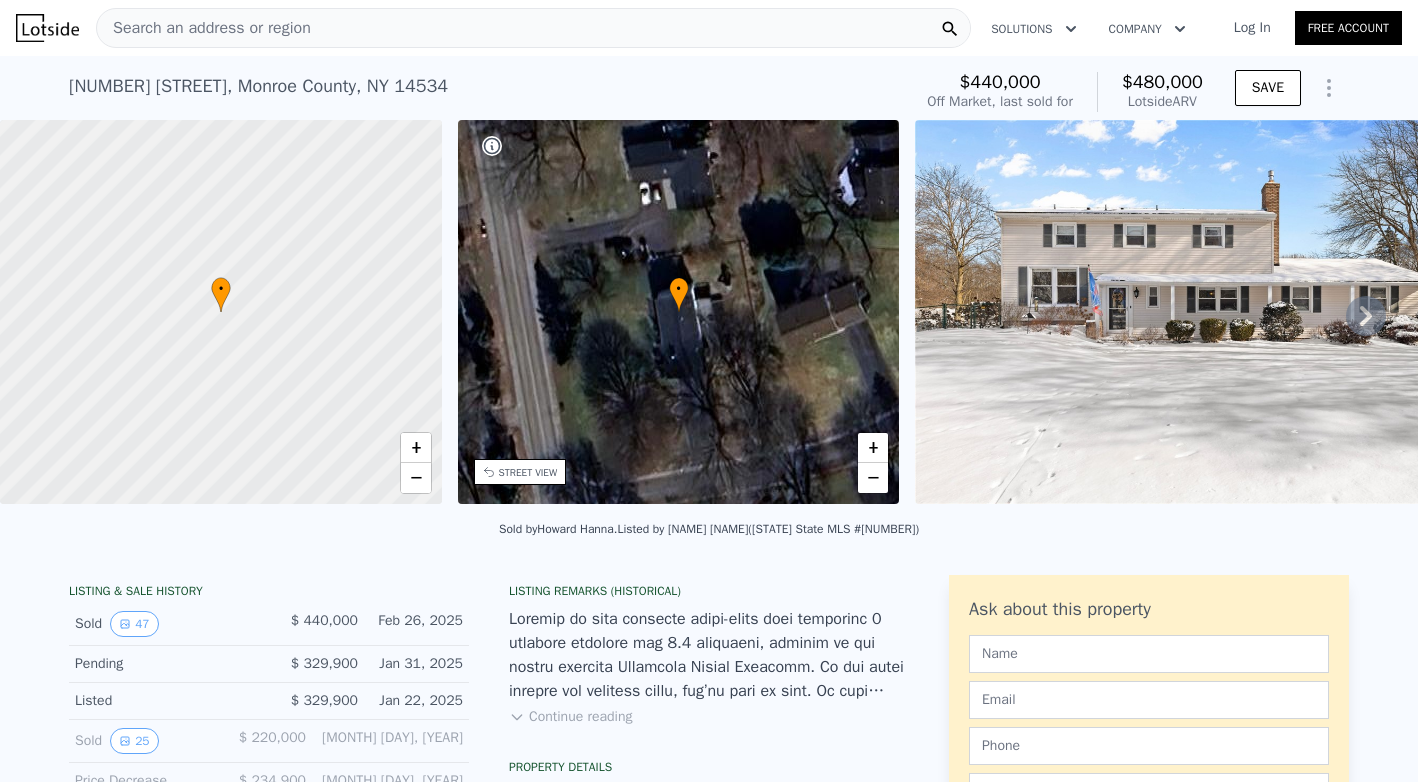 click 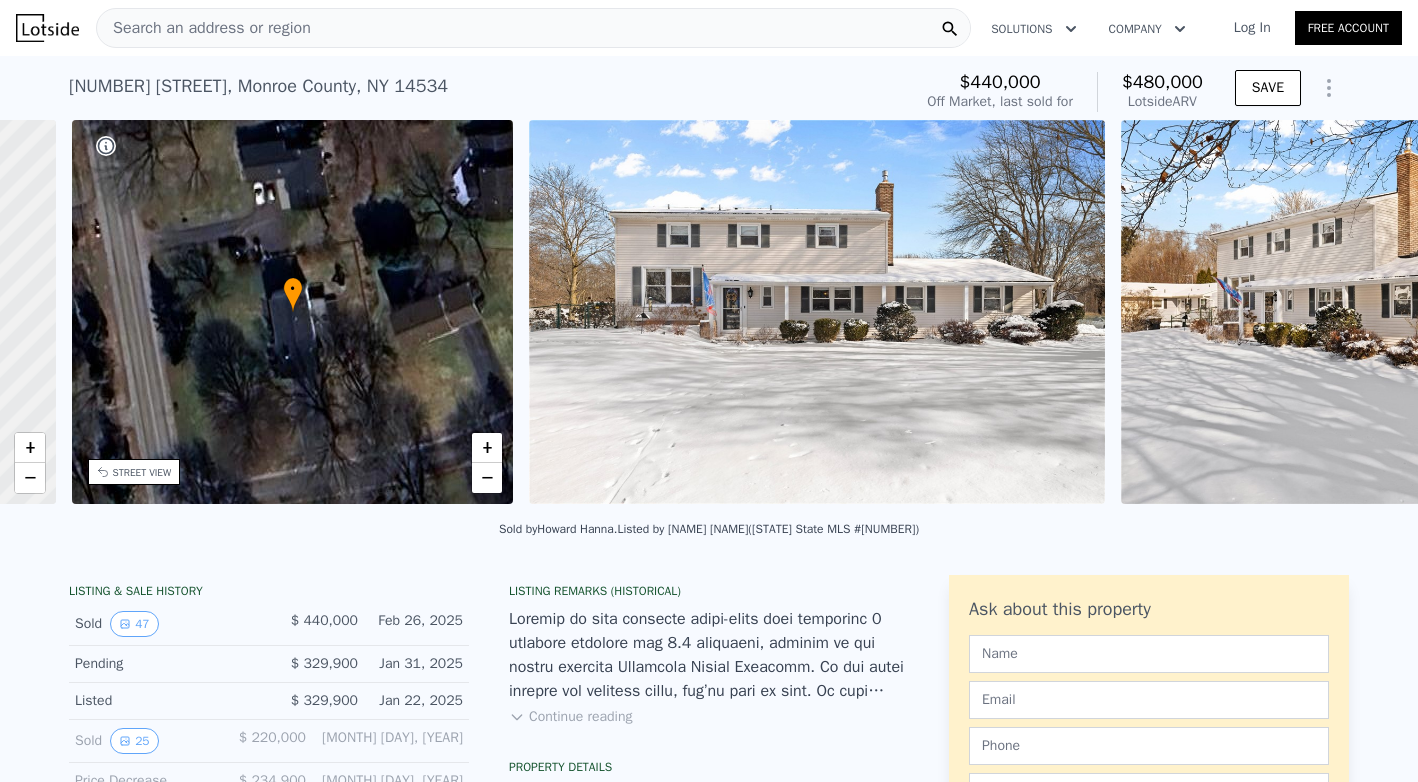scroll, scrollTop: 0, scrollLeft: 466, axis: horizontal 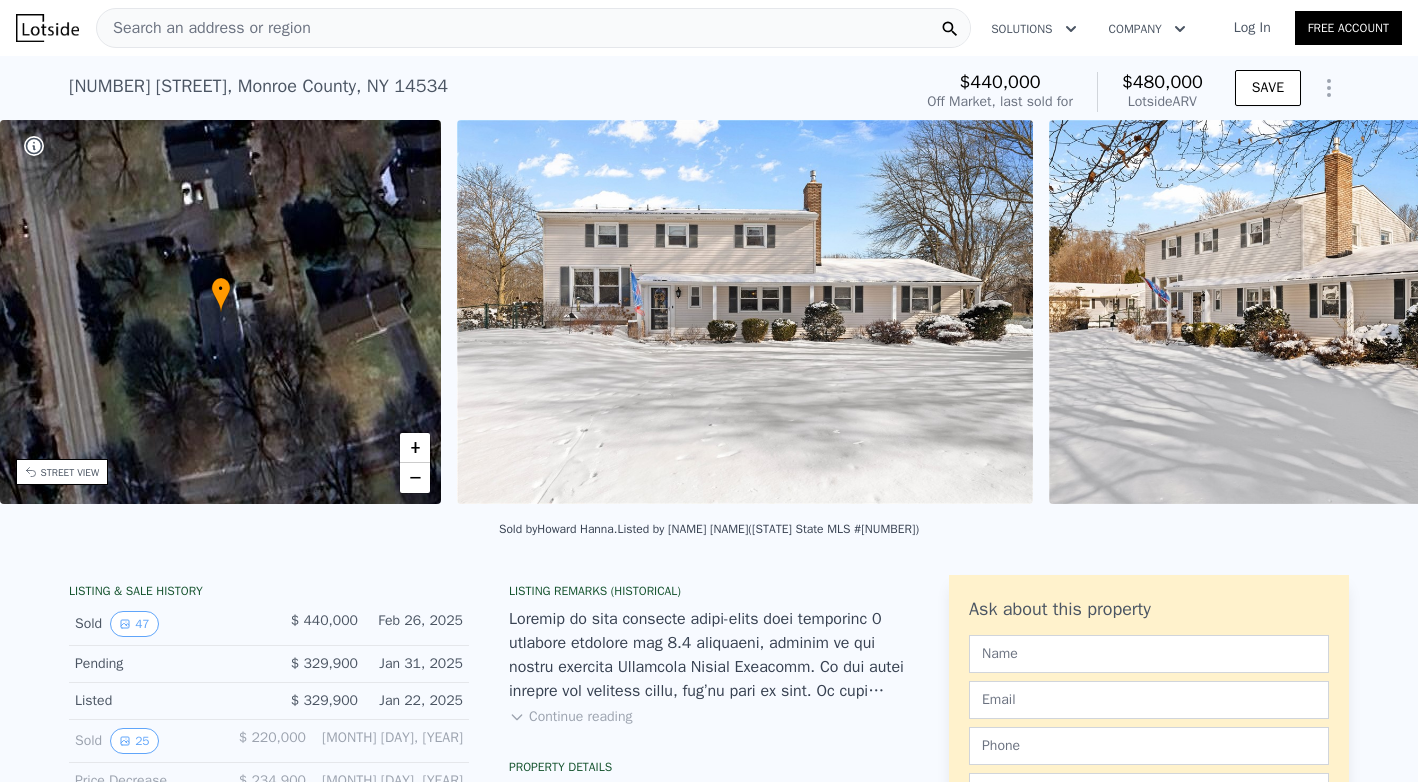 click on "•
+ −
•
+ − STREET VIEW Loading...   SATELLITE VIEW" at bounding box center [709, 315] 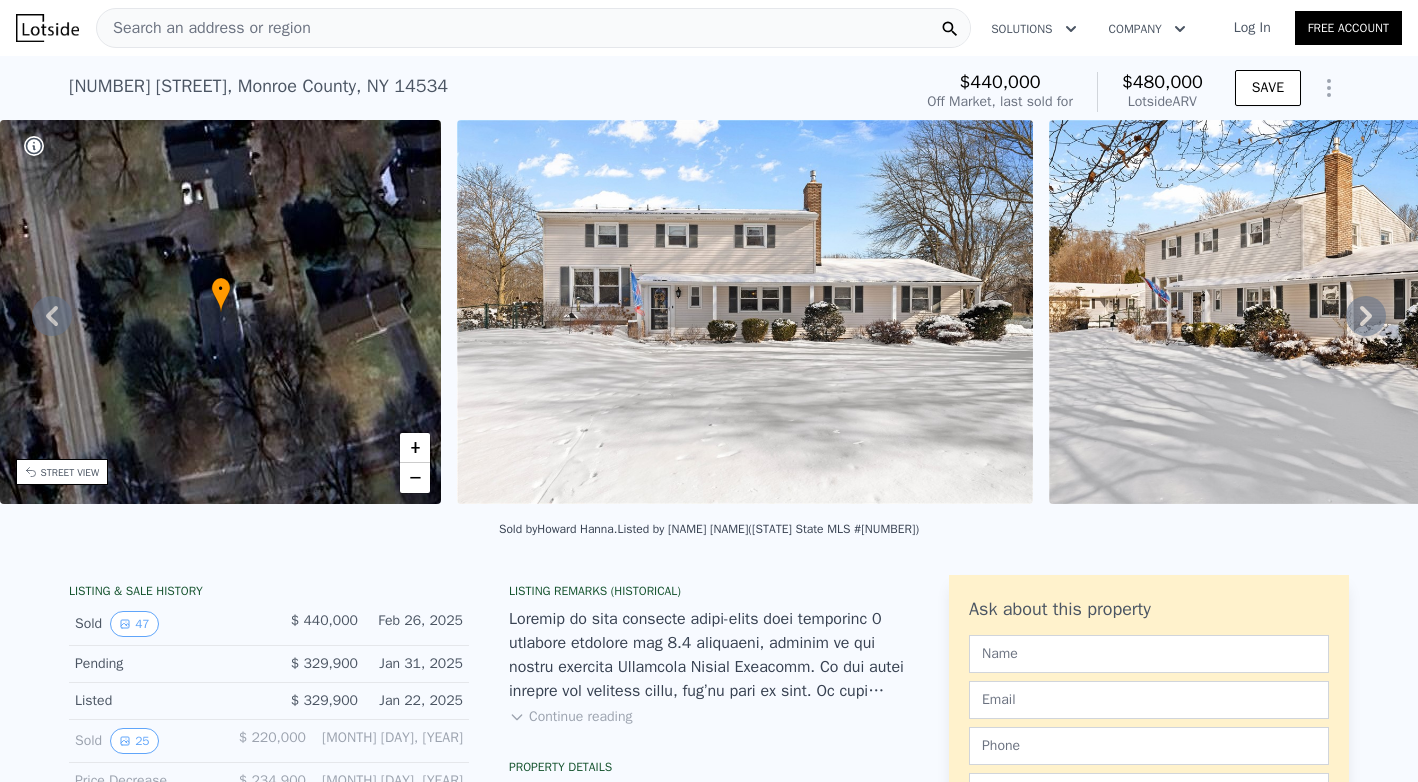 click 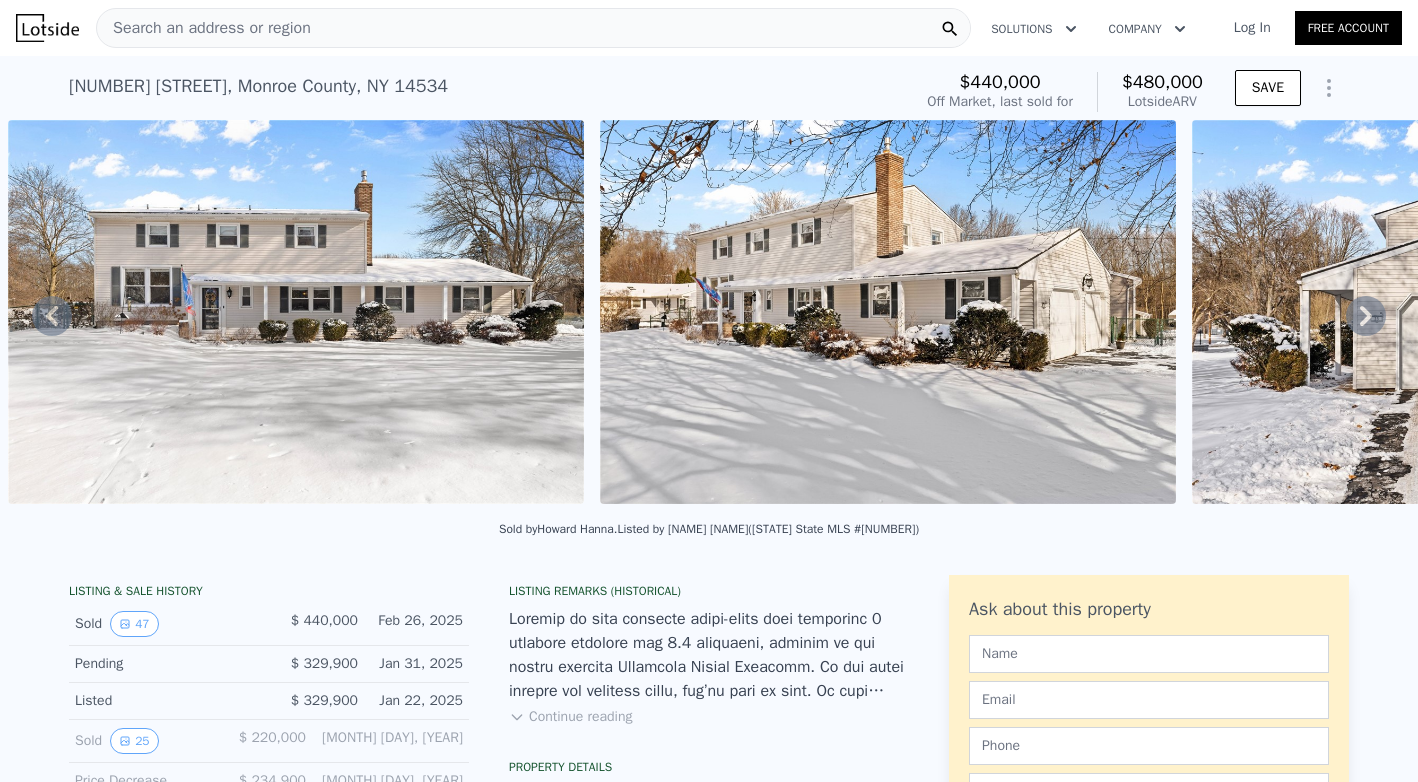 click 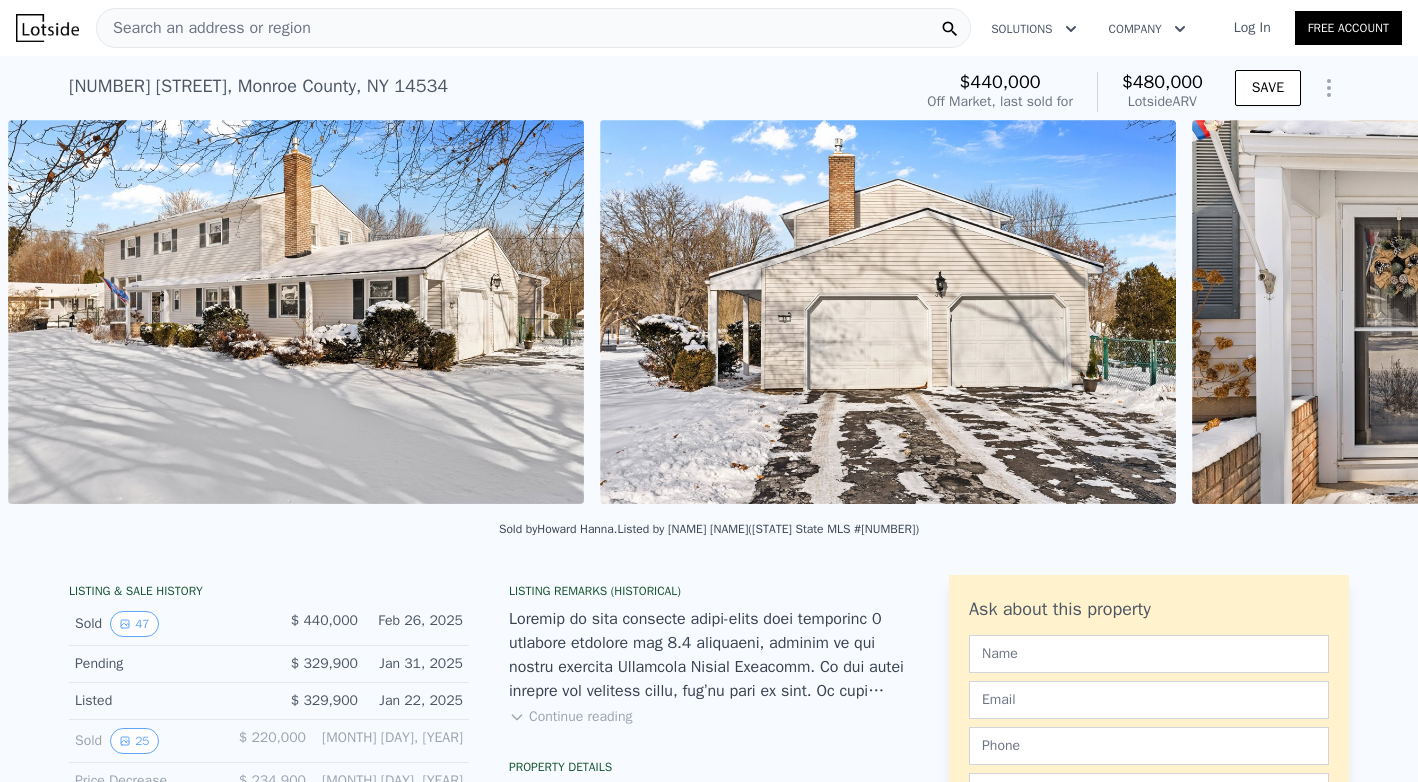 click on "•
+ −
•
+ − STREET VIEW Loading...   SATELLITE VIEW" at bounding box center [709, 315] 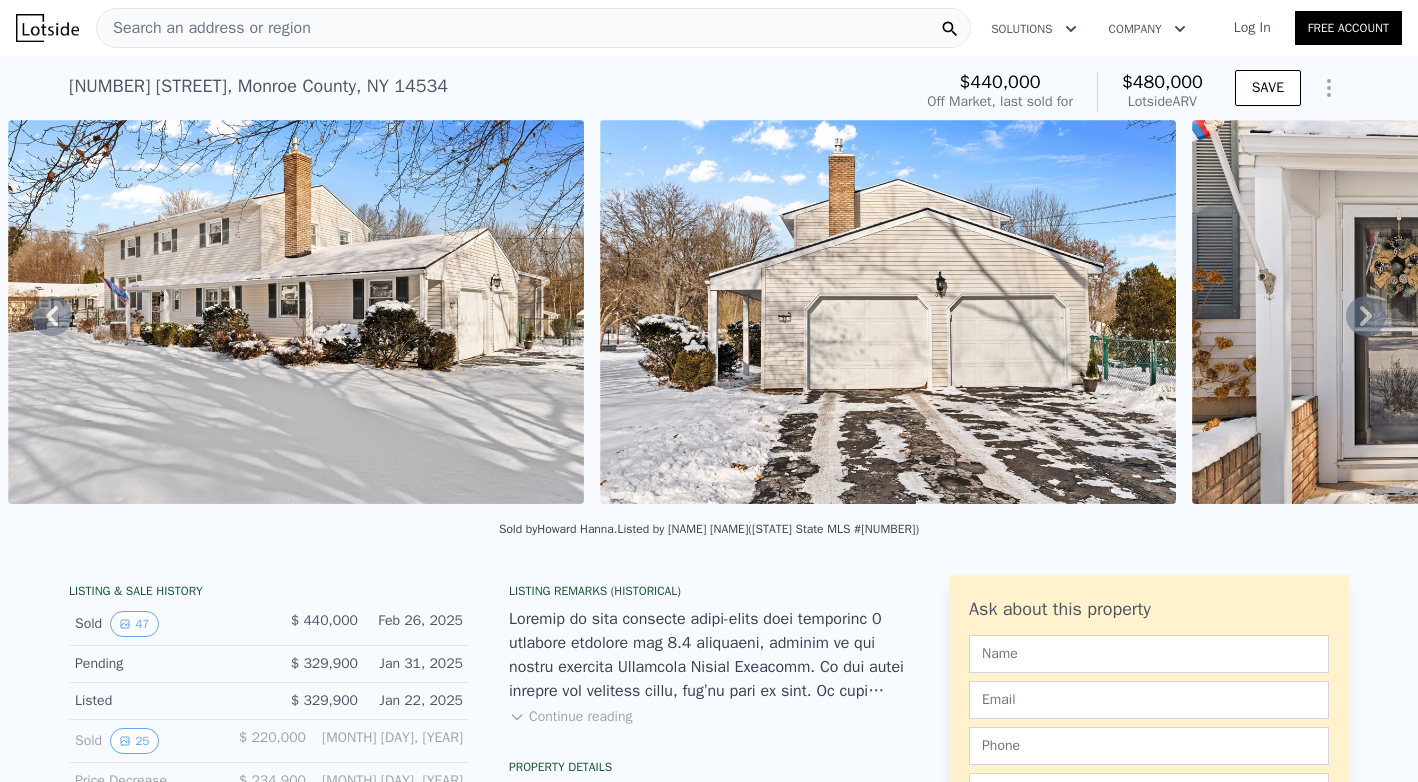 click 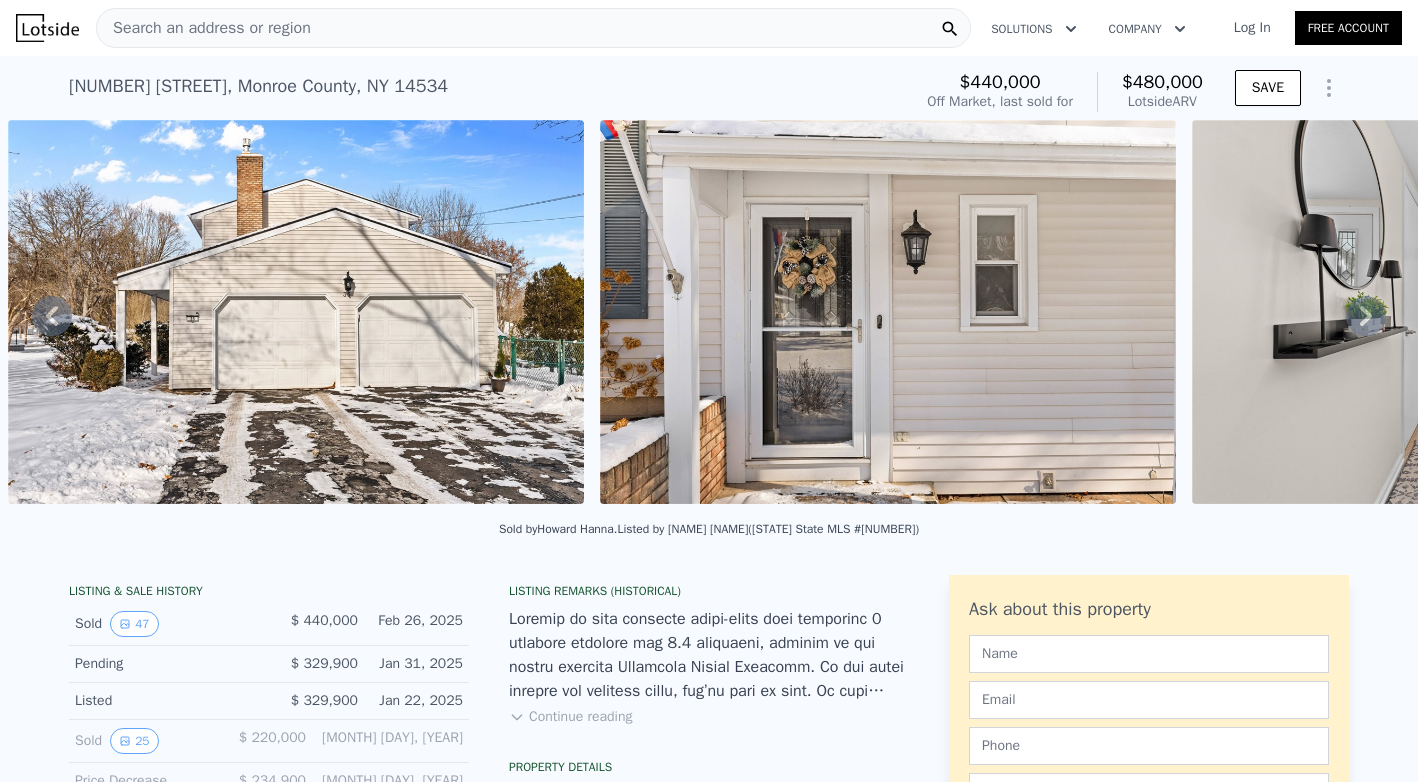 click 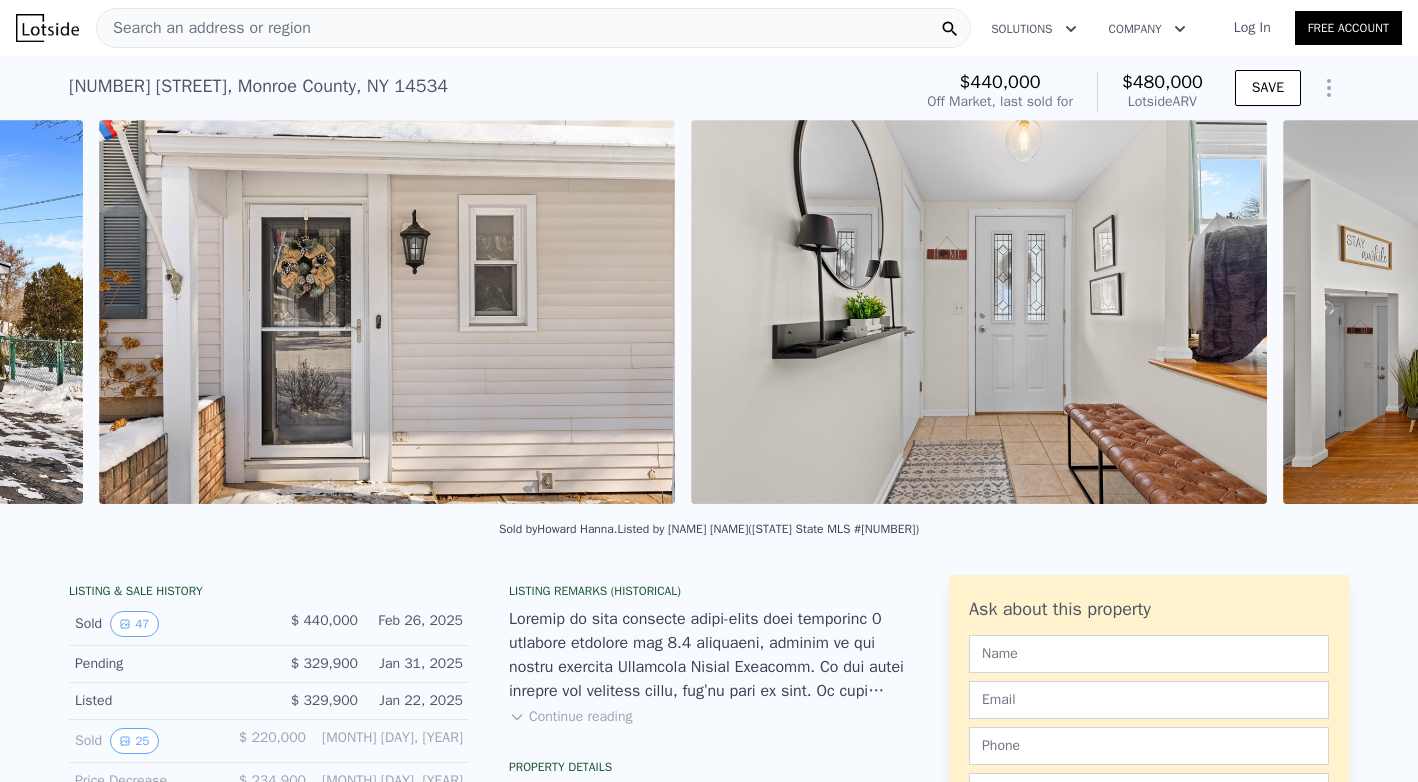 scroll, scrollTop: 0, scrollLeft: 2691, axis: horizontal 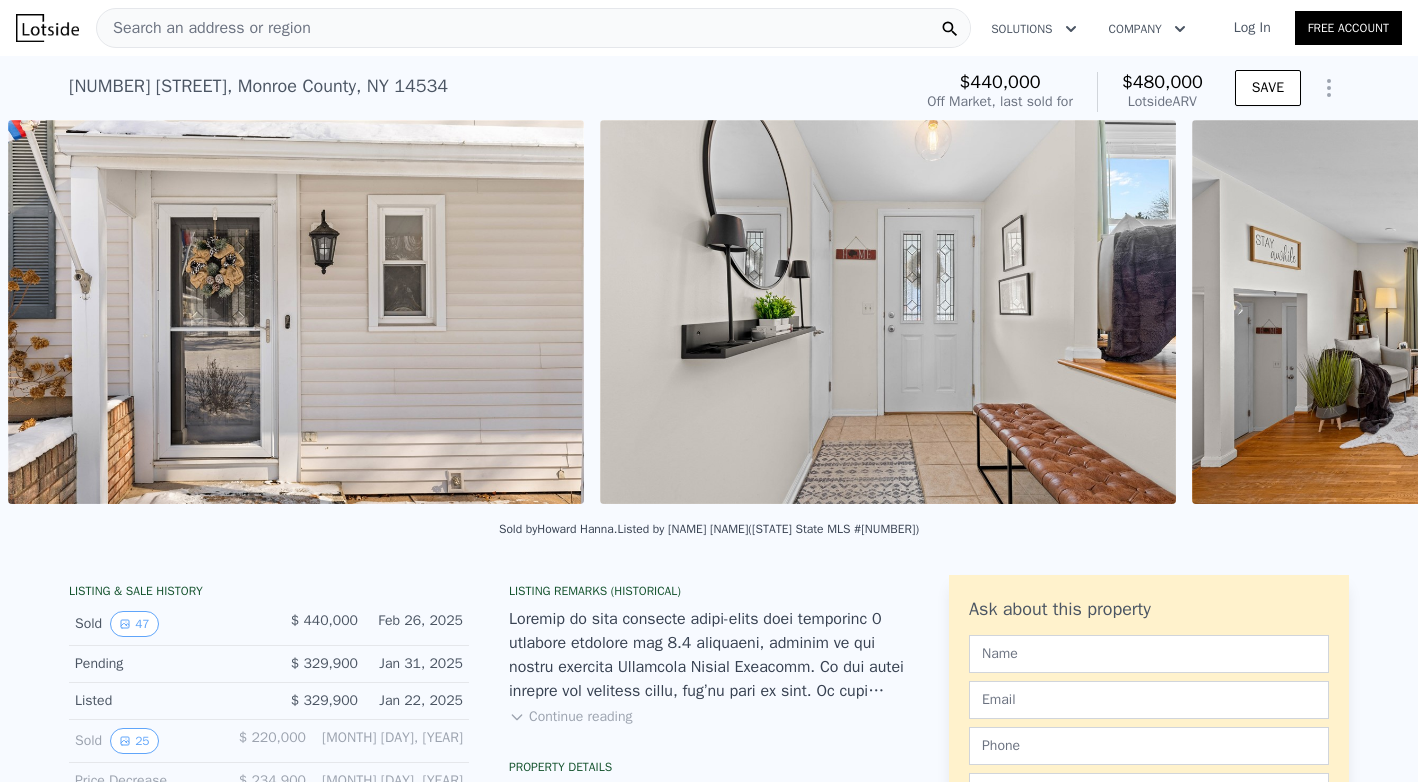 click on "•
+ −
•
+ − STREET VIEW Loading...   SATELLITE VIEW" at bounding box center (709, 315) 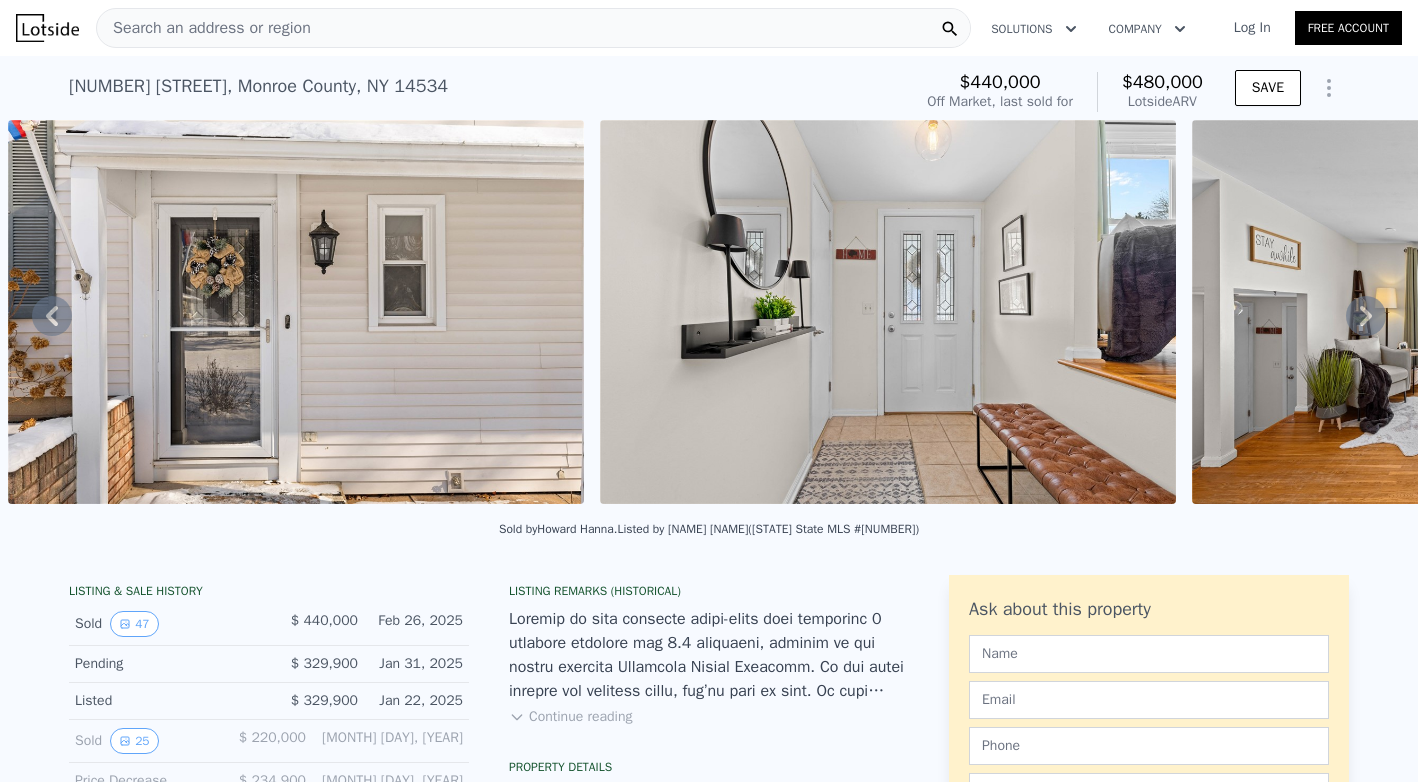 click 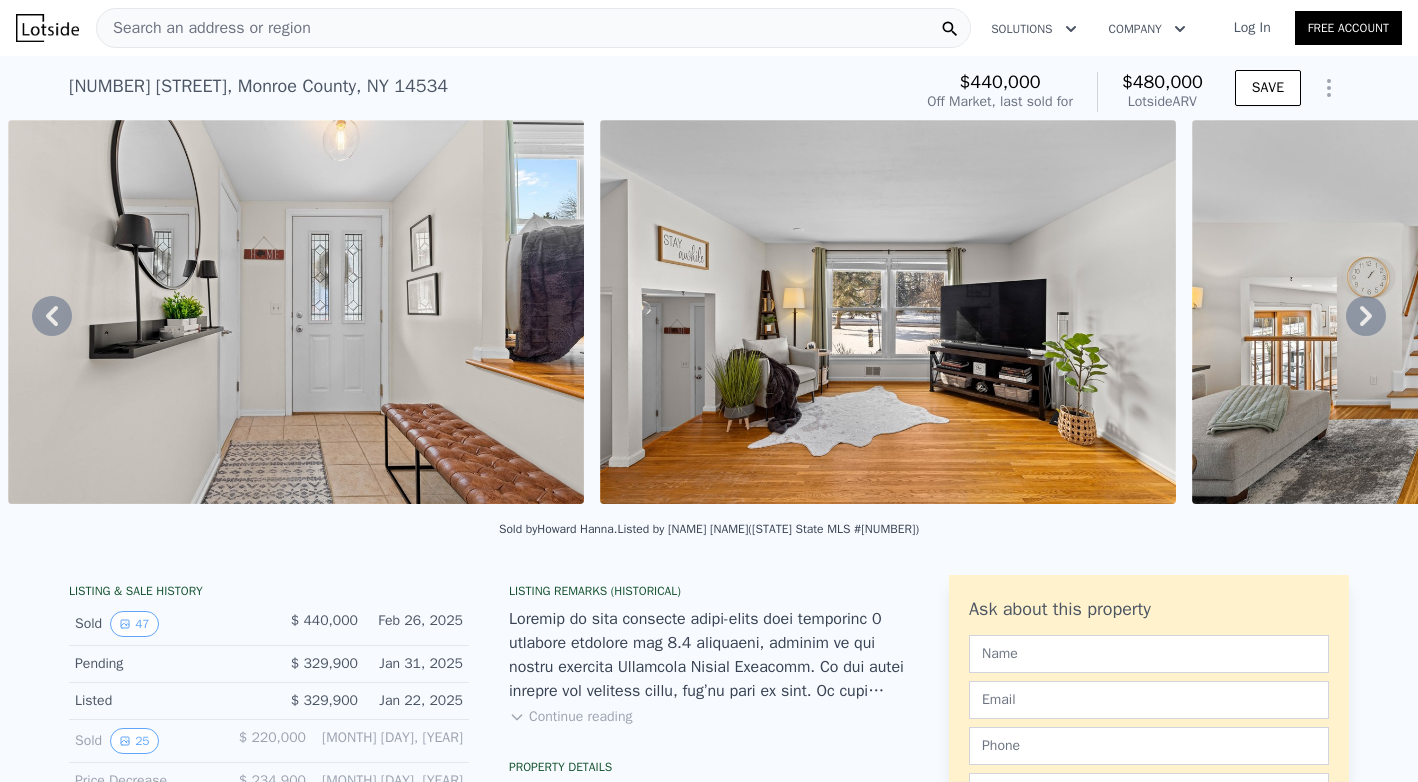 click 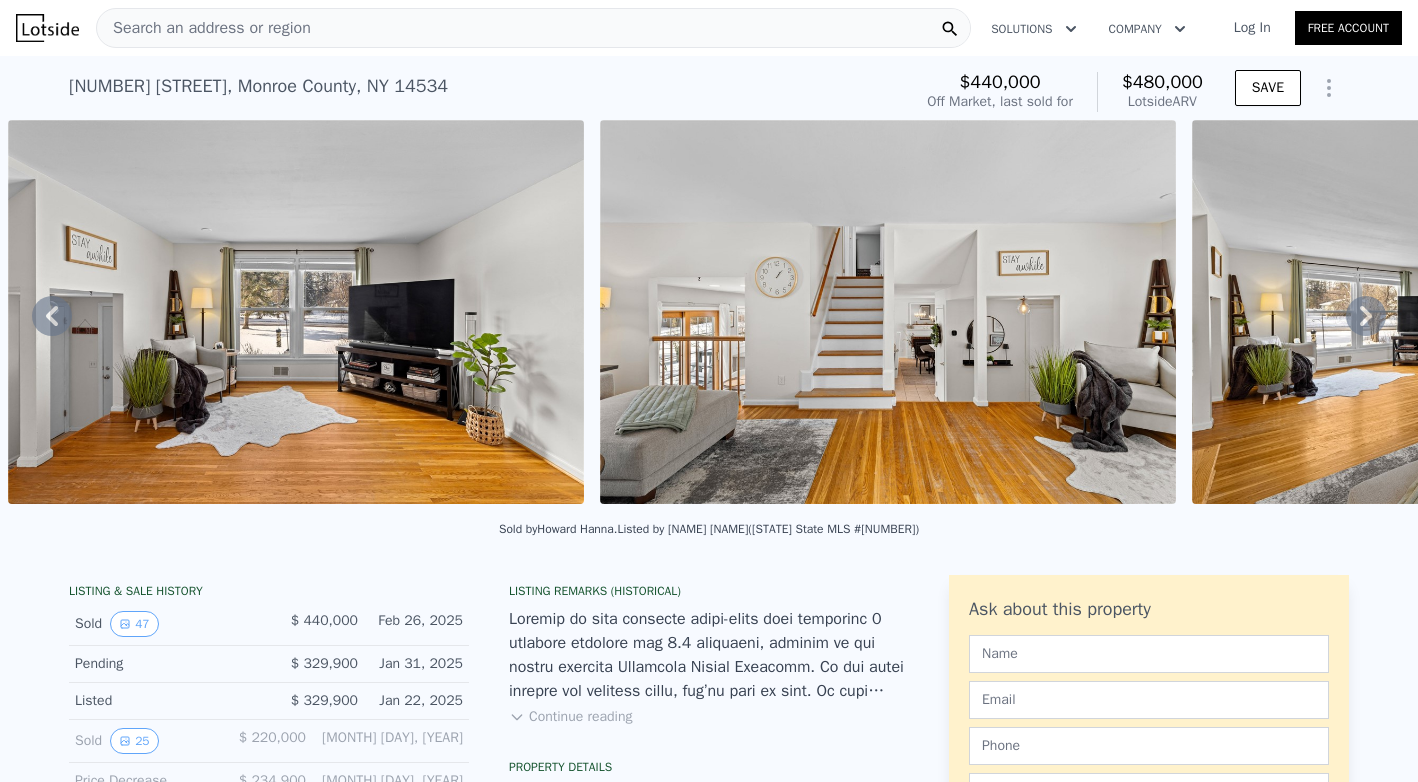click 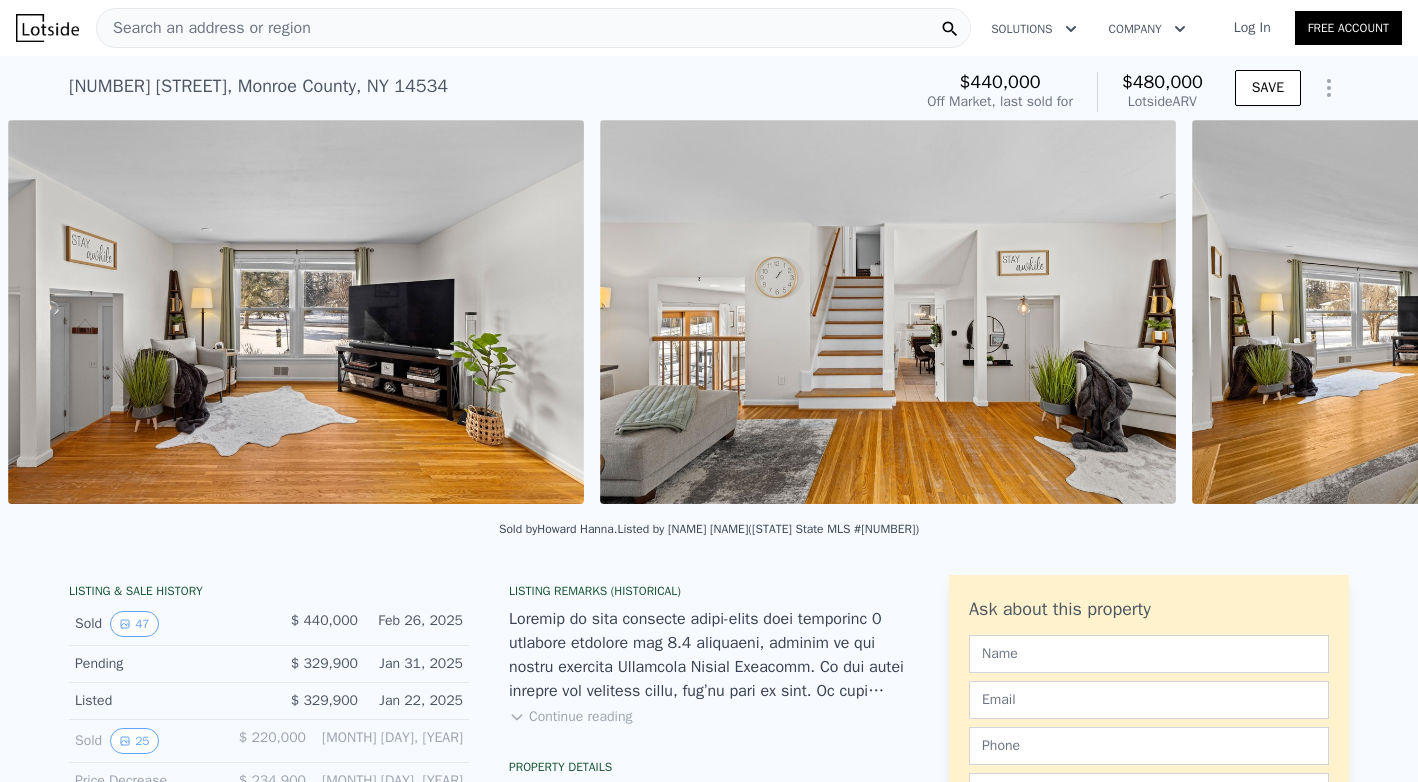scroll, scrollTop: 0, scrollLeft: 4467, axis: horizontal 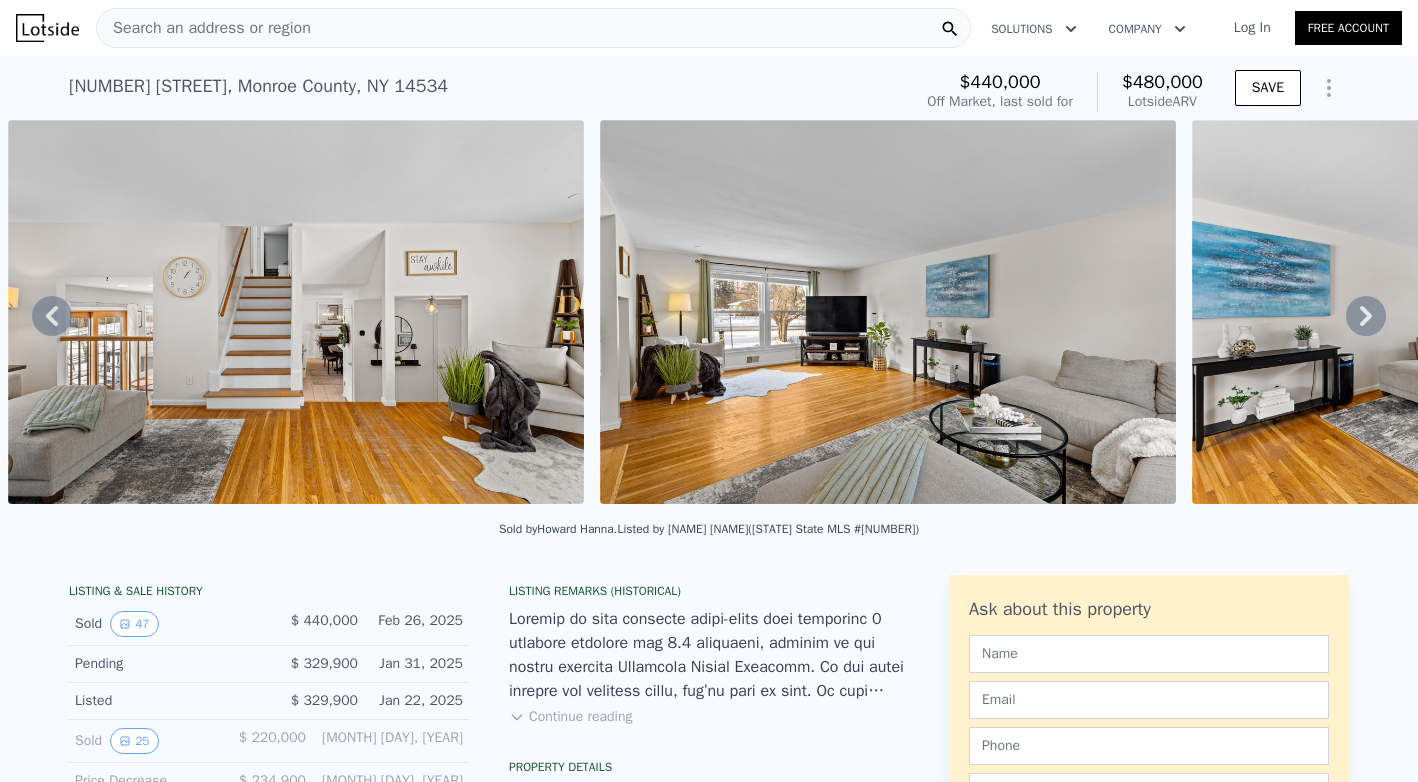 click 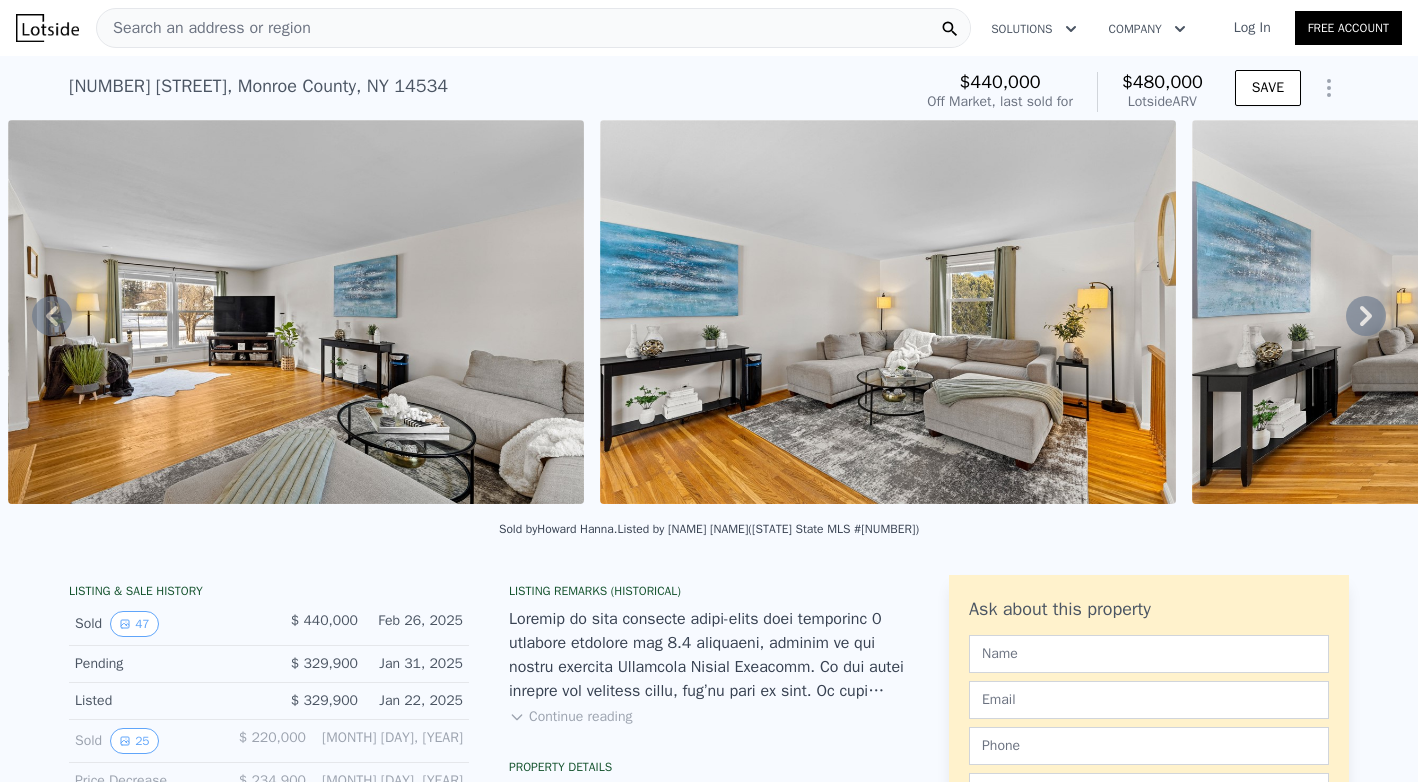click 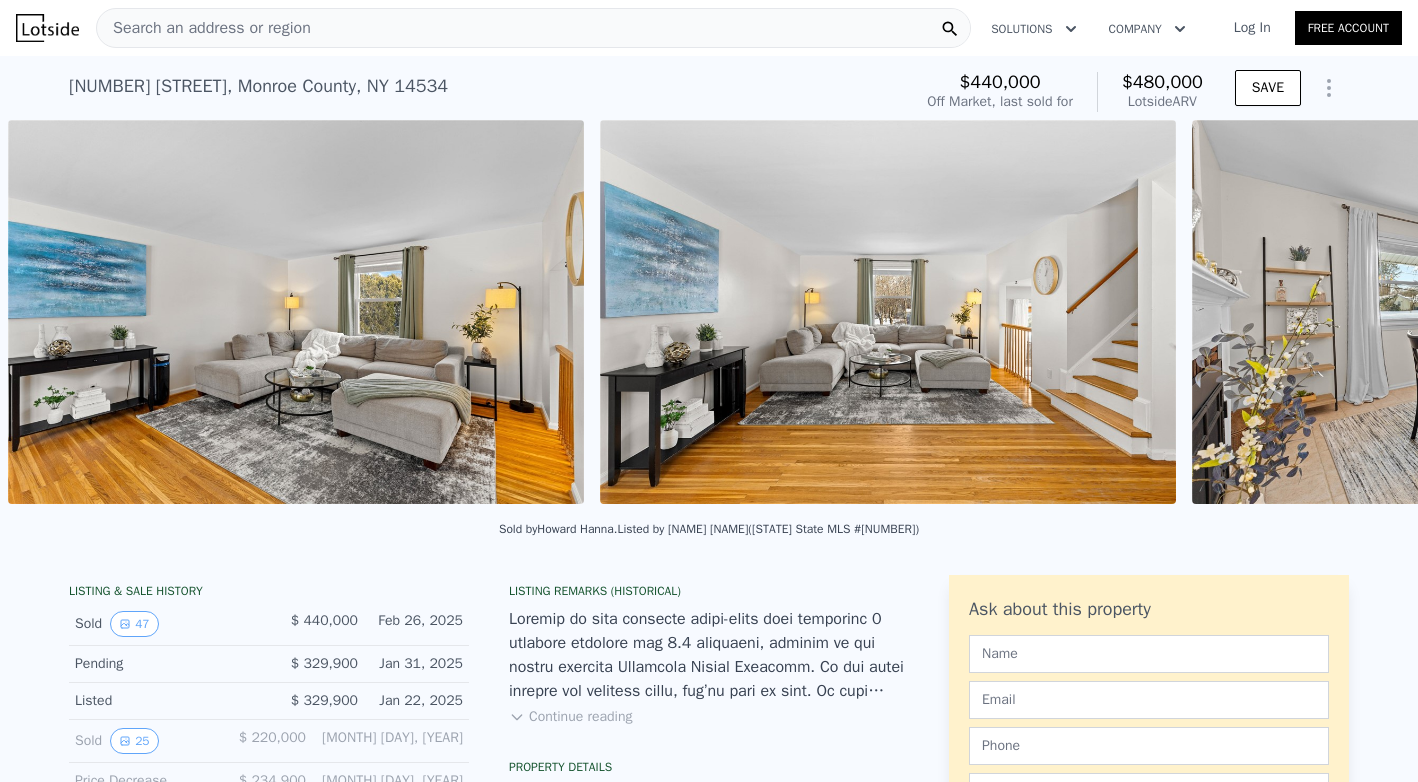 click on "•
+ −
•
+ − STREET VIEW Loading...   SATELLITE VIEW" at bounding box center (709, 315) 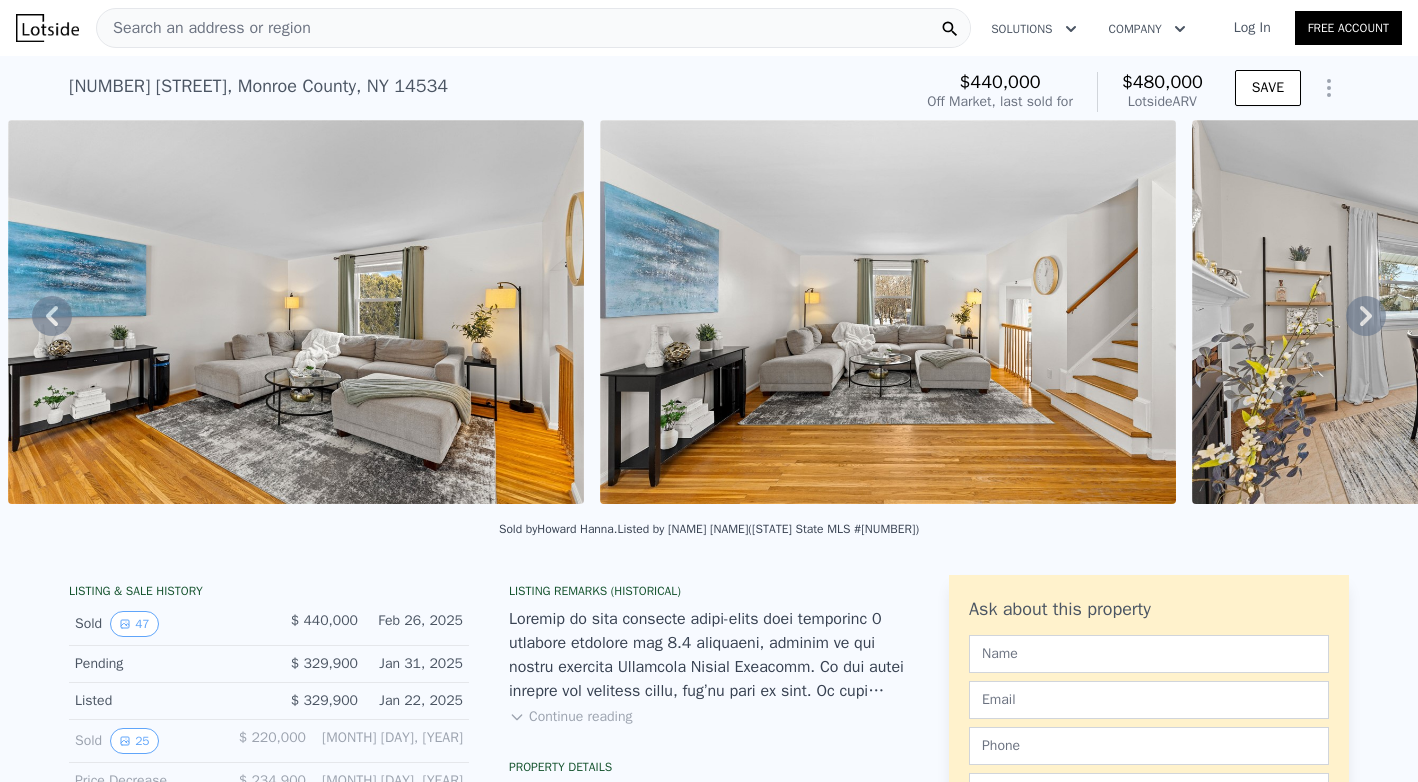 click 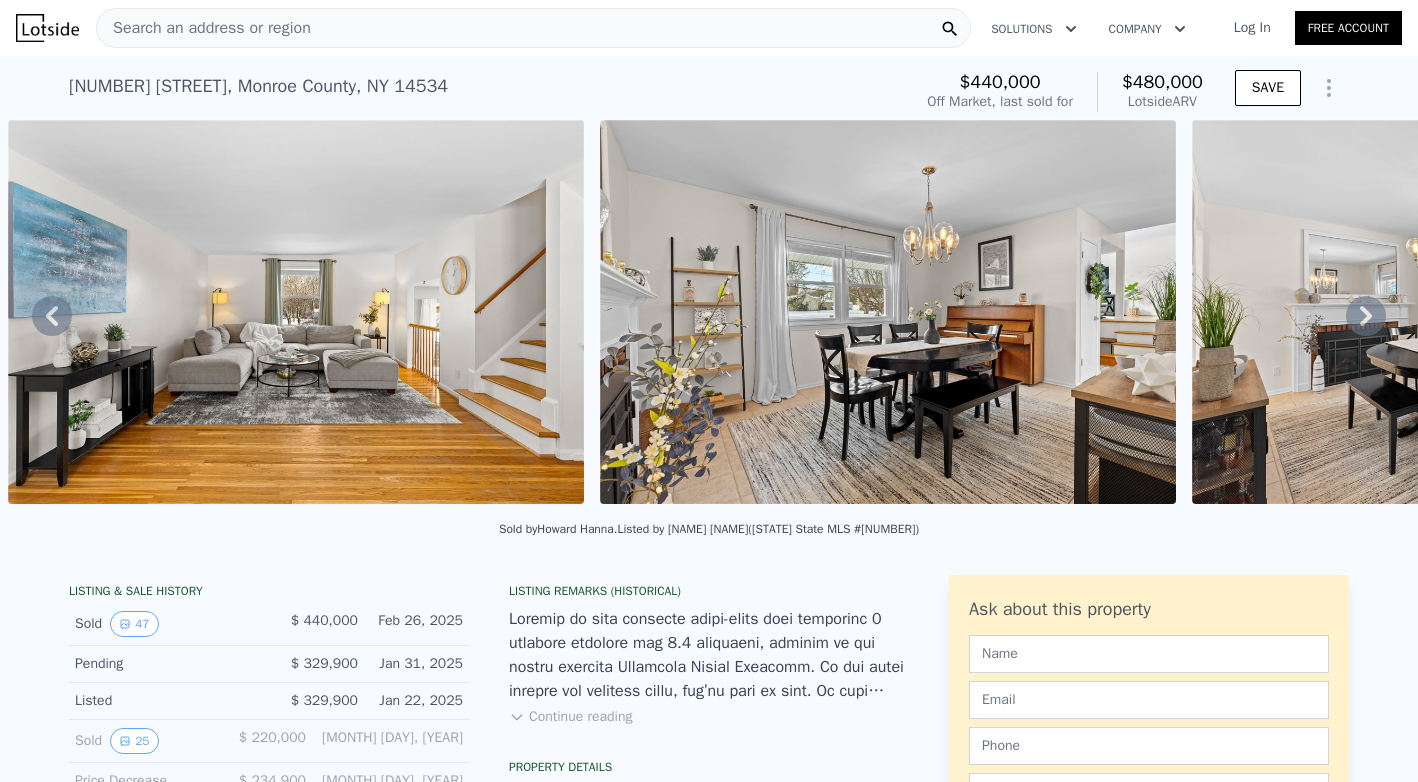 click 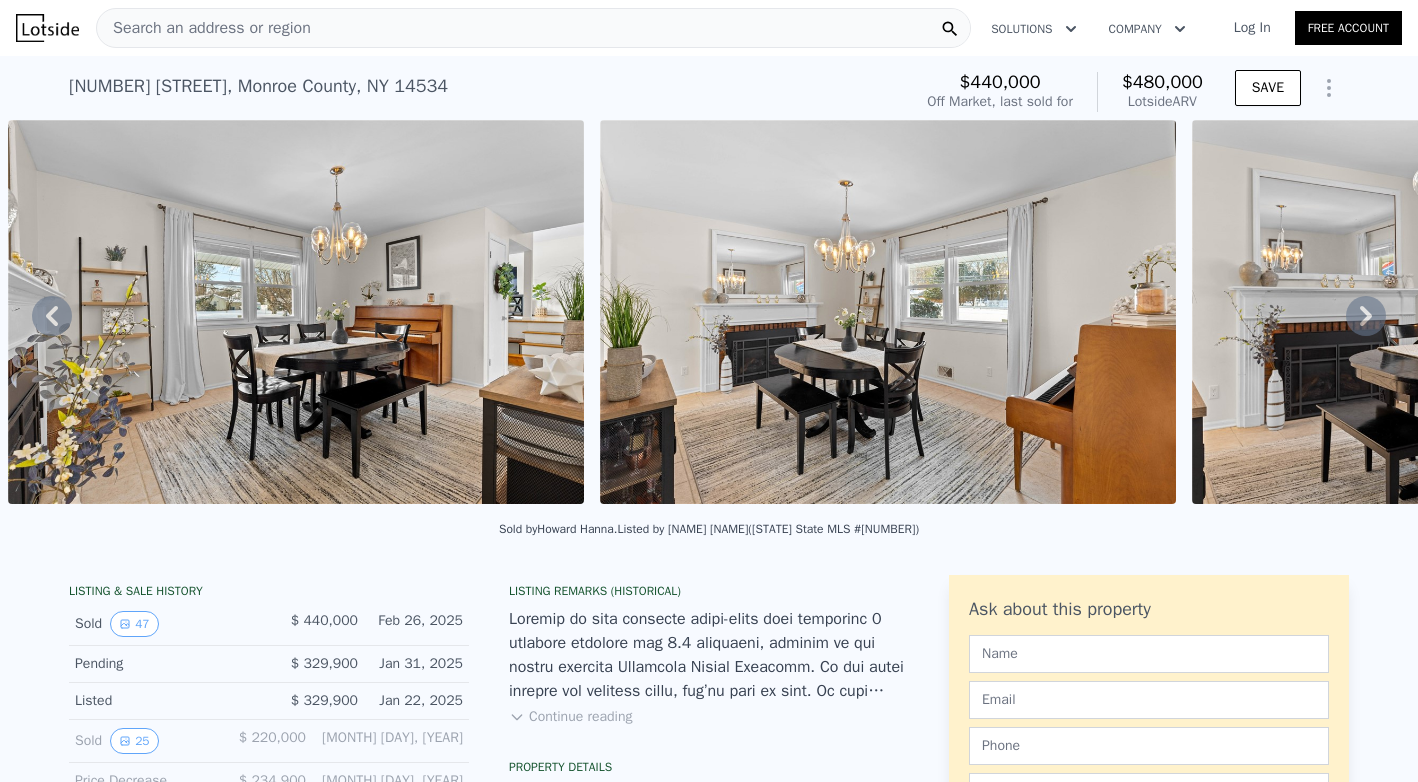 click 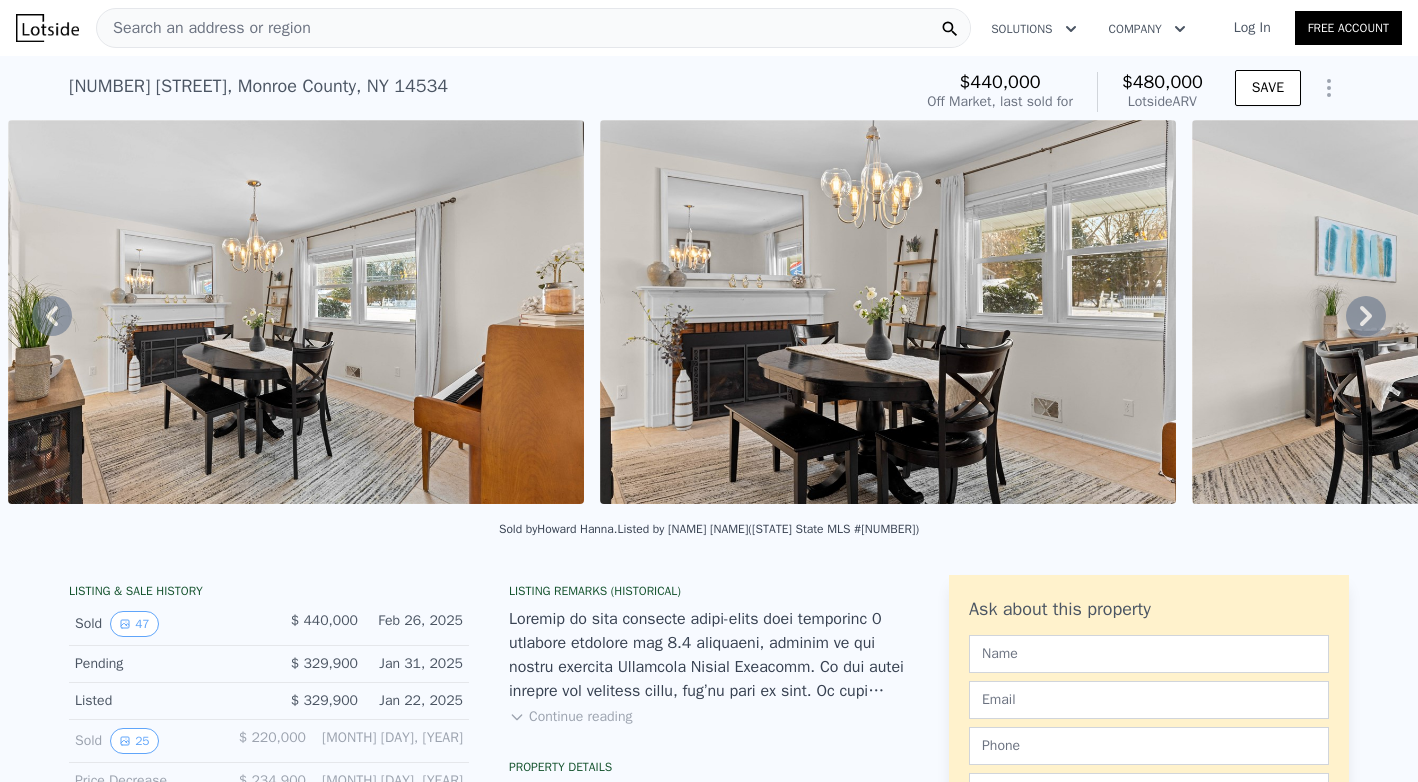 click 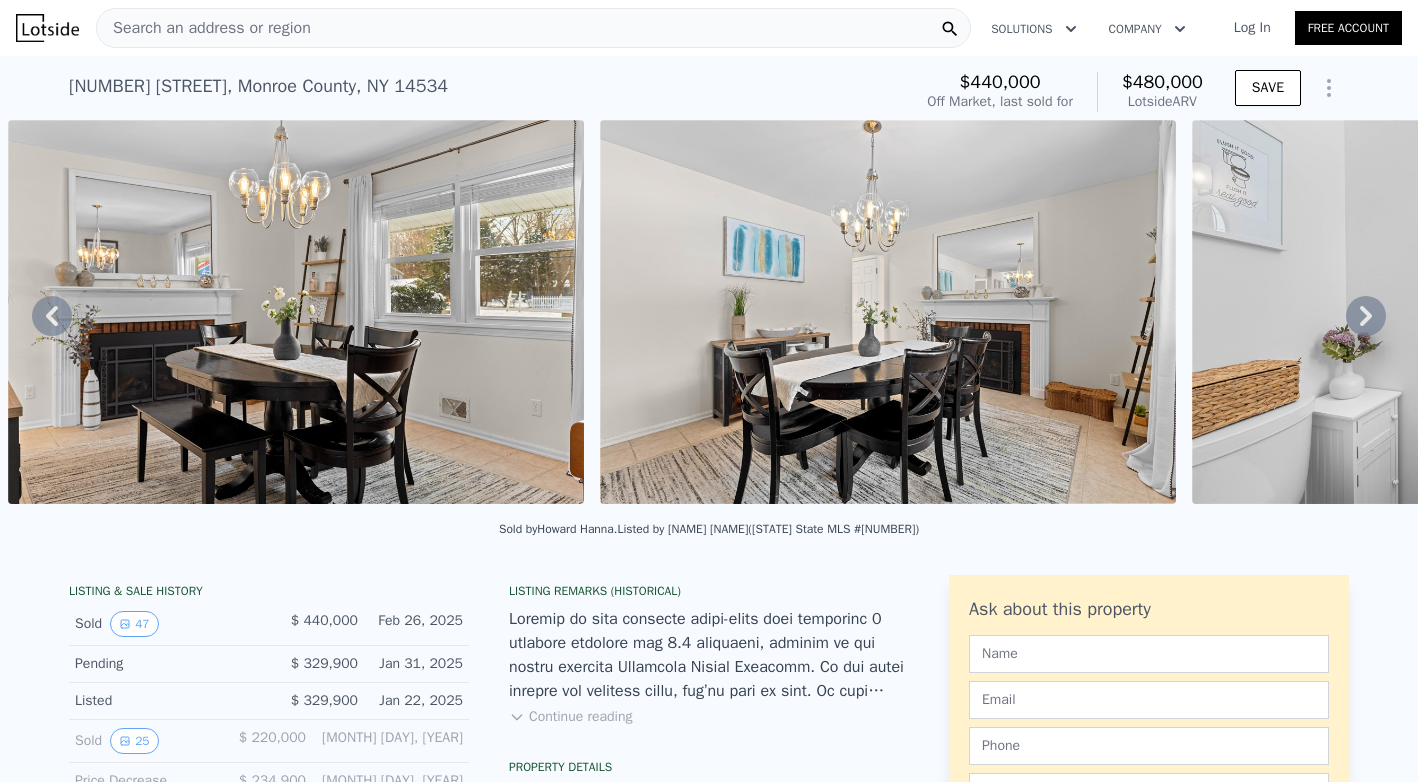 click 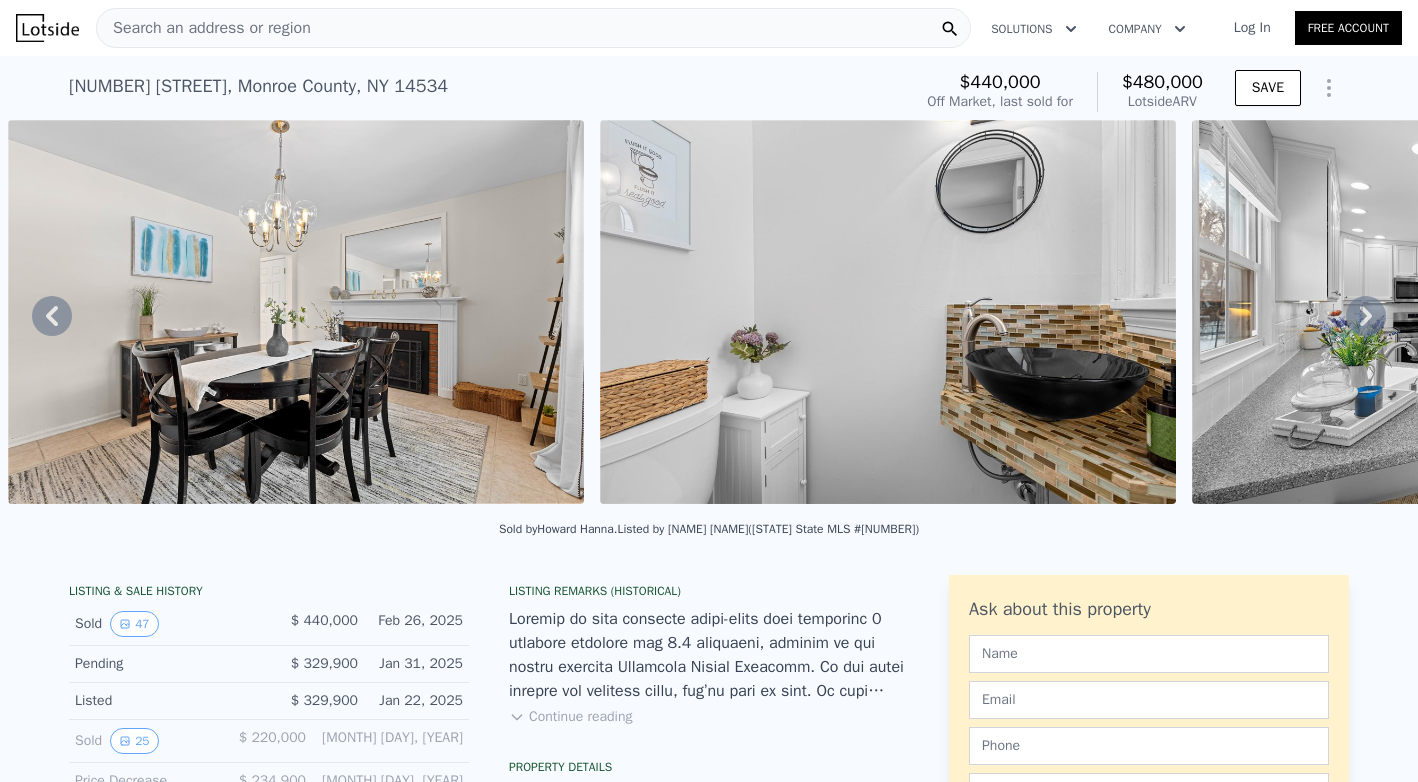 click 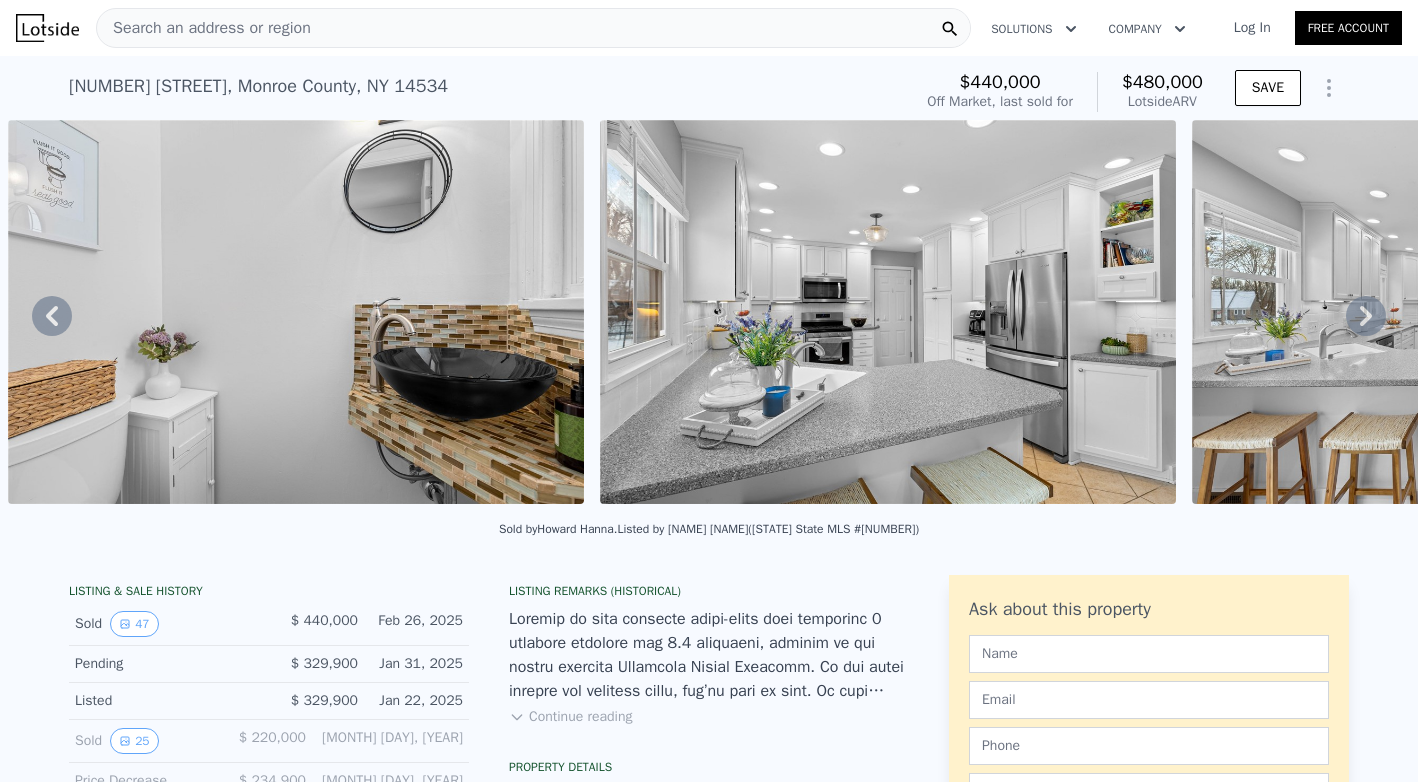 click 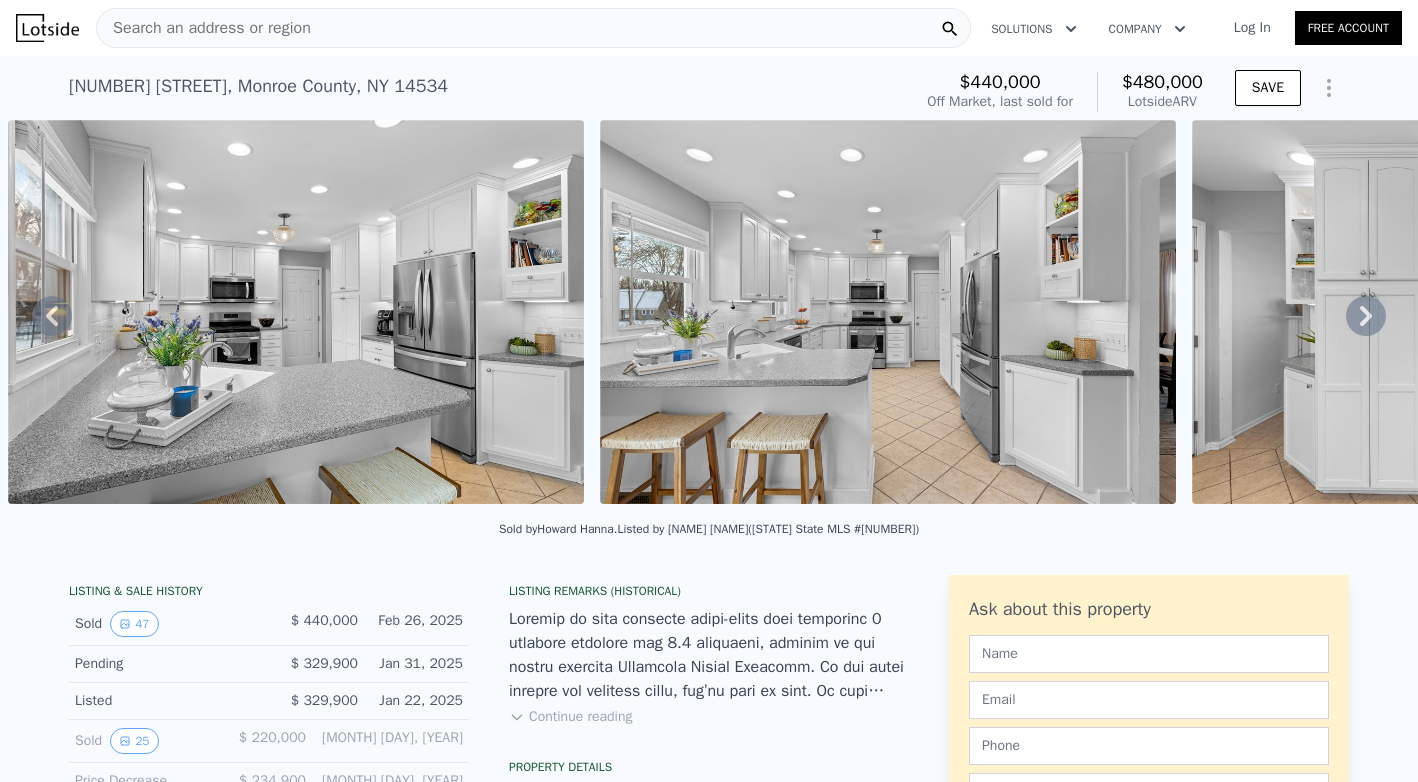 click 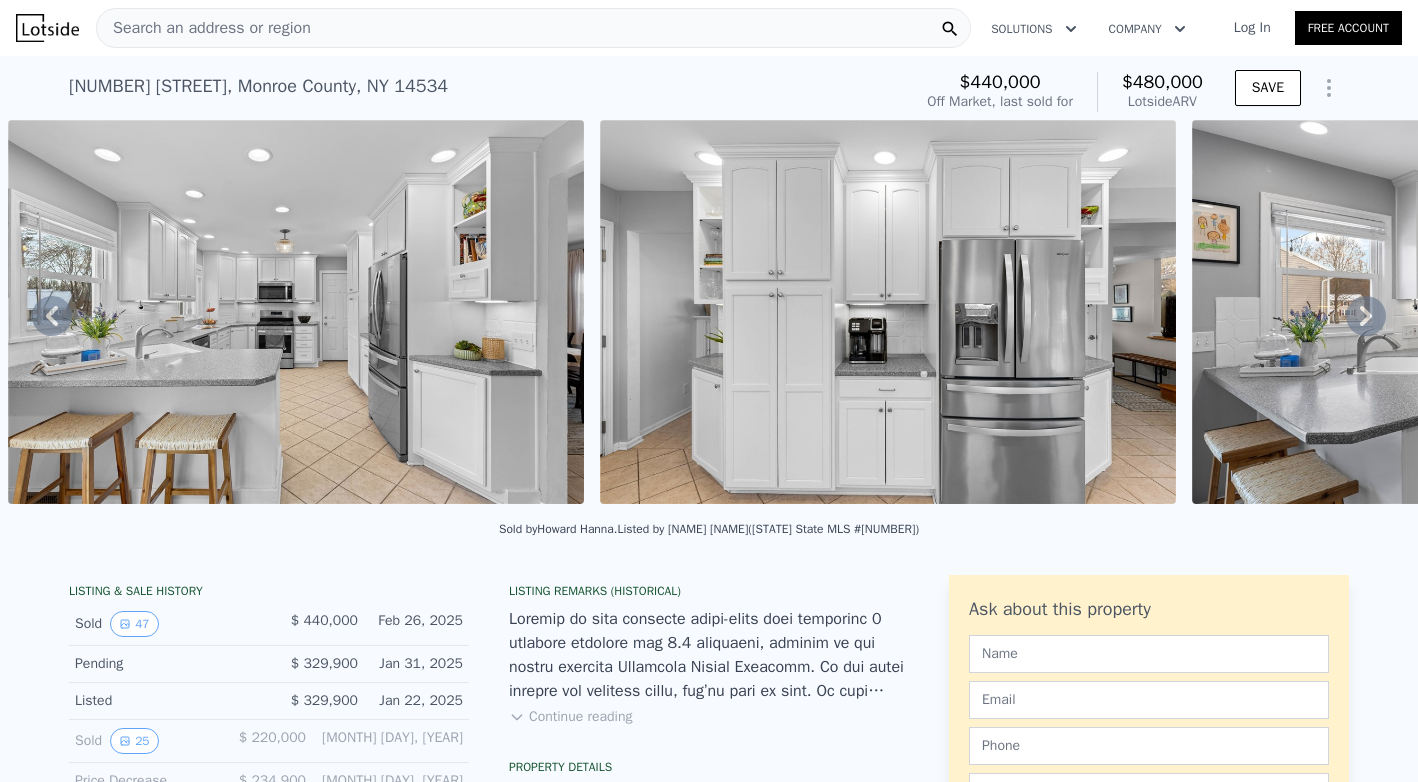 click 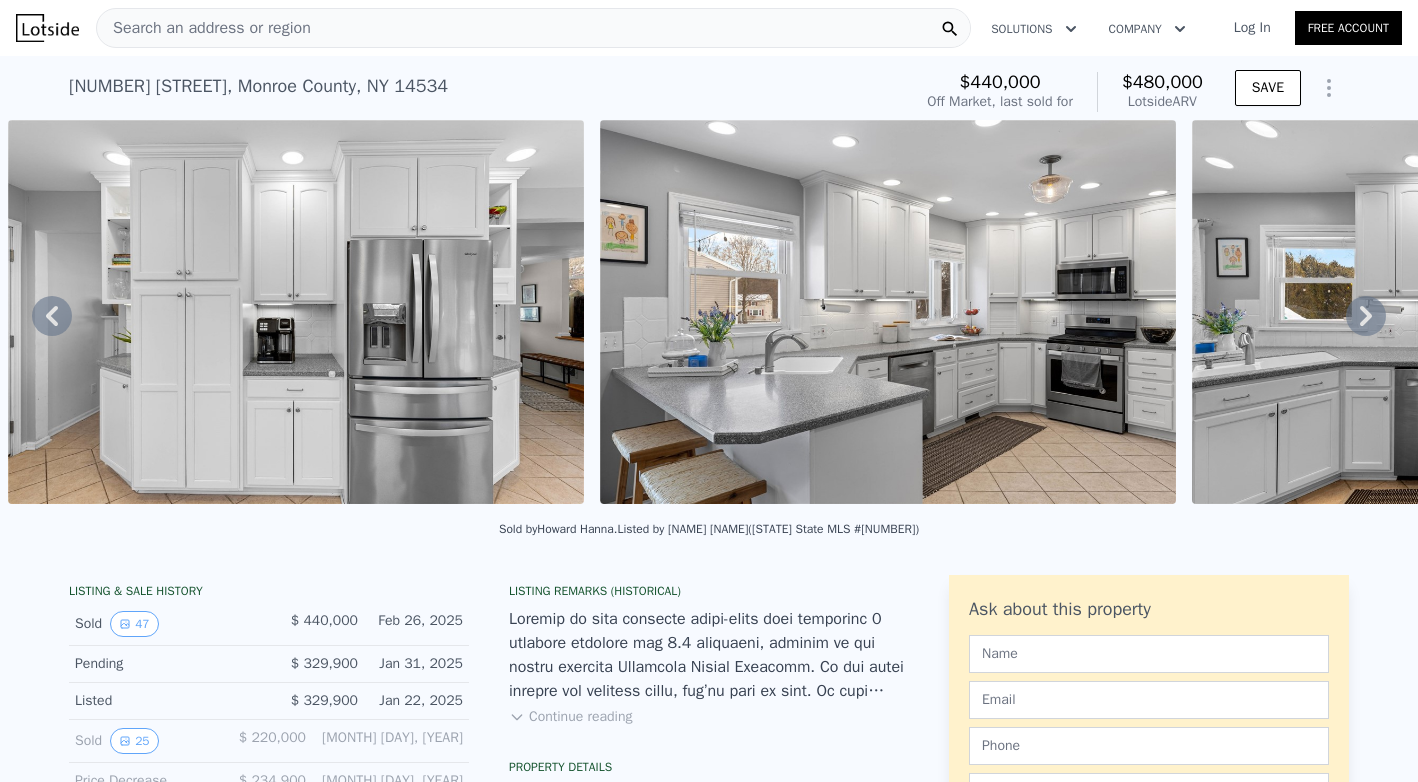 click 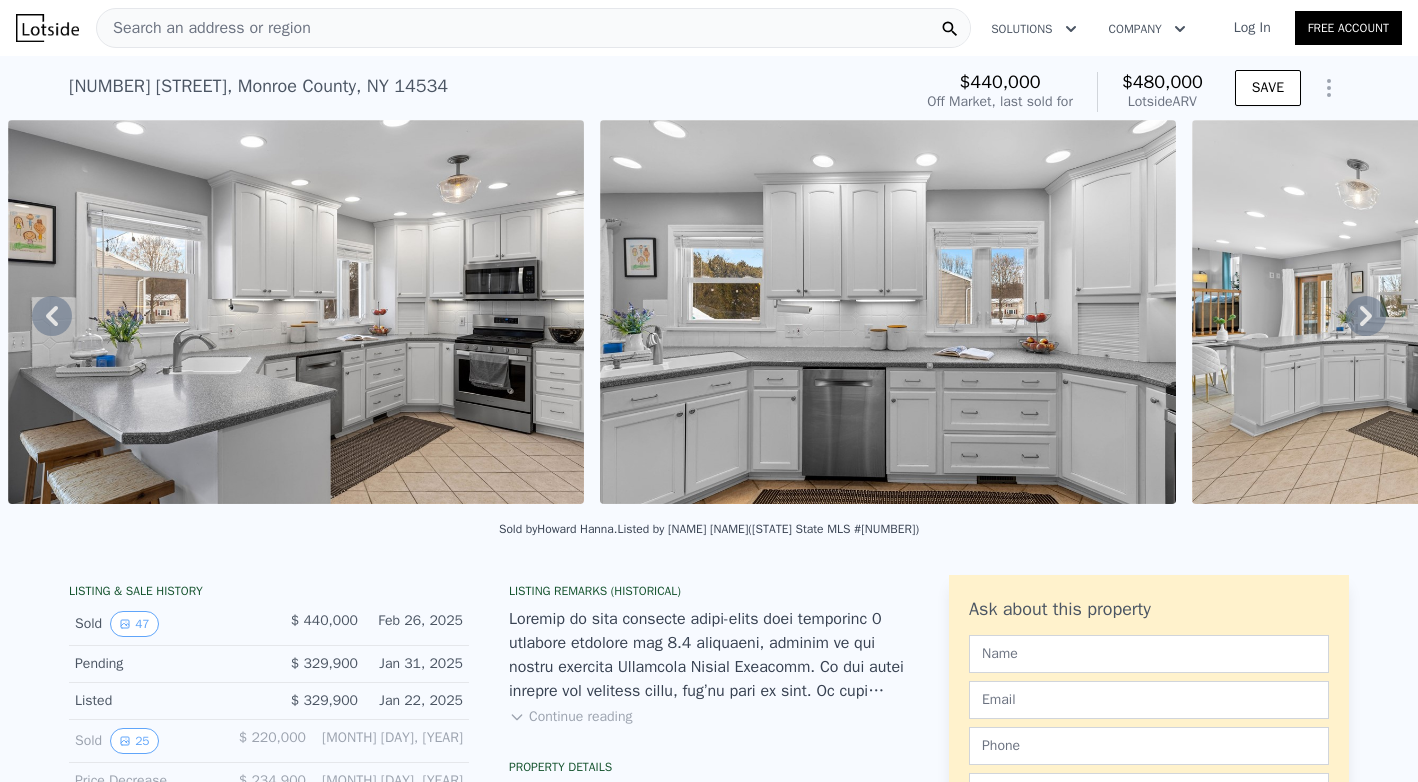click 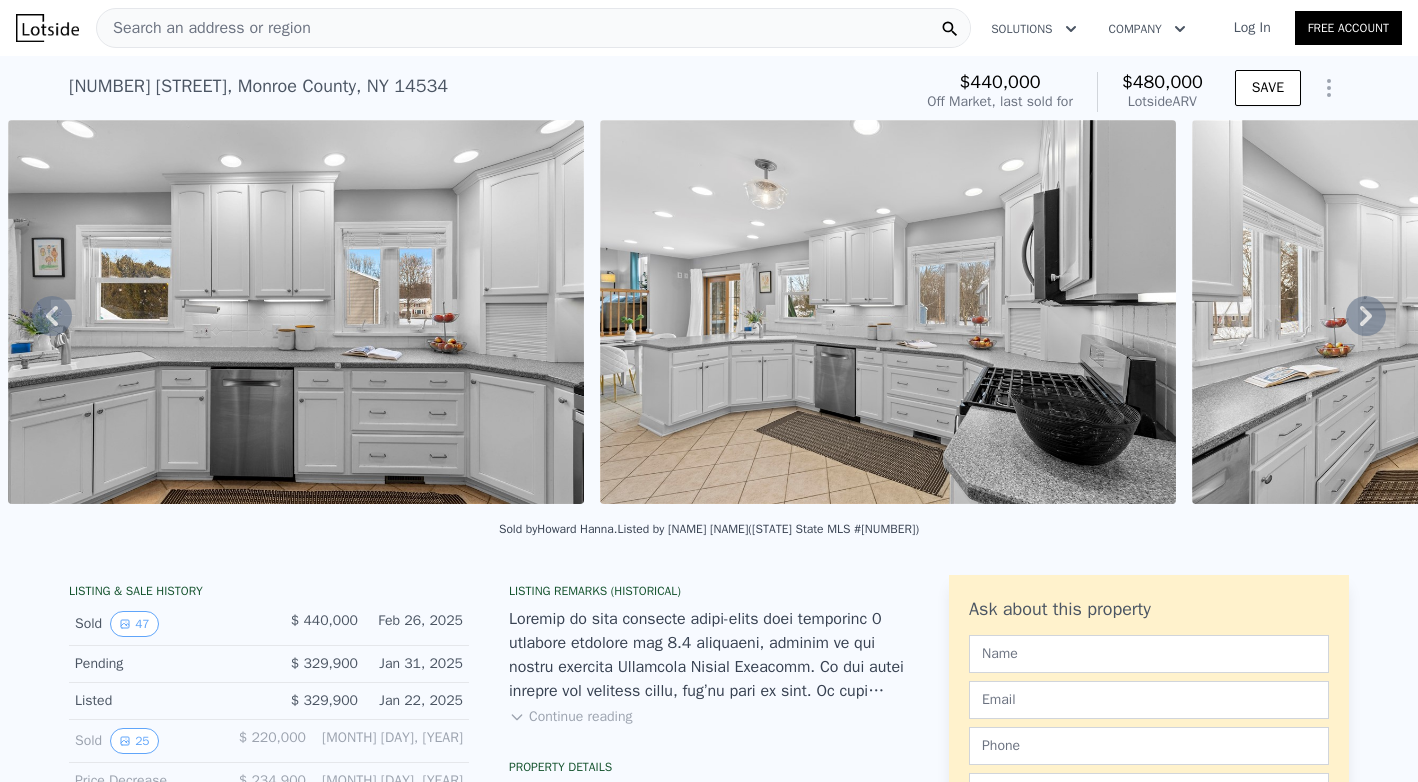 click 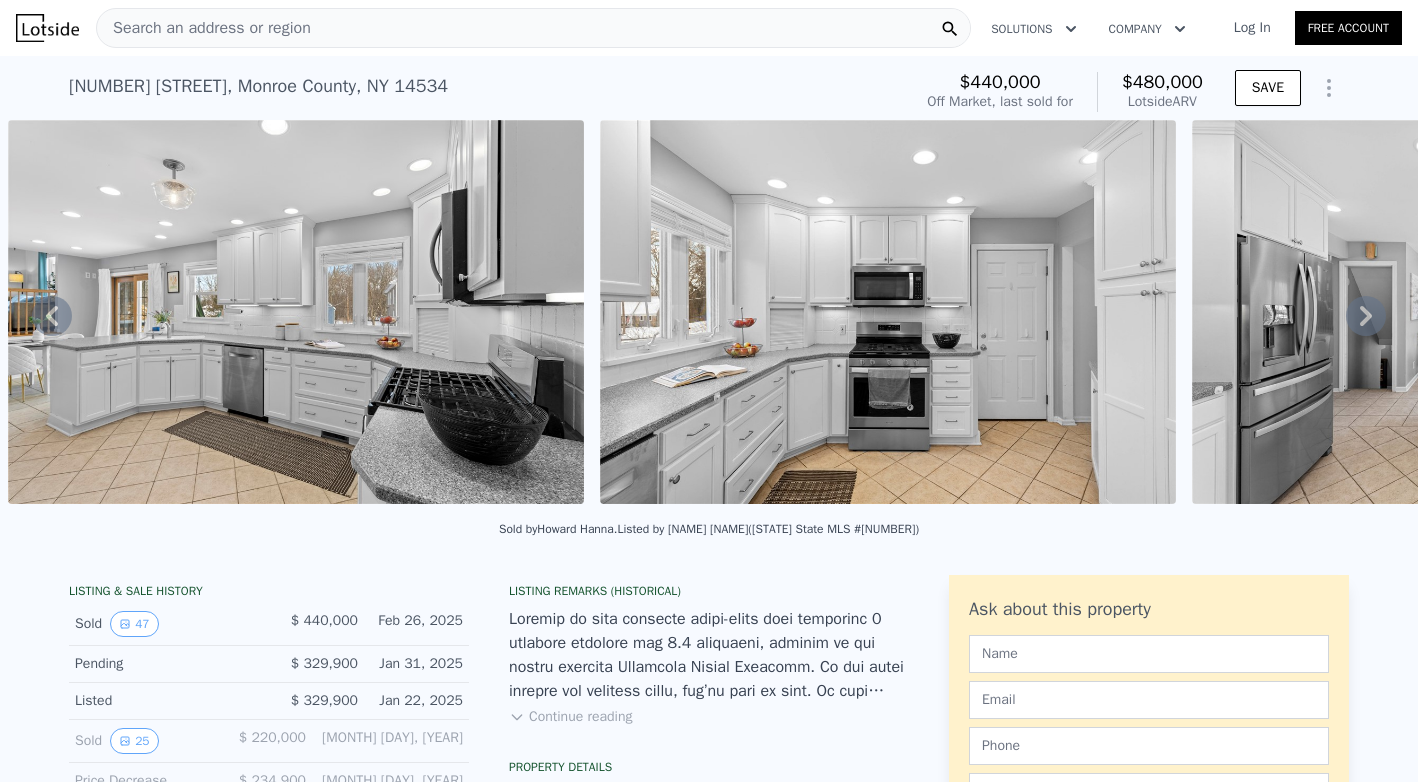 click 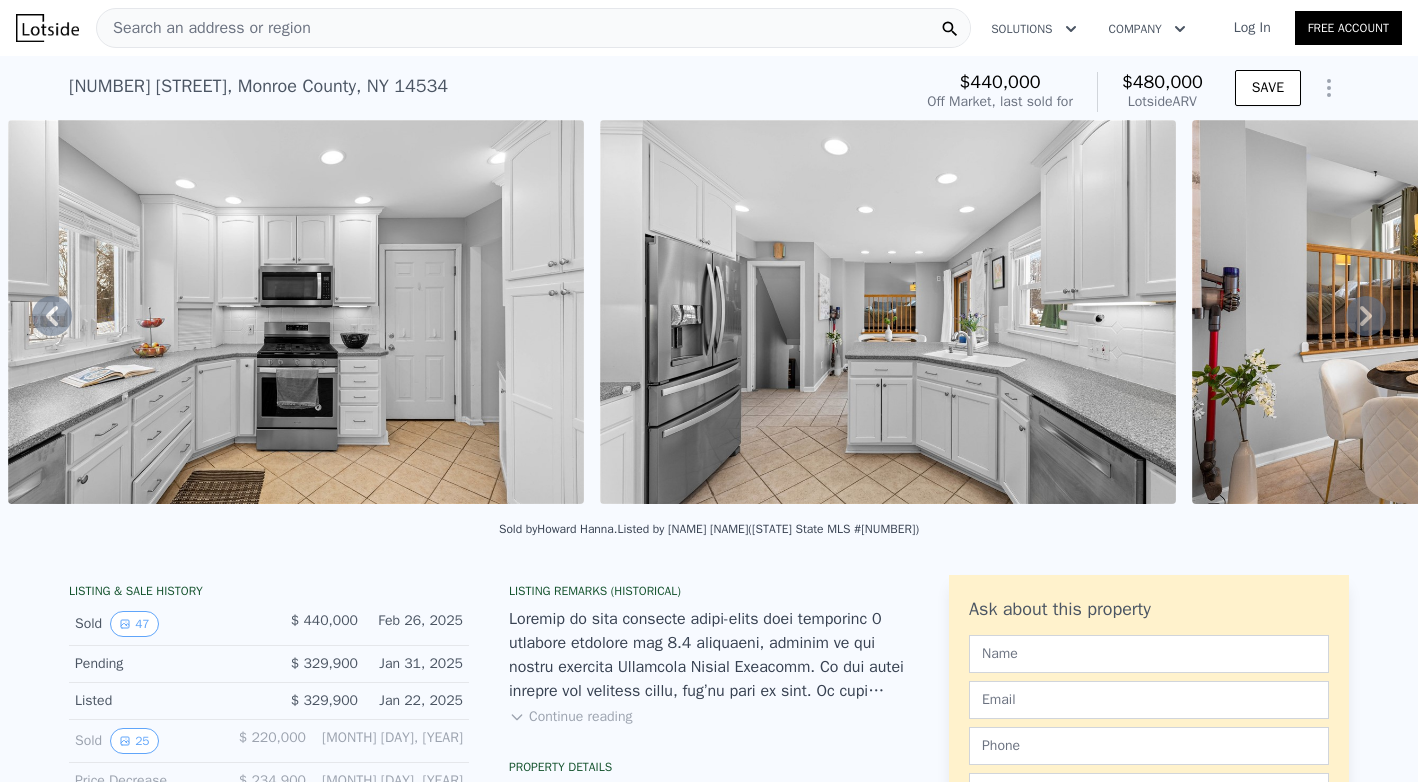 click 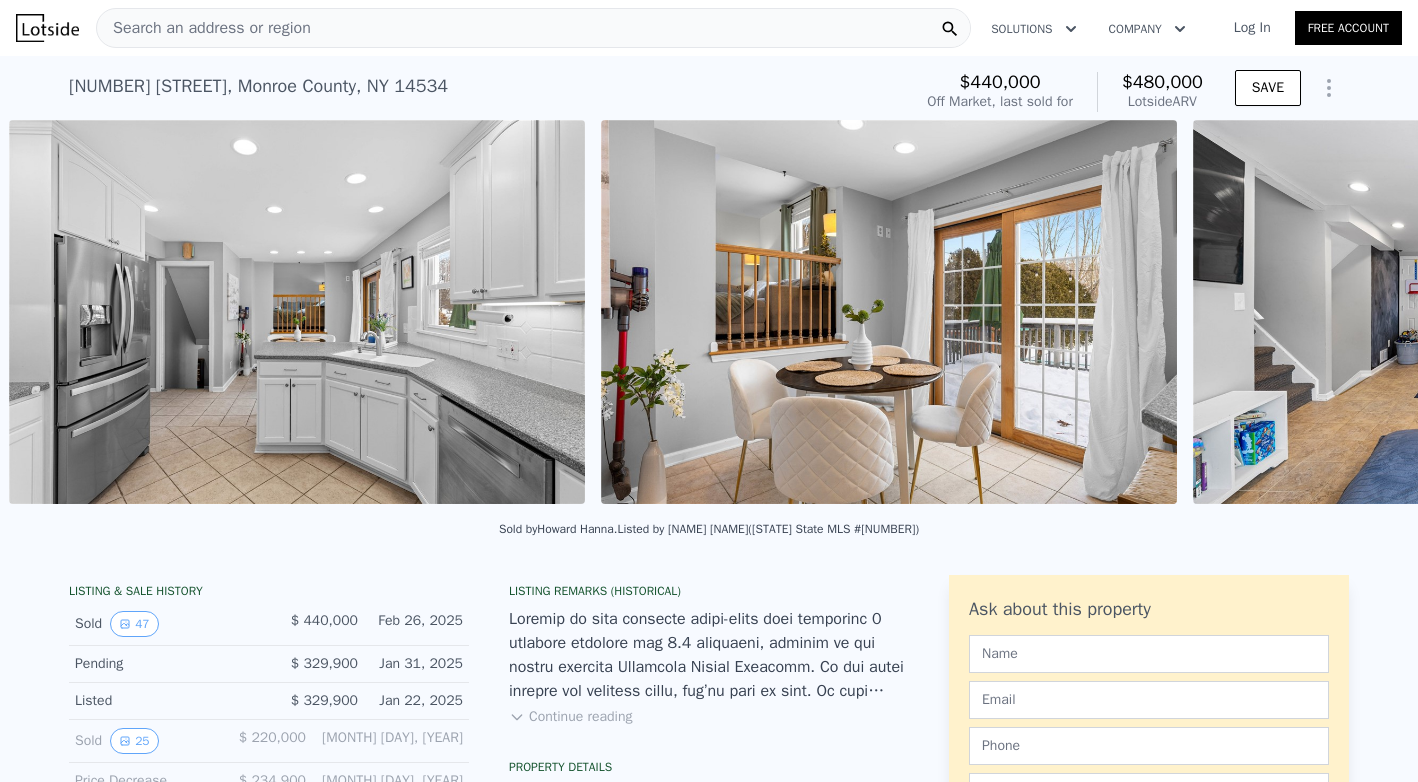 scroll, scrollTop: 0, scrollLeft: 13939, axis: horizontal 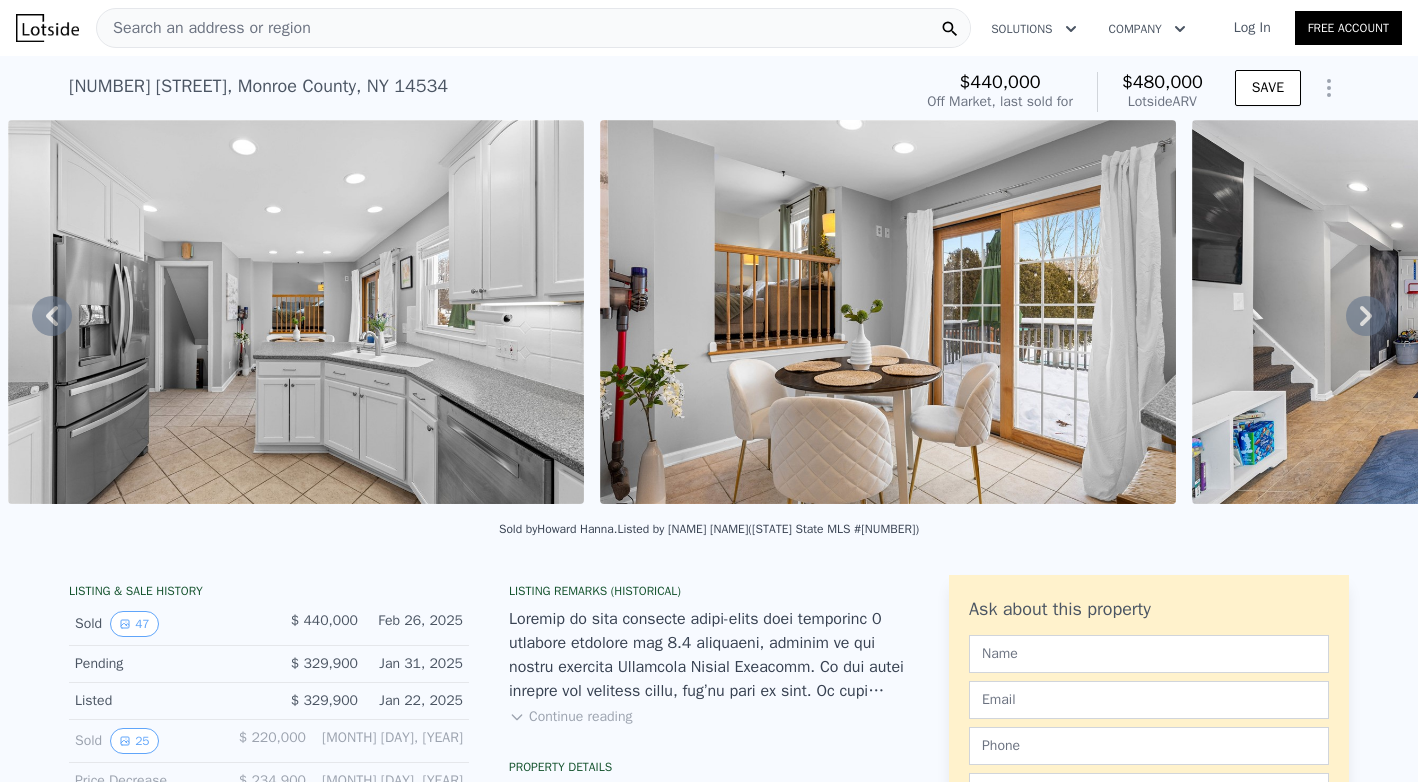 click 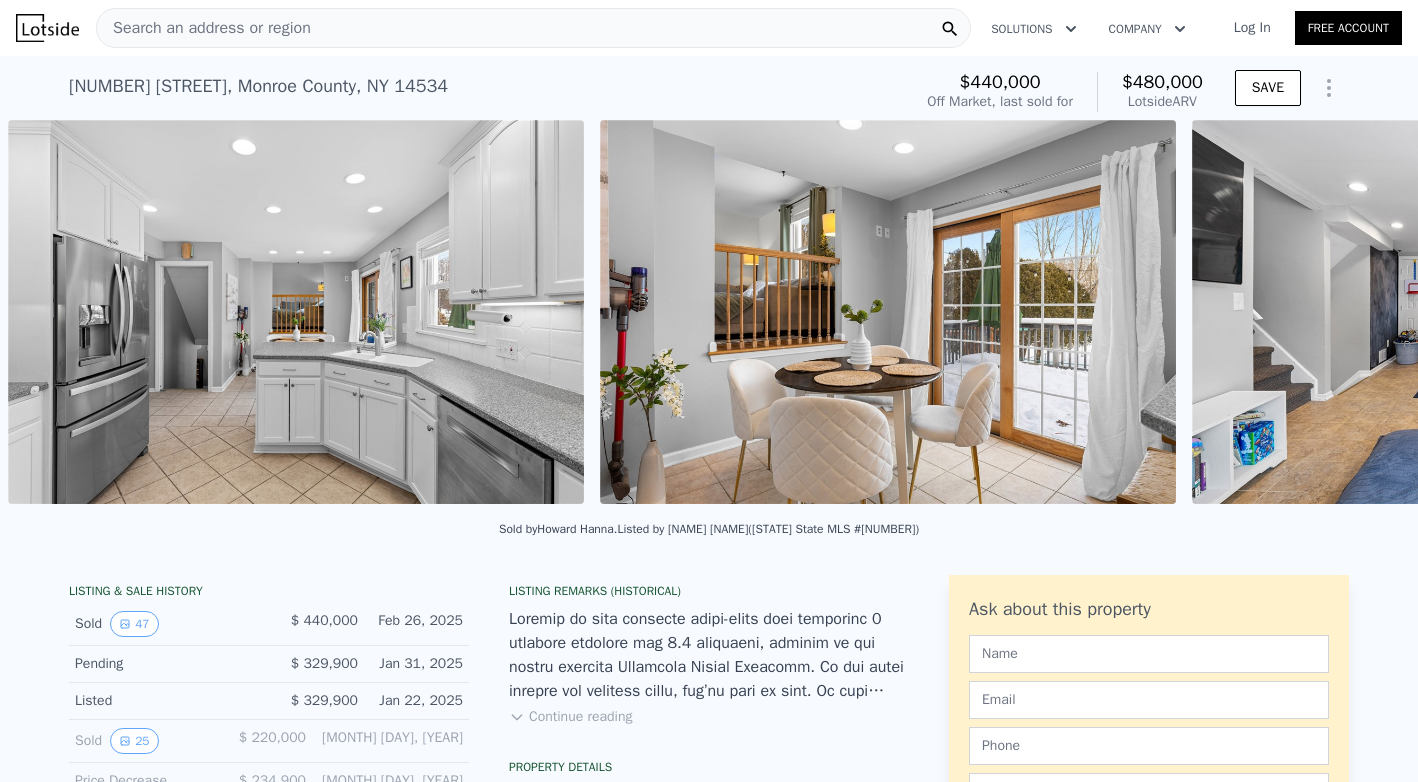 scroll, scrollTop: 0, scrollLeft: 14531, axis: horizontal 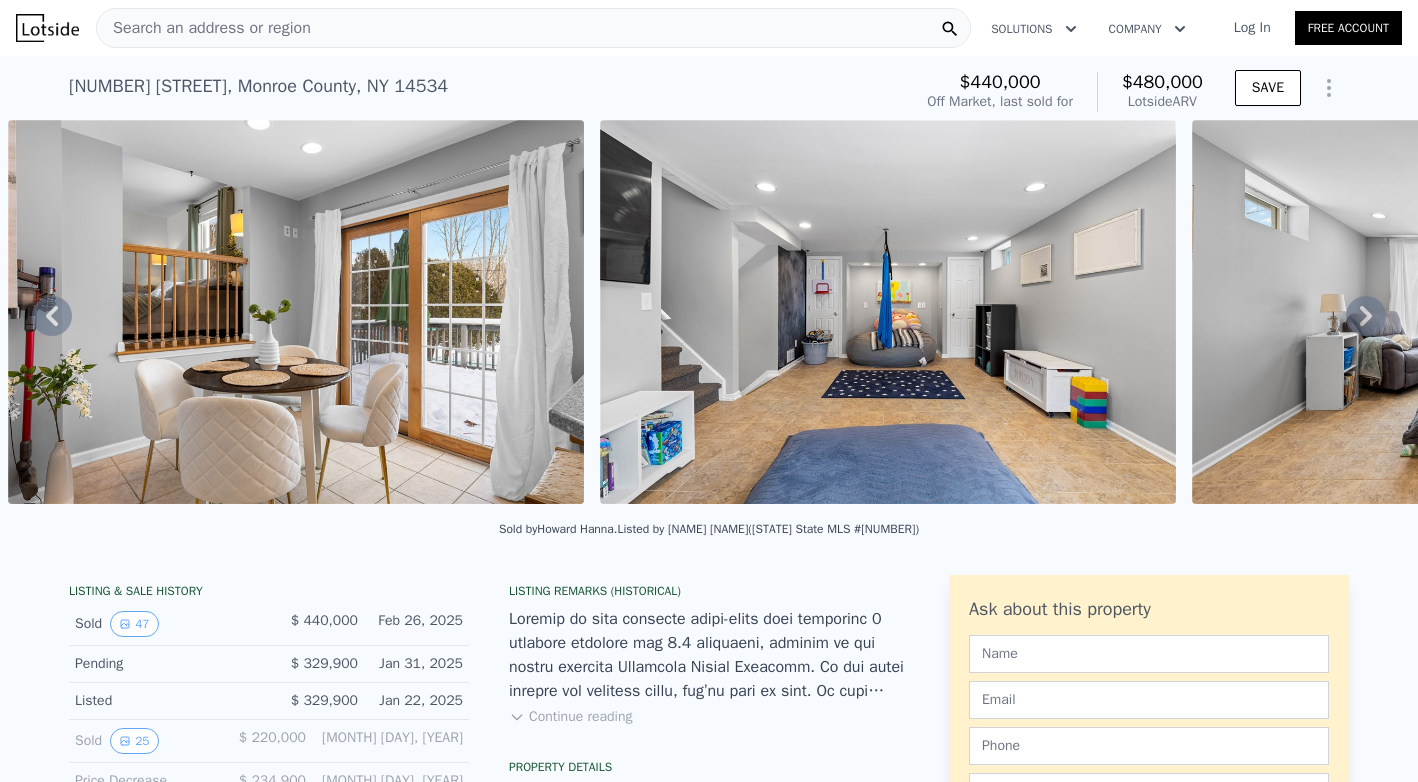 click on "Continue reading" at bounding box center (570, 717) 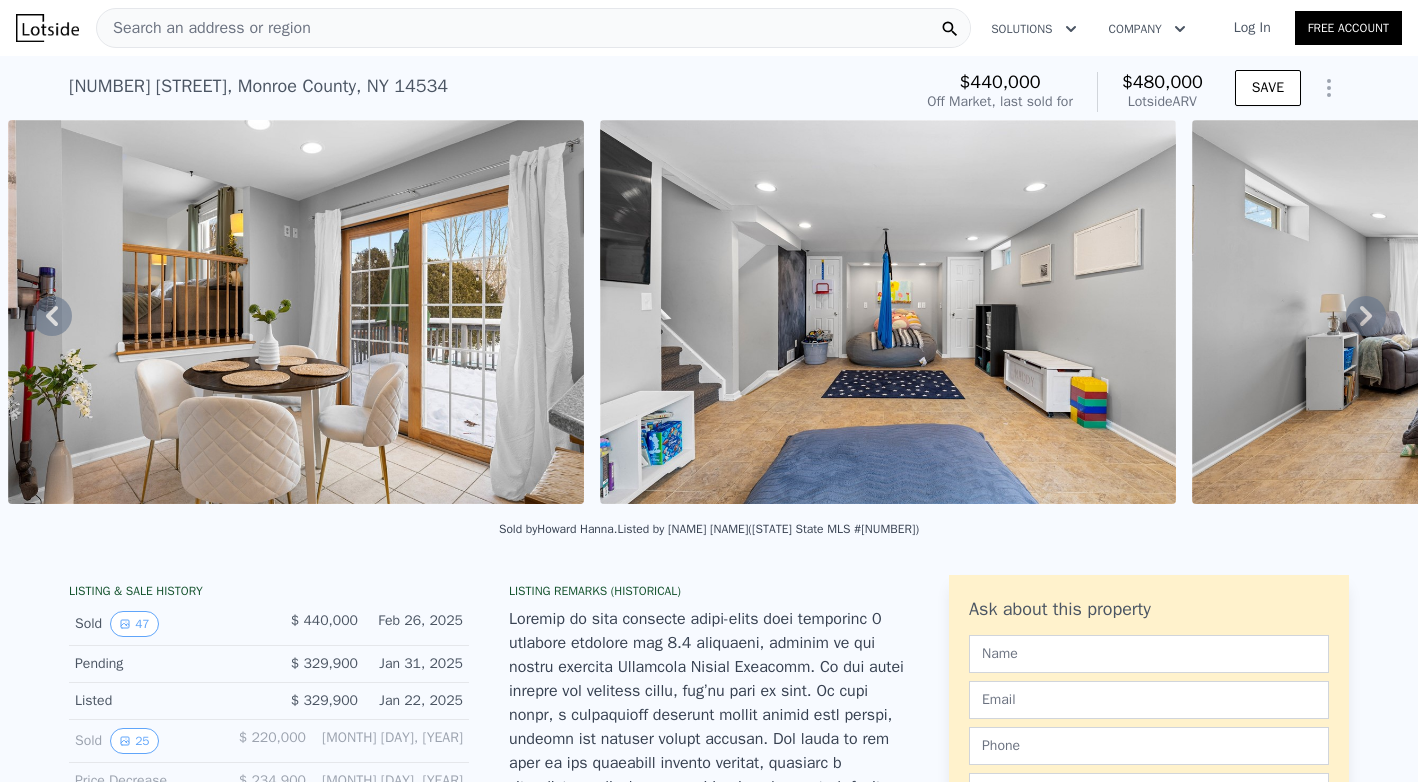 scroll, scrollTop: 0, scrollLeft: 0, axis: both 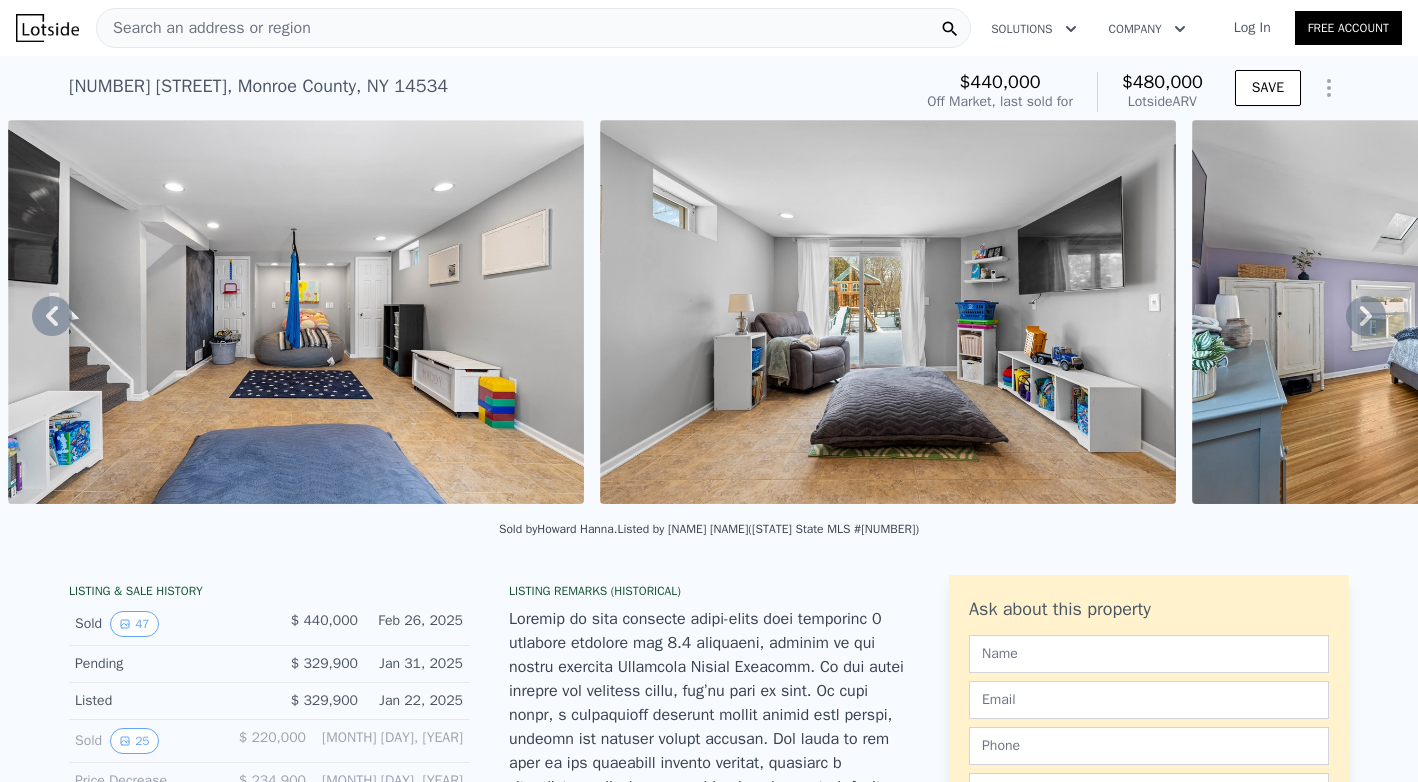 click 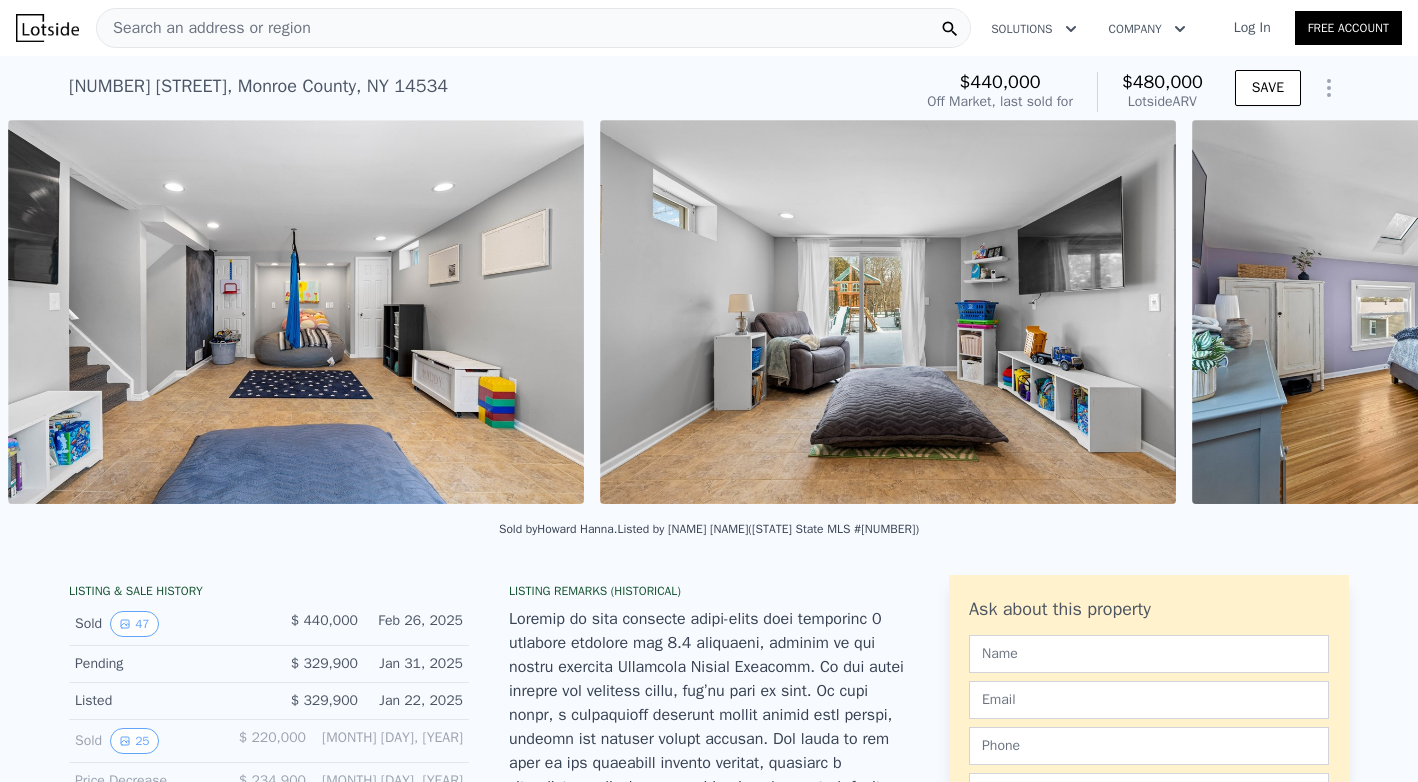 scroll, scrollTop: 0, scrollLeft: 15715, axis: horizontal 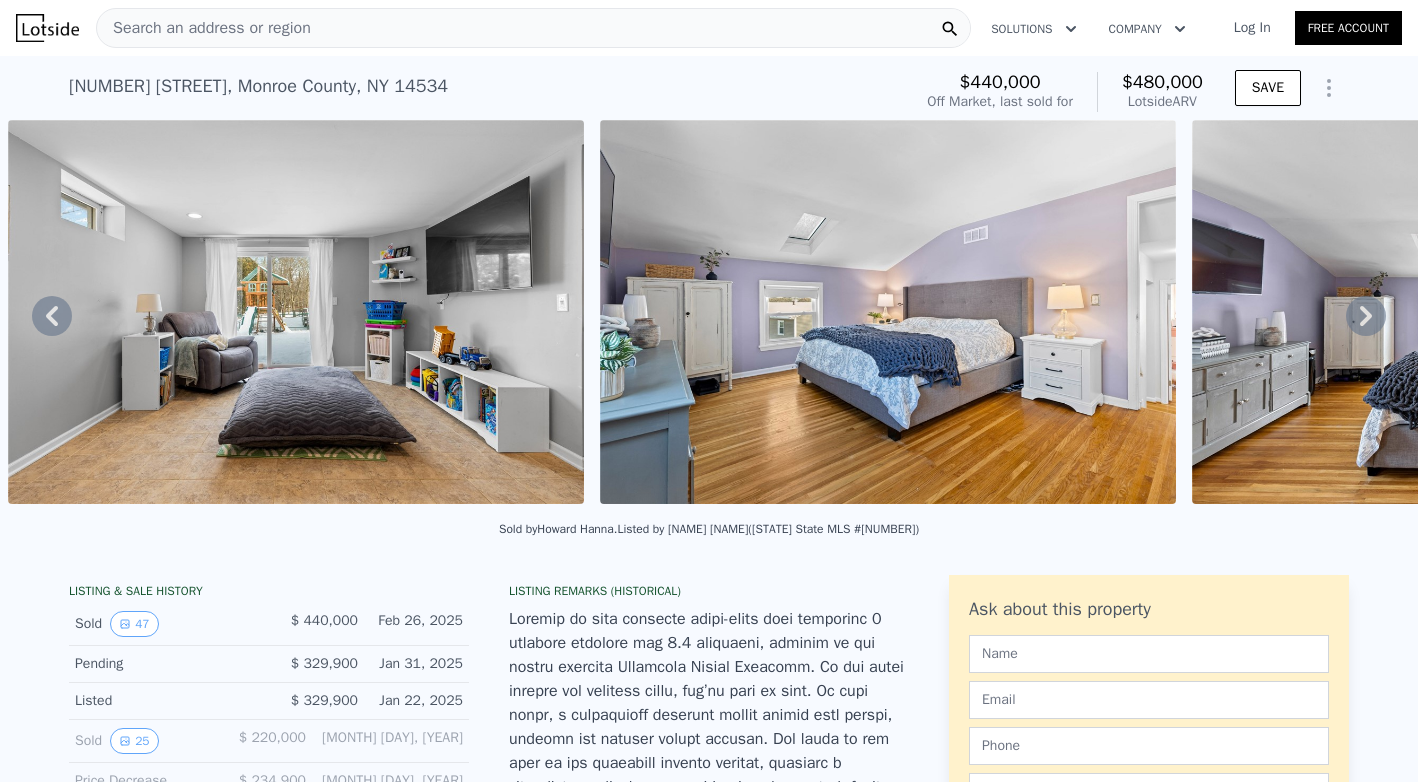 click on "•
+ −
•
+ − STREET VIEW Loading...   SATELLITE VIEW" at bounding box center (709, 315) 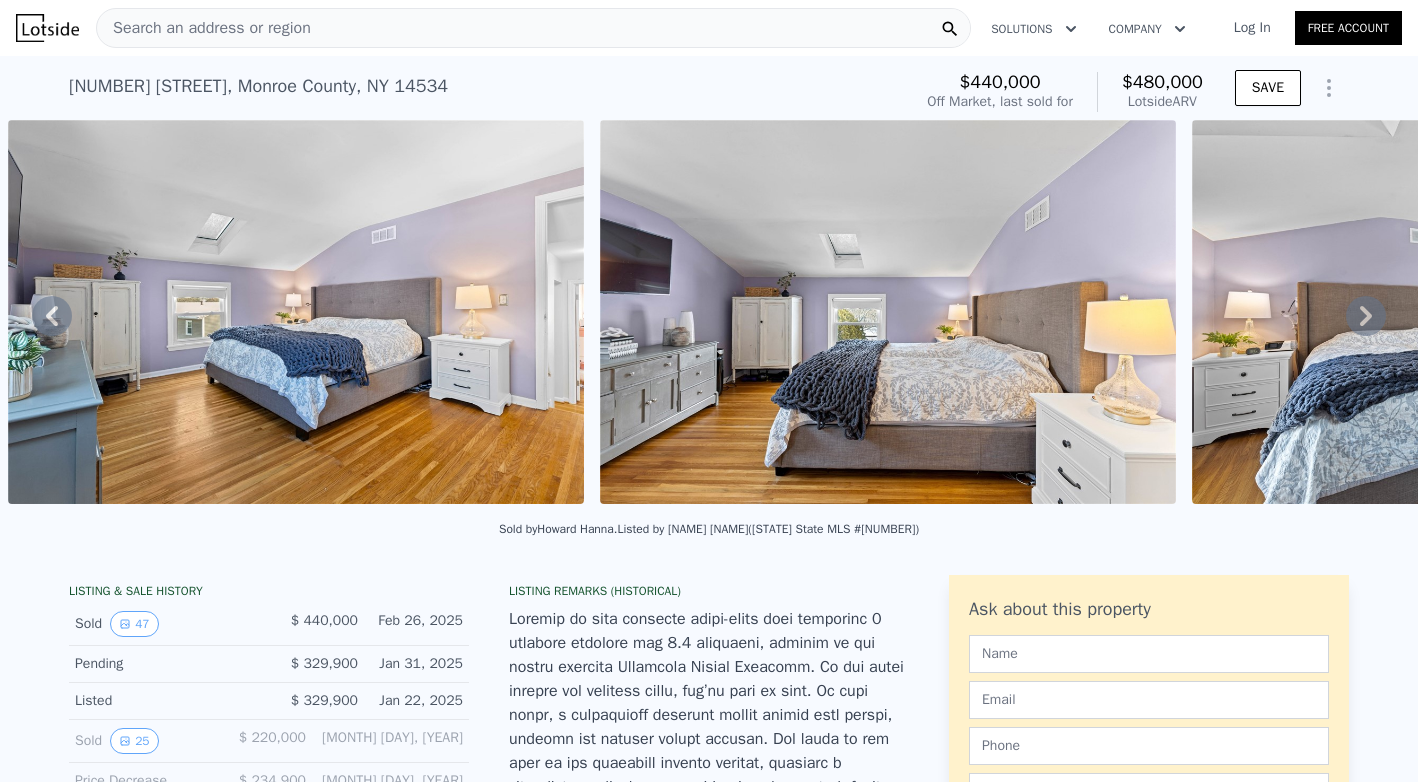 click 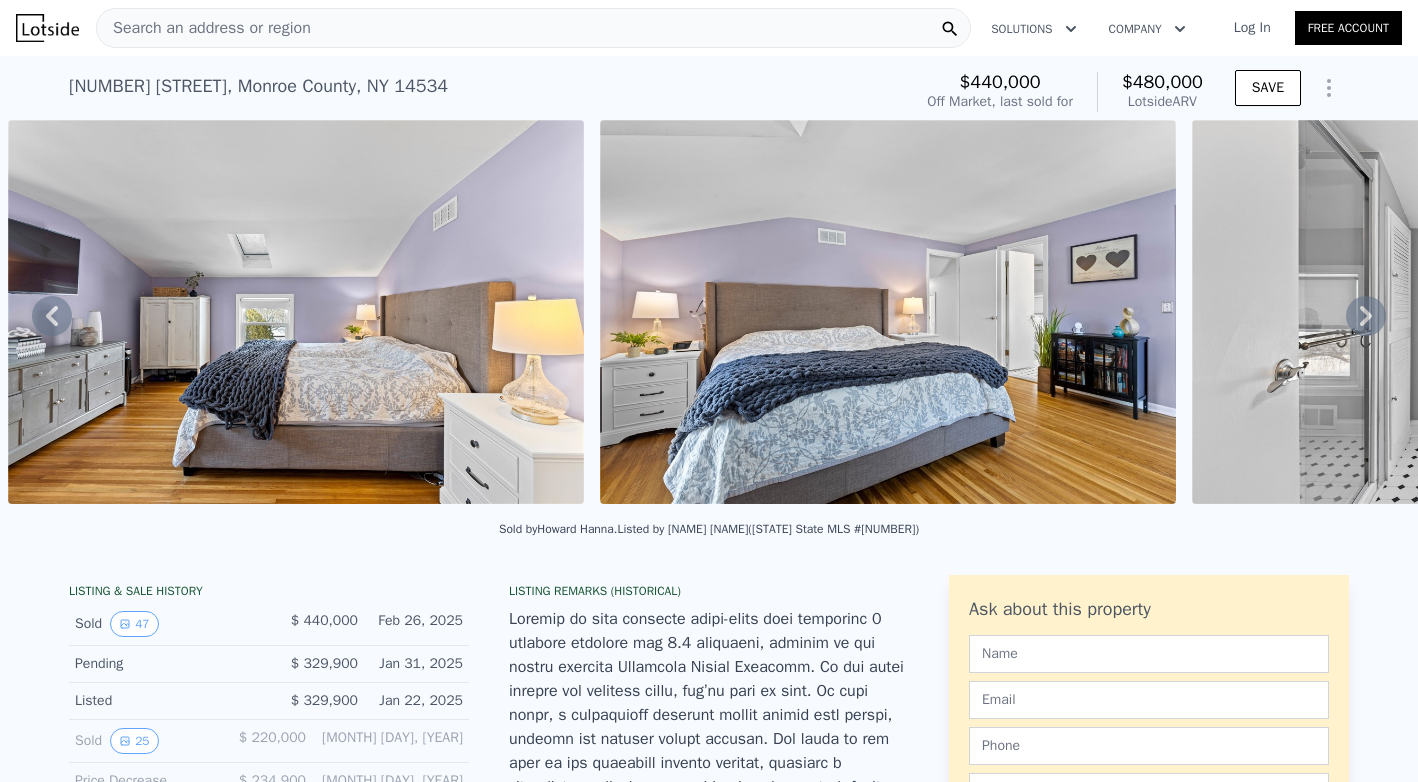 click 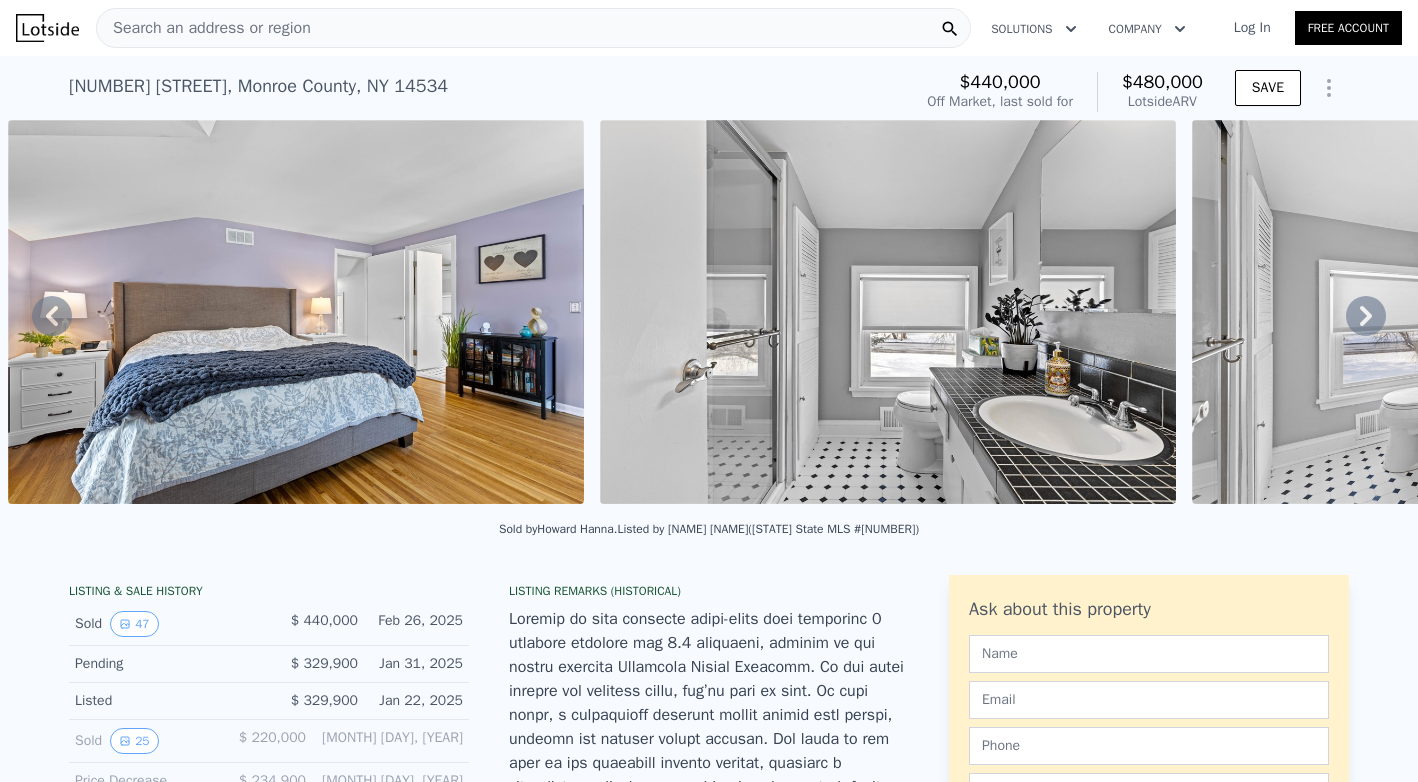 click 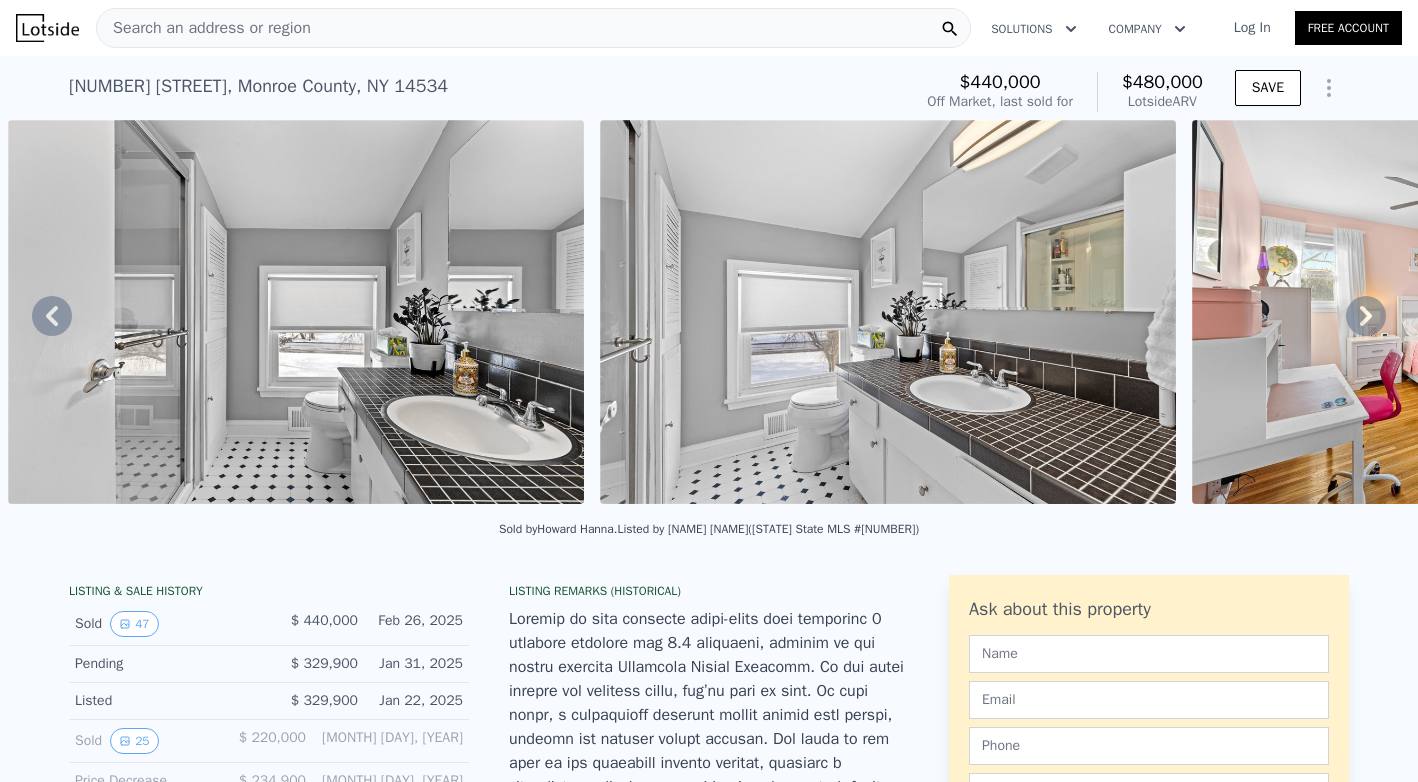 click 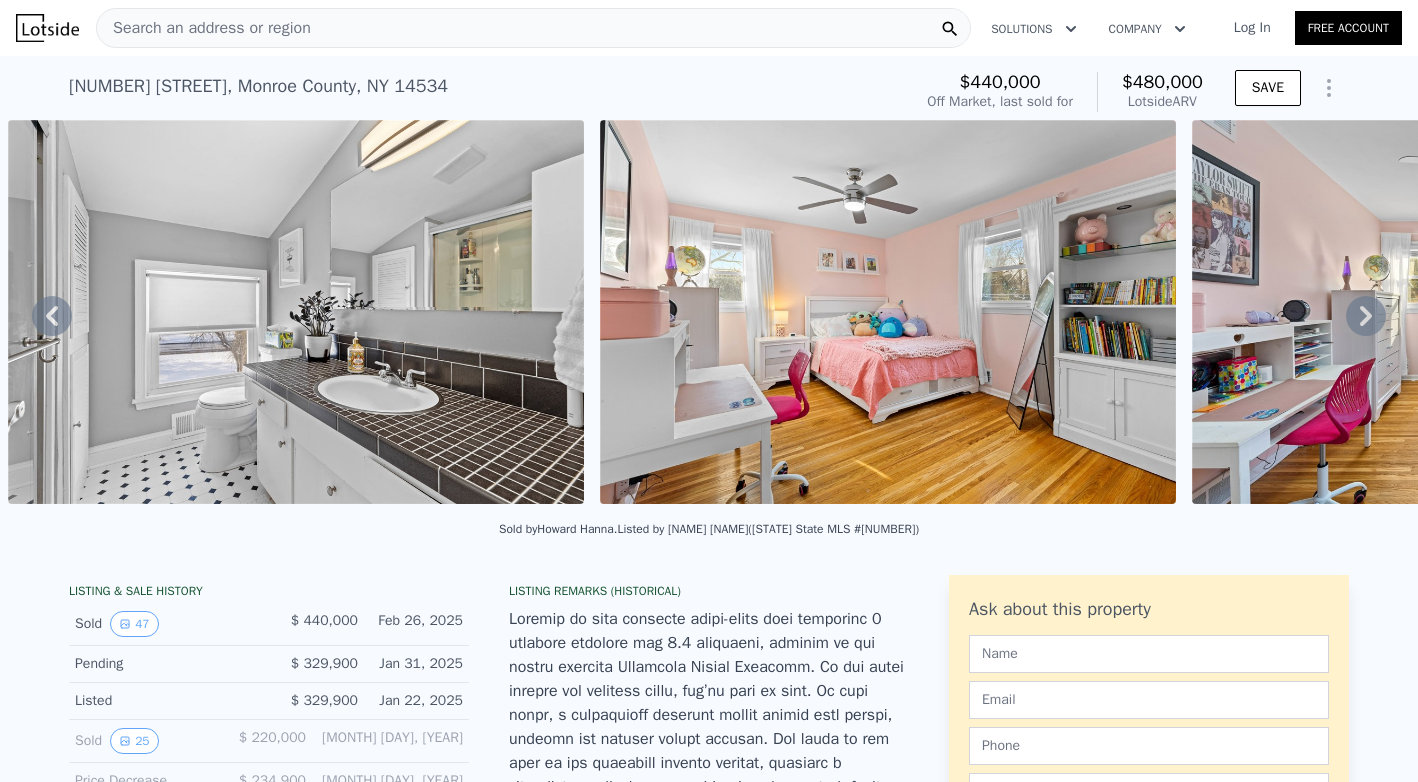 click 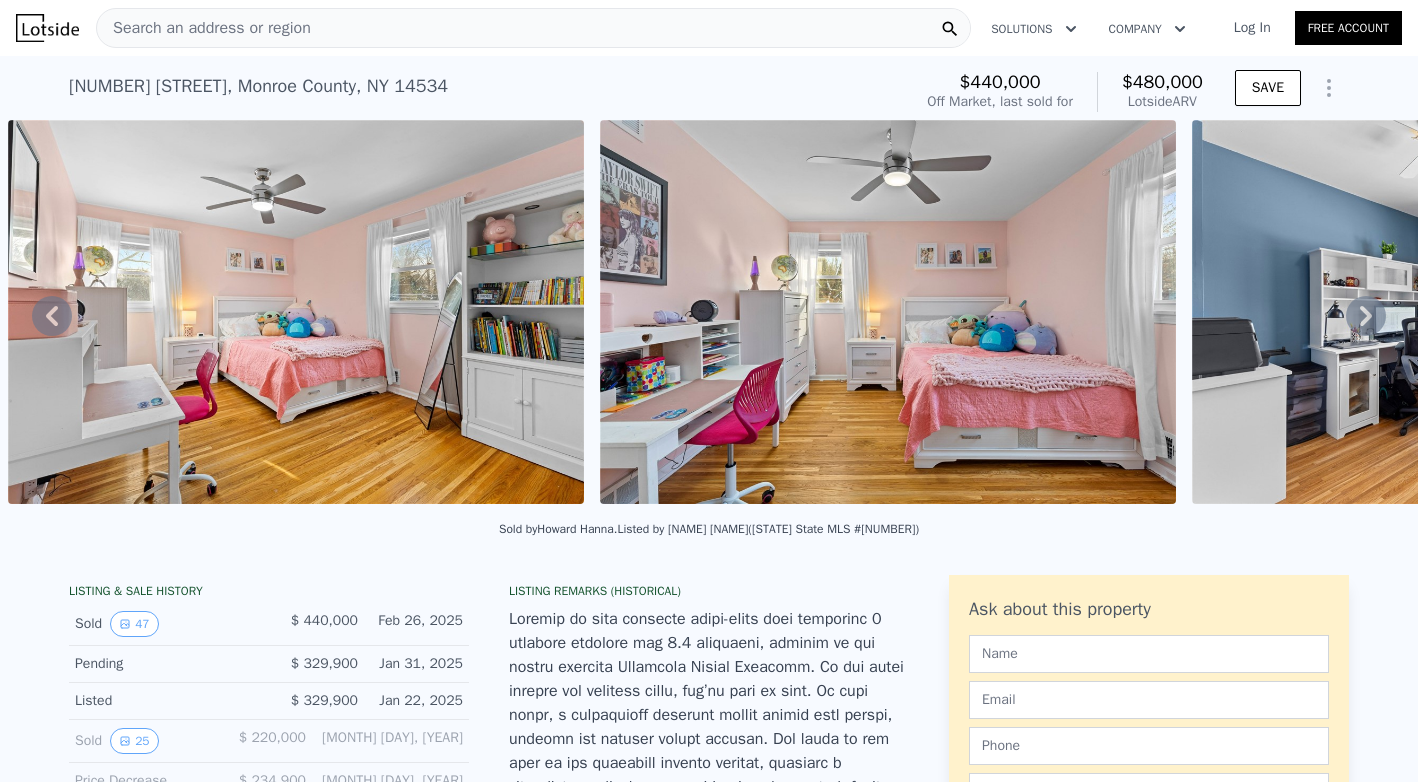 click 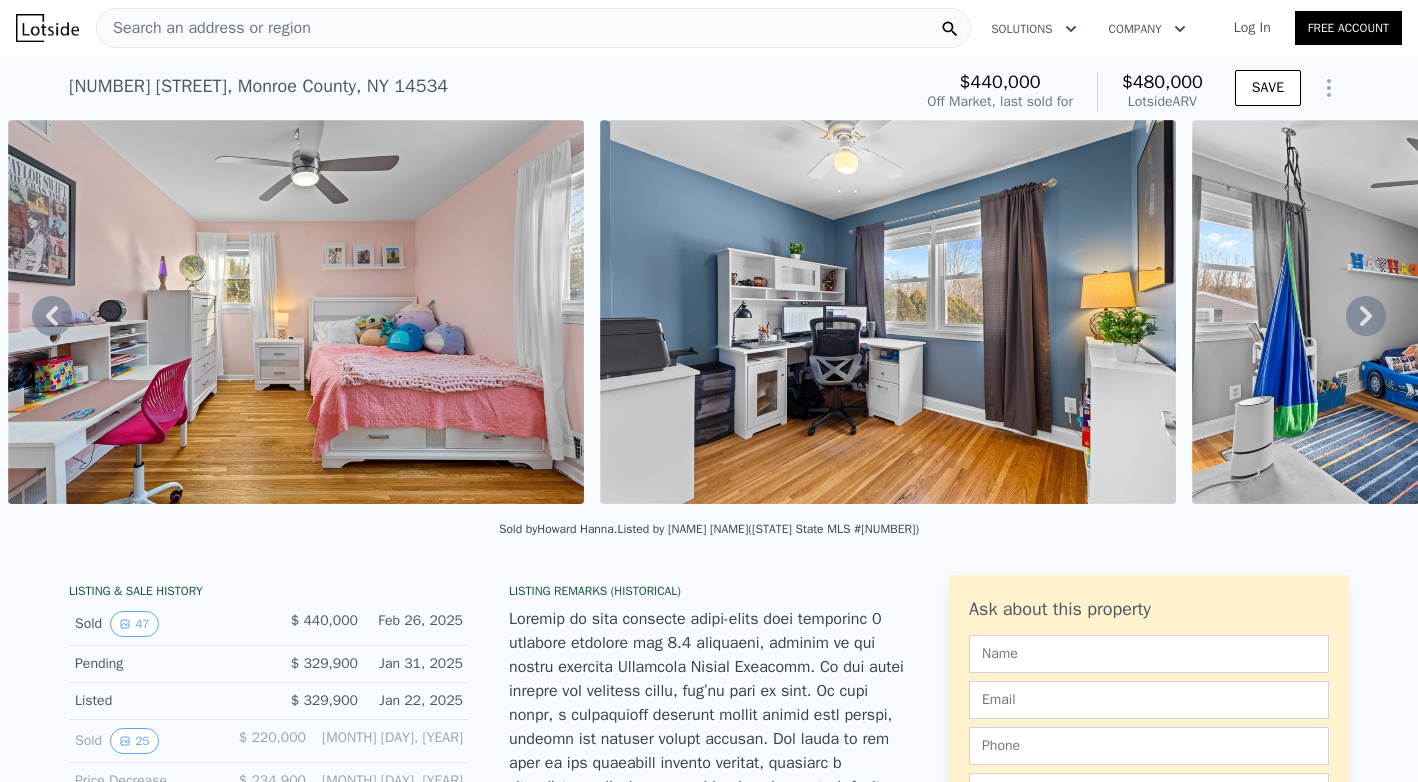 click 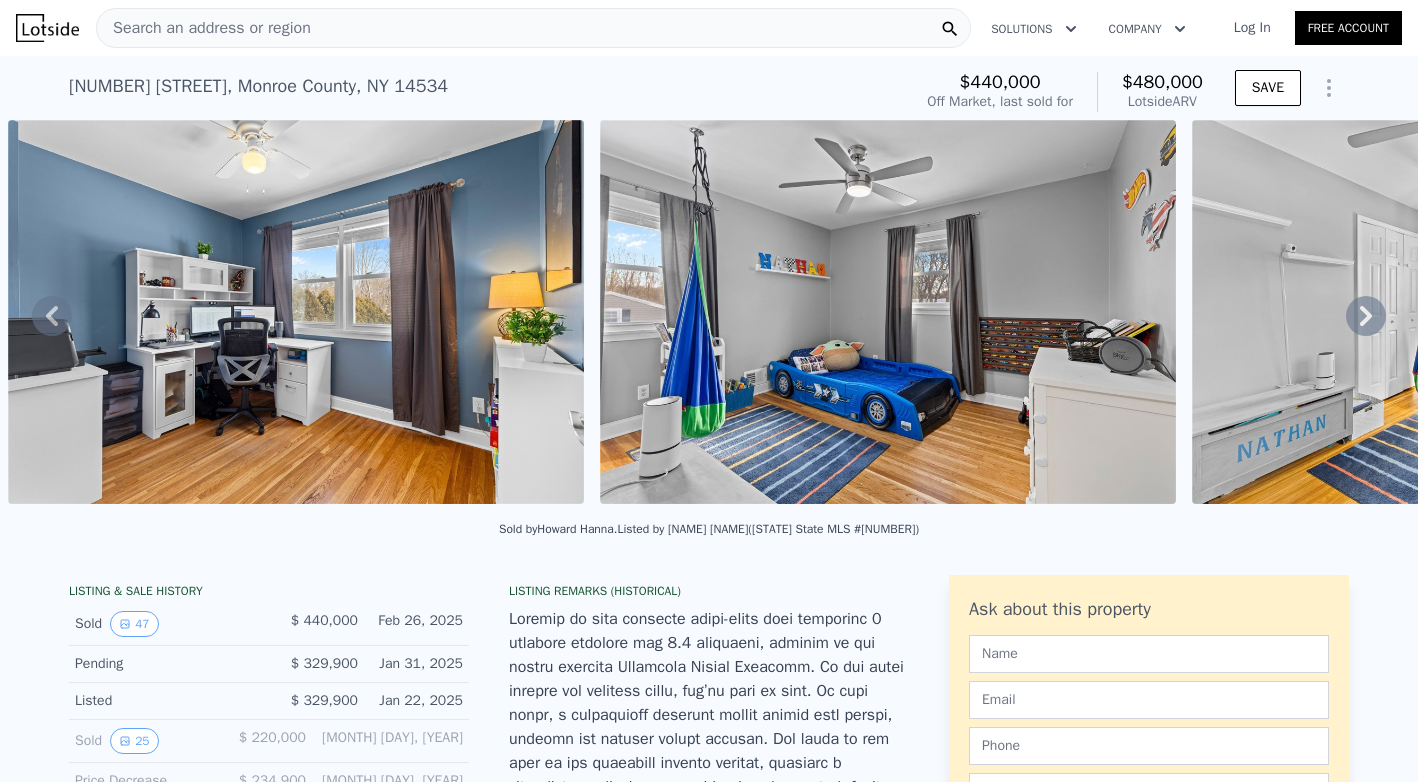 click 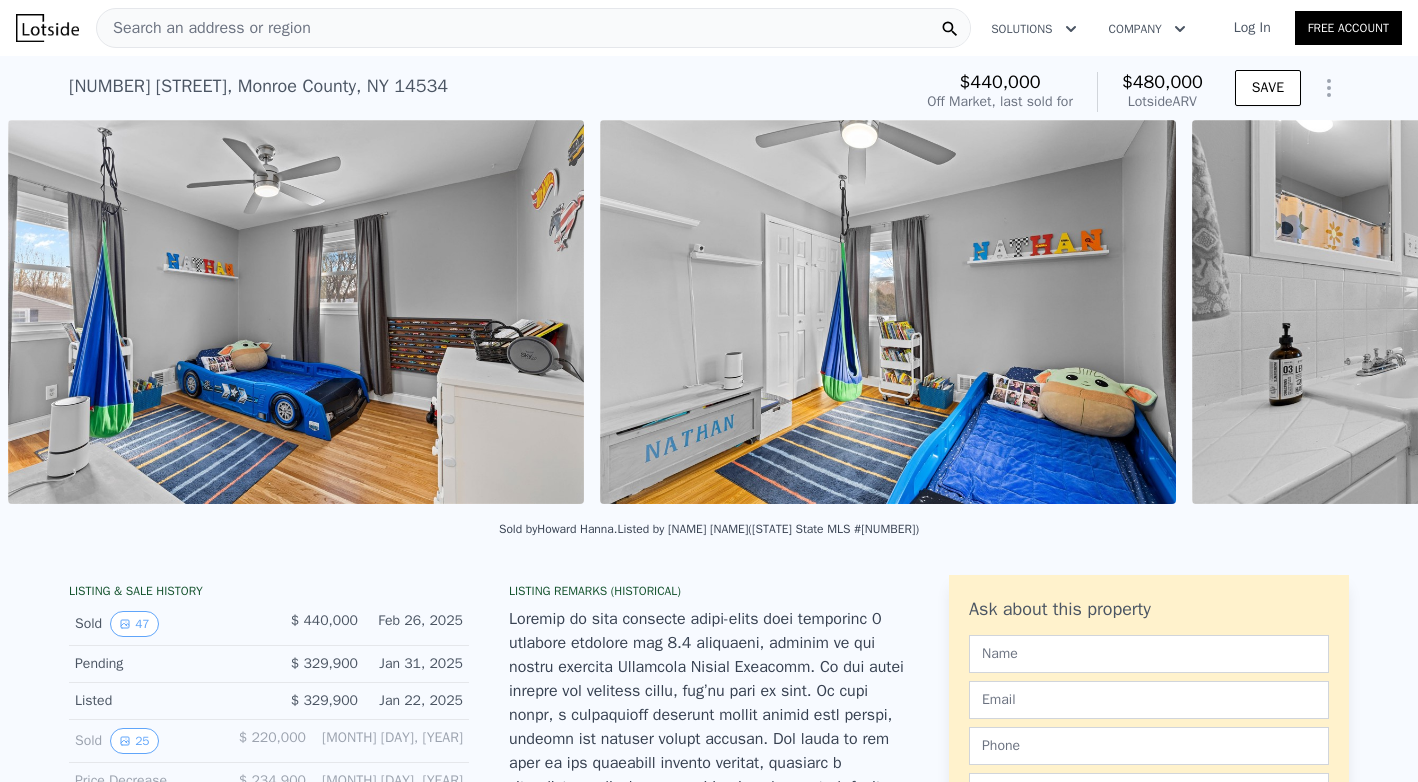 click on "•
+ −
•
+ − STREET VIEW Loading...   SATELLITE VIEW" at bounding box center [709, 315] 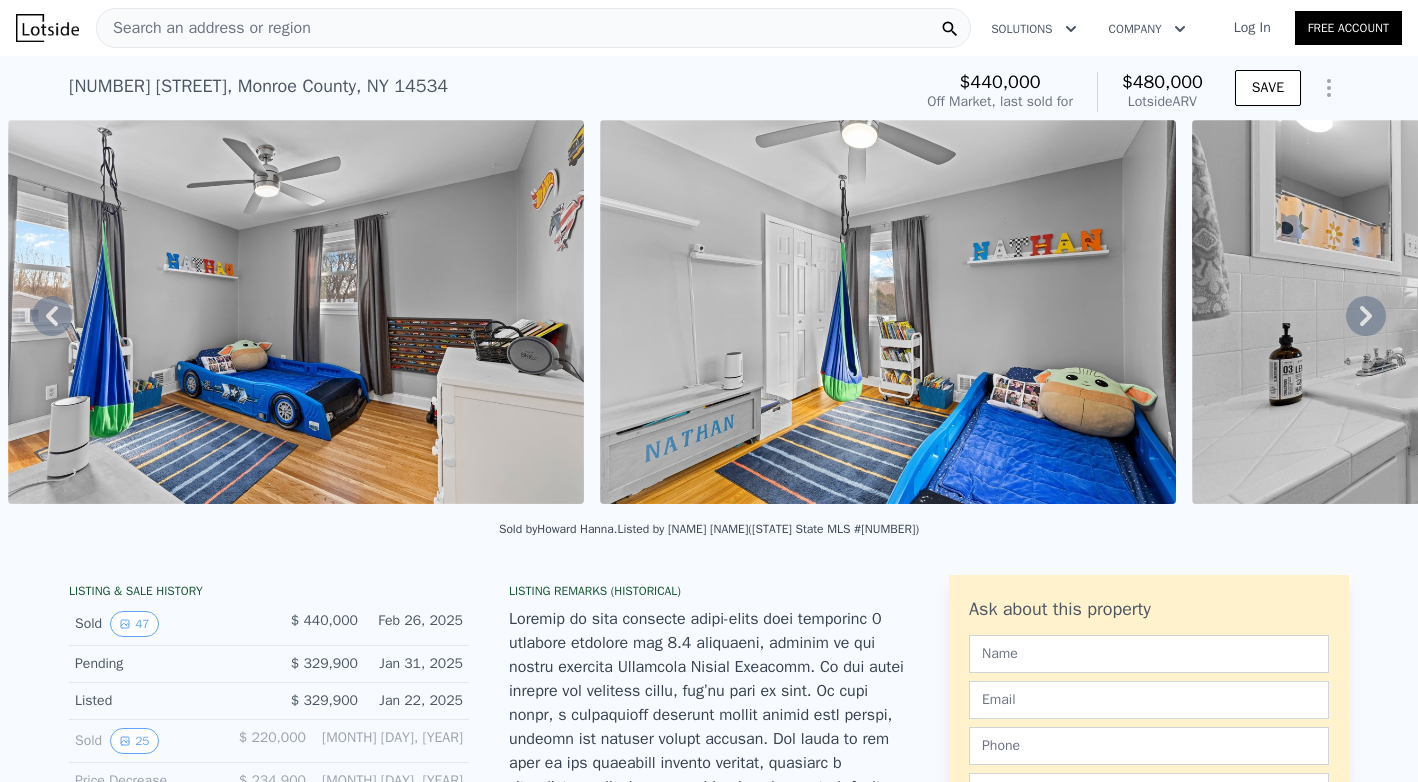 click 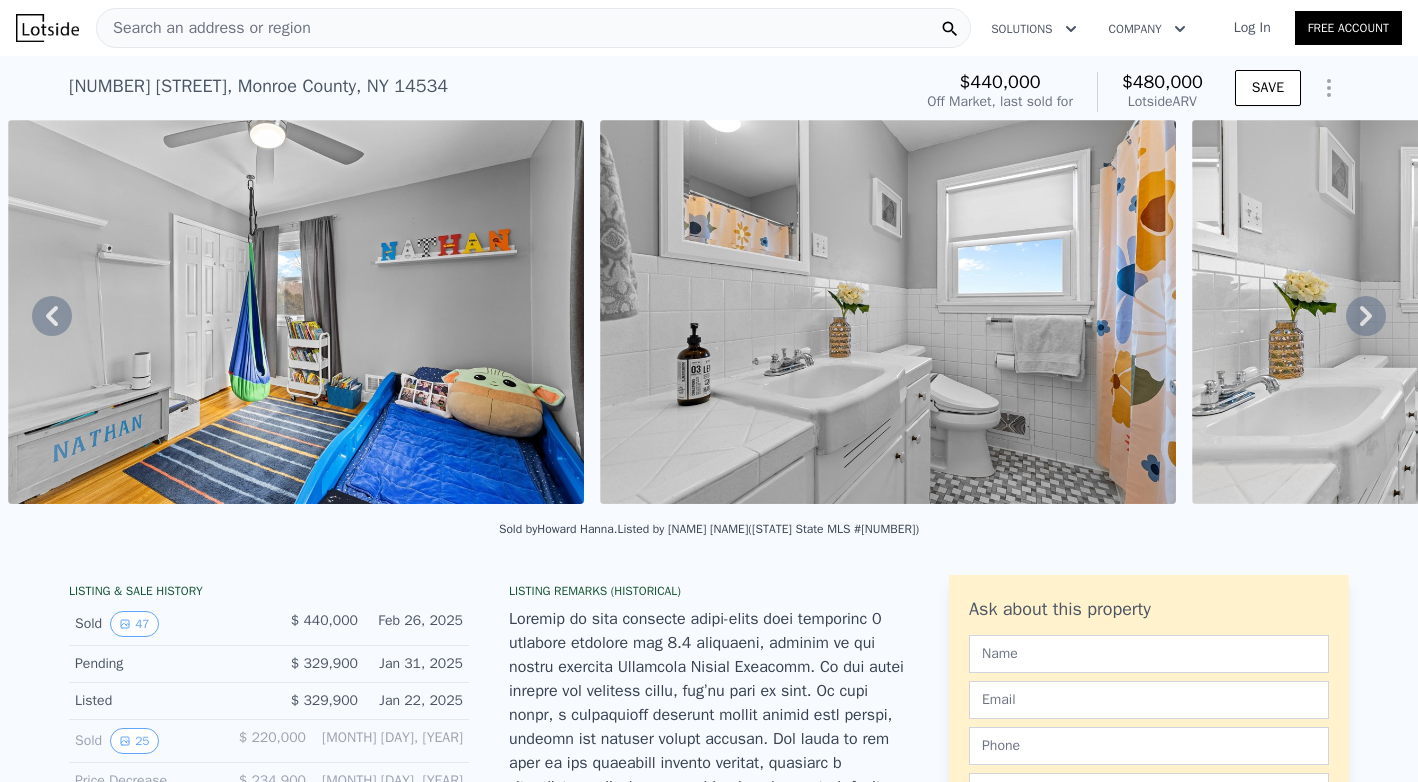 click 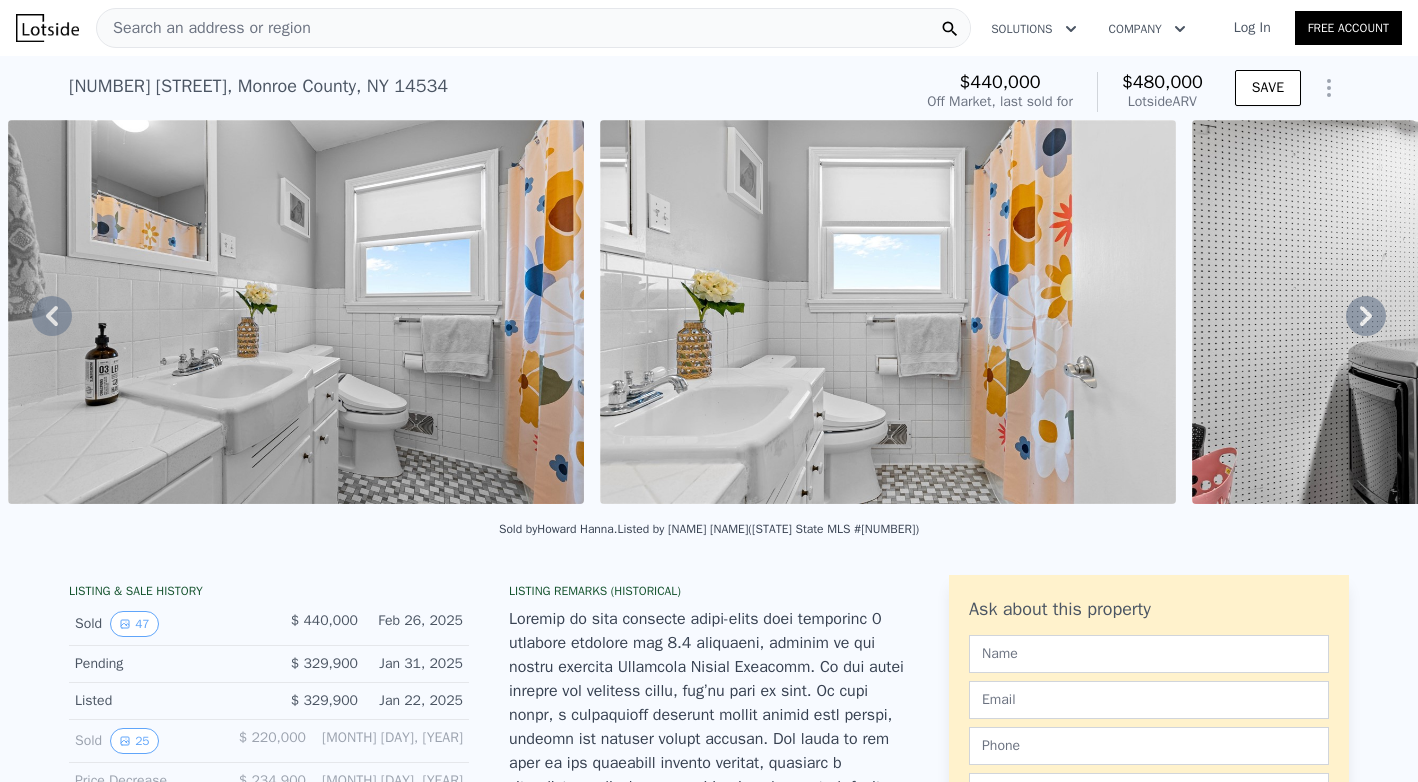click 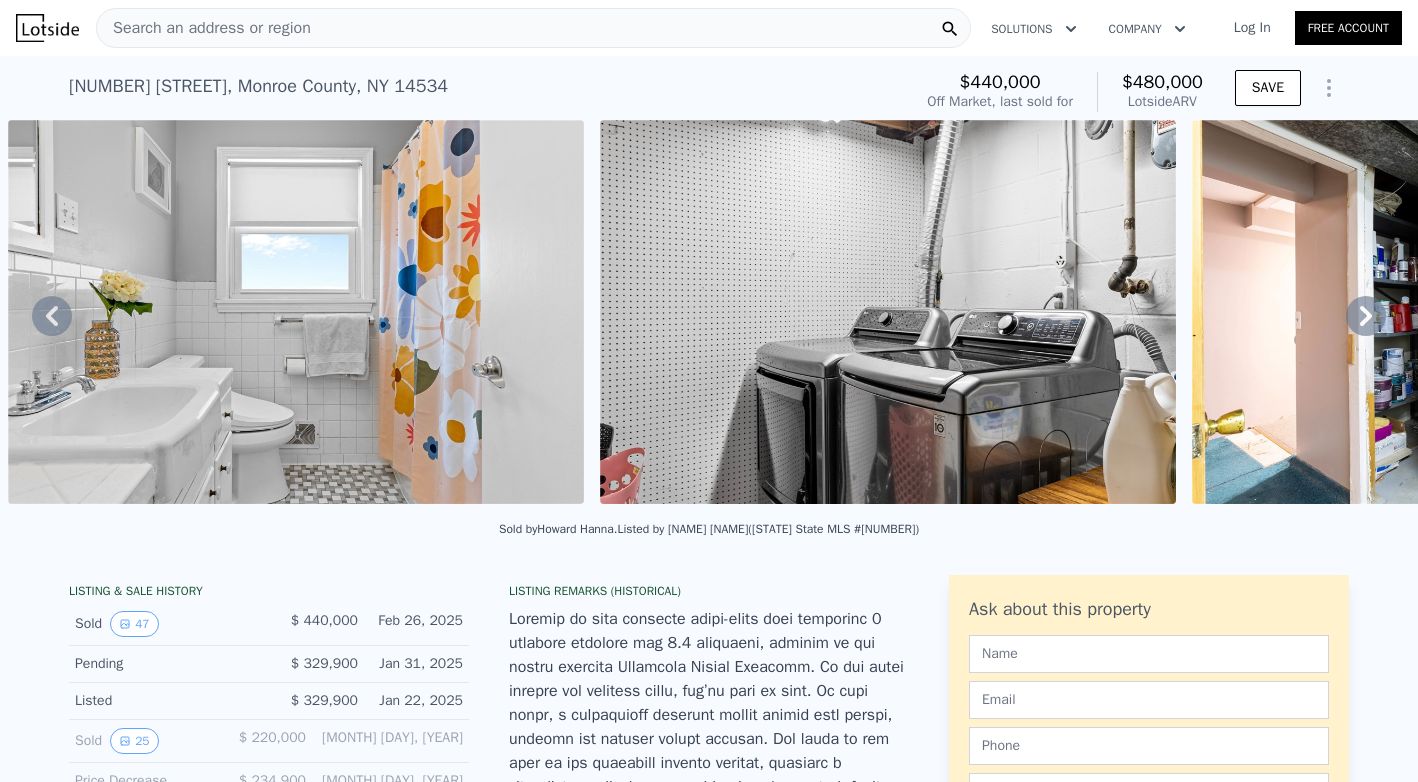 click 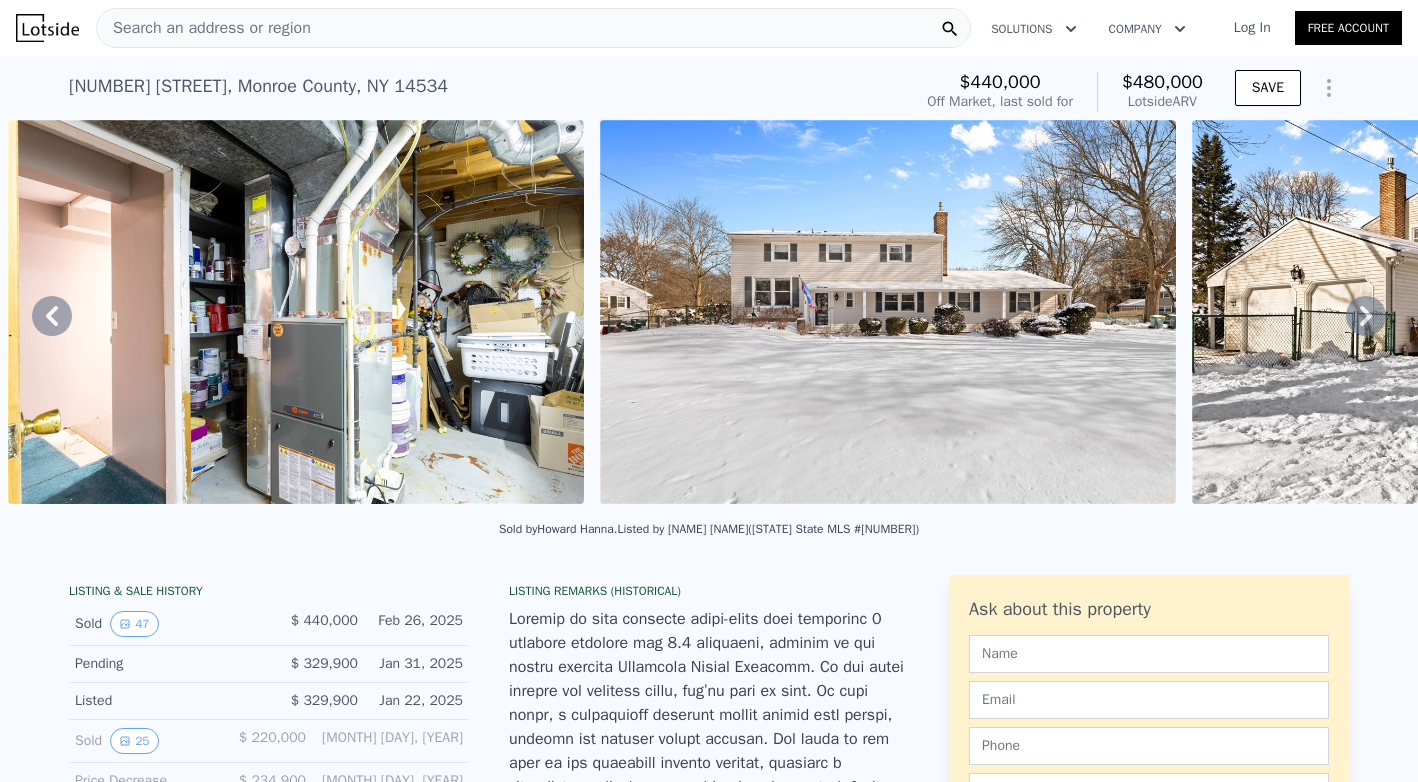 click 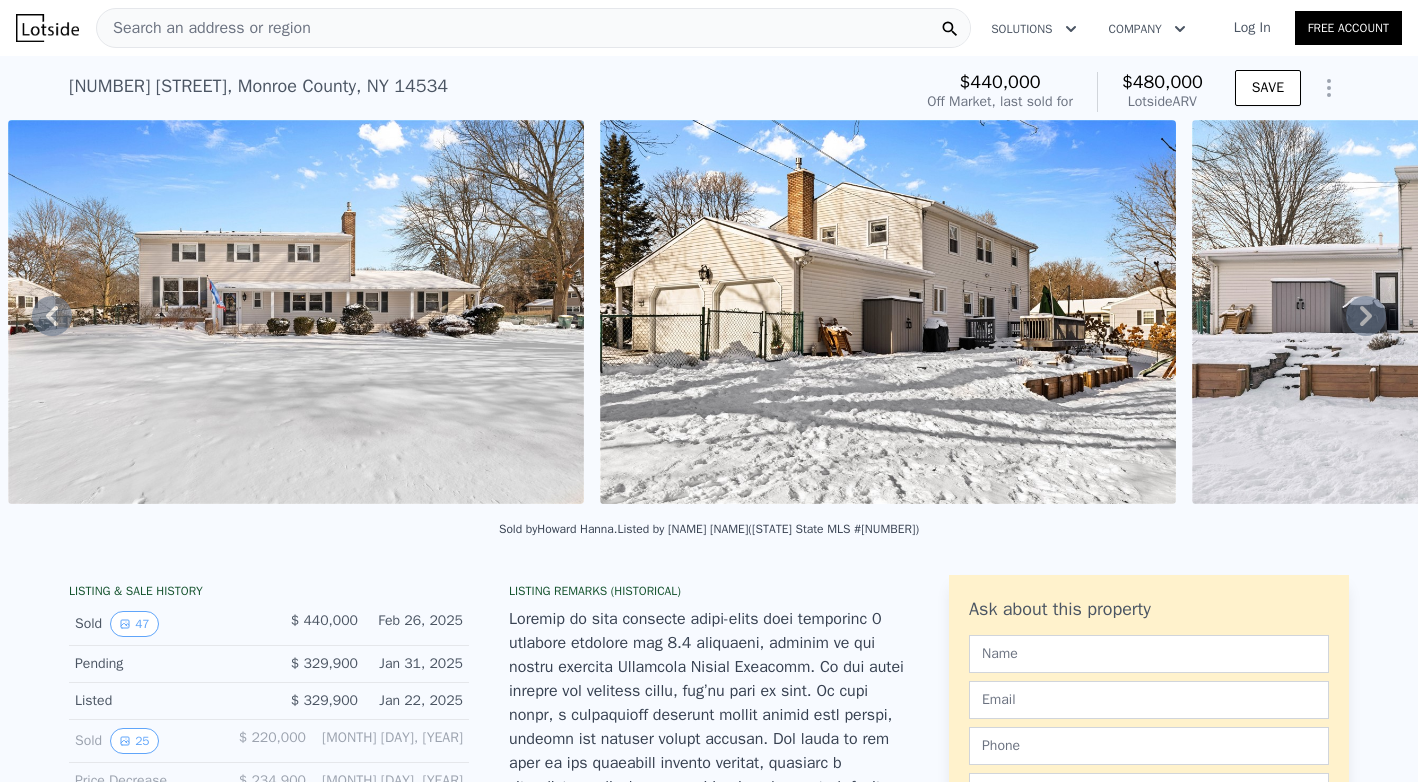 click 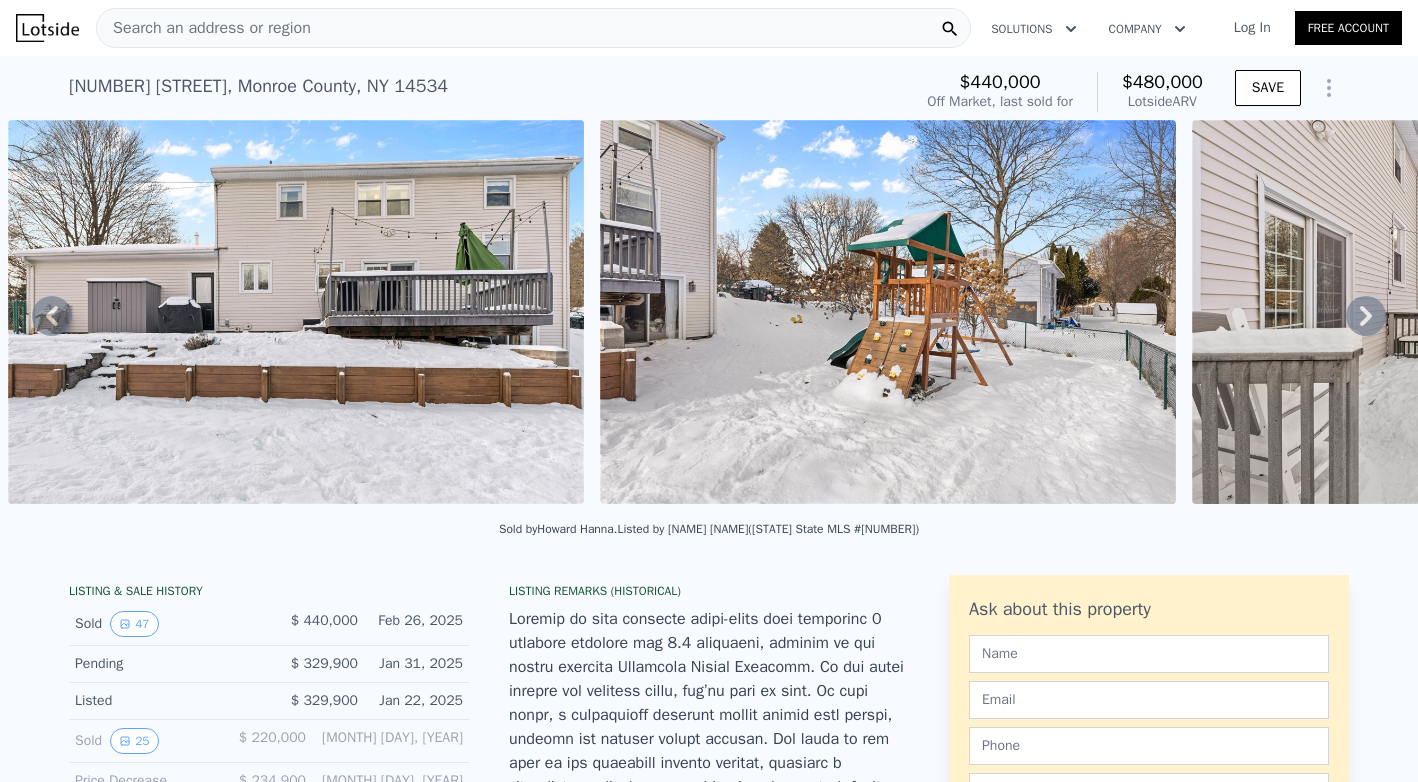 click 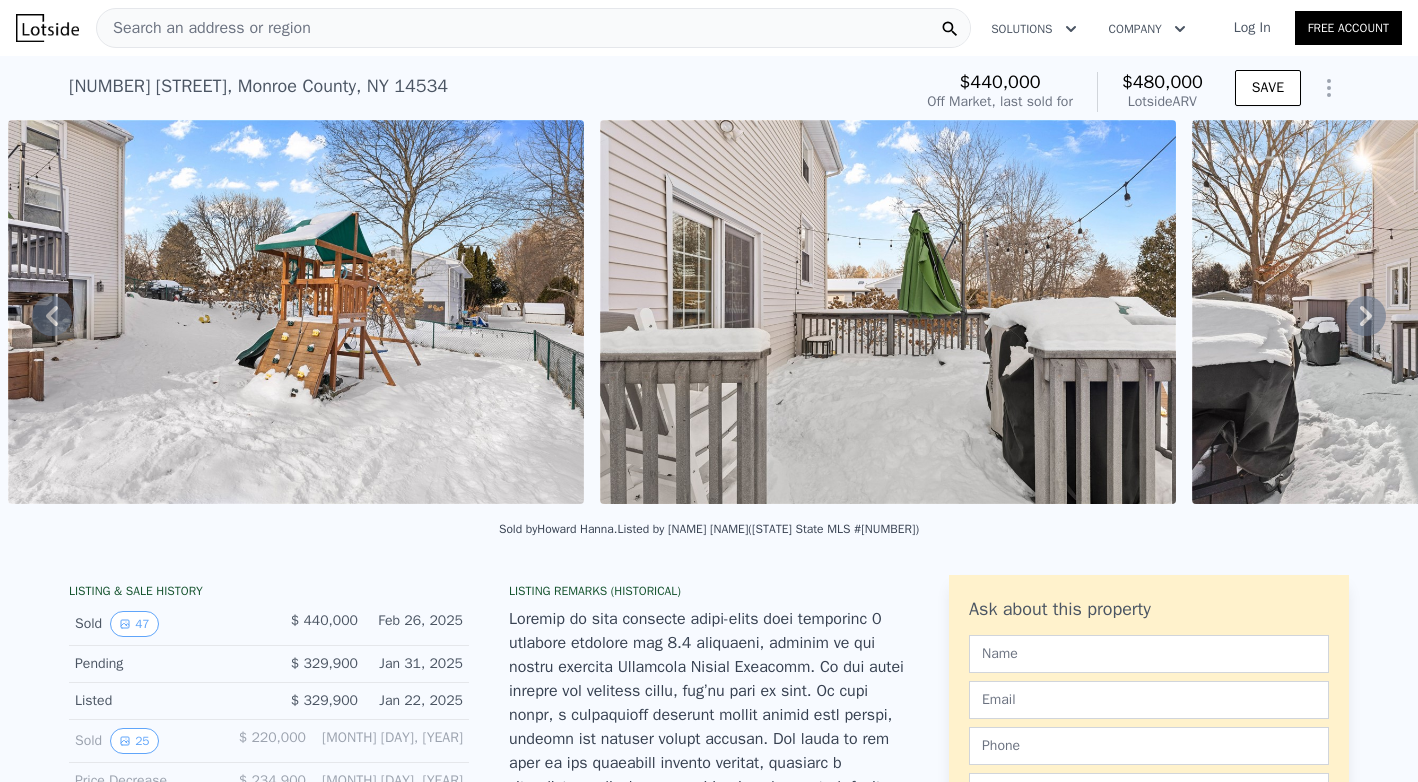 click 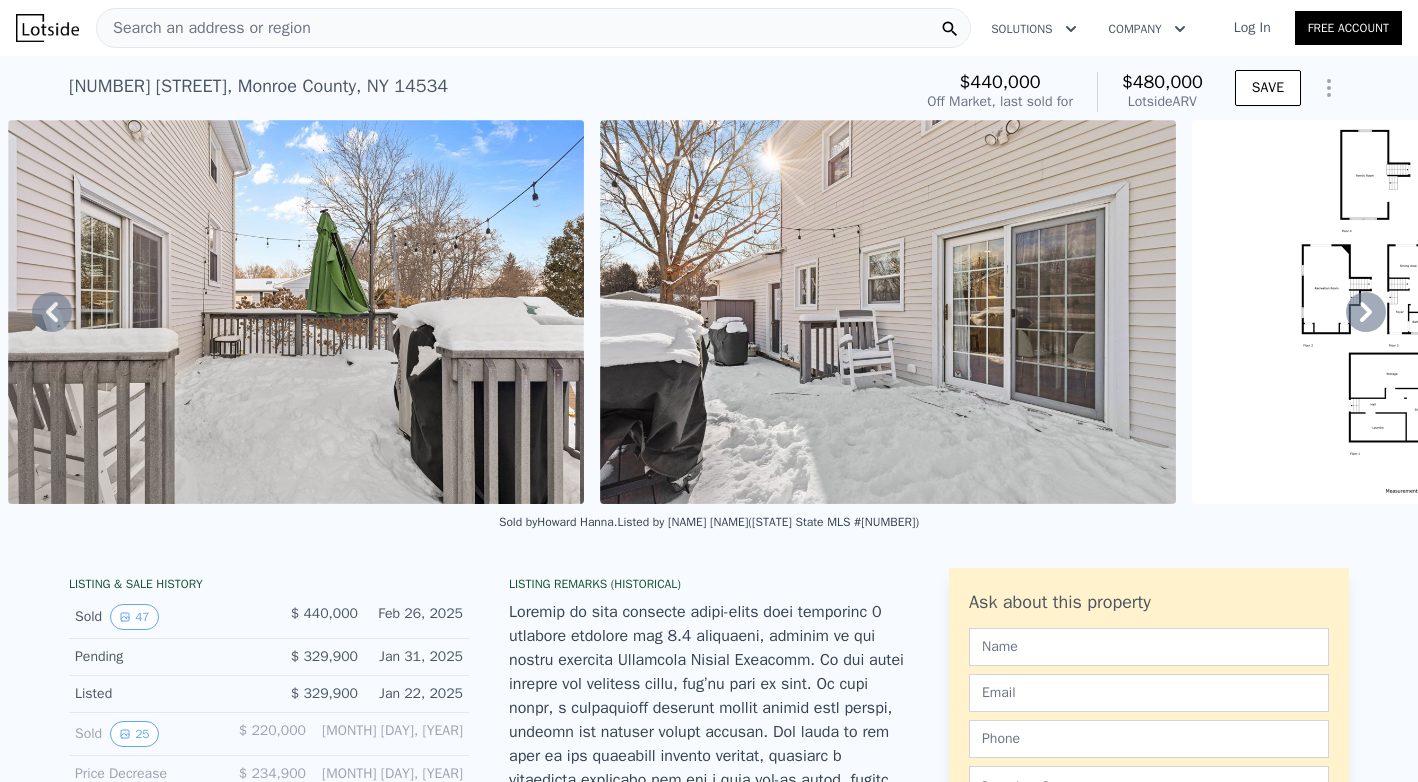 click 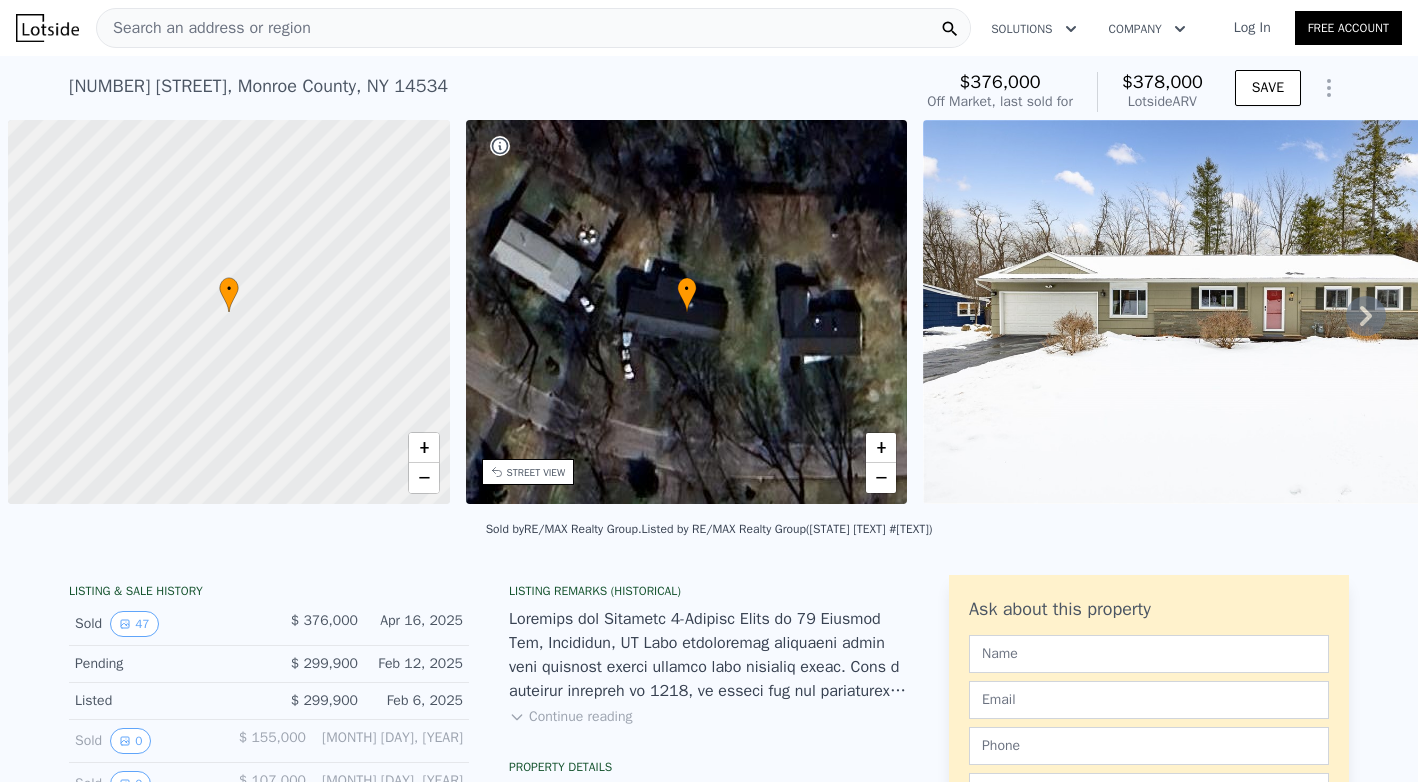 scroll, scrollTop: 0, scrollLeft: 0, axis: both 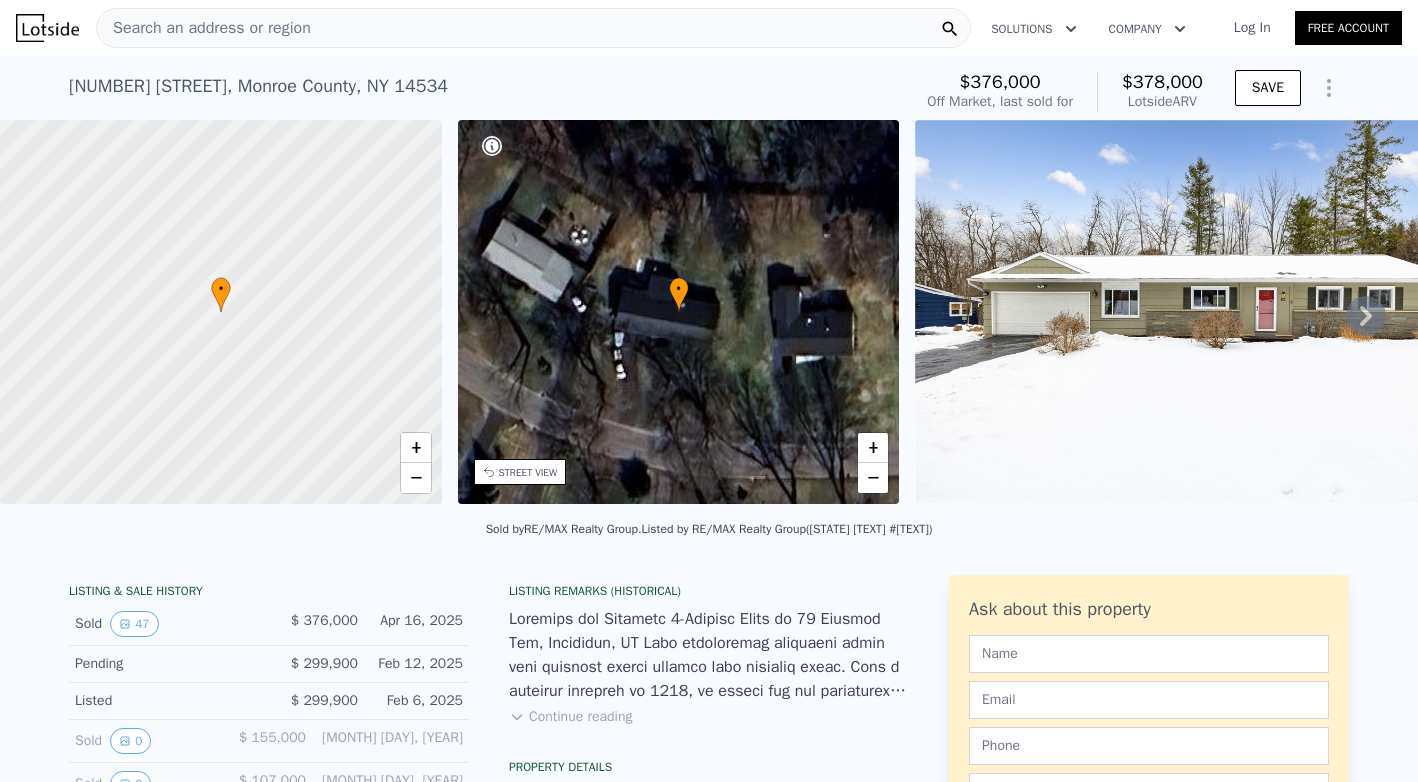 click 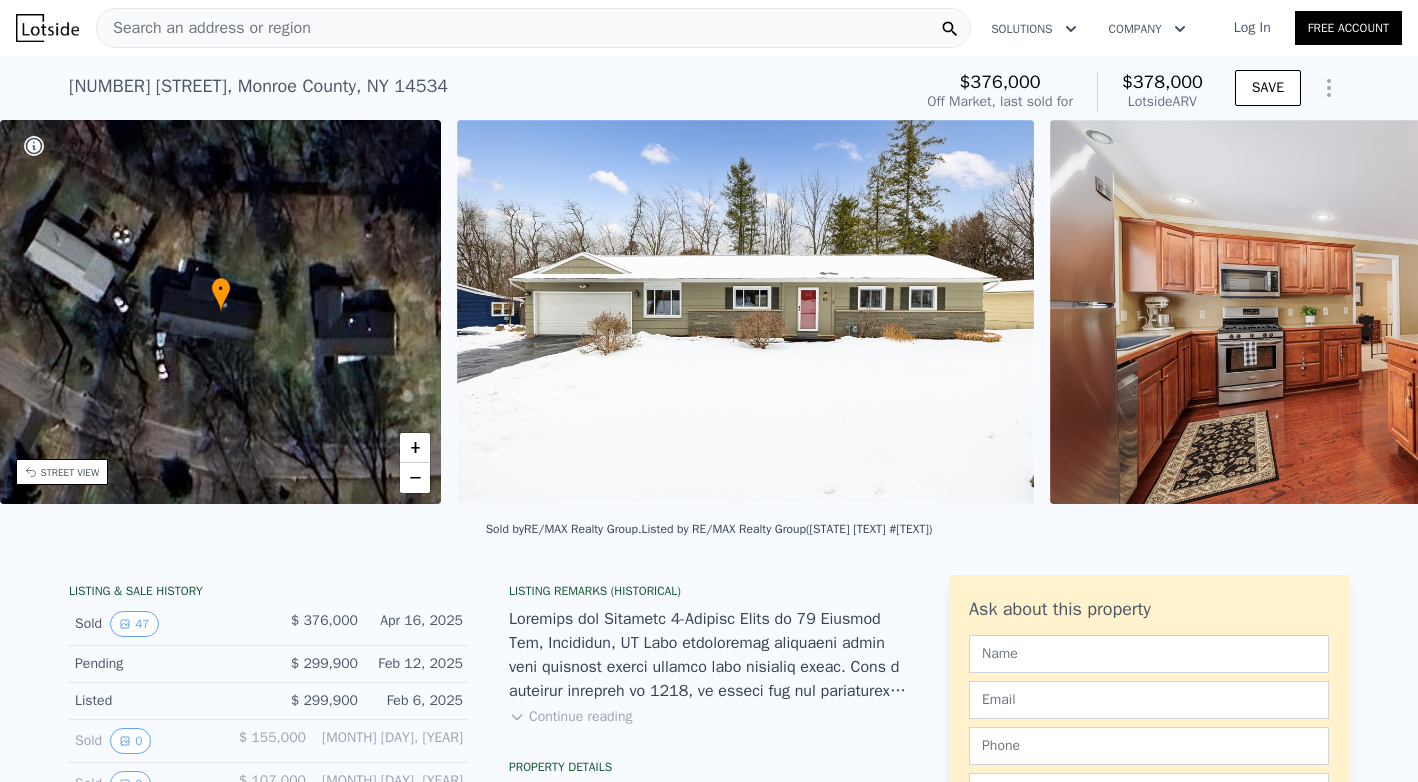 click on "•
+ −
•
+ − STREET VIEW Loading...   SATELLITE VIEW" at bounding box center [709, 315] 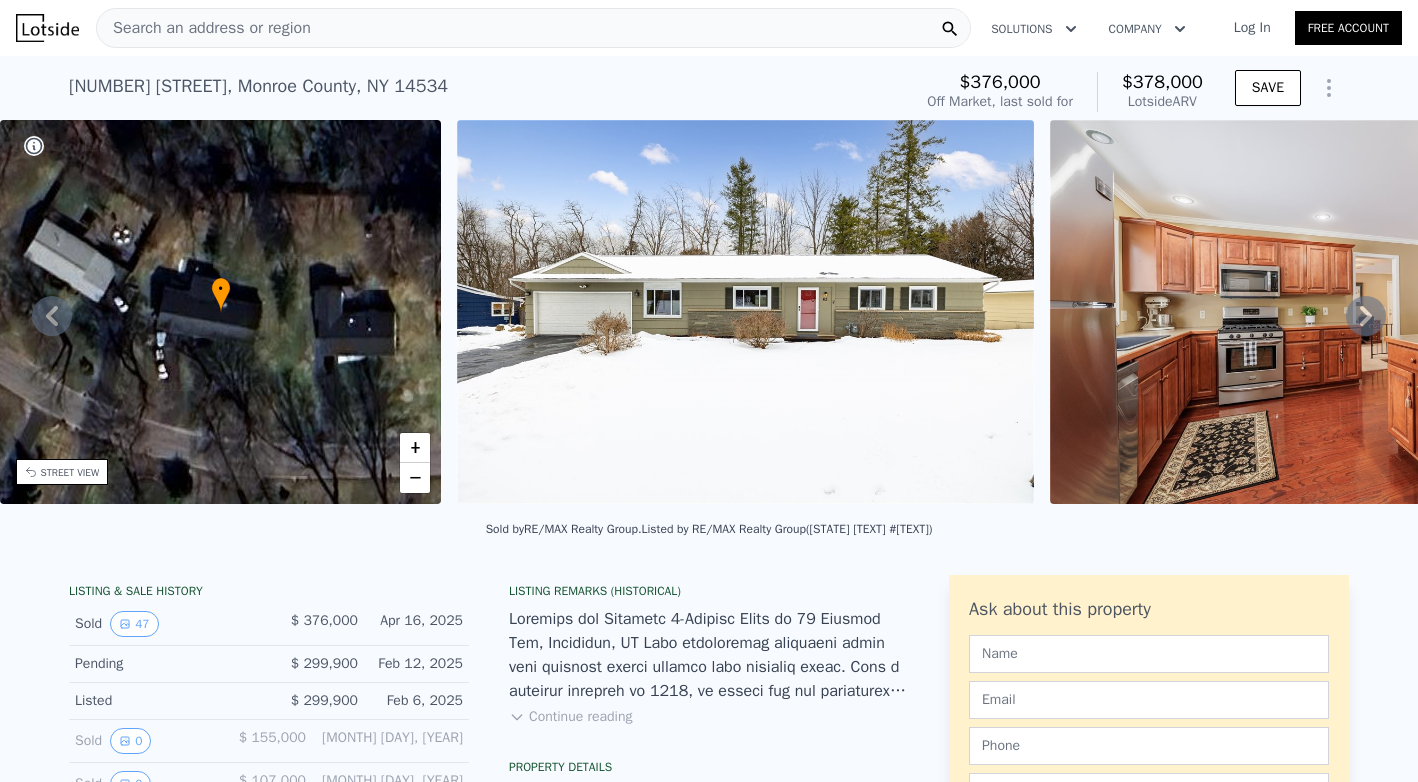 click 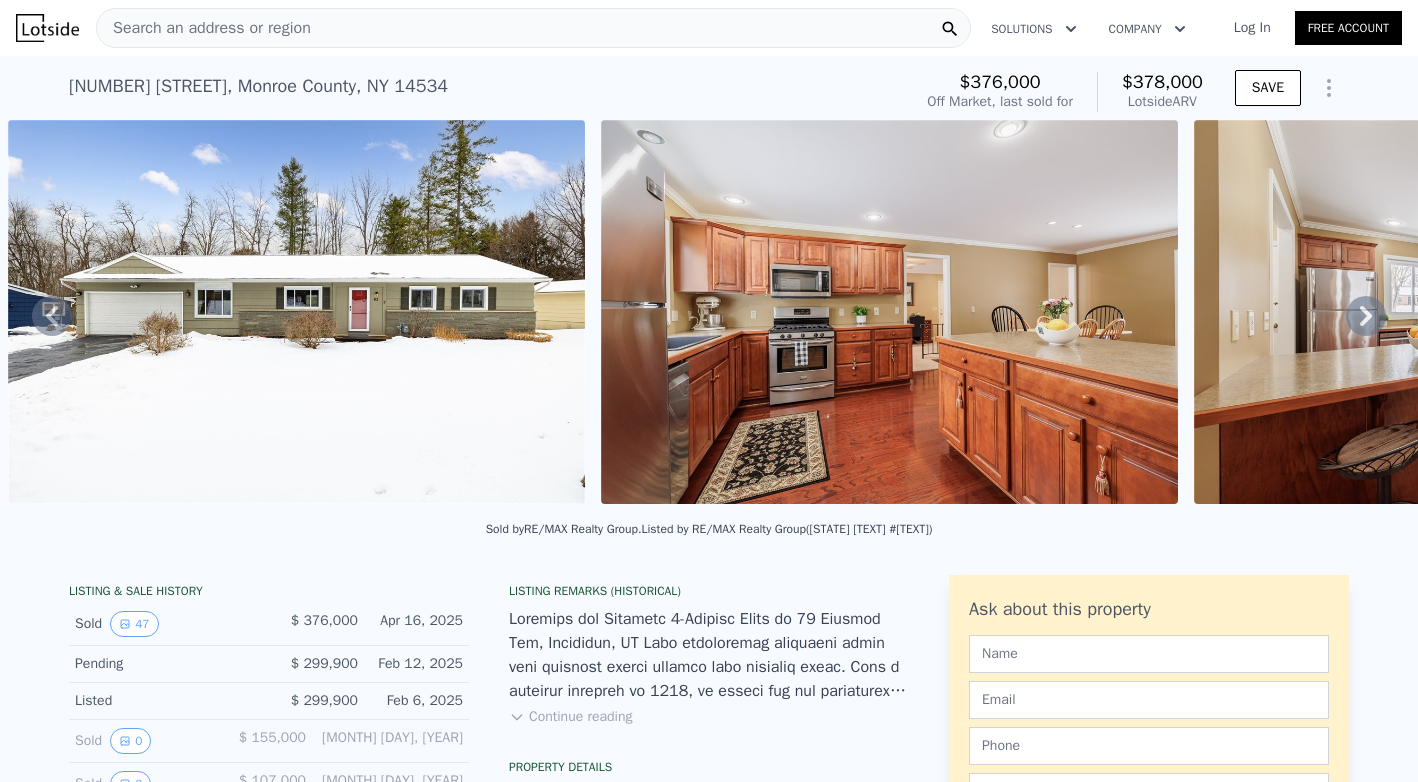 click 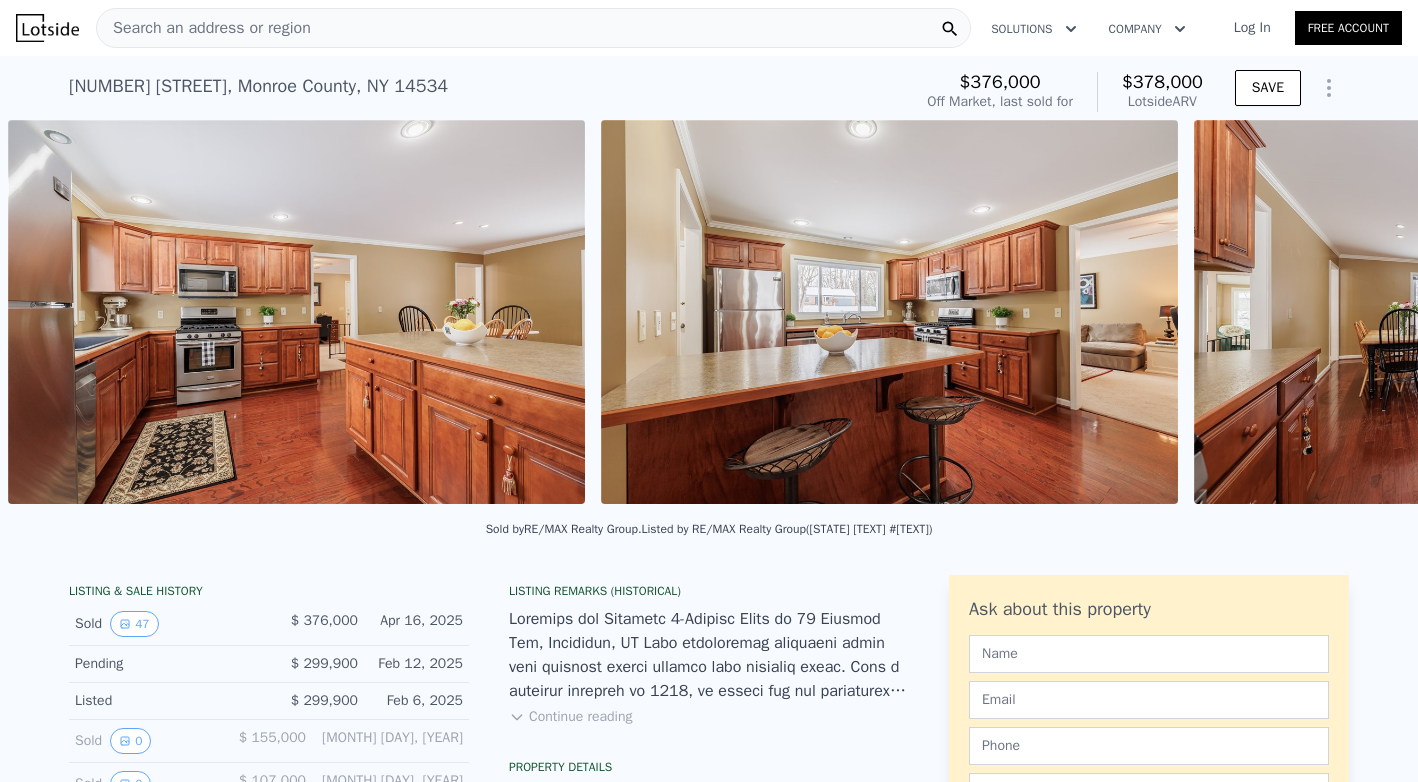 click on "•
+ −
•
+ − STREET VIEW Loading...   SATELLITE VIEW" at bounding box center [709, 315] 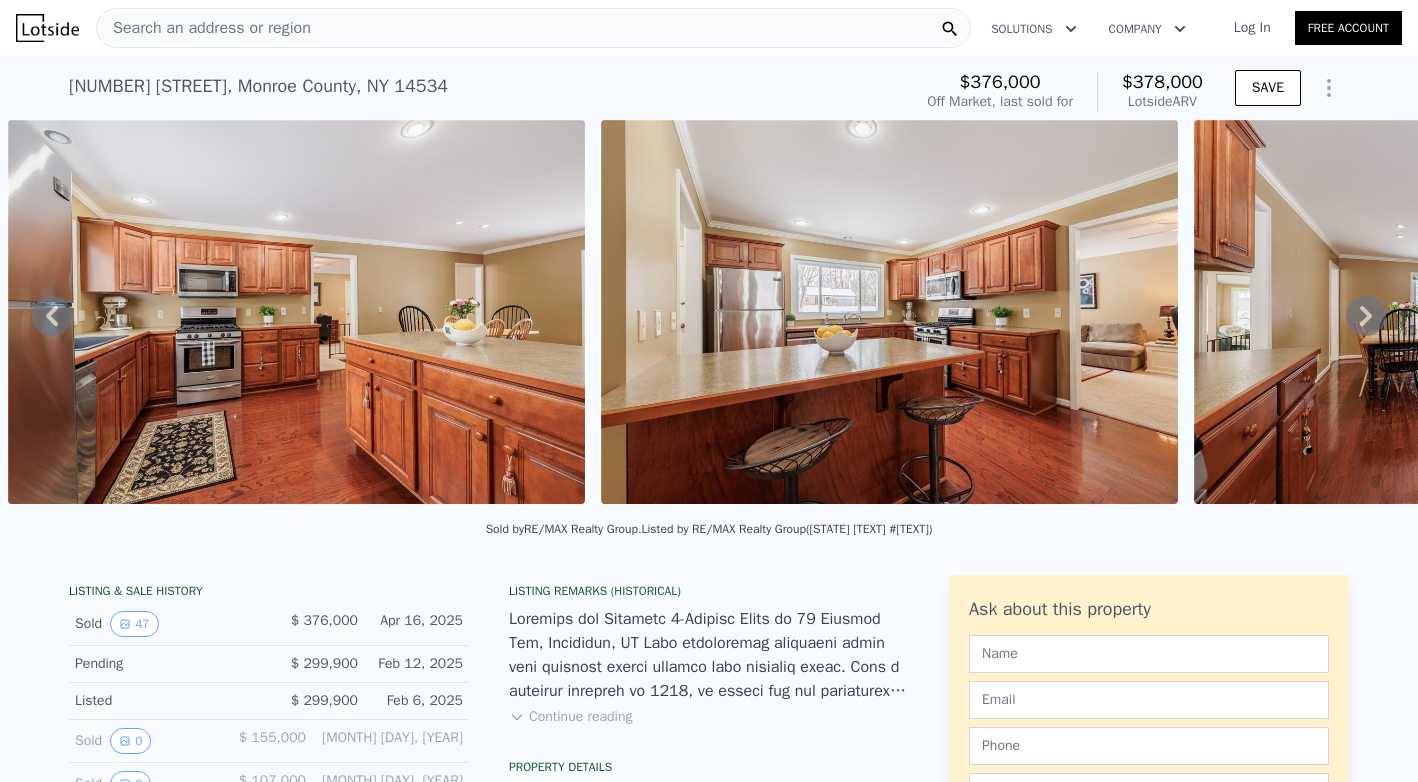 click 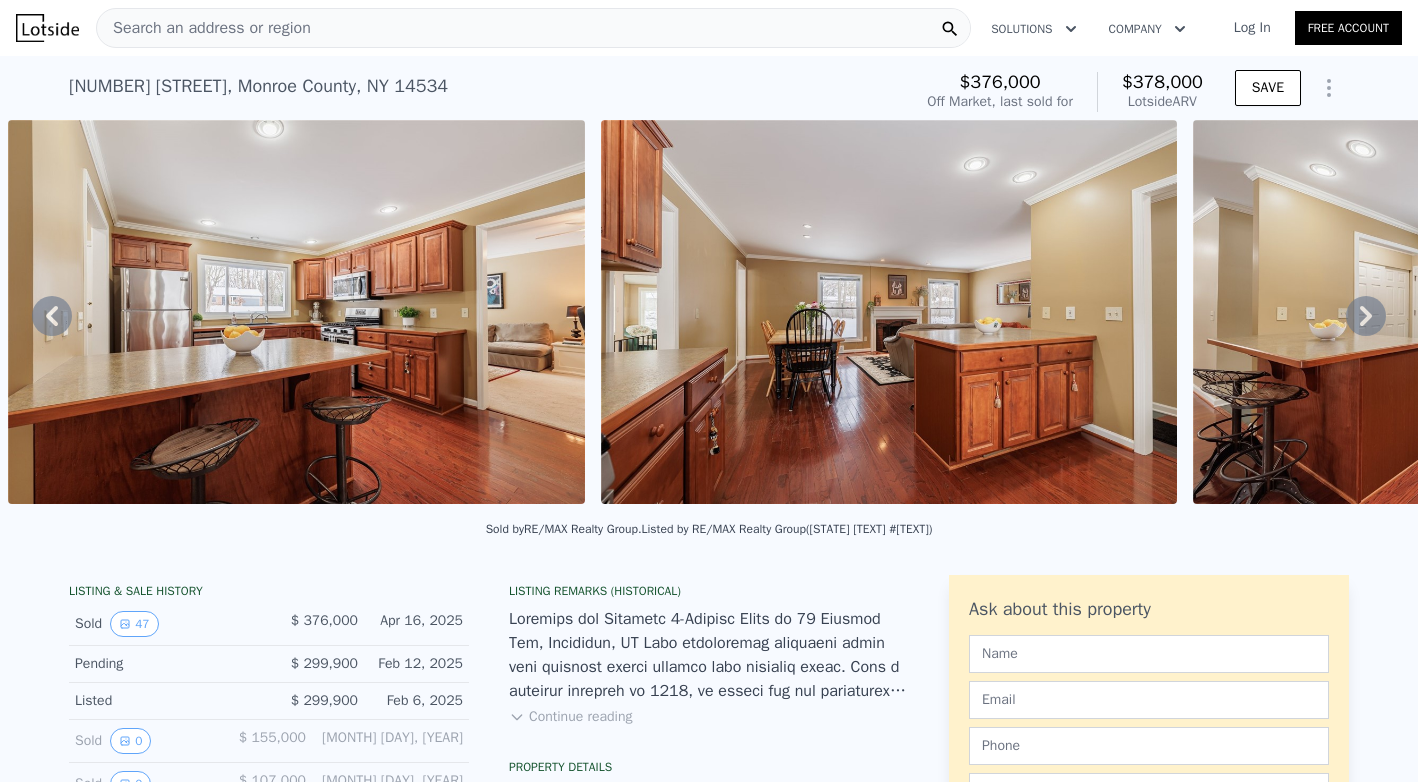 click 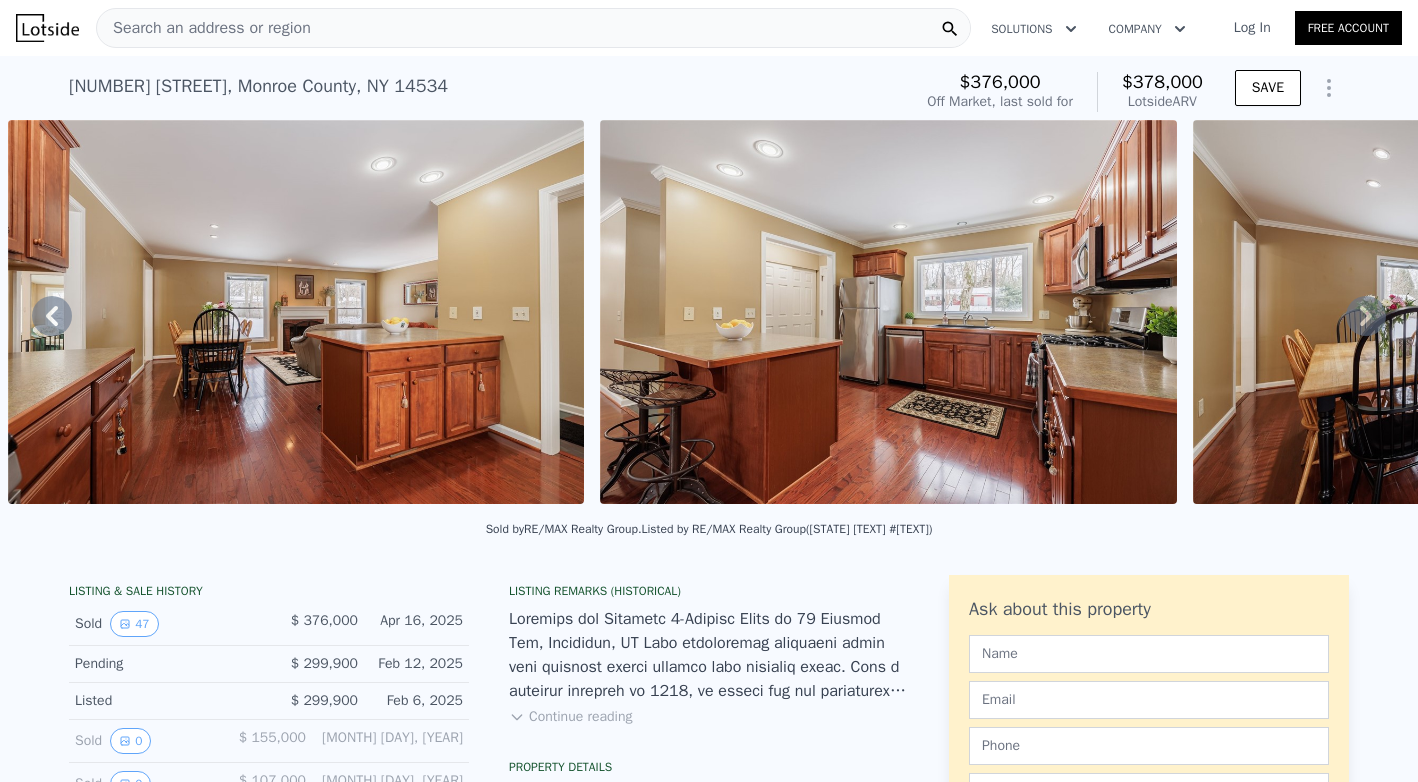 click 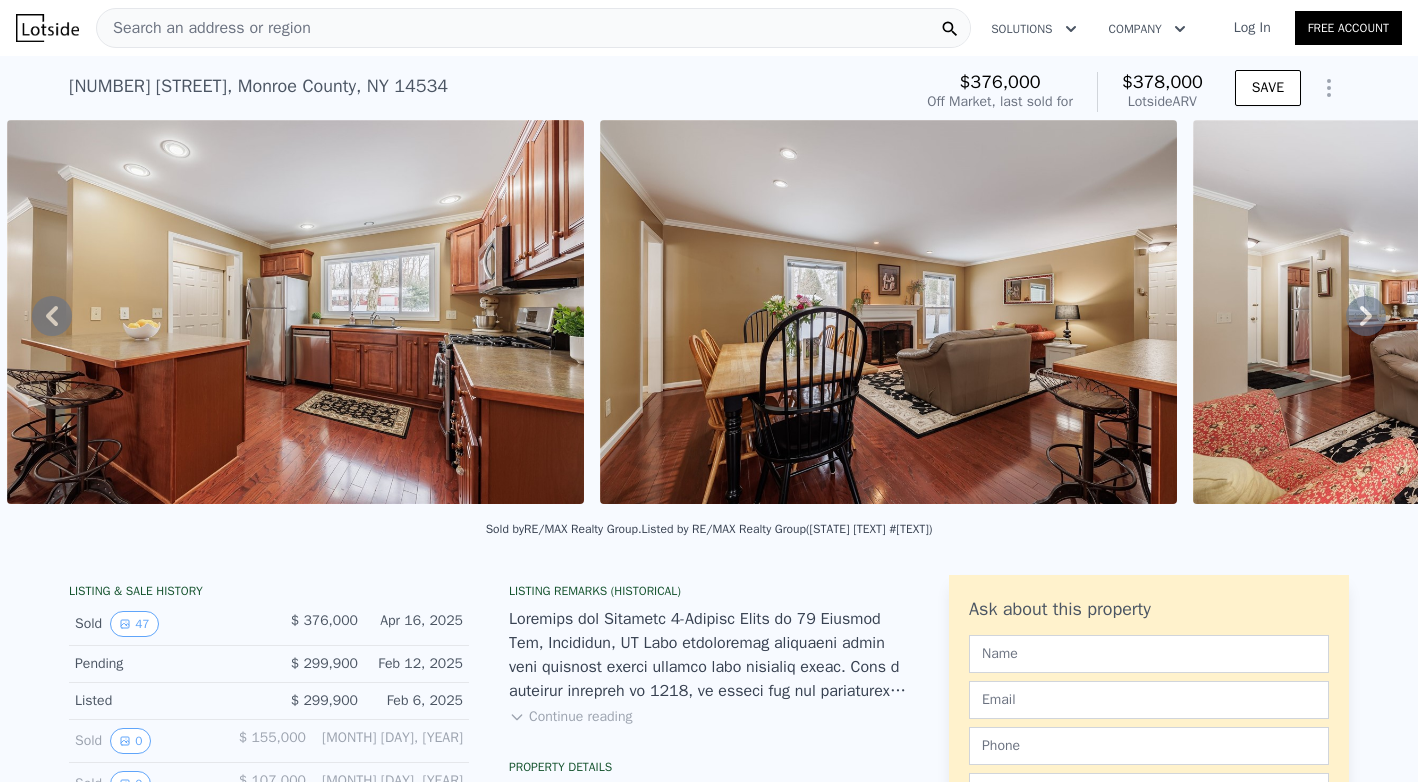 click 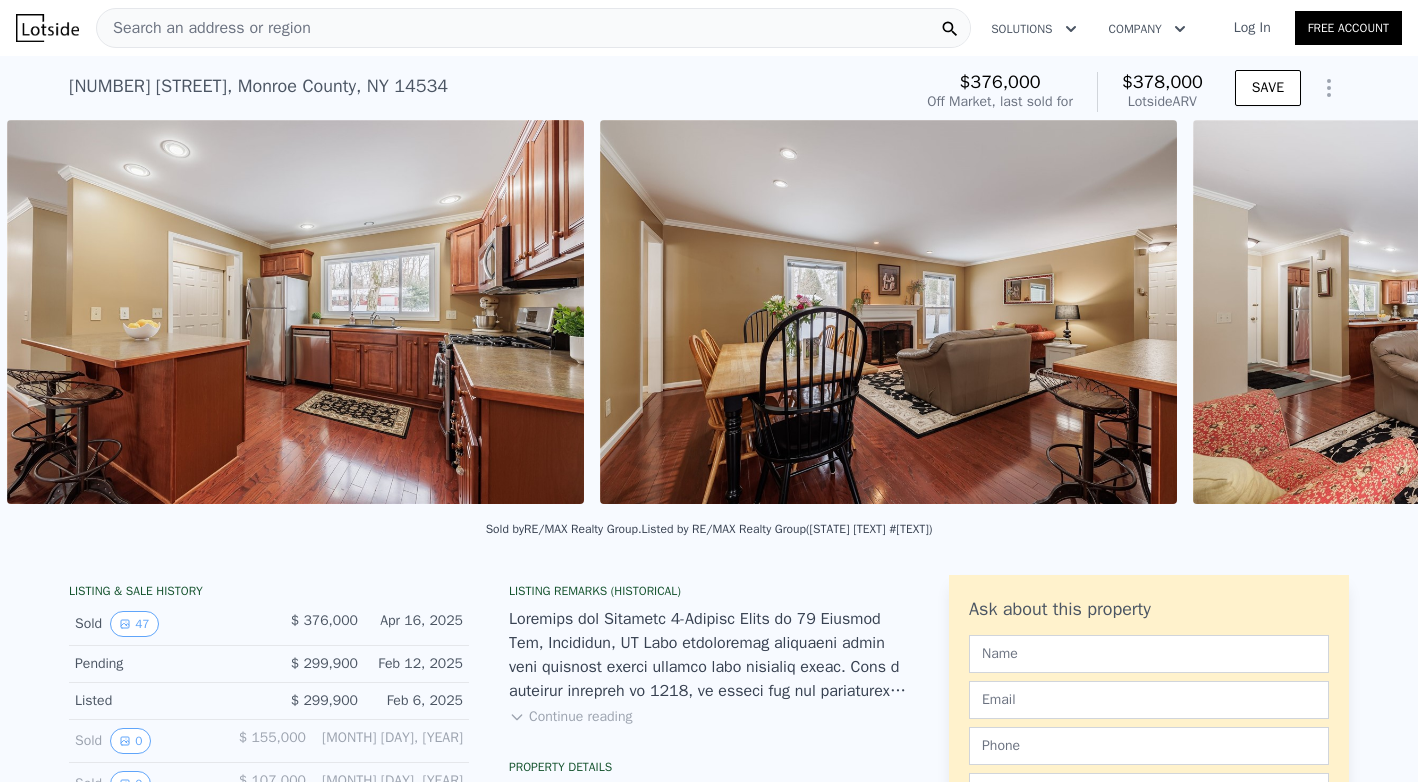 scroll, scrollTop: 0, scrollLeft: 3880, axis: horizontal 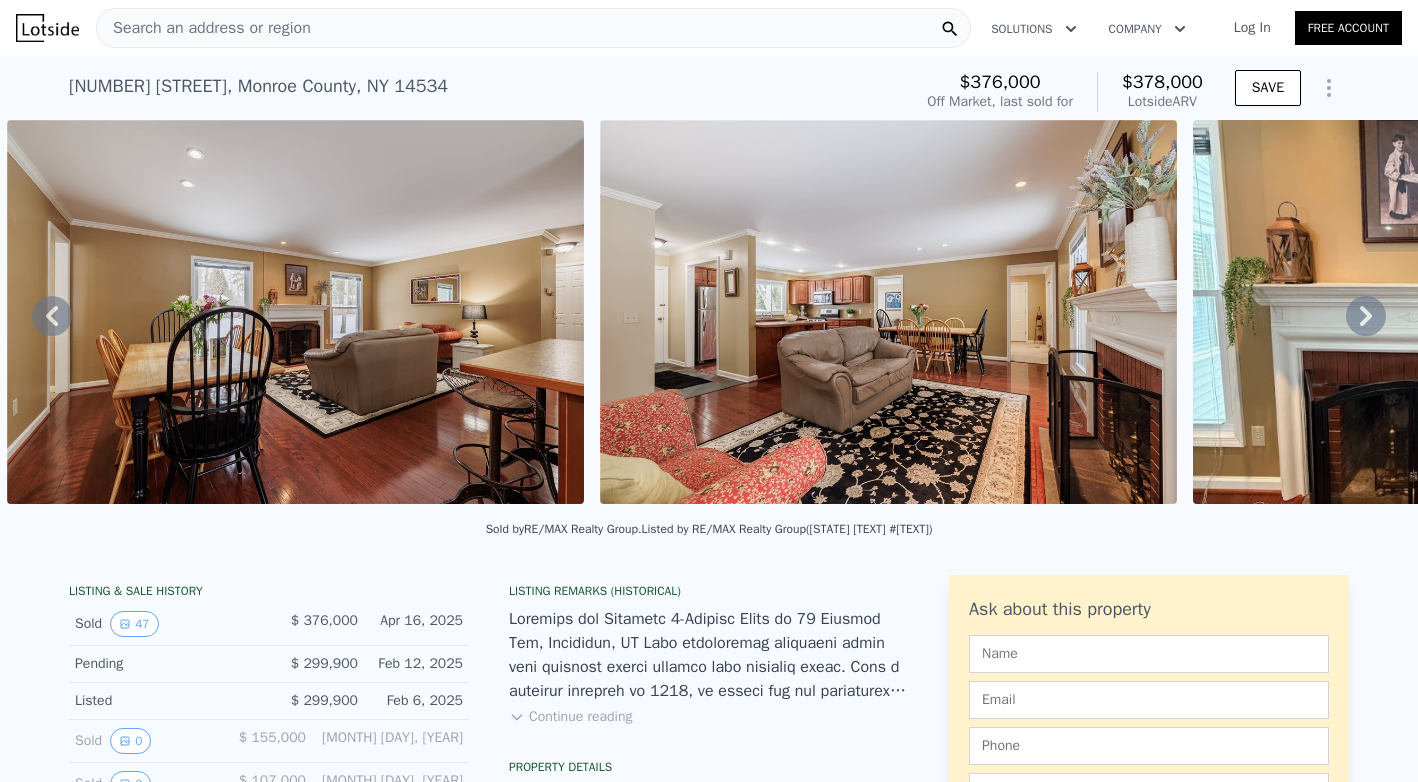 click on "•
+ −
•
+ − STREET VIEW Loading...   SATELLITE VIEW" at bounding box center (709, 315) 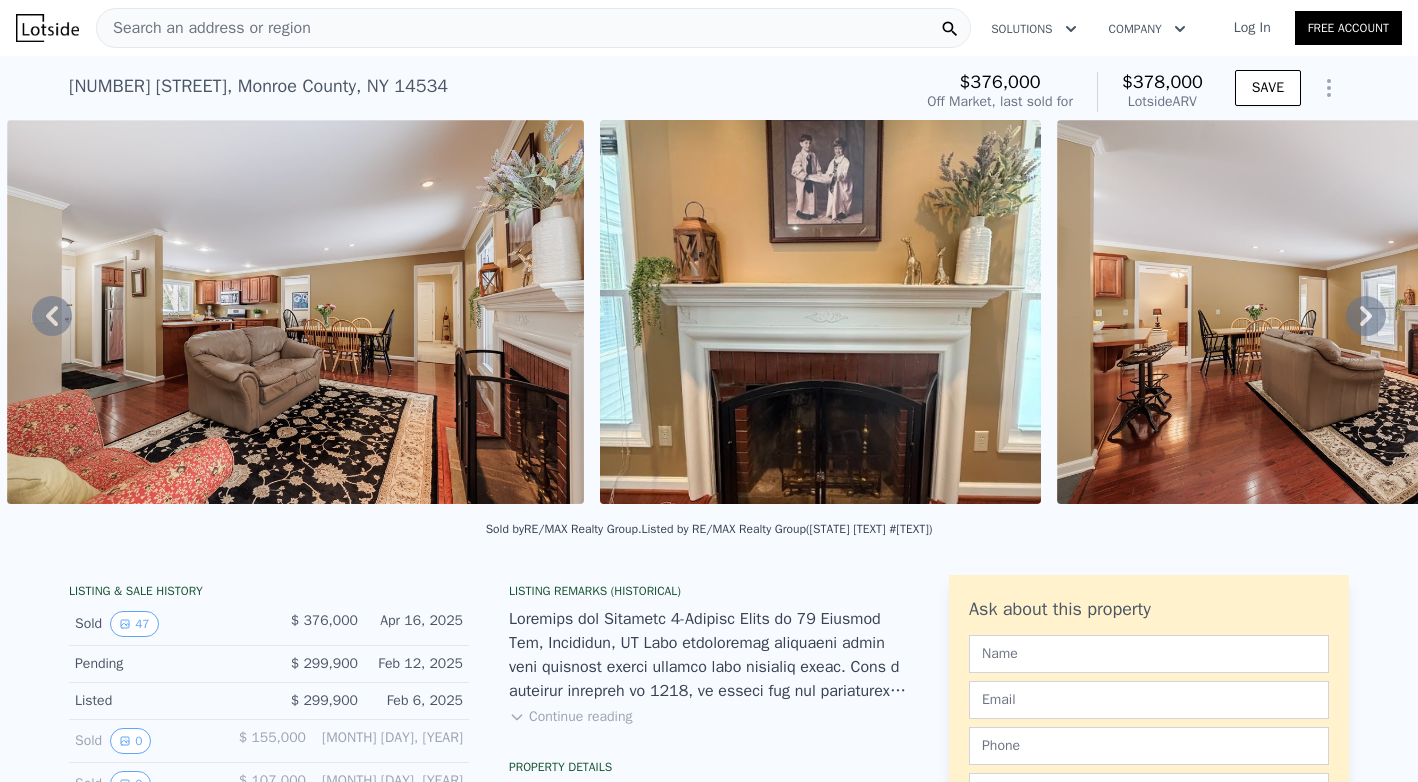 click 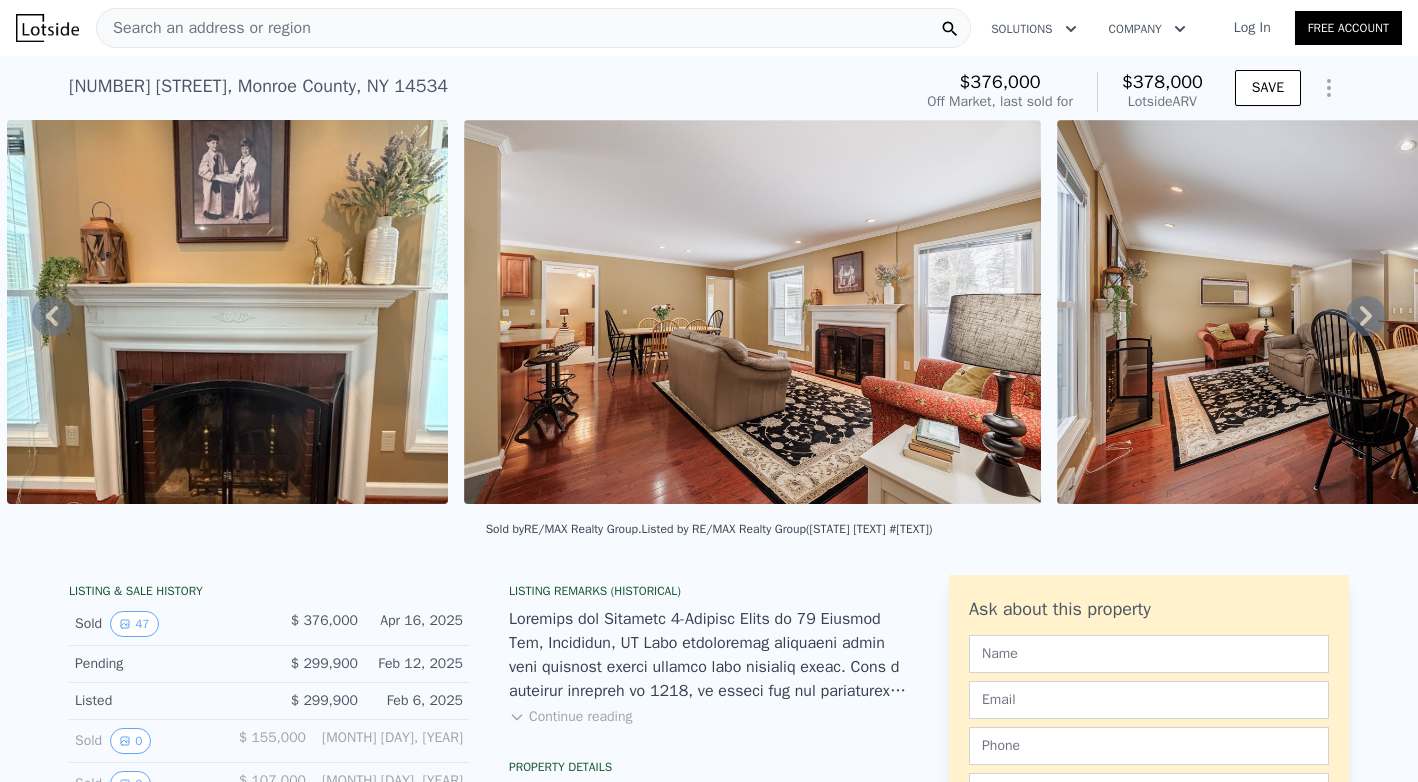 click 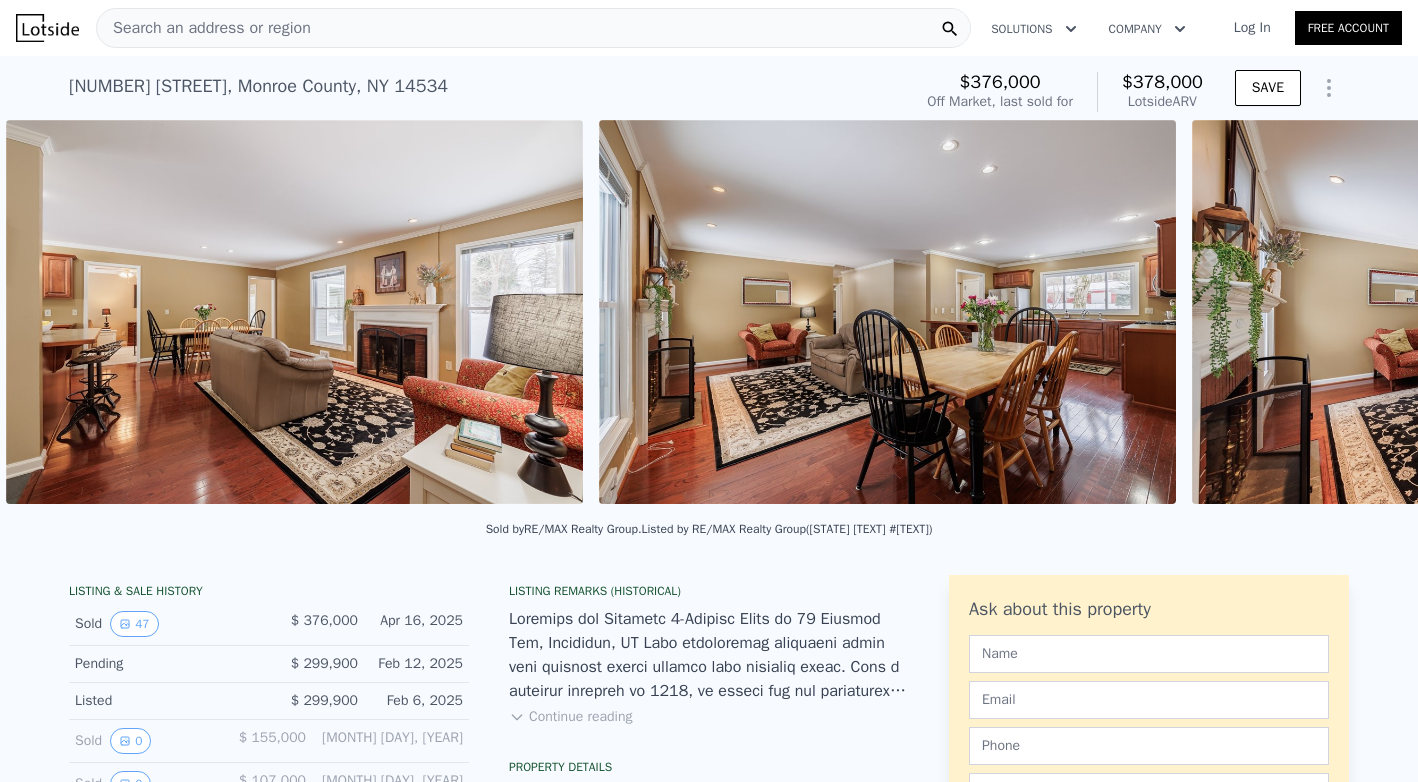 click on "•
+ −
•
+ − STREET VIEW Loading...   SATELLITE VIEW" at bounding box center [709, 315] 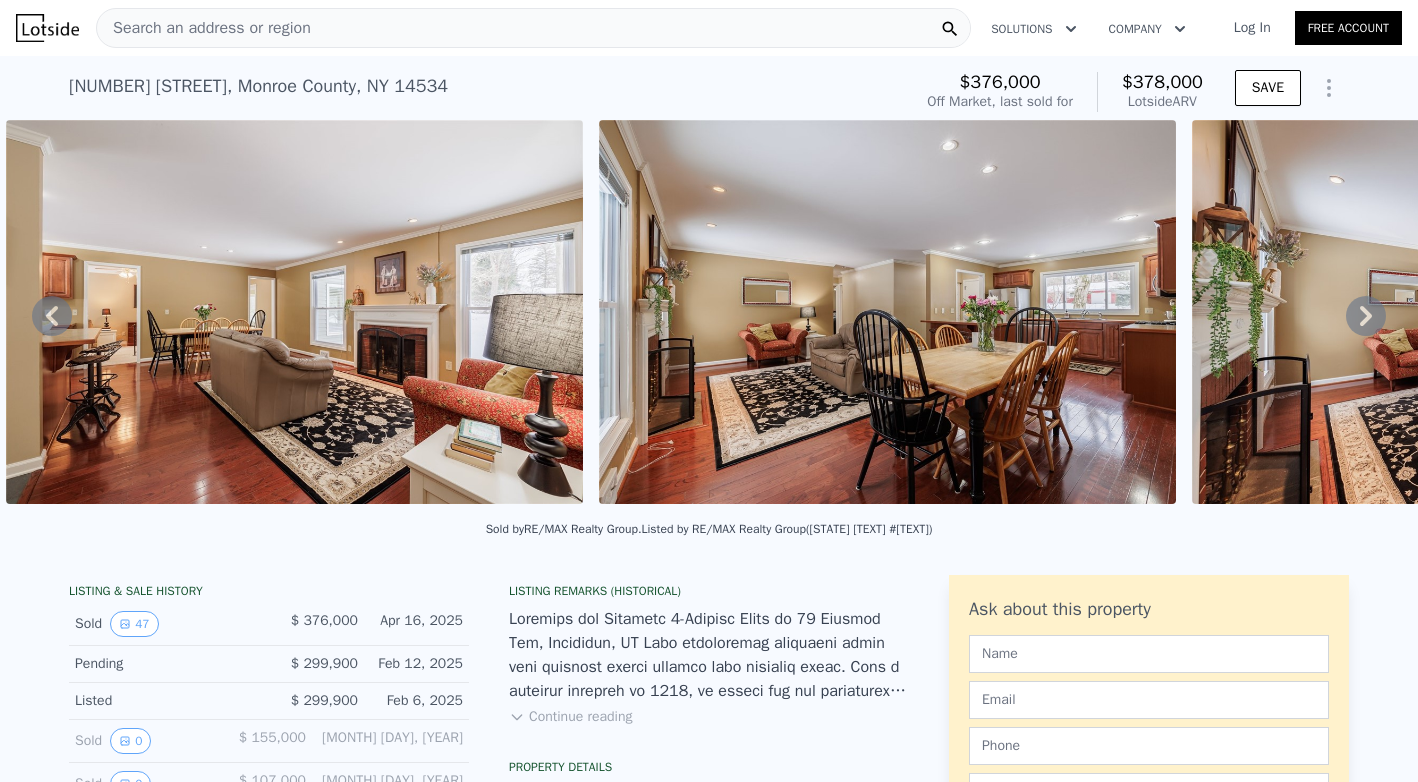 click 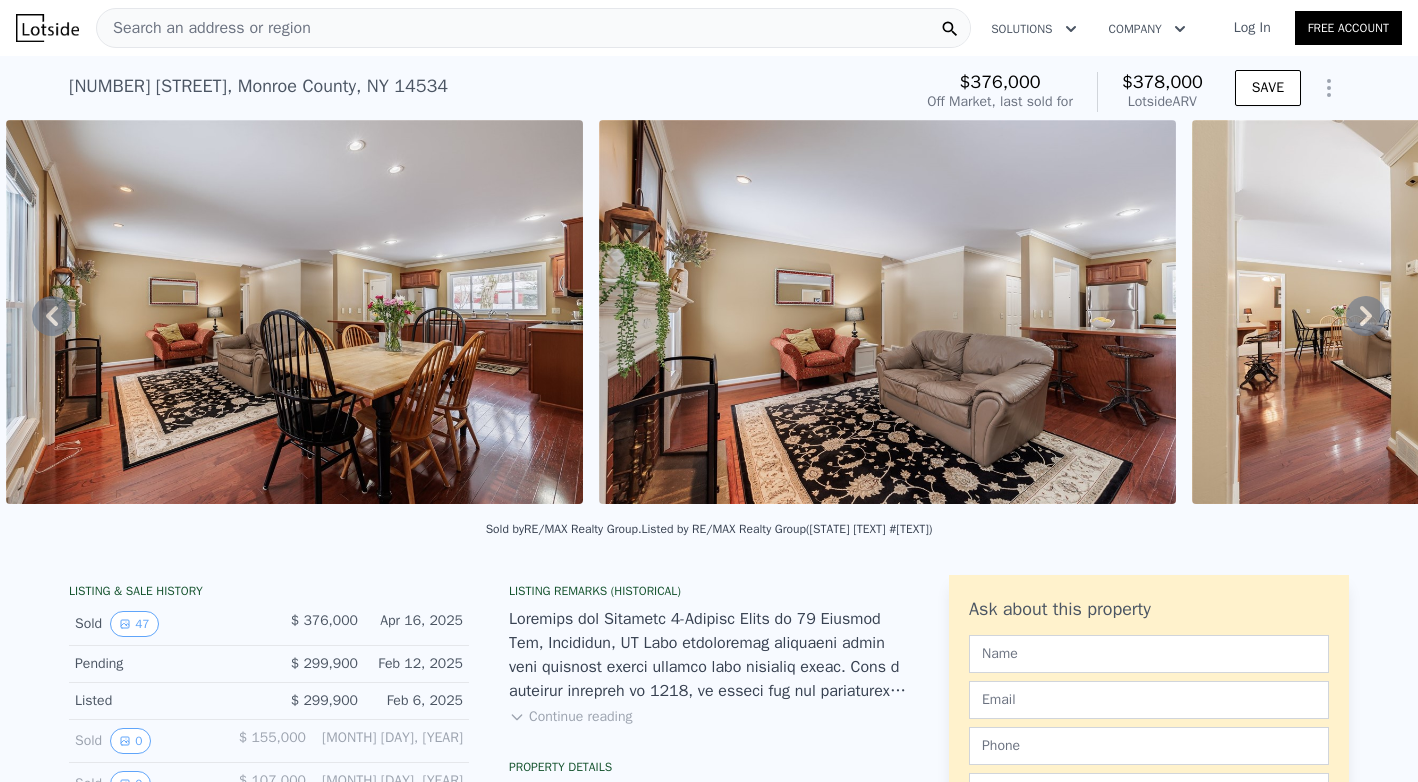 click on "•
+ −
•
+ − STREET VIEW Loading...   SATELLITE VIEW" at bounding box center [709, 315] 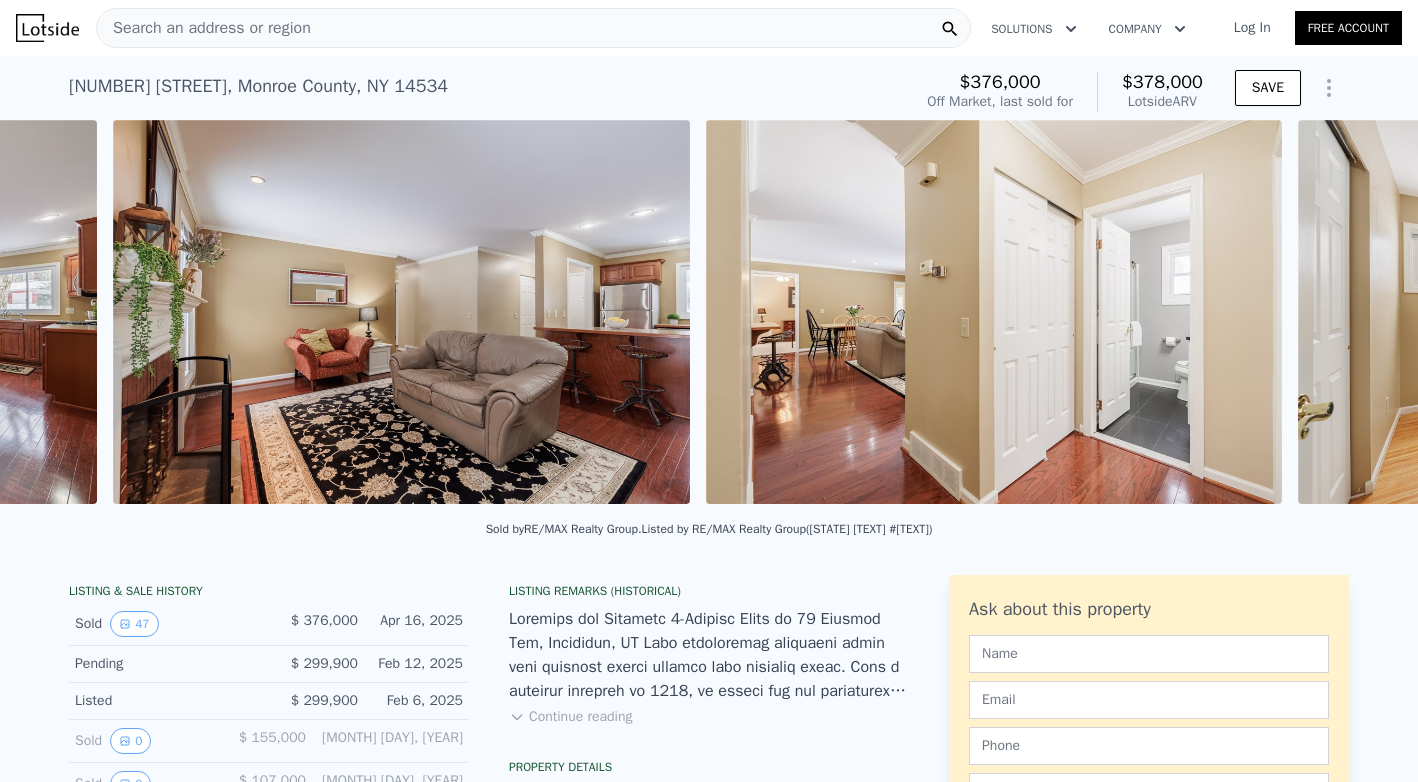 scroll, scrollTop: 0, scrollLeft: 6710, axis: horizontal 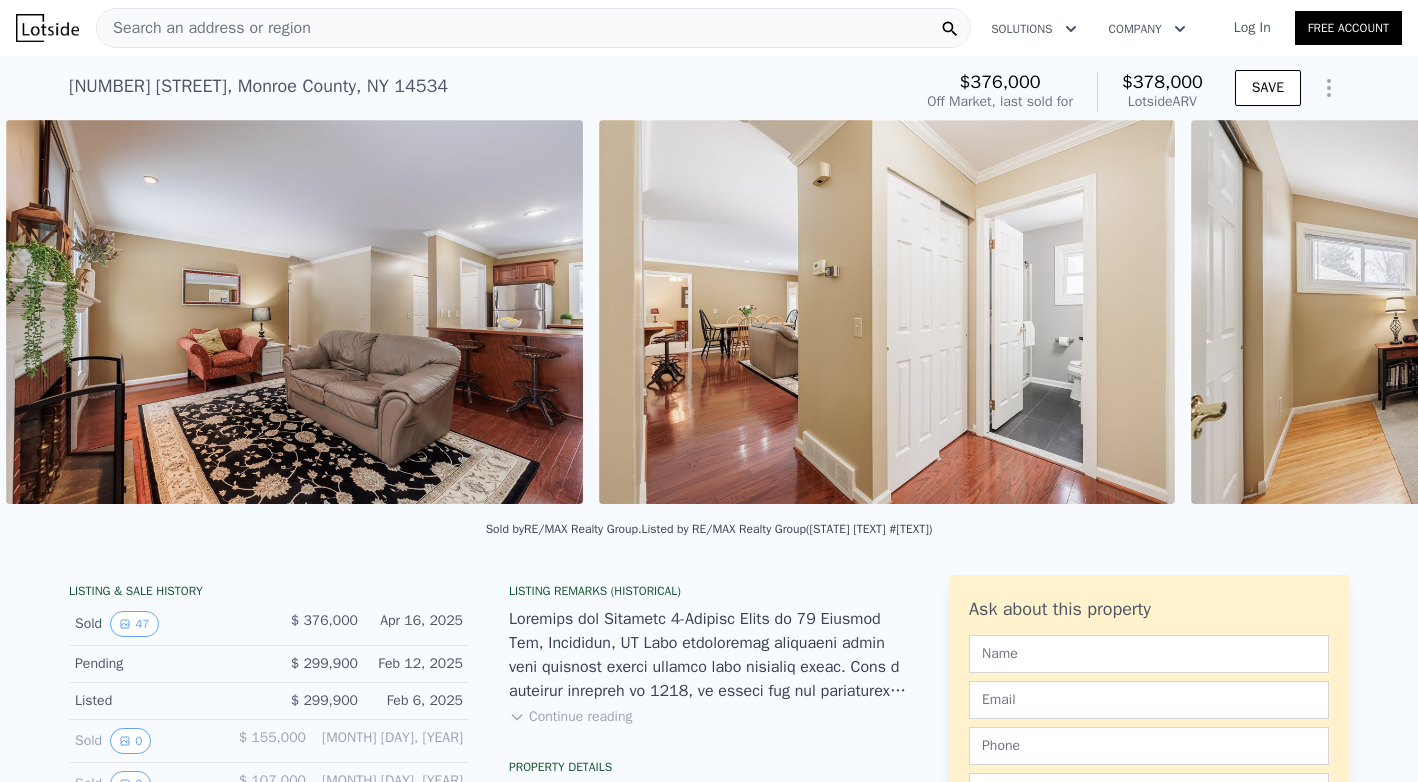 click on "•
+ −
•
+ − STREET VIEW Loading...   SATELLITE VIEW" at bounding box center [709, 315] 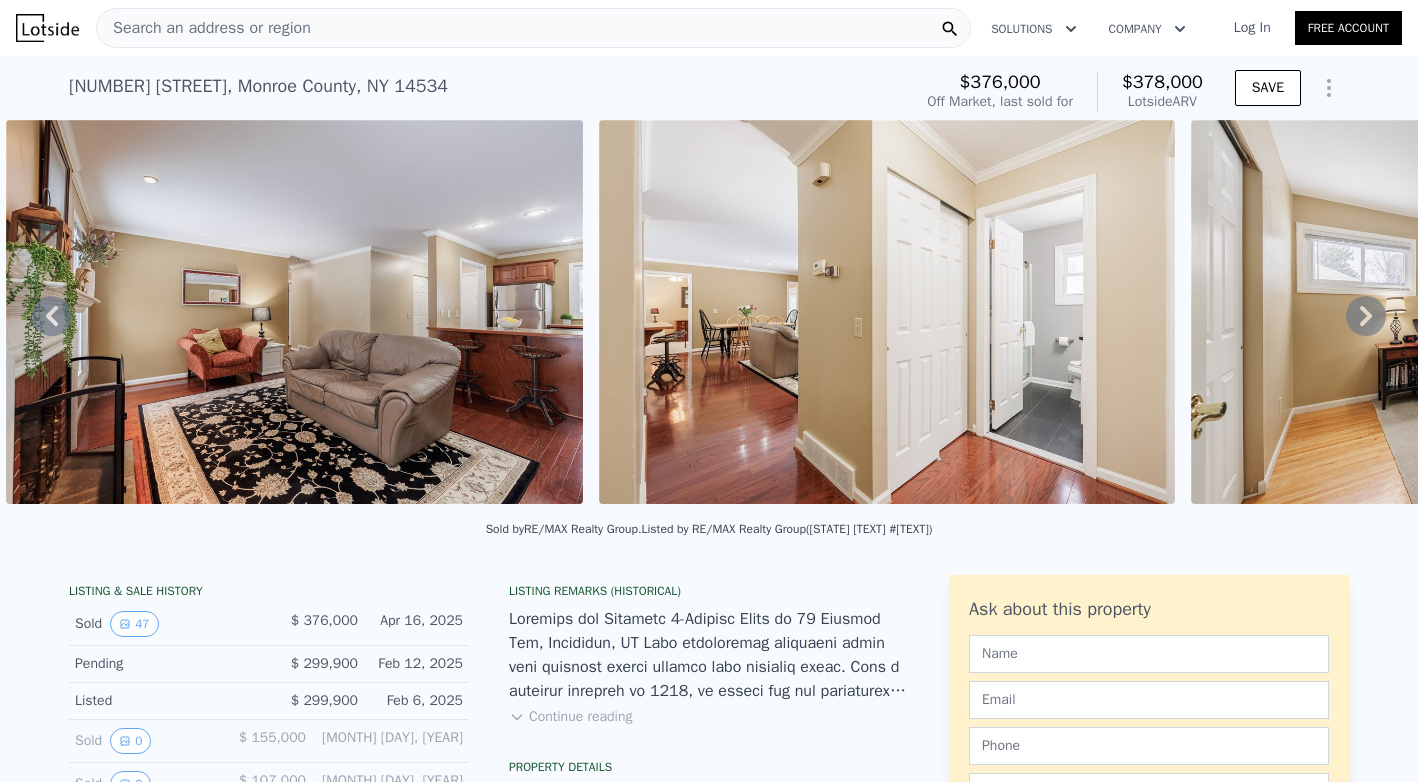 click 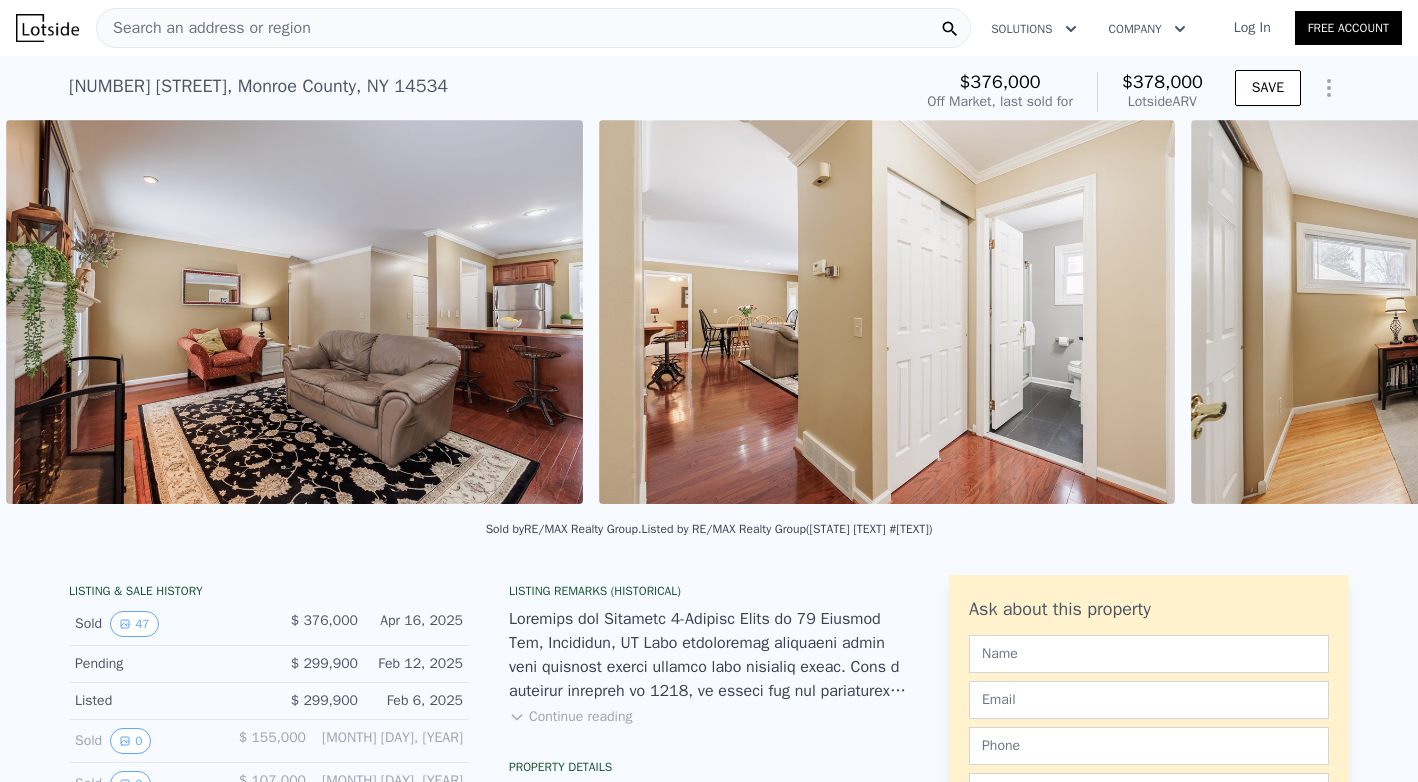 scroll, scrollTop: 0, scrollLeft: 7303, axis: horizontal 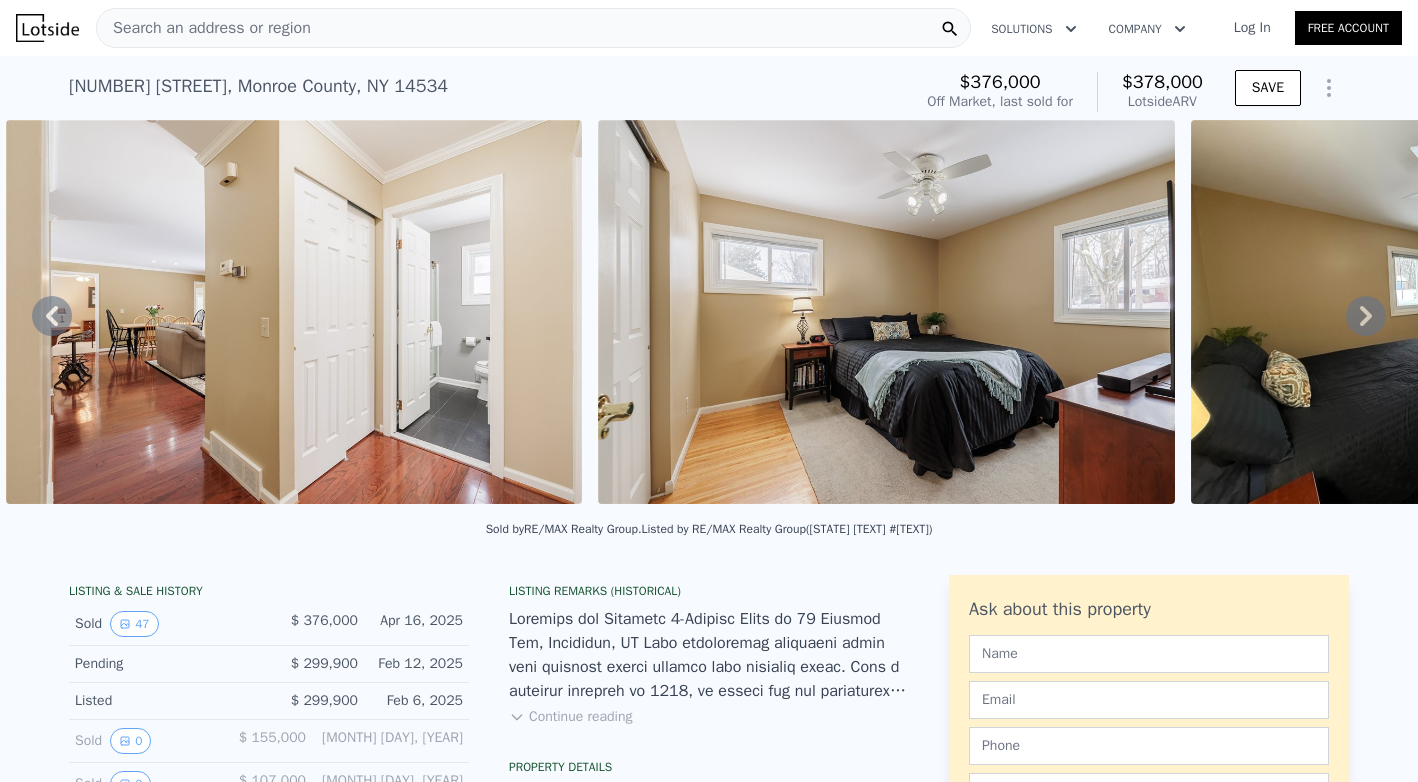 click on "•
+ −
•
+ − STREET VIEW Loading...   SATELLITE VIEW" at bounding box center (709, 315) 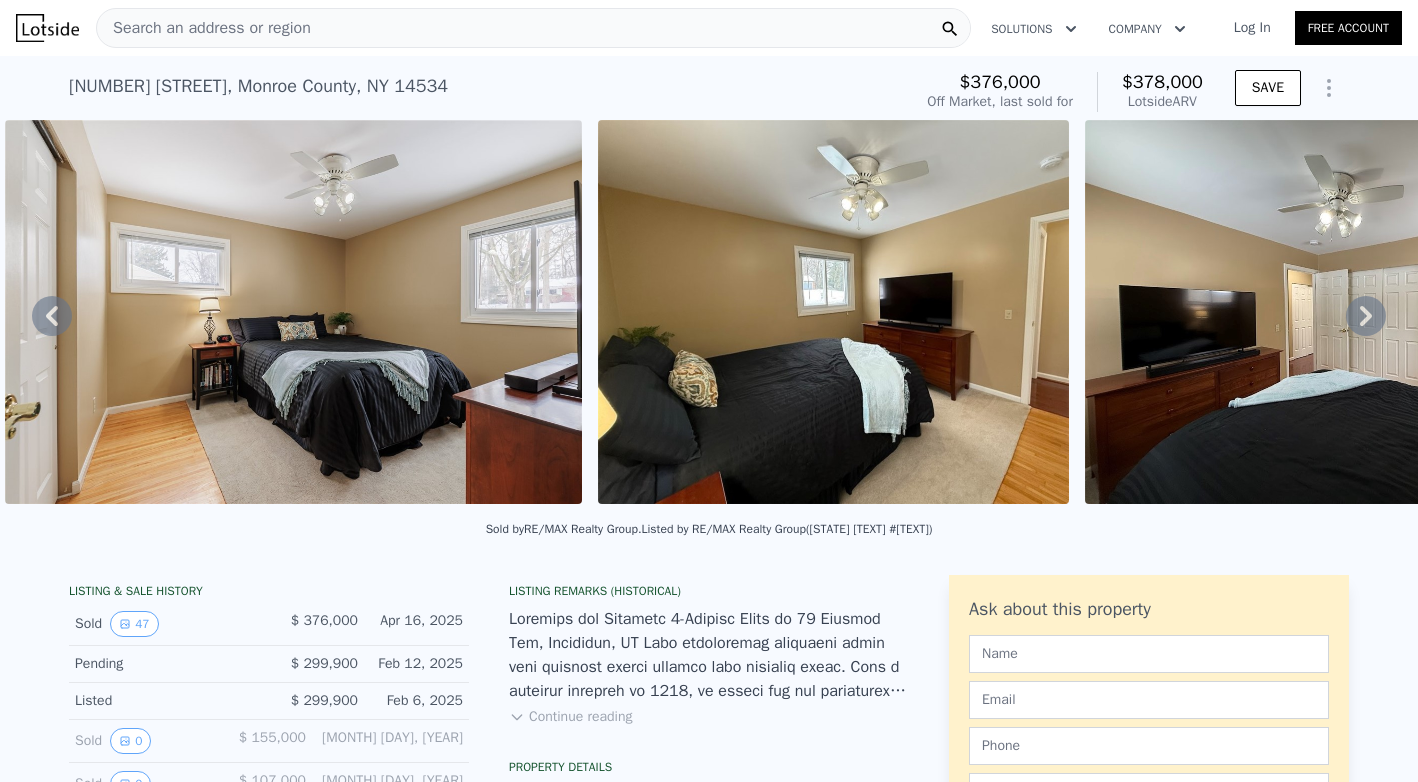 click 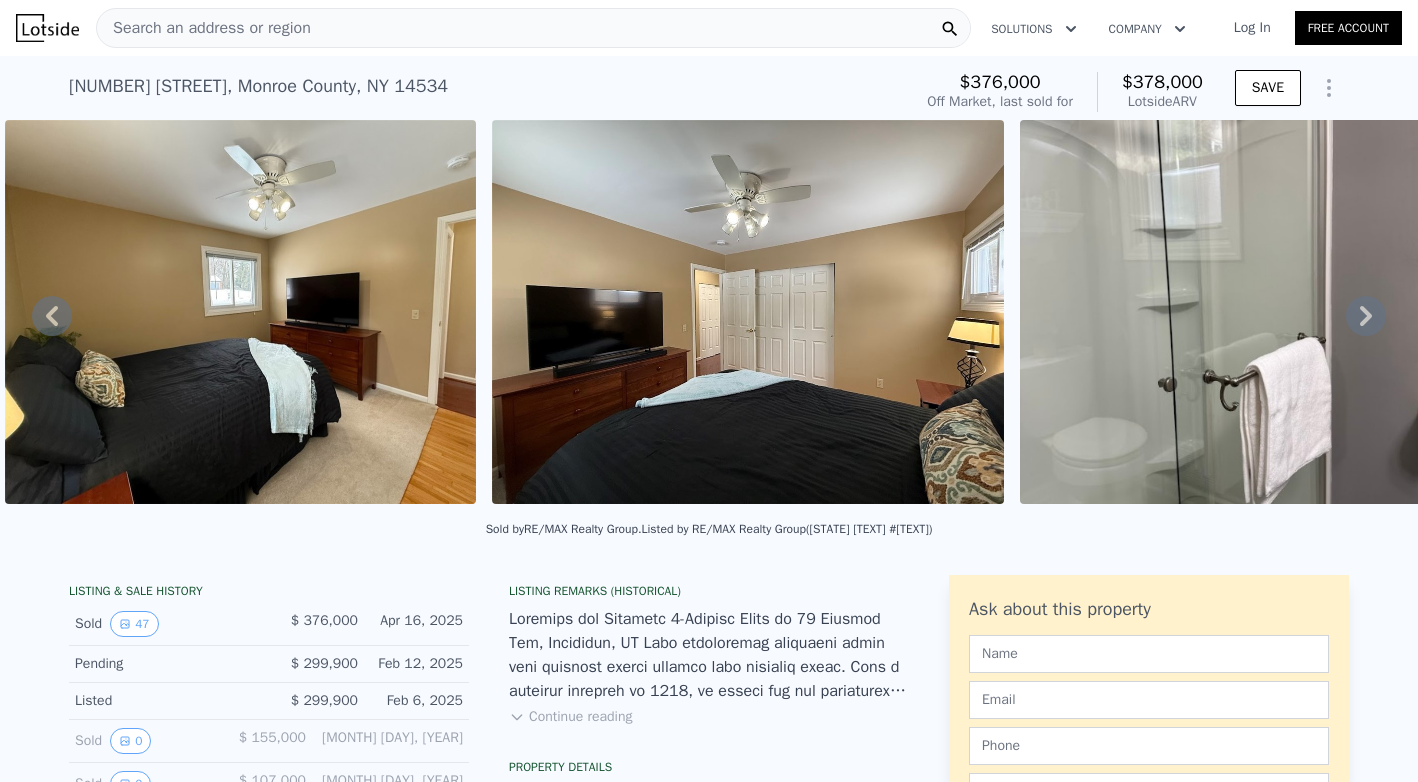 click 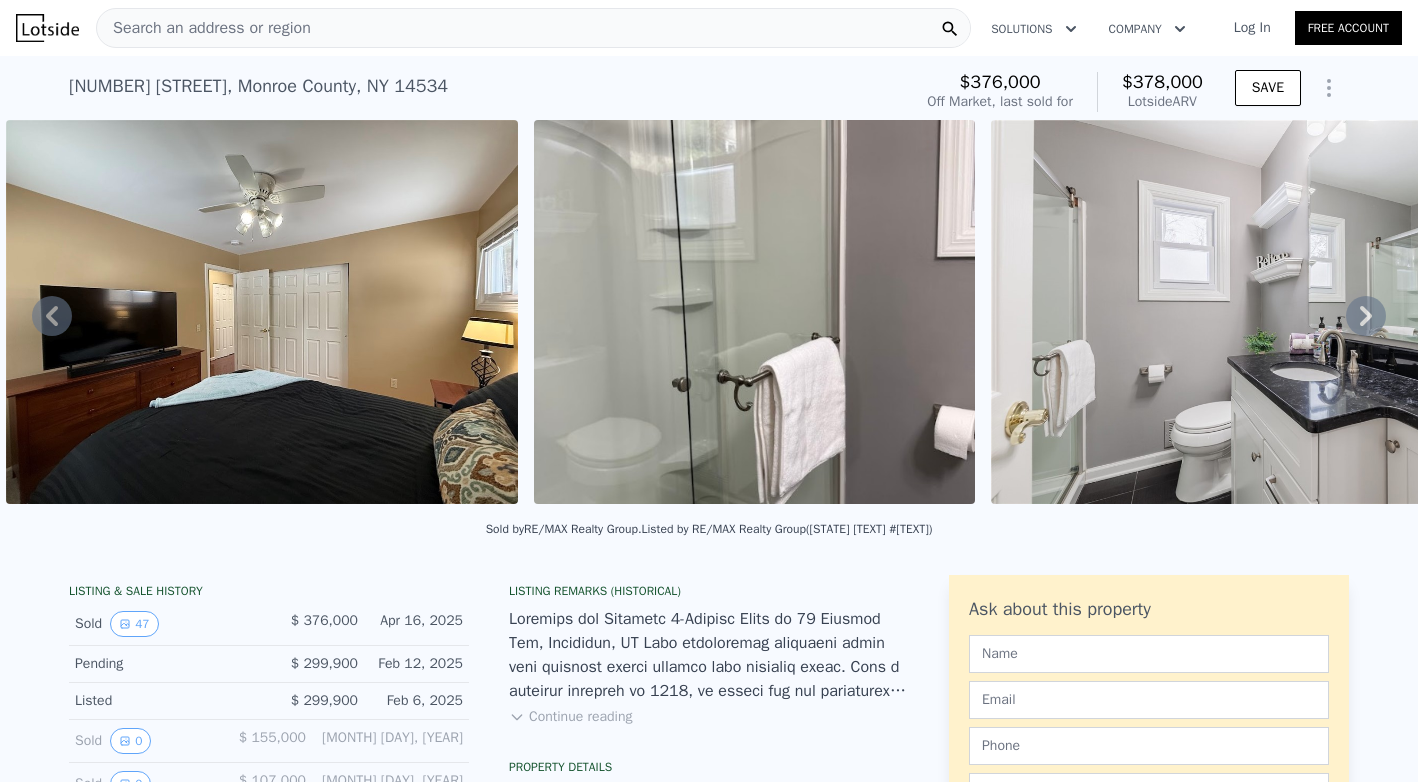 click 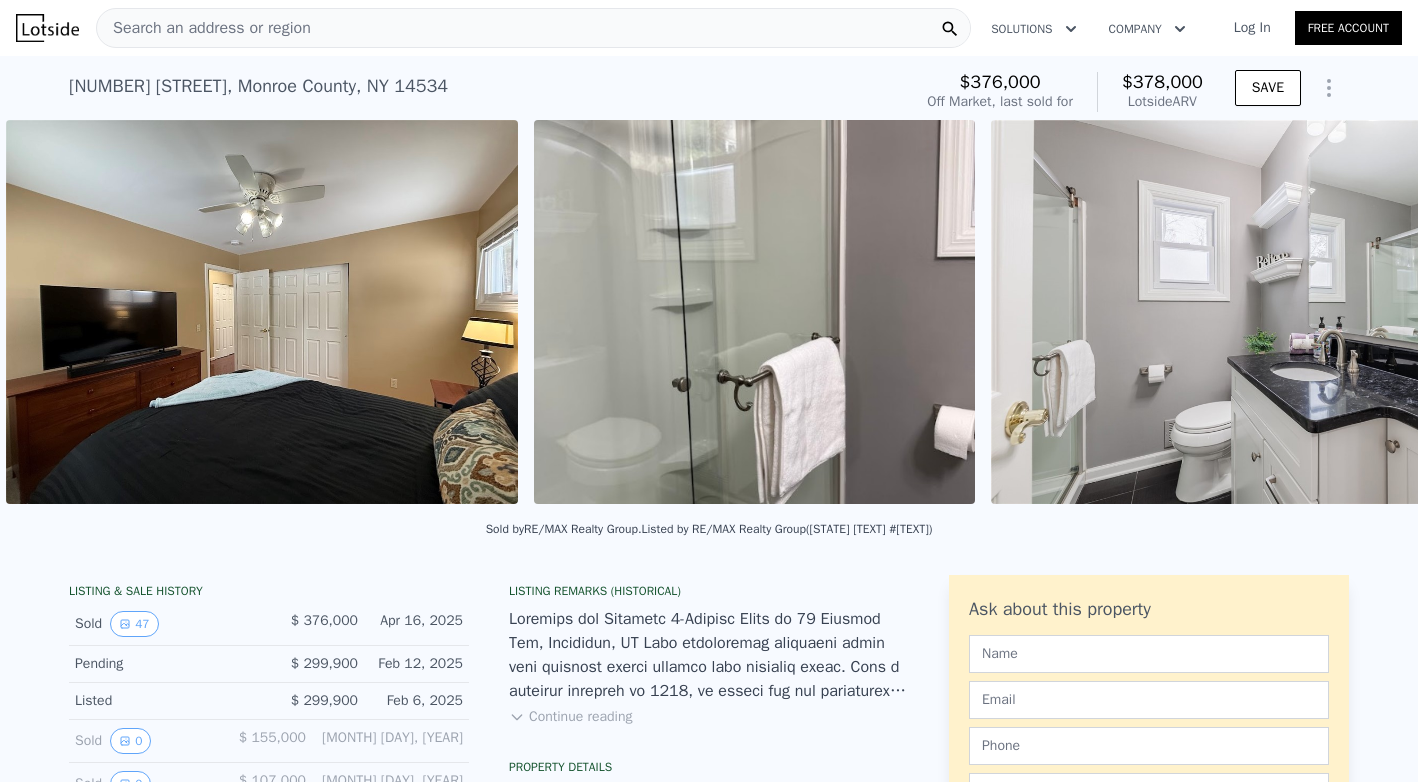 scroll, scrollTop: 0, scrollLeft: 9503, axis: horizontal 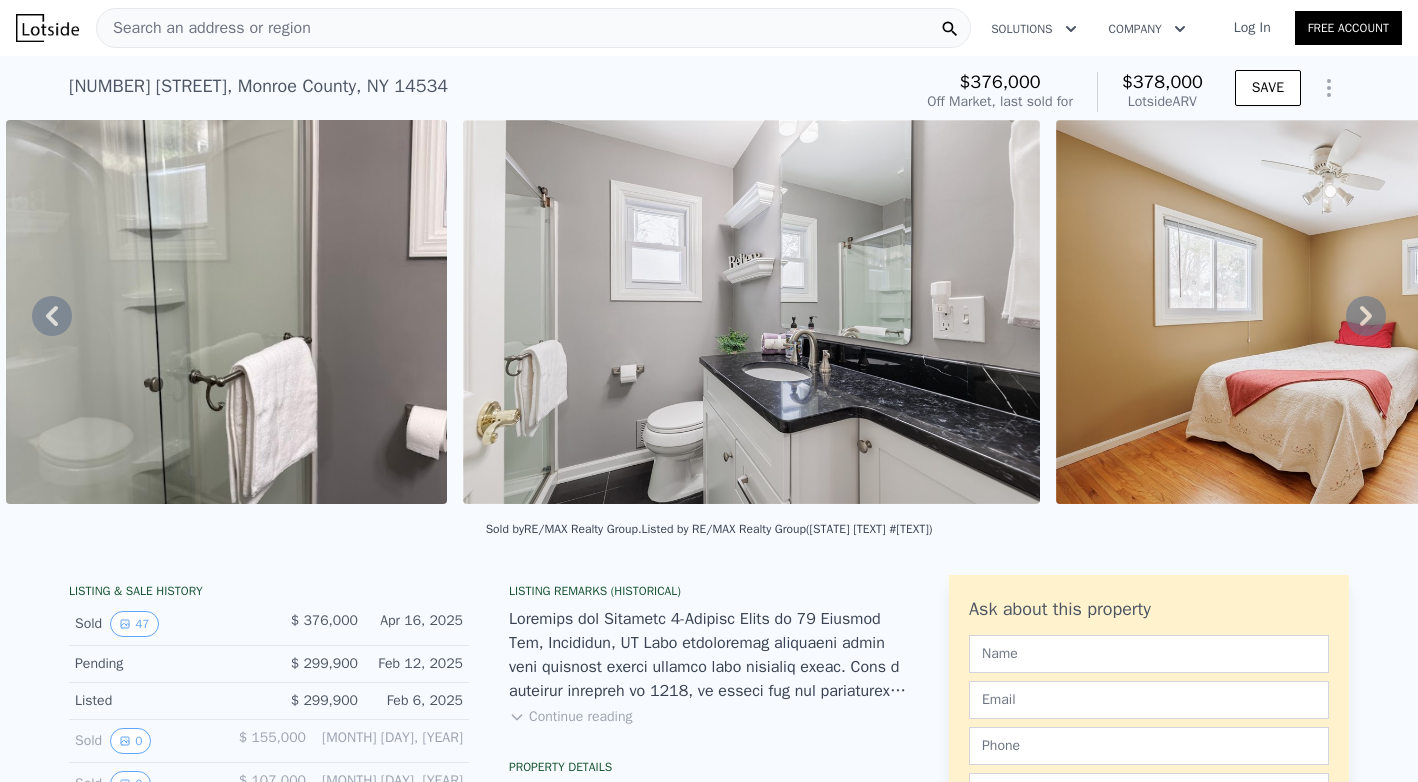 click on "•
+ −
•
+ − STREET VIEW Loading...   SATELLITE VIEW" at bounding box center [709, 315] 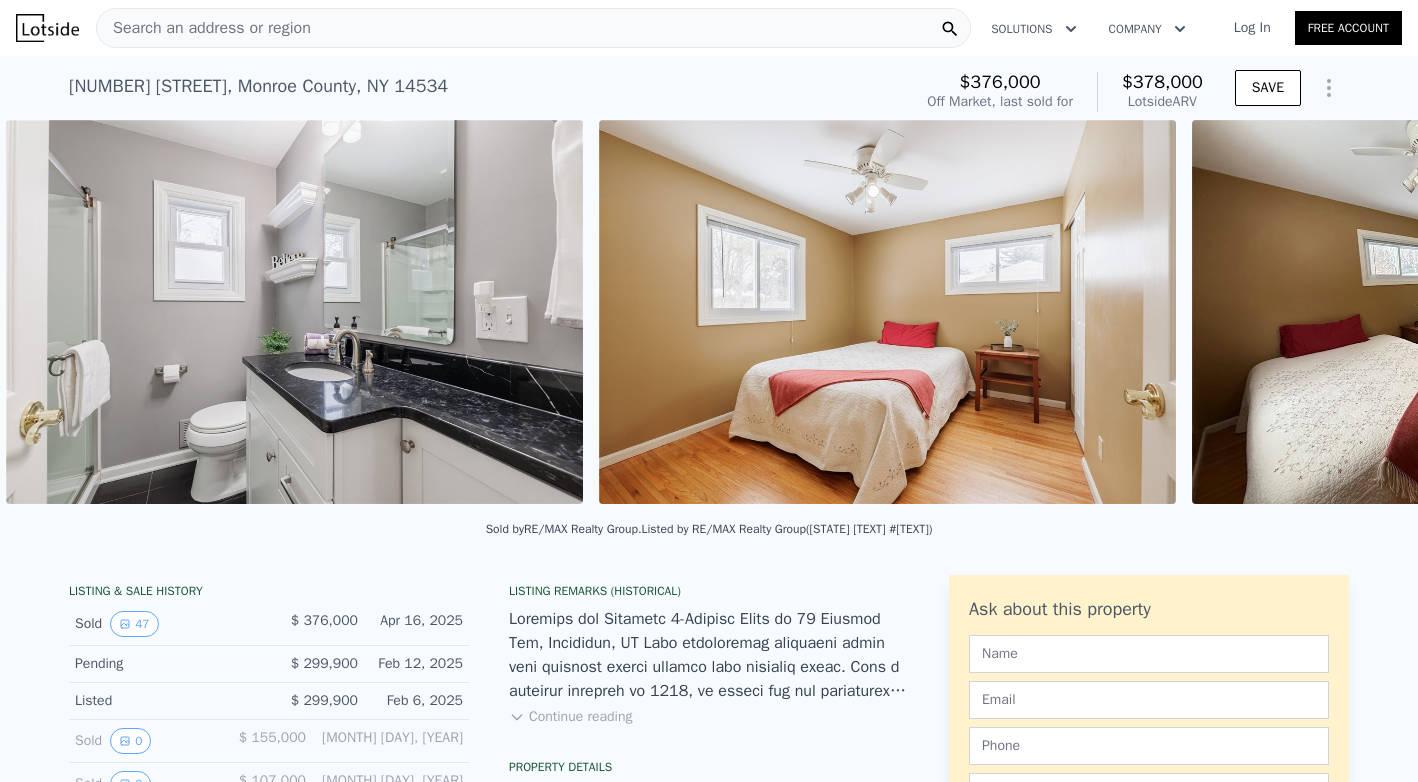 click on "•
+ −
•
+ − STREET VIEW Loading...   SATELLITE VIEW" at bounding box center [709, 315] 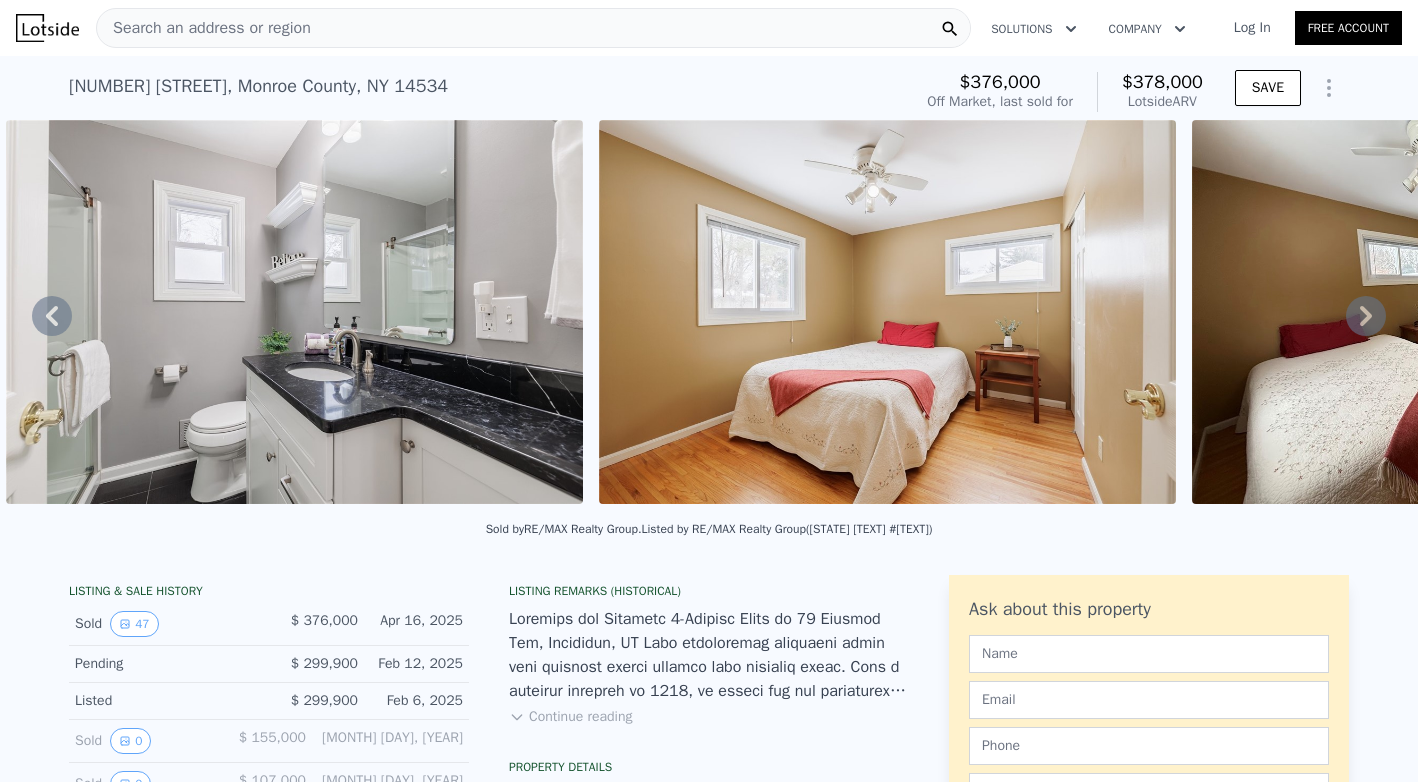 click 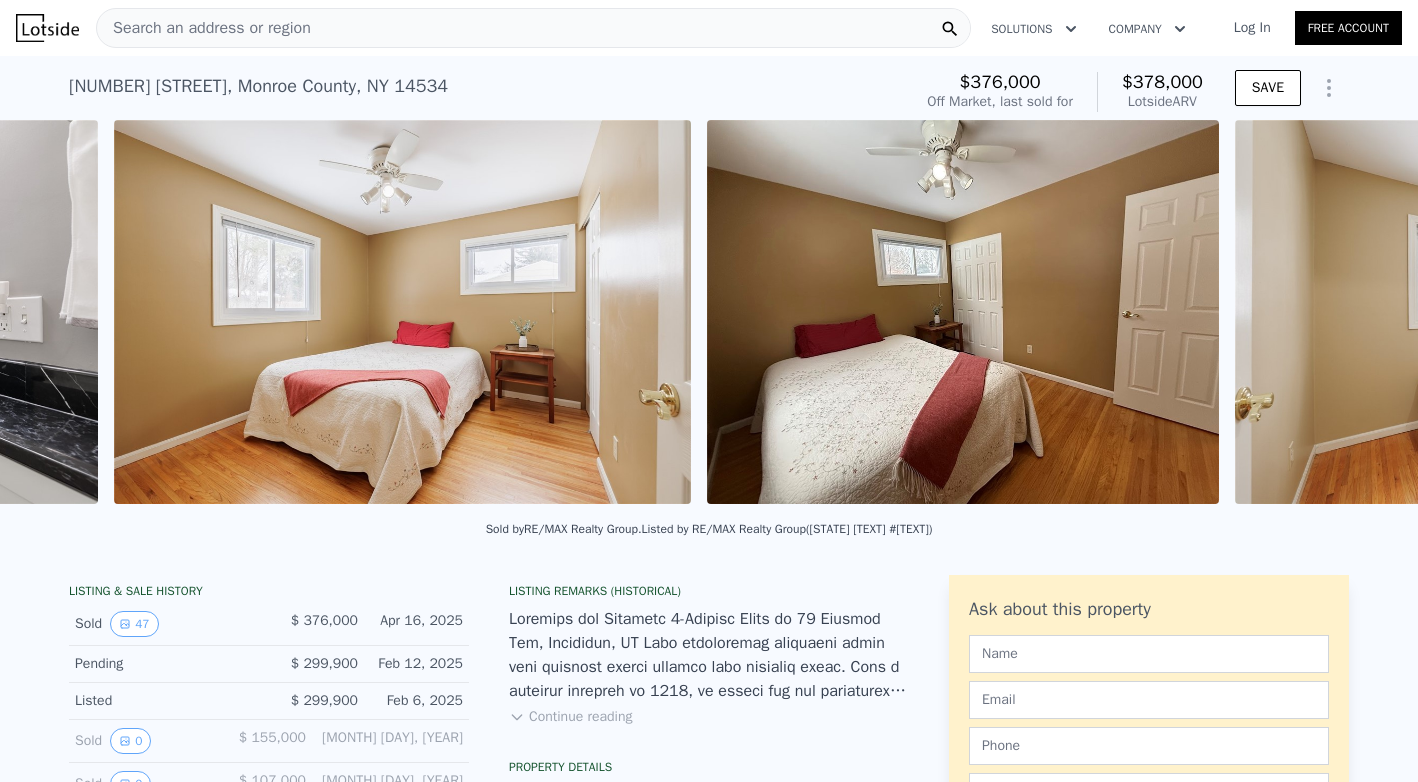 scroll, scrollTop: 0, scrollLeft: 10553, axis: horizontal 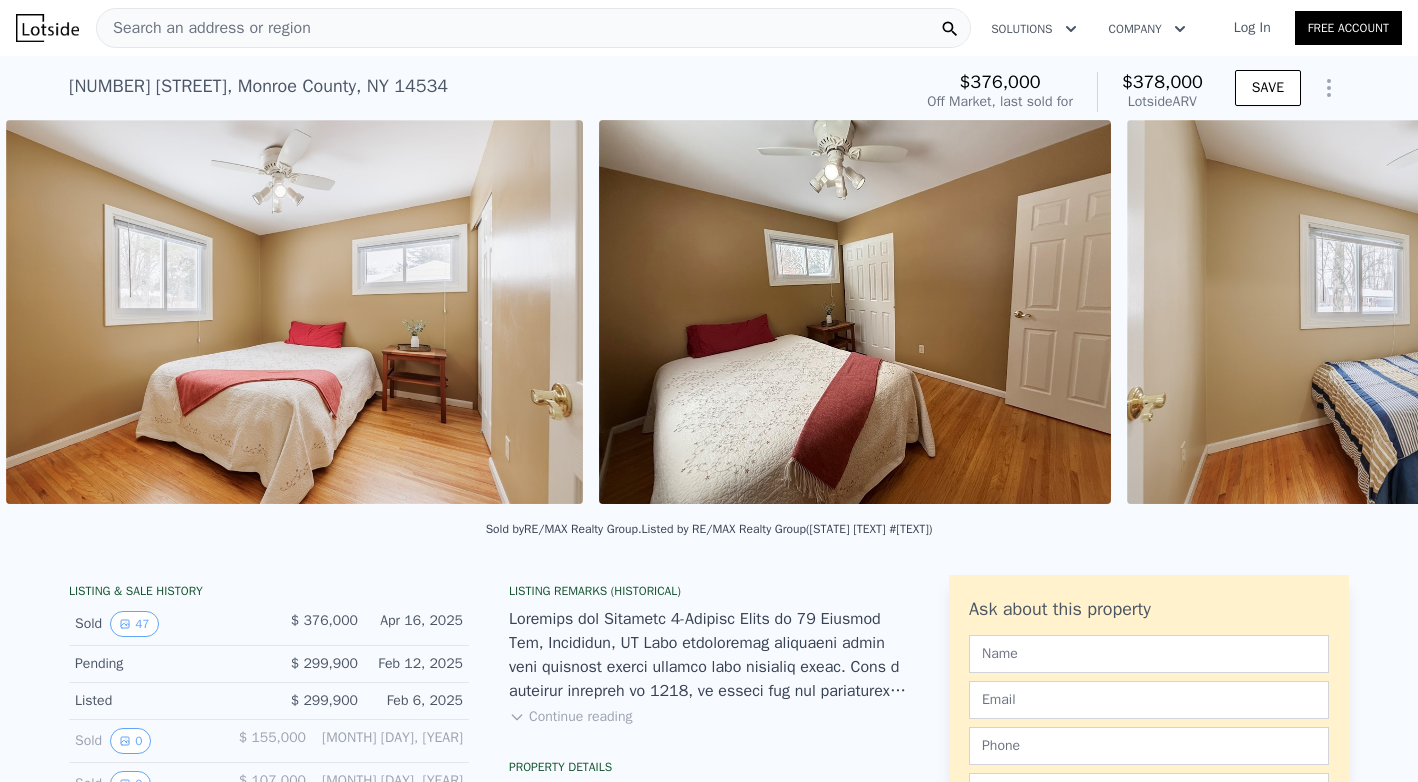click at bounding box center (1415, 312) 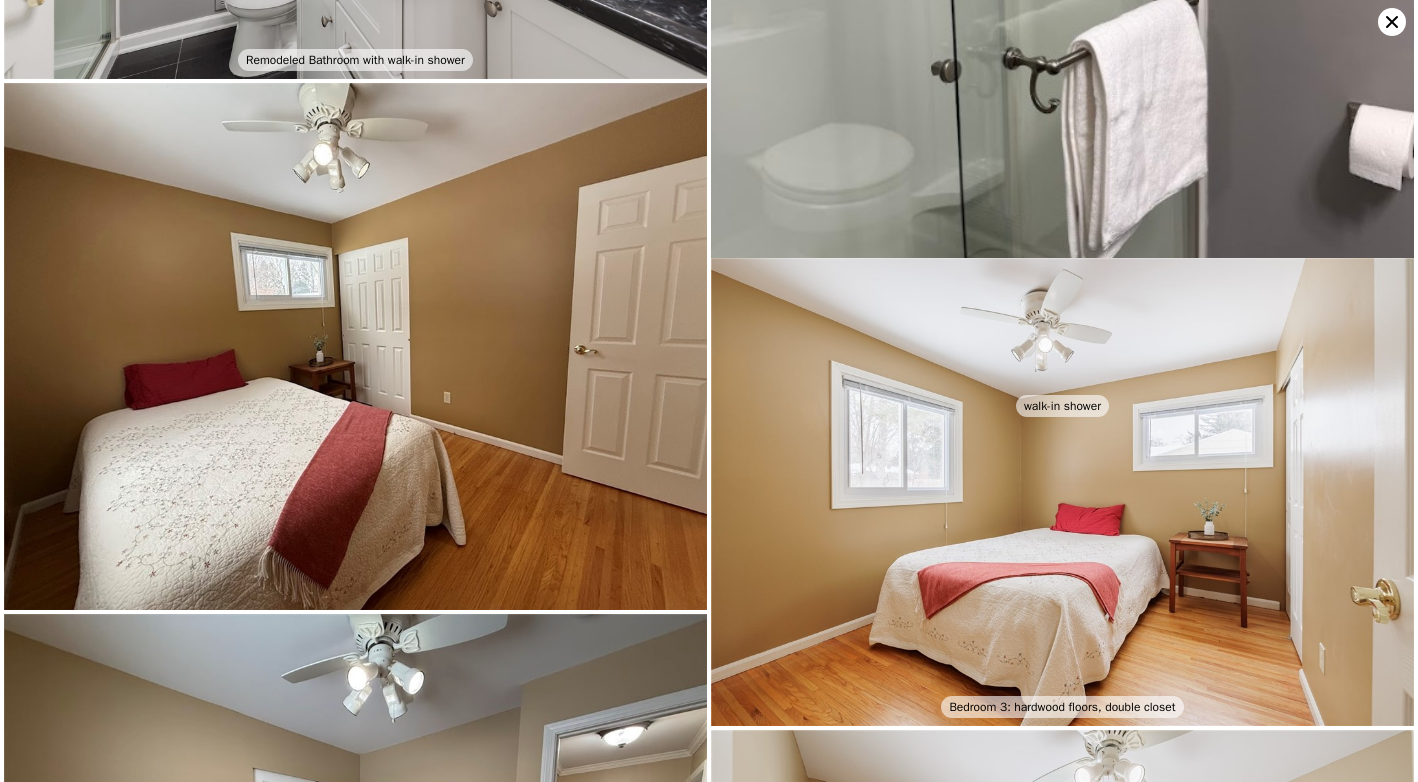 click at bounding box center [1062, 492] 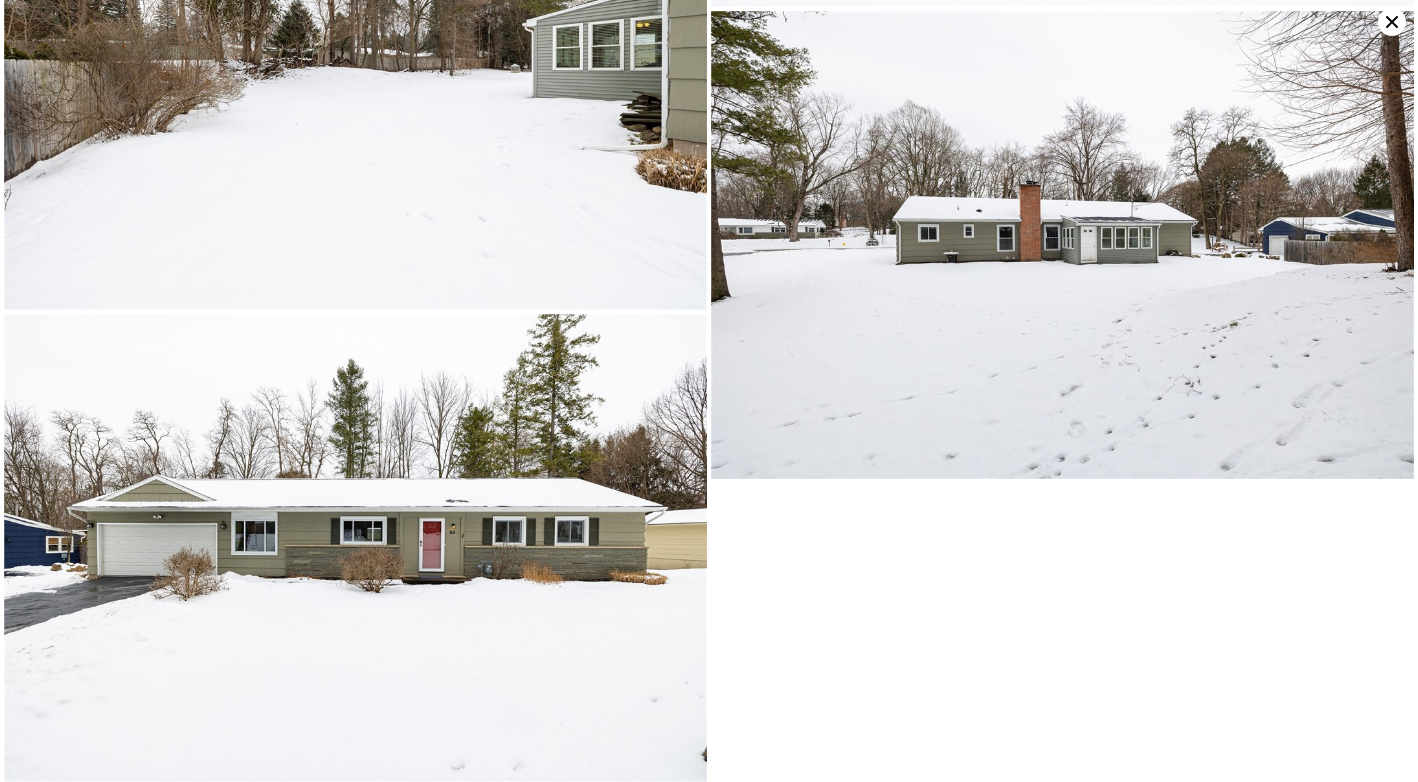scroll, scrollTop: 11374, scrollLeft: 0, axis: vertical 